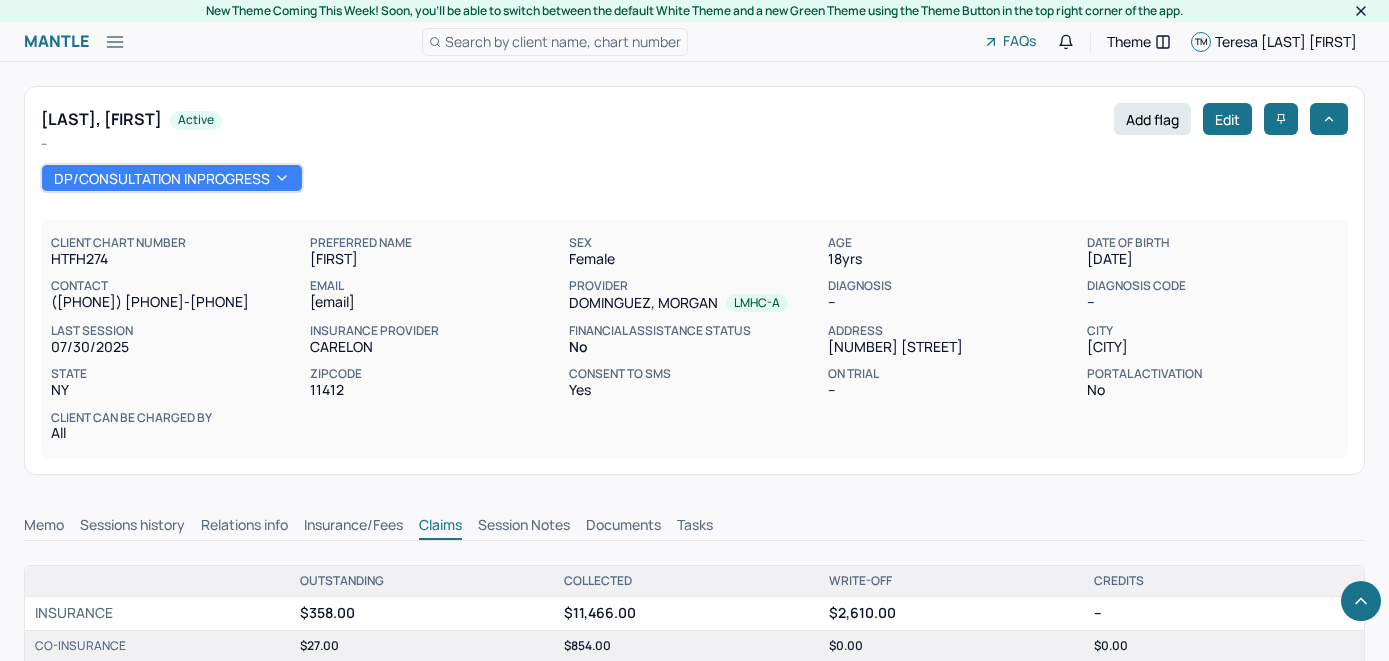 scroll, scrollTop: 777, scrollLeft: 0, axis: vertical 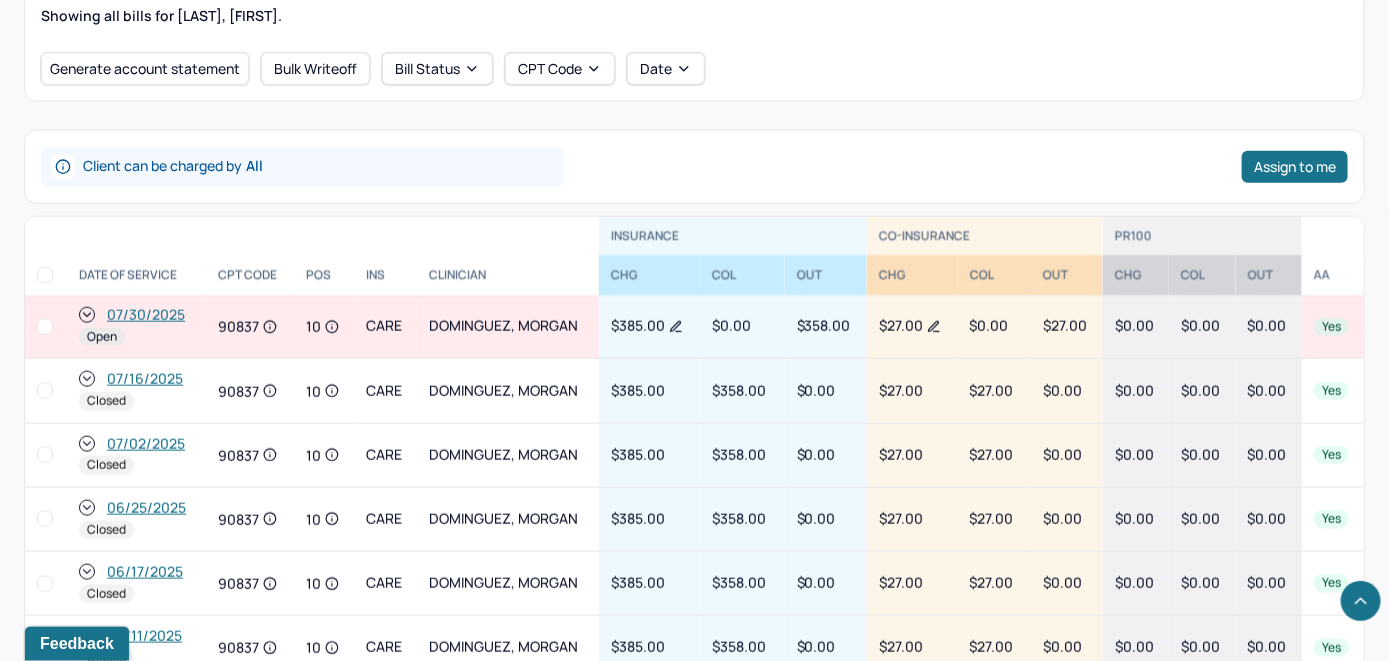 click on "07/30/2025" at bounding box center (146, 315) 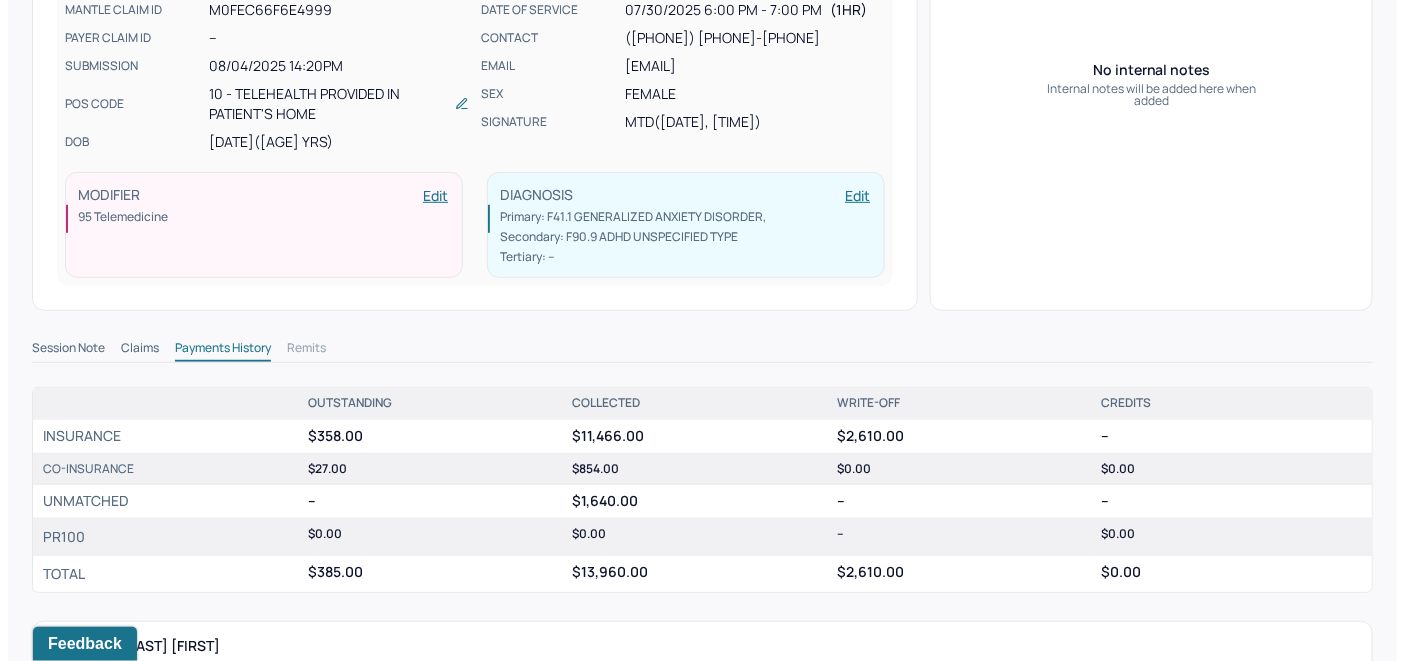 scroll, scrollTop: 500, scrollLeft: 0, axis: vertical 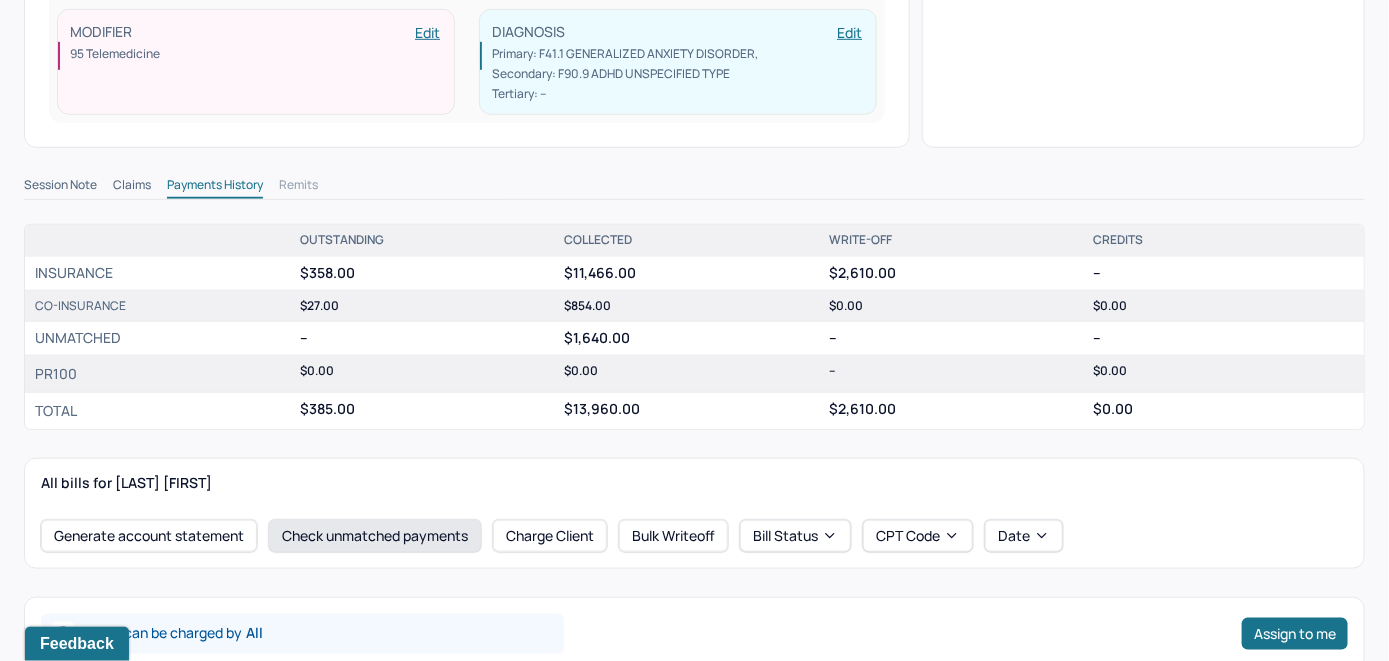 click on "Check unmatched payments" at bounding box center (375, 536) 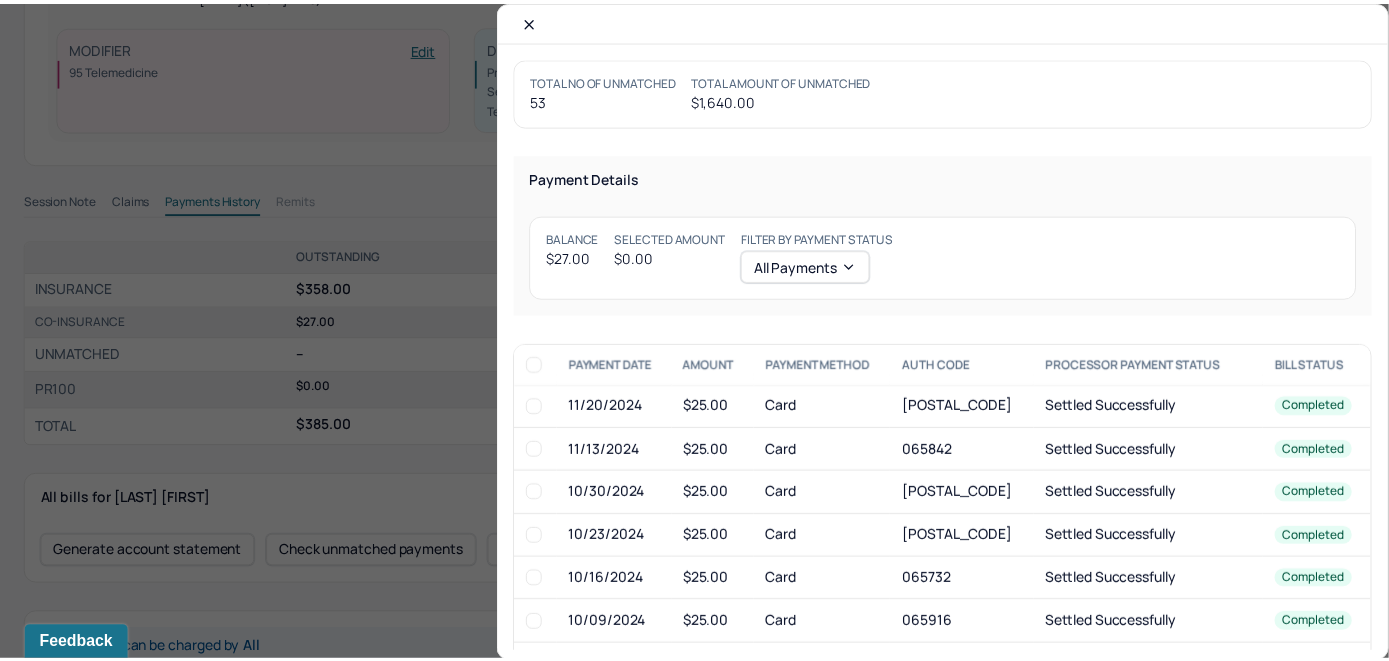 scroll, scrollTop: 515, scrollLeft: 0, axis: vertical 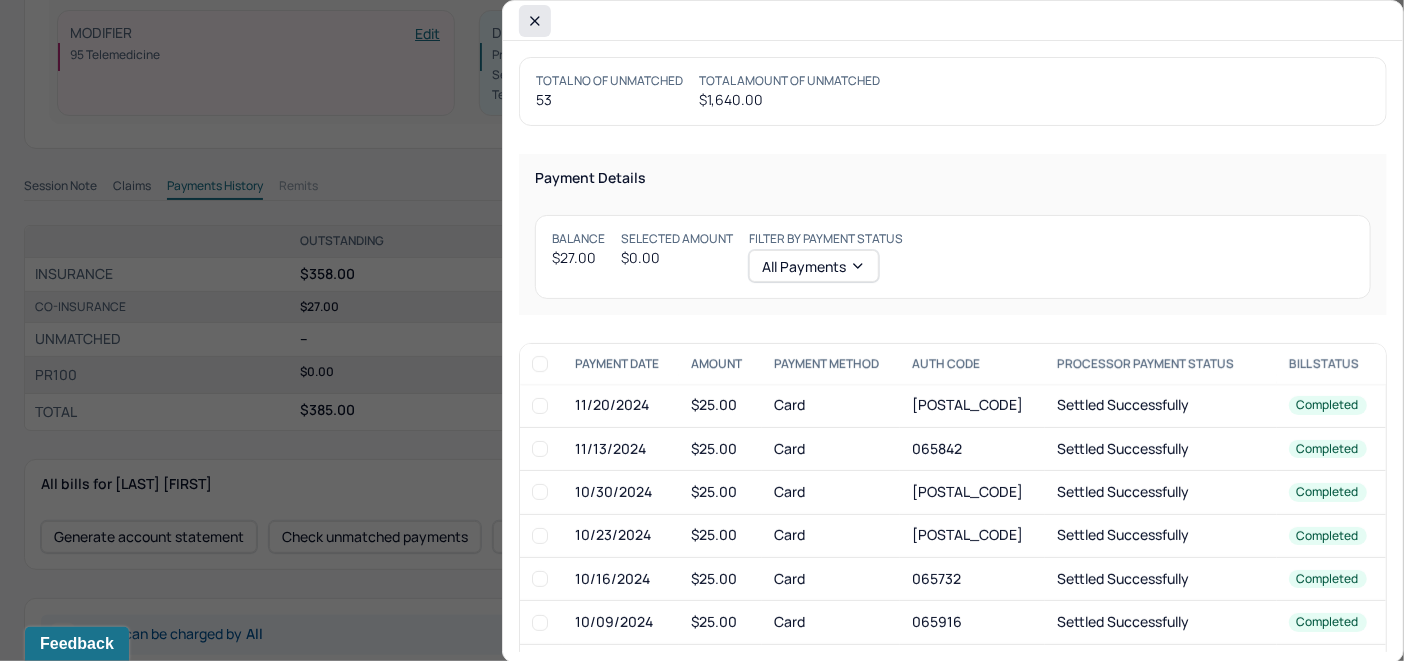click 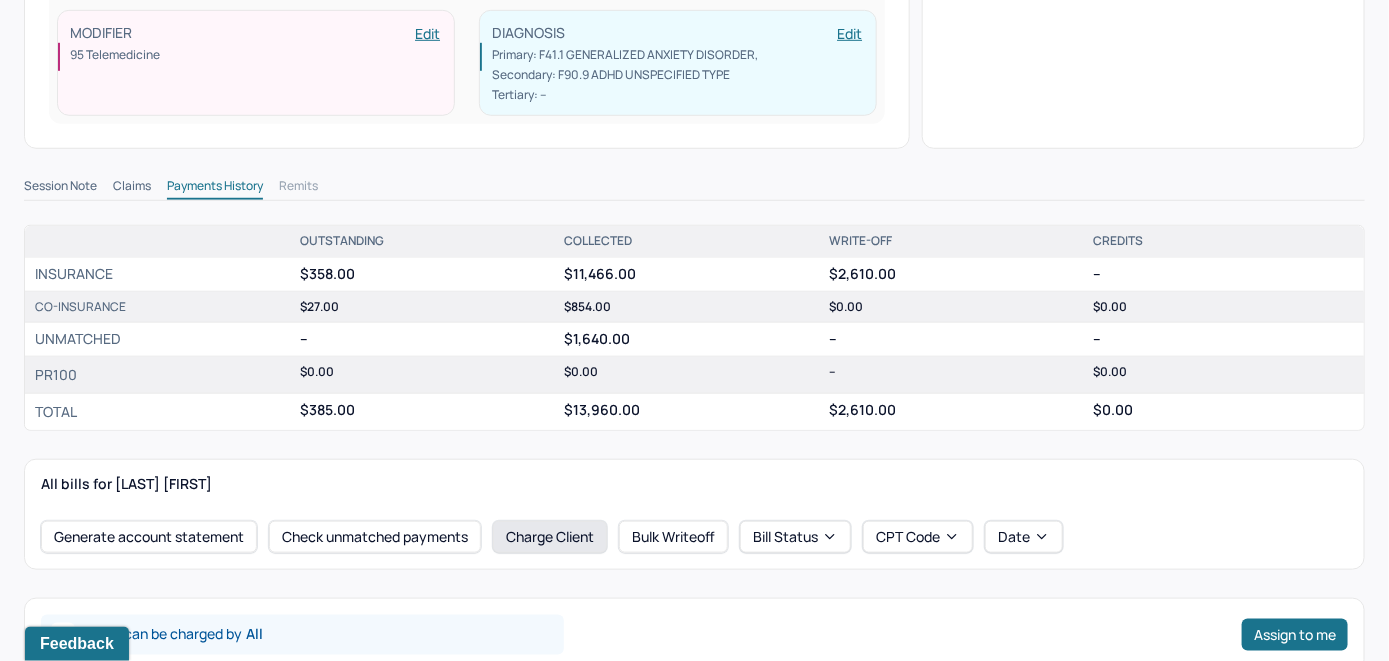 click on "Charge Client" at bounding box center [550, 537] 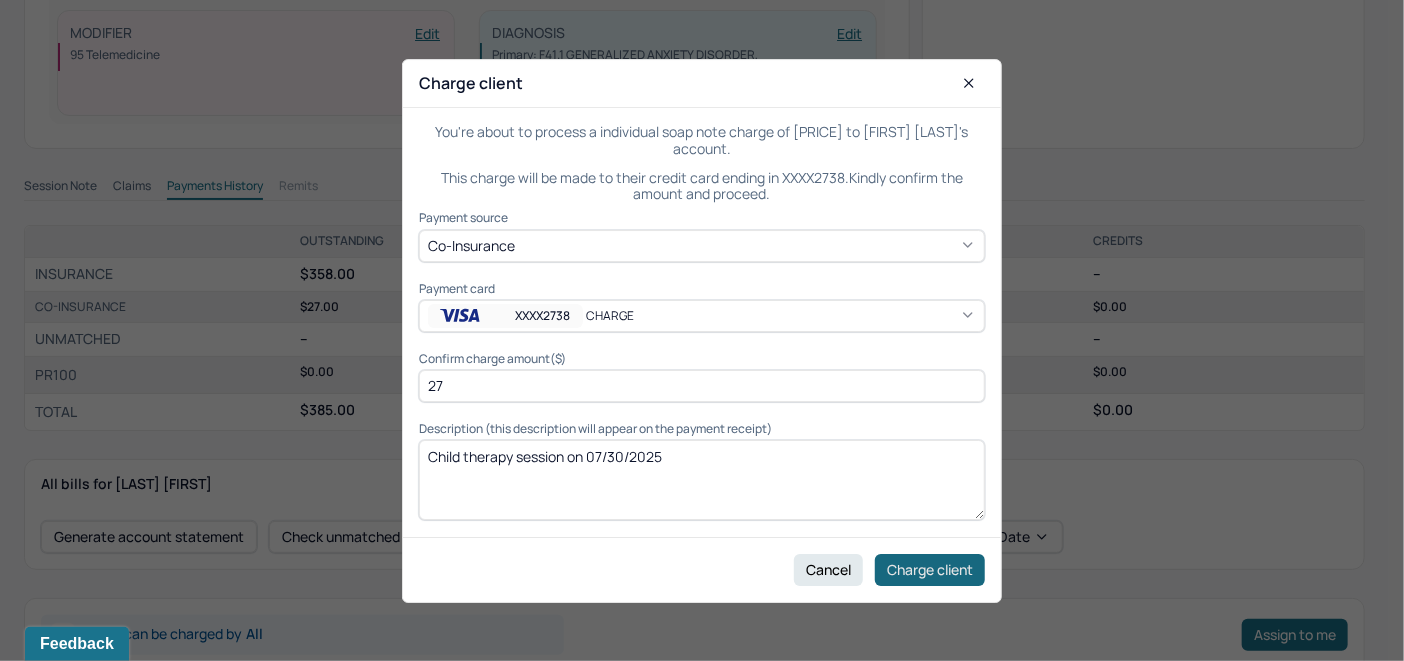click on "Charge client" at bounding box center (930, 569) 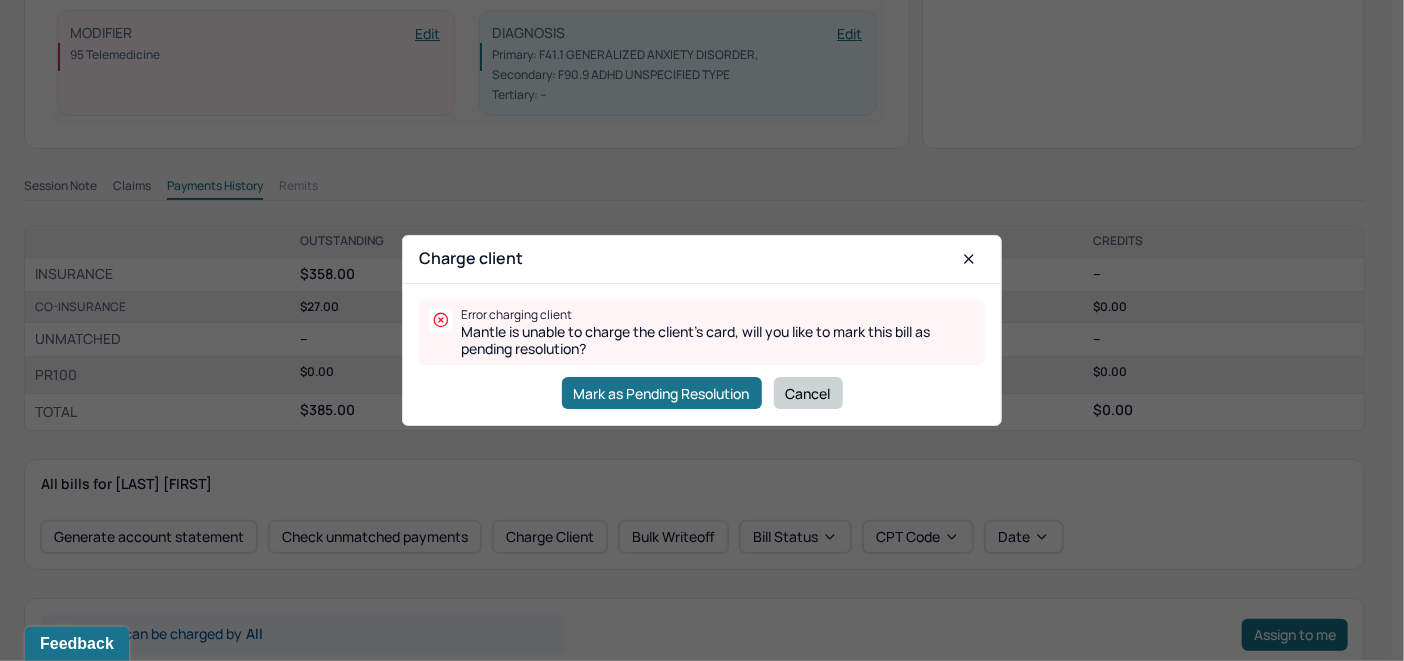 click on "Cancel" at bounding box center (808, 393) 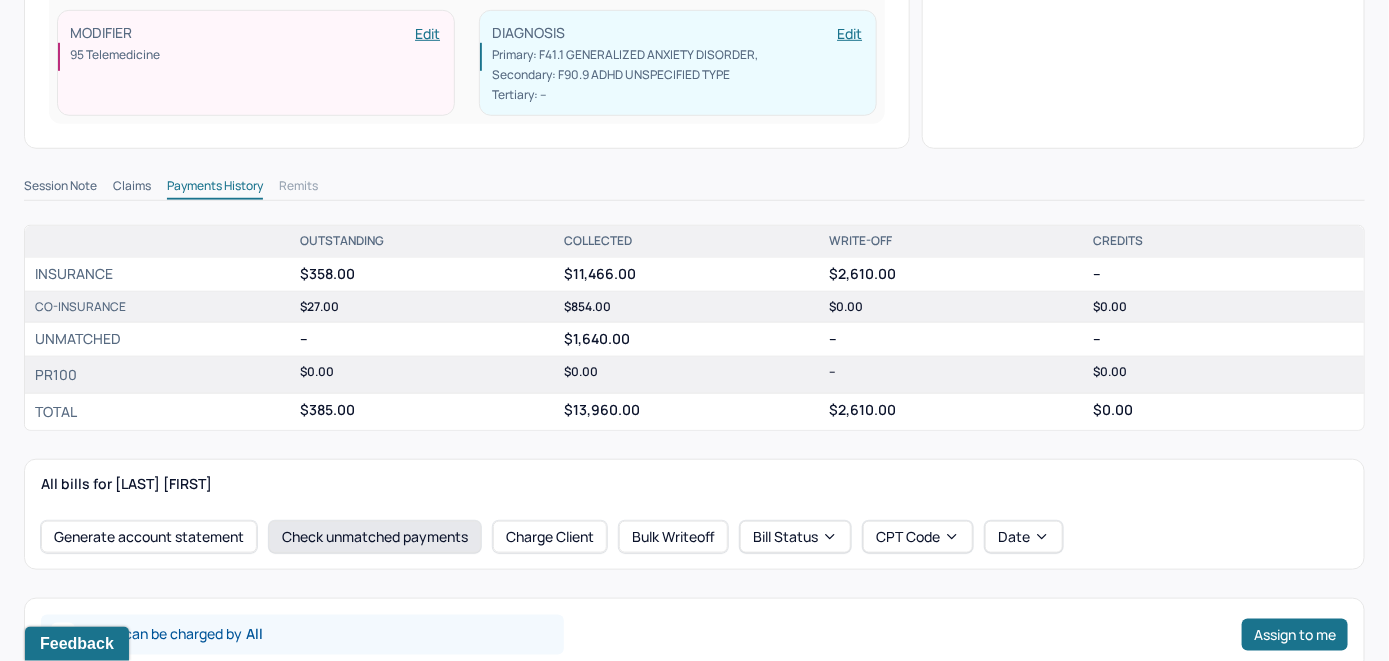 click on "Check unmatched payments" at bounding box center (375, 537) 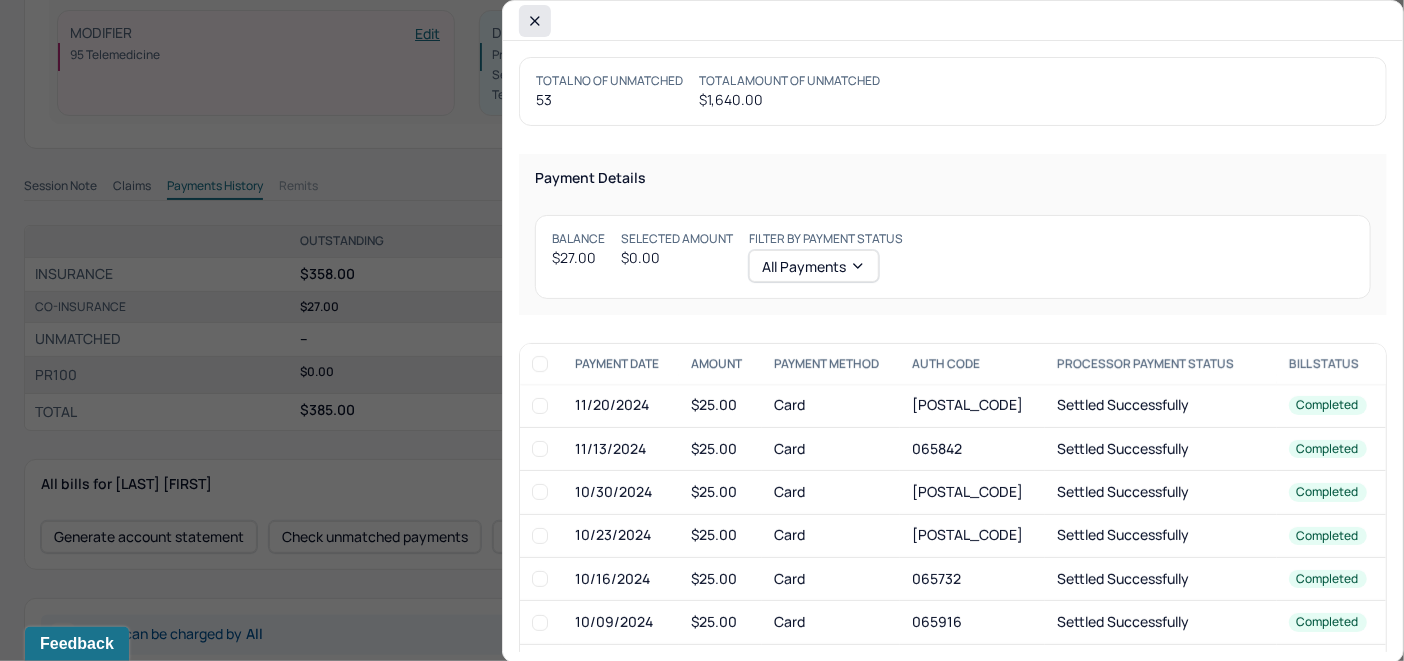 click 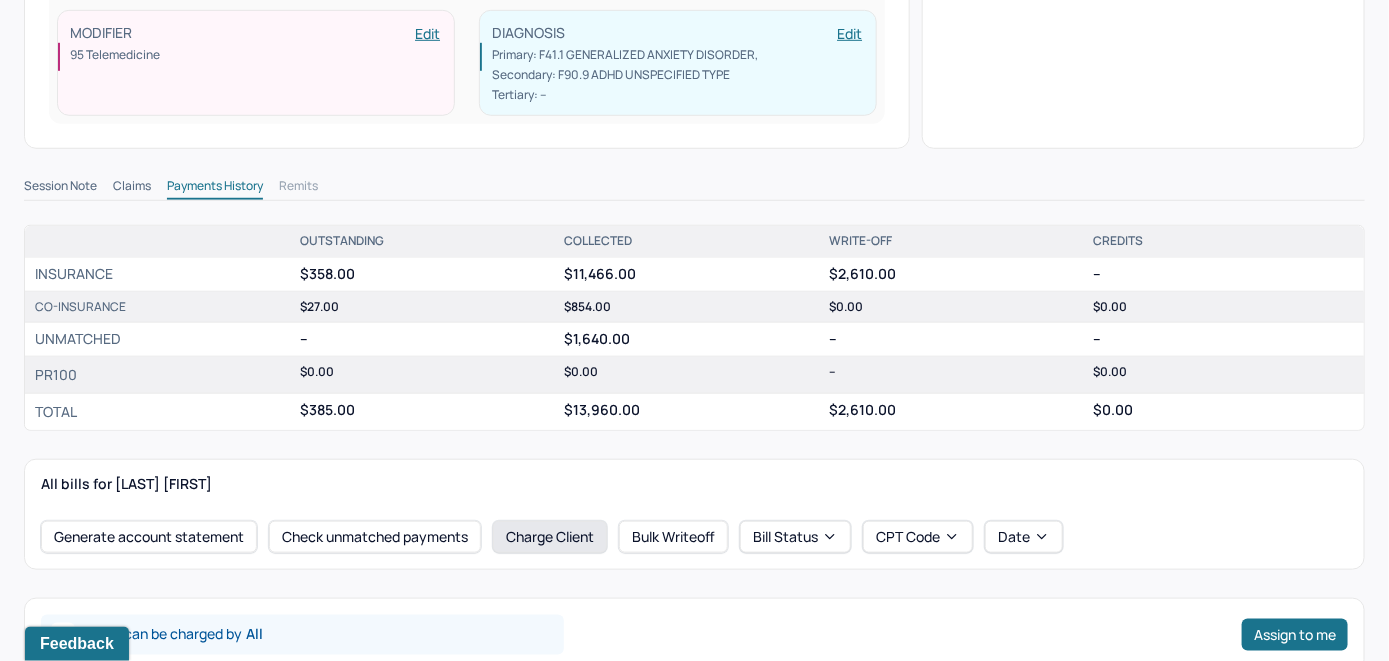 click on "Charge Client" at bounding box center [550, 537] 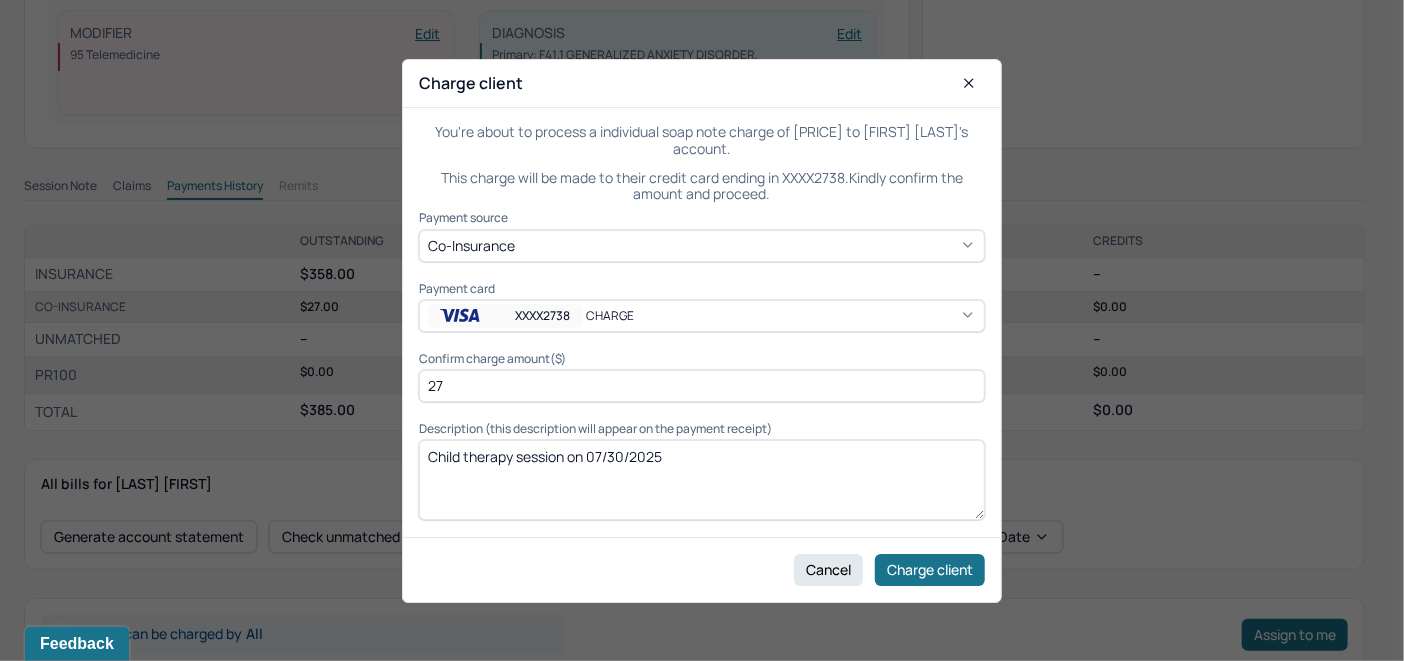 click 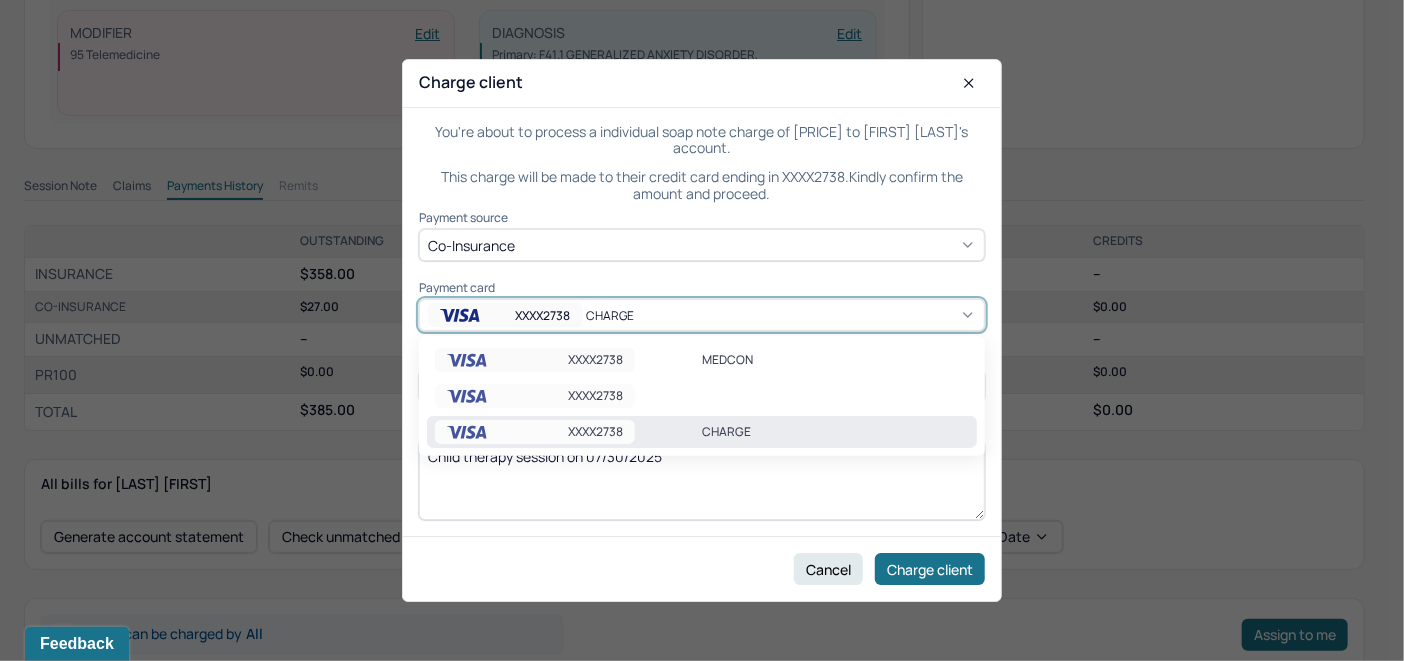 click on "CHARGE" at bounding box center [835, 432] 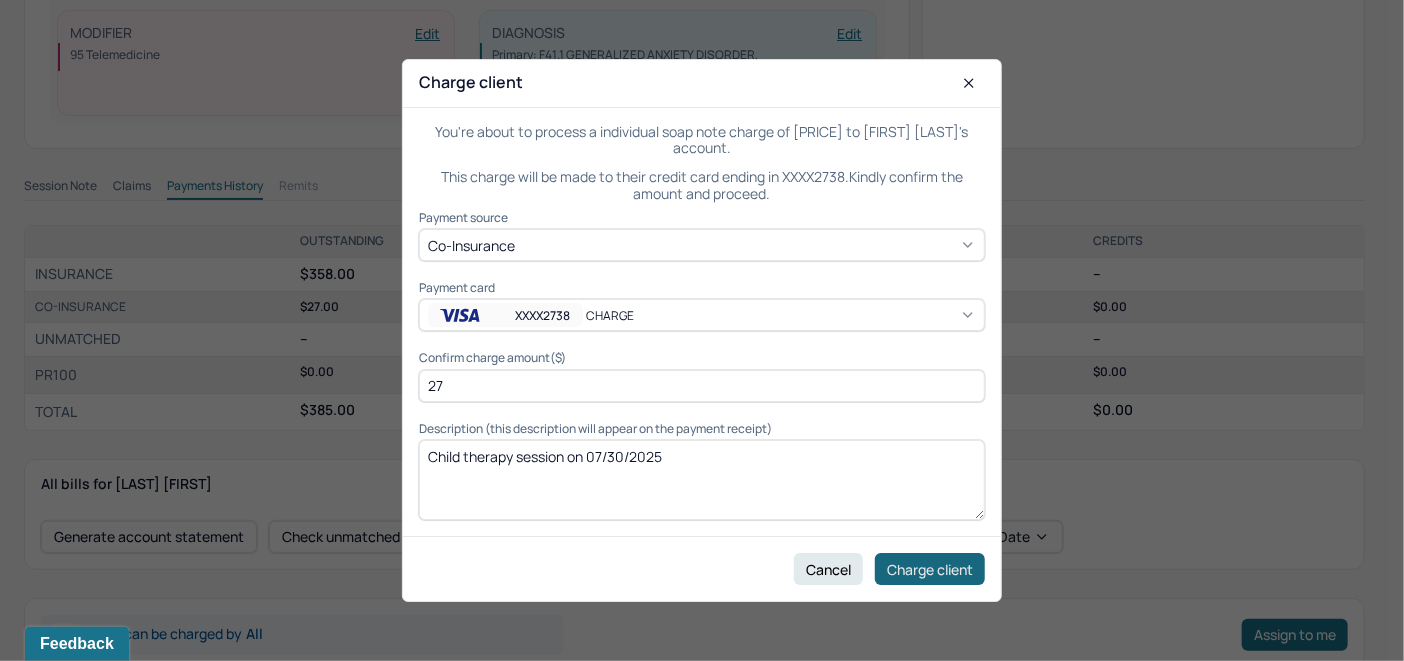 click on "Charge client" at bounding box center [930, 569] 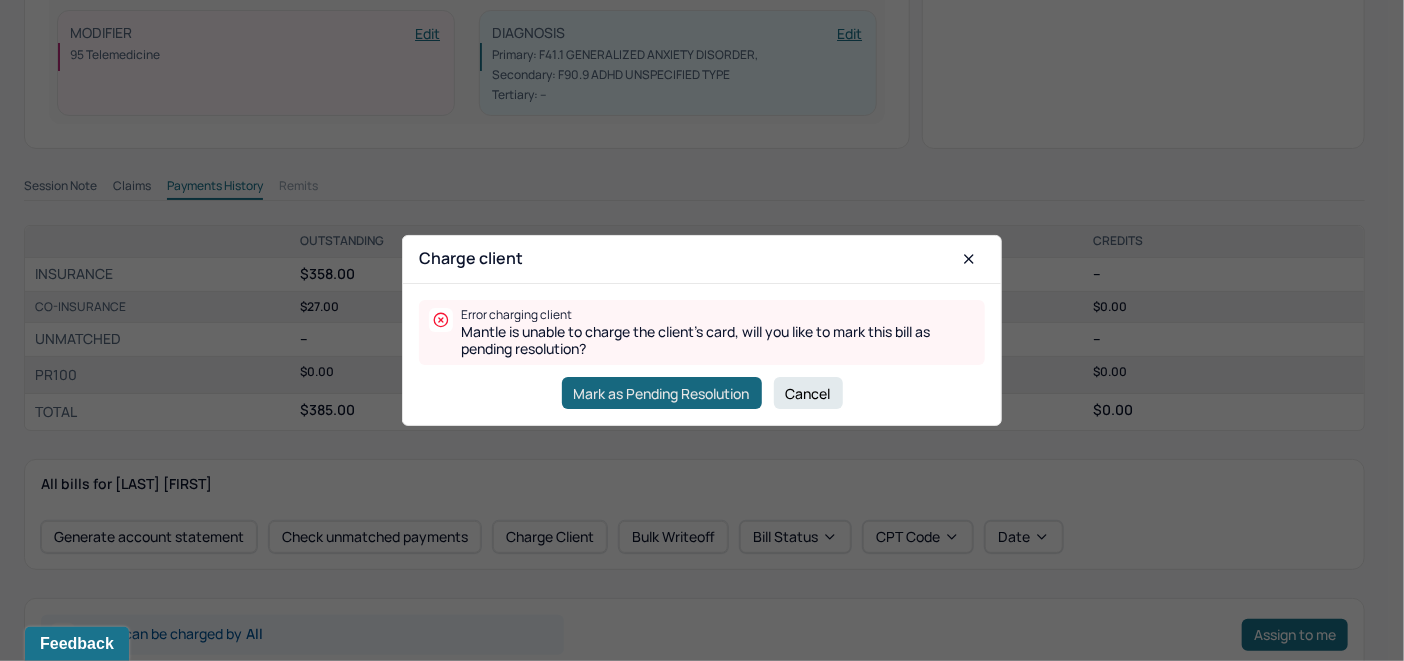 click on "Mark as Pending Resolution" at bounding box center (662, 393) 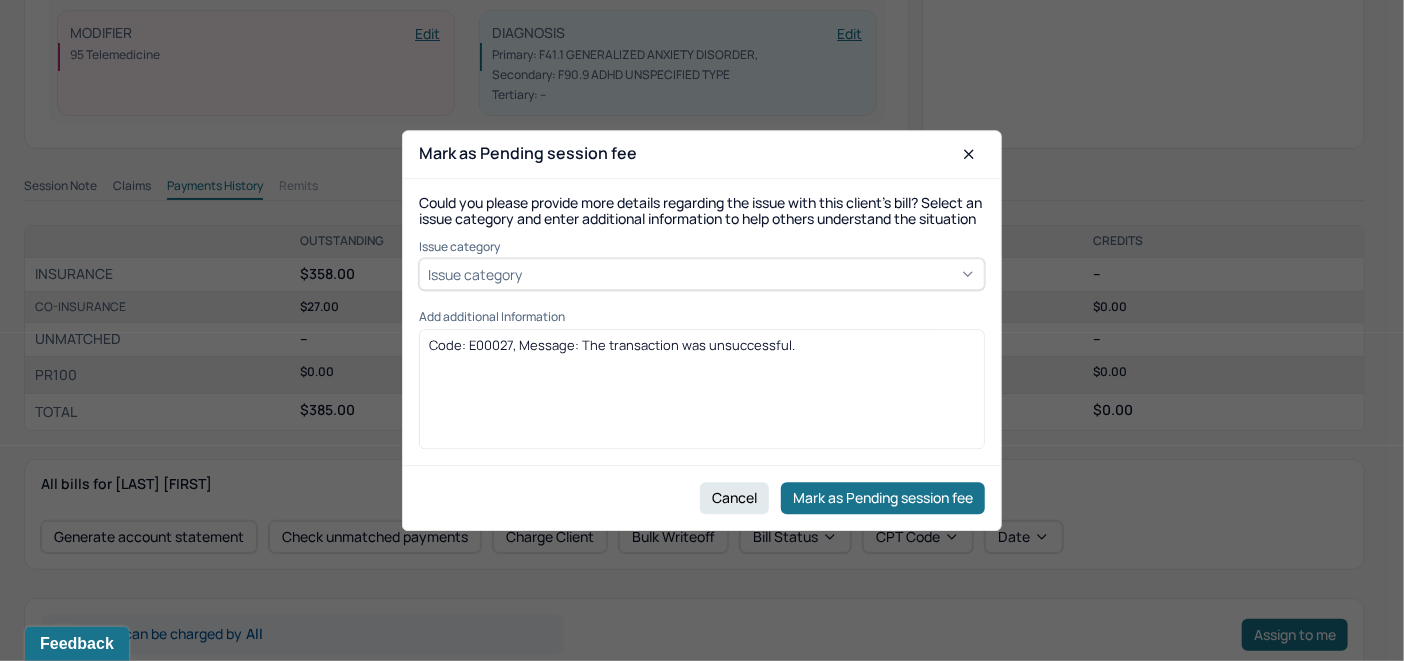 click 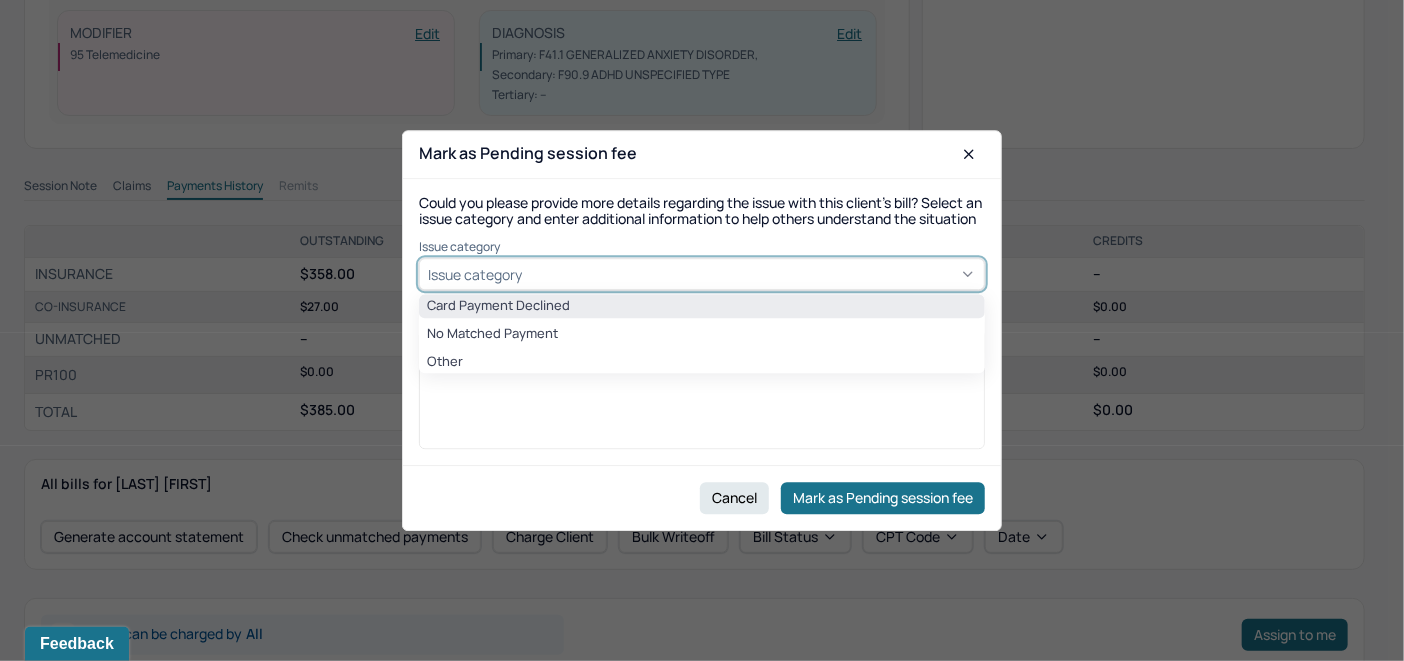click on "Card Payment Declined" at bounding box center [702, 307] 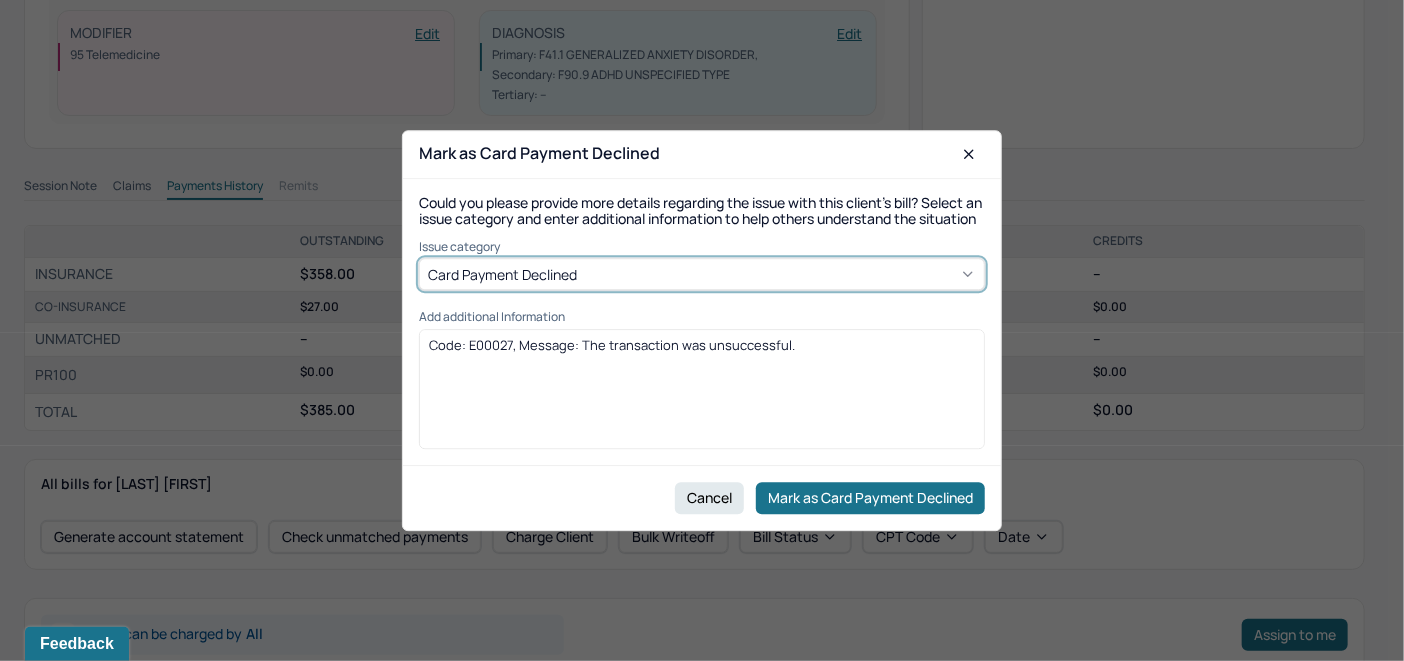 click on "Code: E00027, Message: The transaction was unsuccessful." at bounding box center [702, 396] 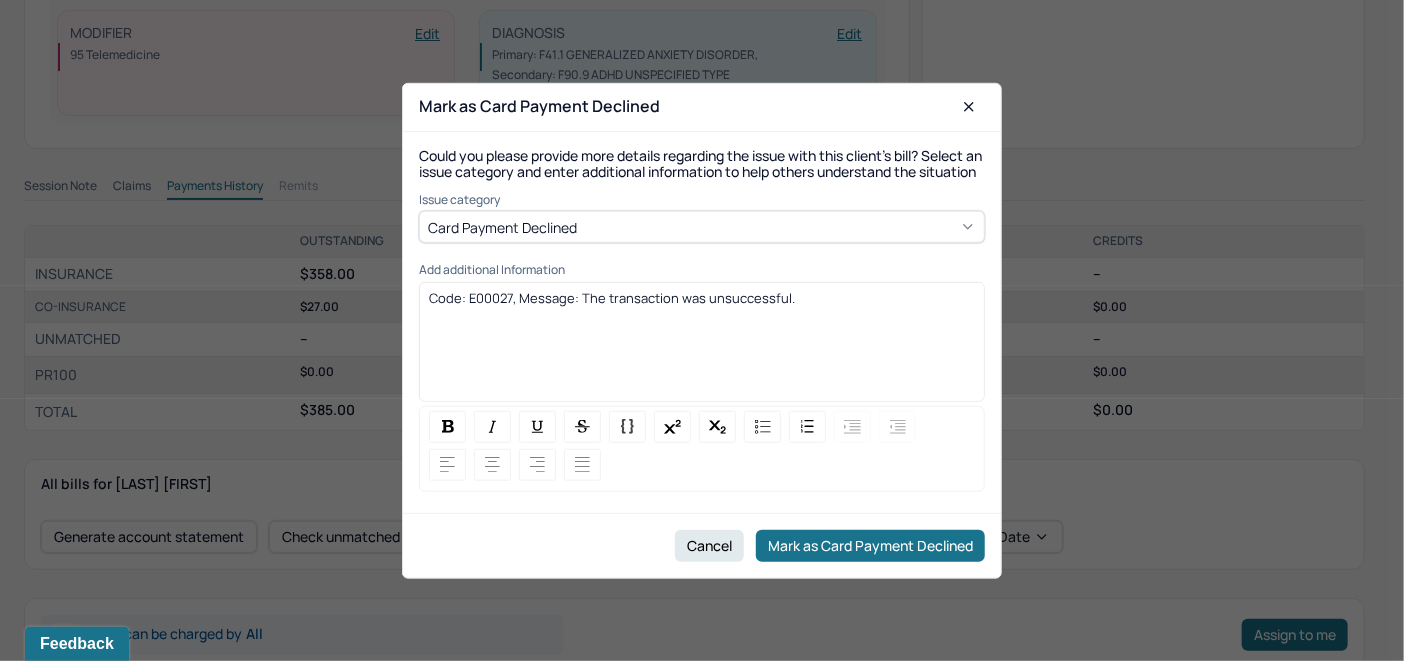 drag, startPoint x: 814, startPoint y: 325, endPoint x: 428, endPoint y: 306, distance: 386.46735 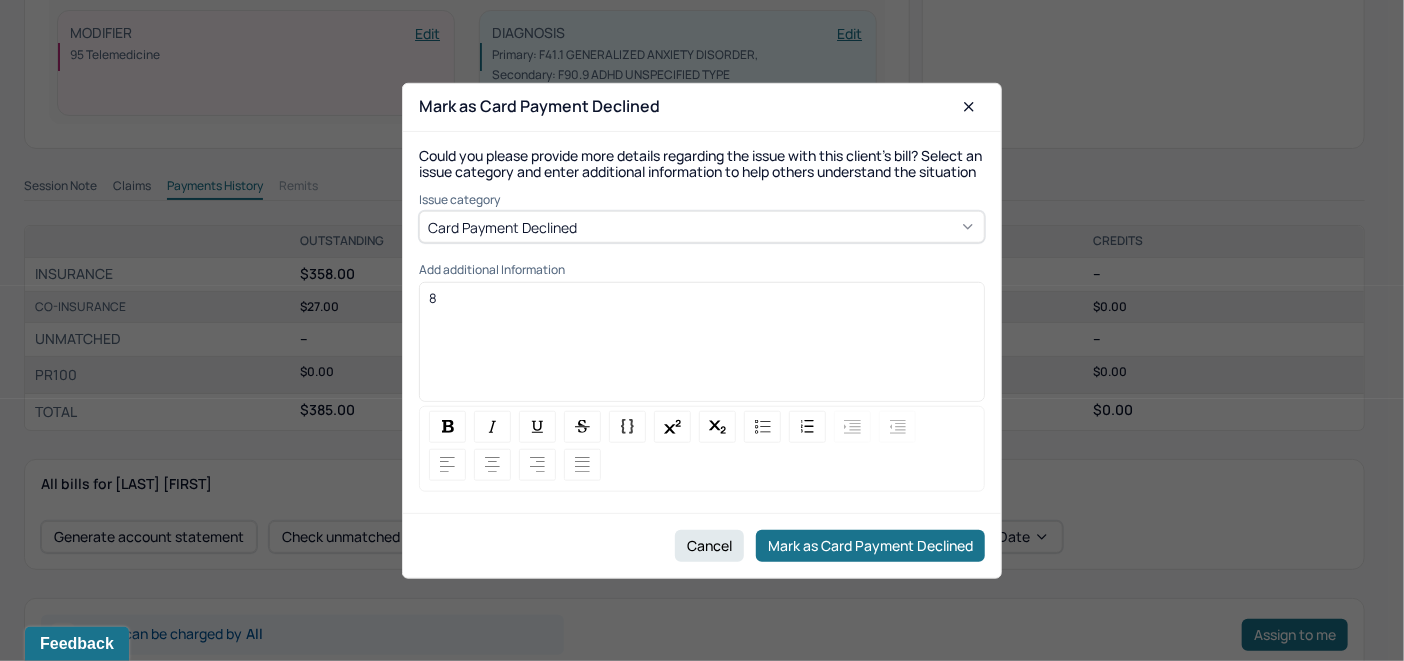 type 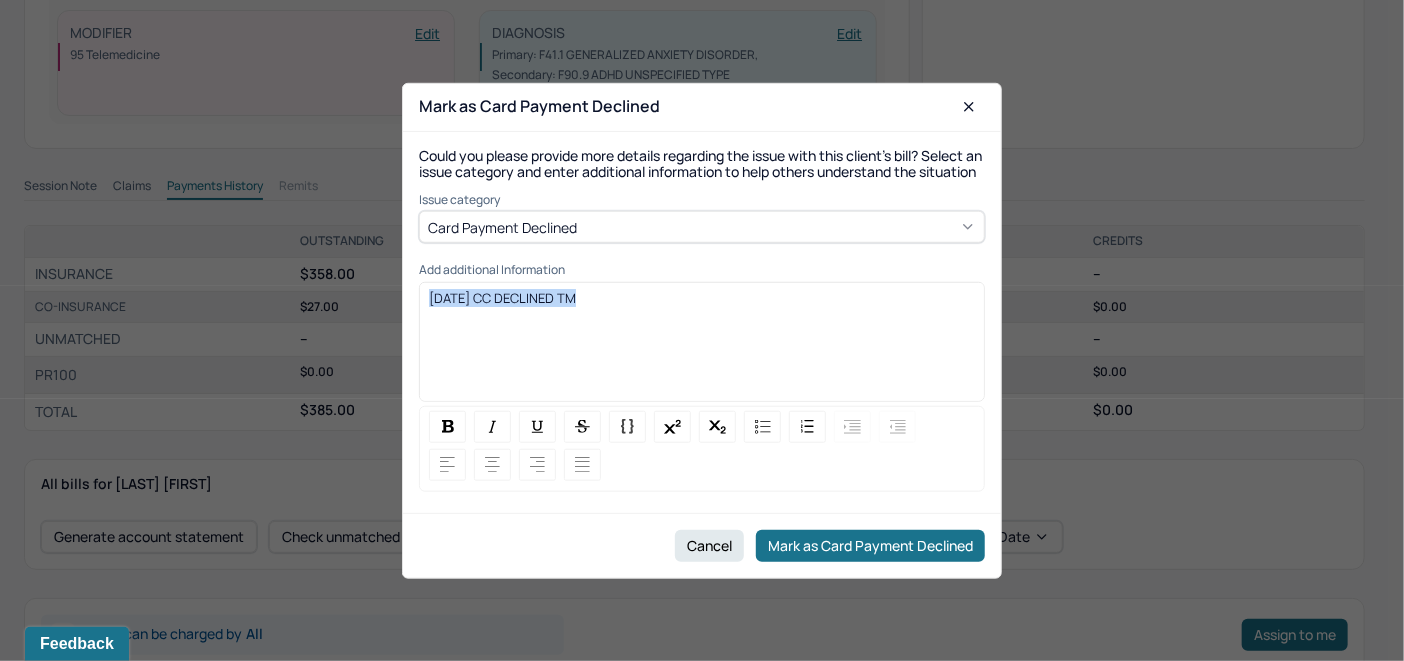 drag, startPoint x: 601, startPoint y: 313, endPoint x: 284, endPoint y: 317, distance: 317.02524 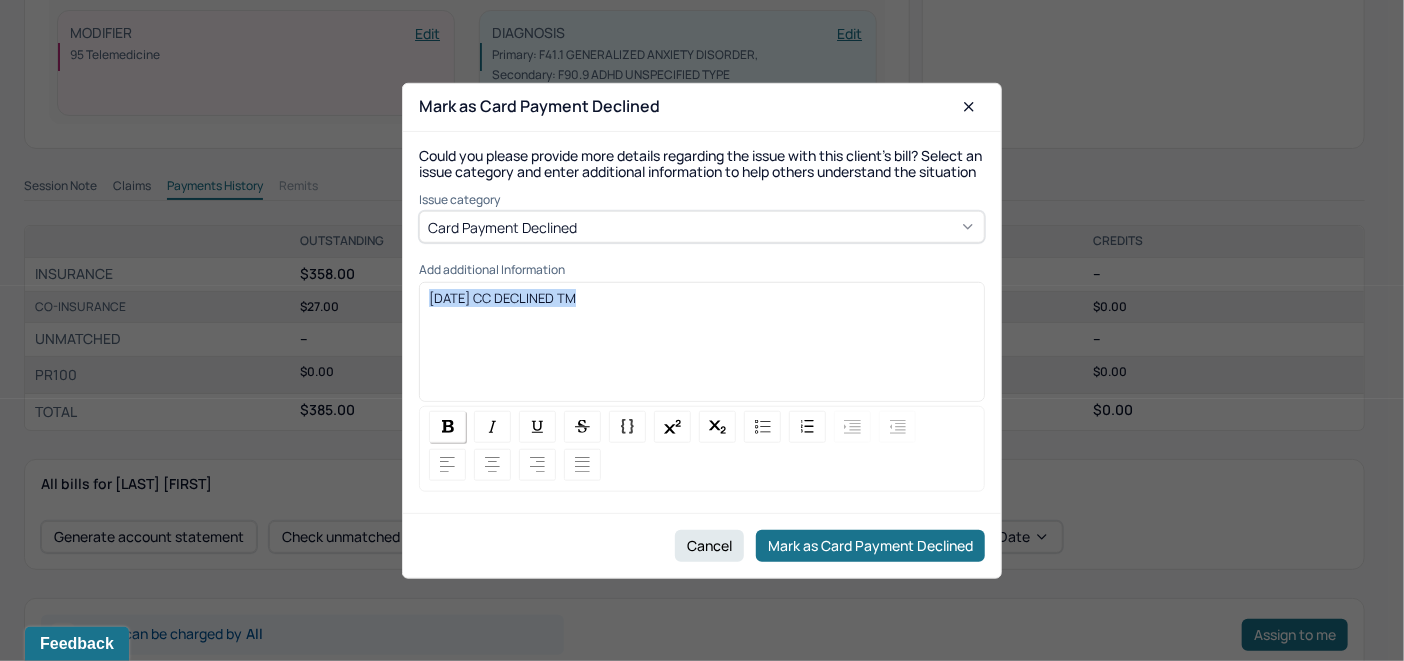 click at bounding box center [447, 427] 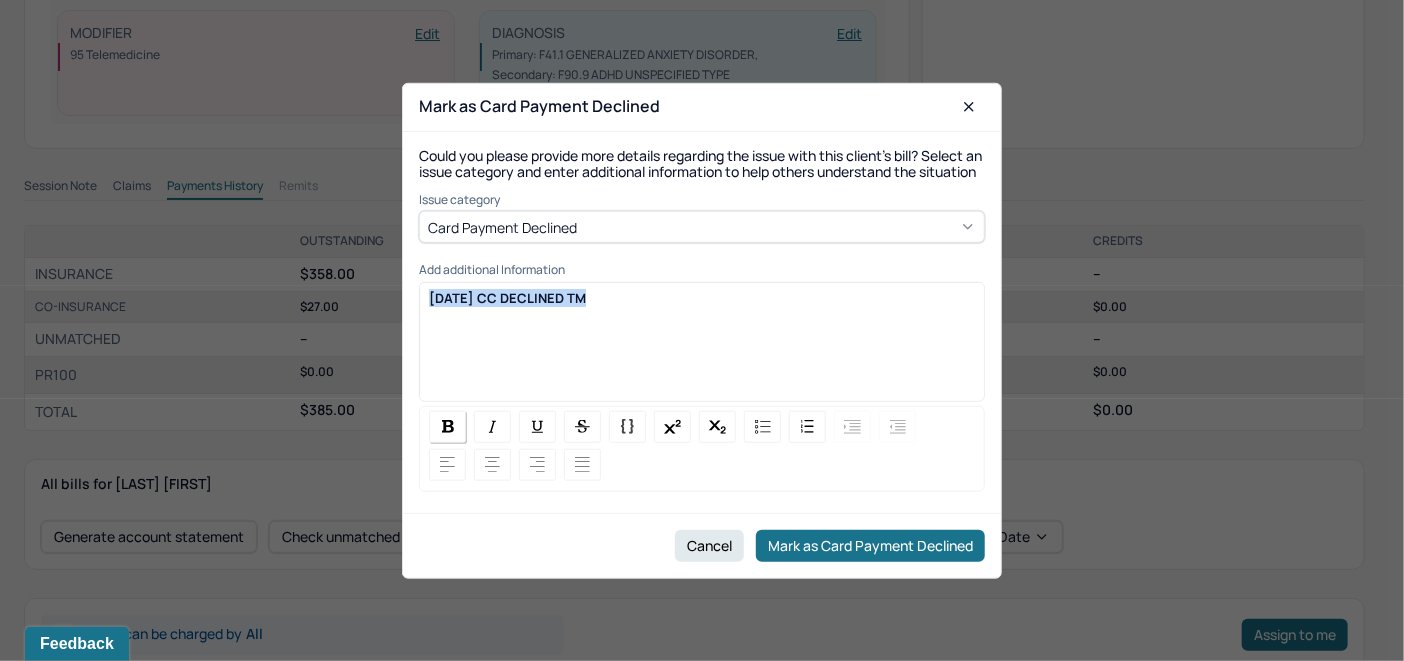 copy on "[DATE] CC DECLINED TM" 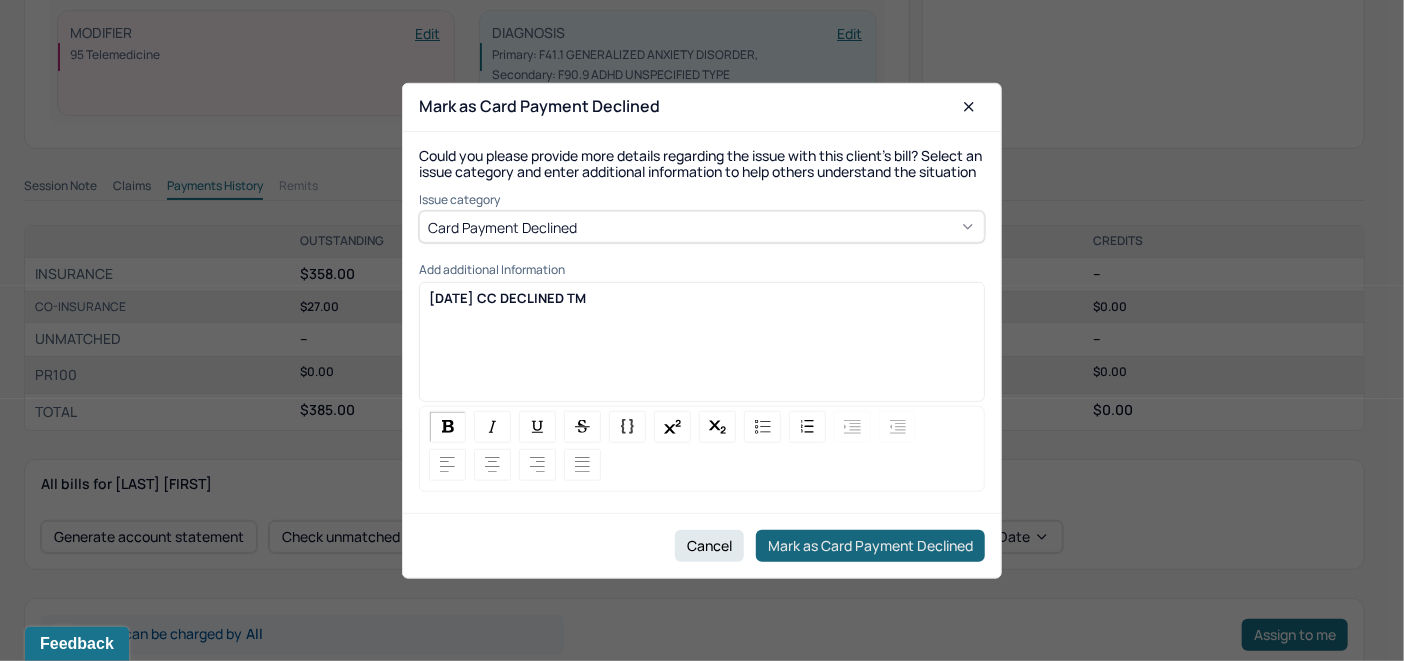 click on "Mark as Card Payment Declined" at bounding box center [870, 546] 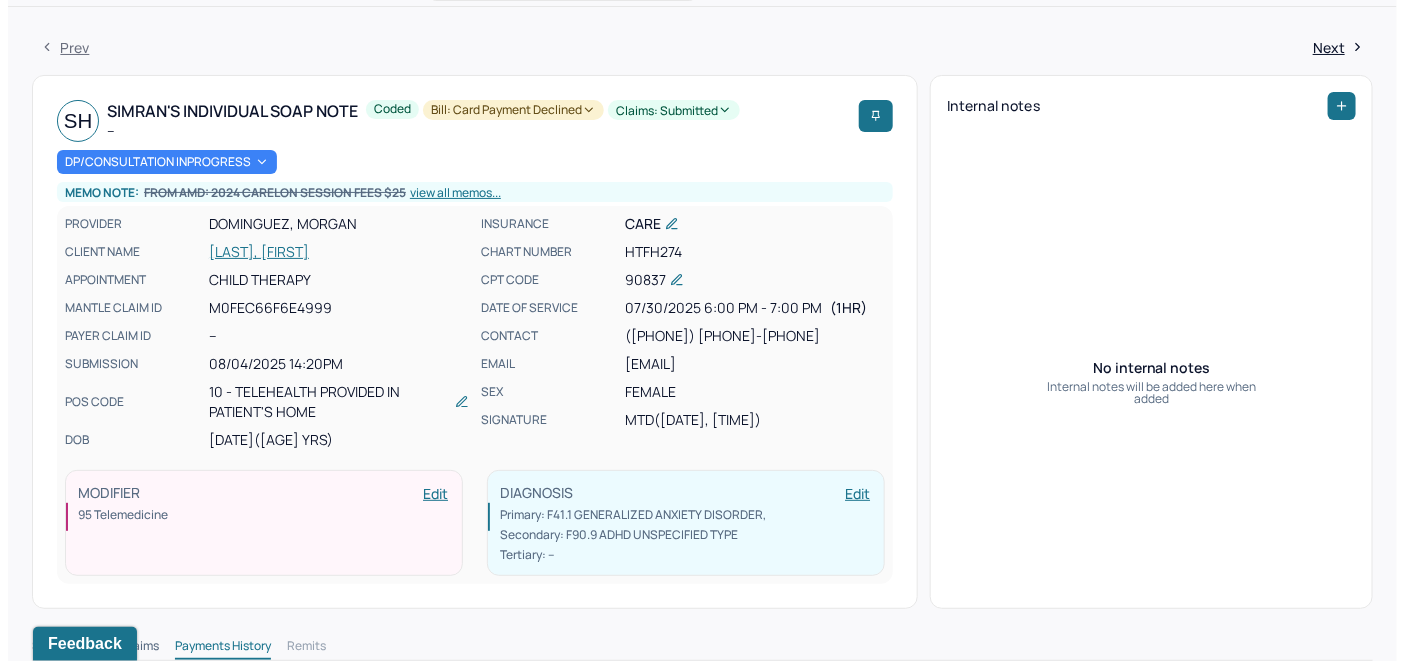 scroll, scrollTop: 0, scrollLeft: 0, axis: both 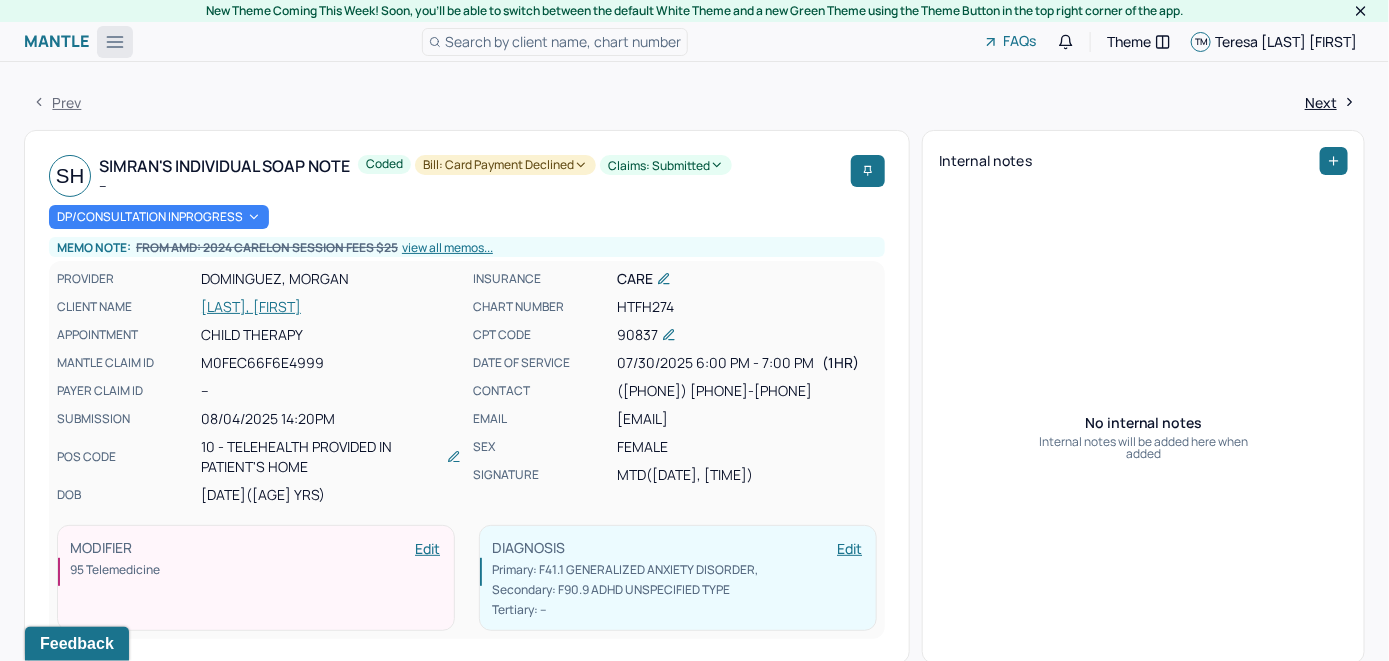 click 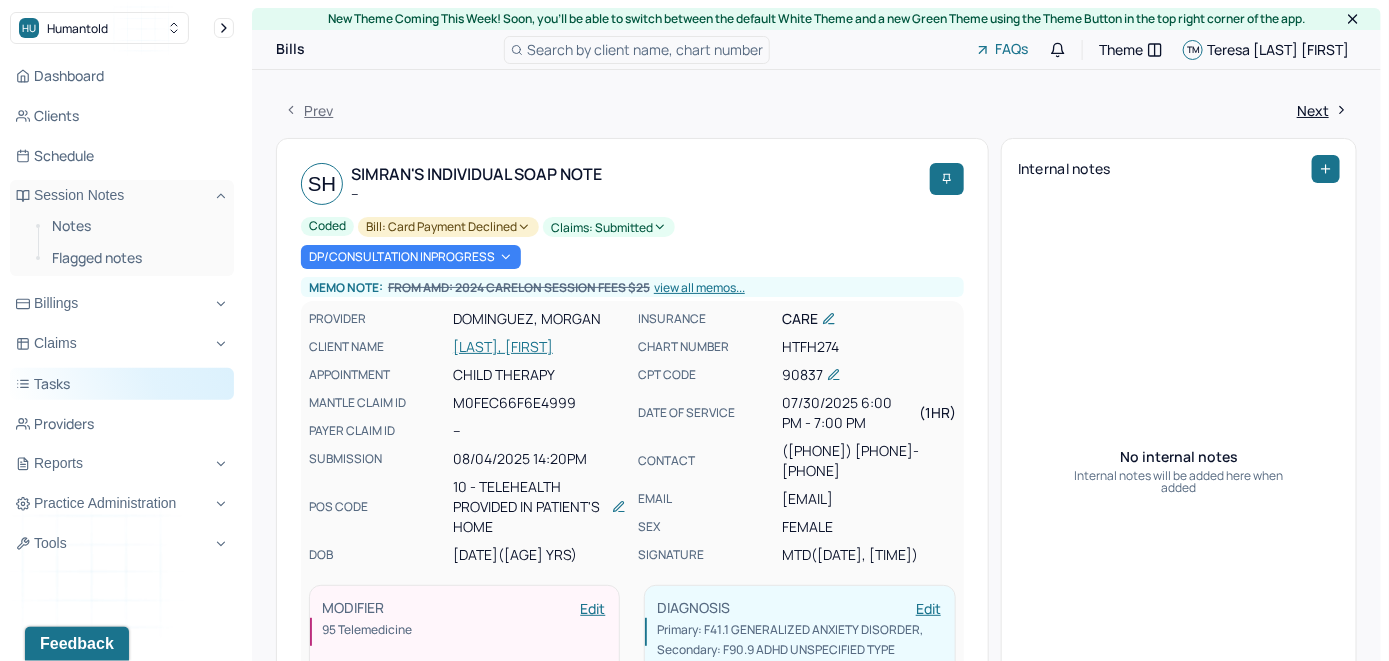 click on "Tasks" at bounding box center (122, 384) 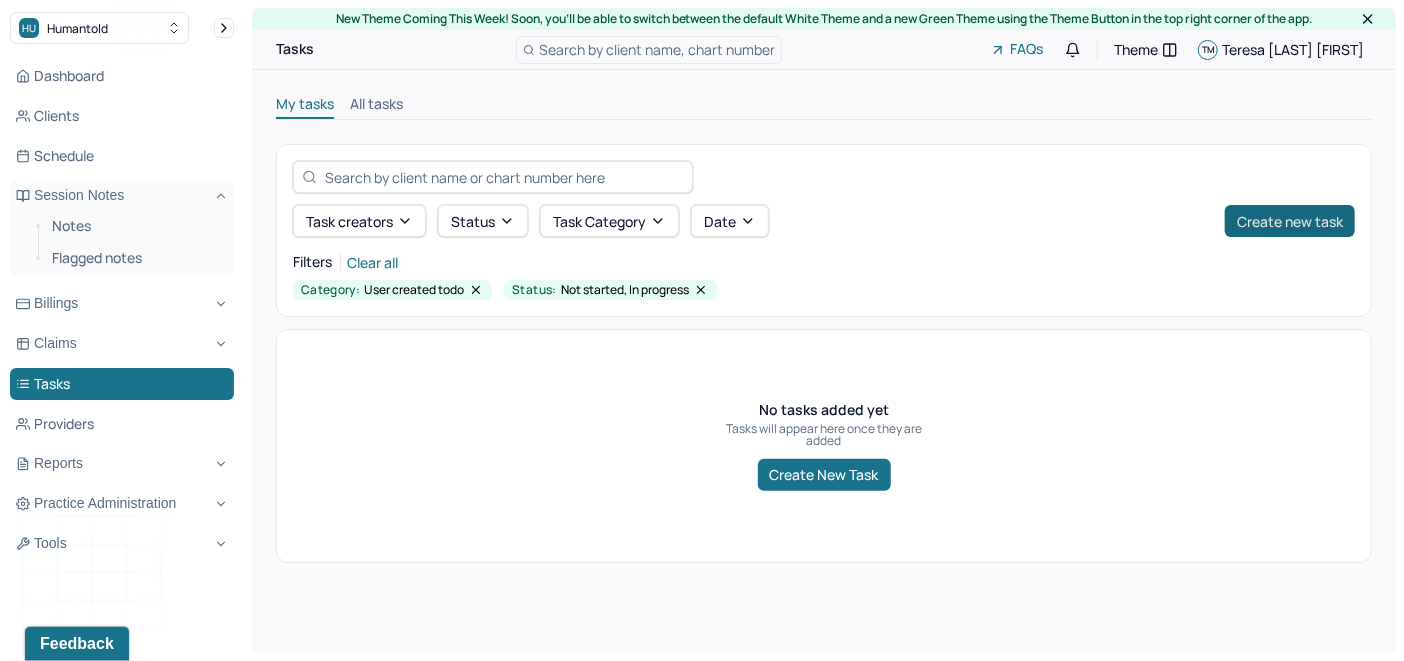 click on "Create new task" at bounding box center (1290, 221) 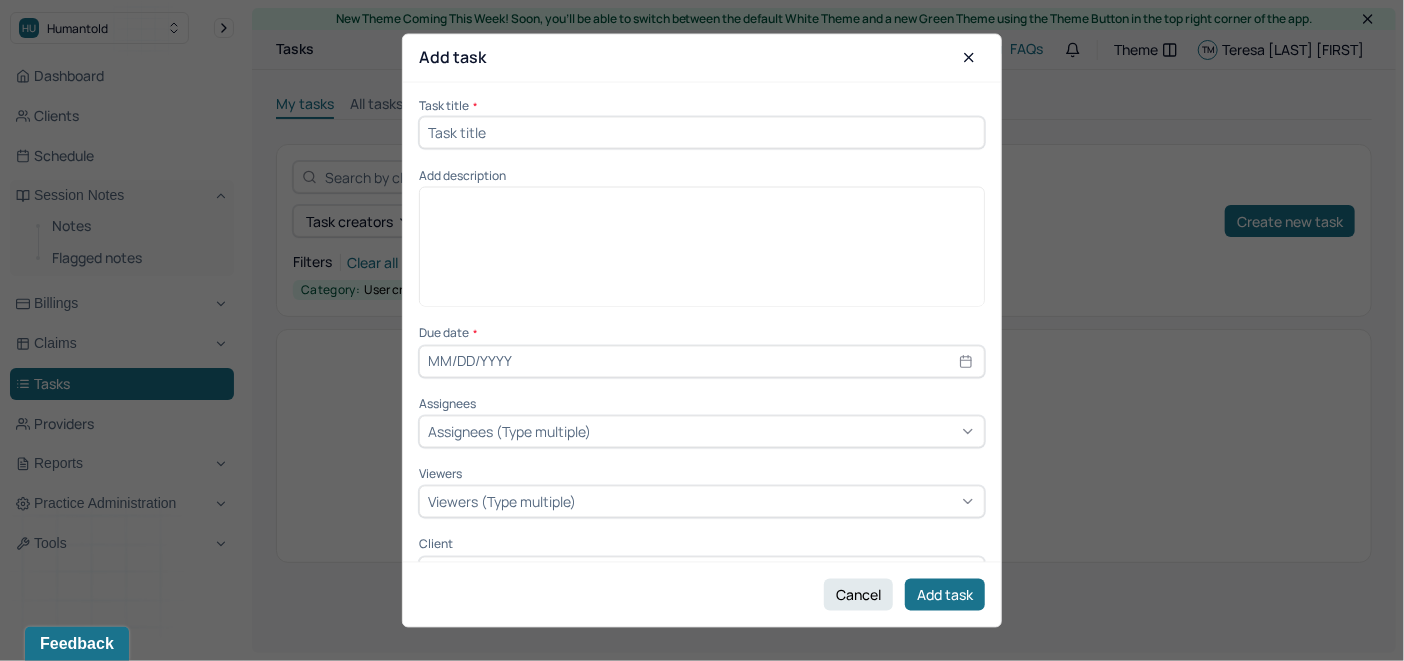 click at bounding box center (702, 132) 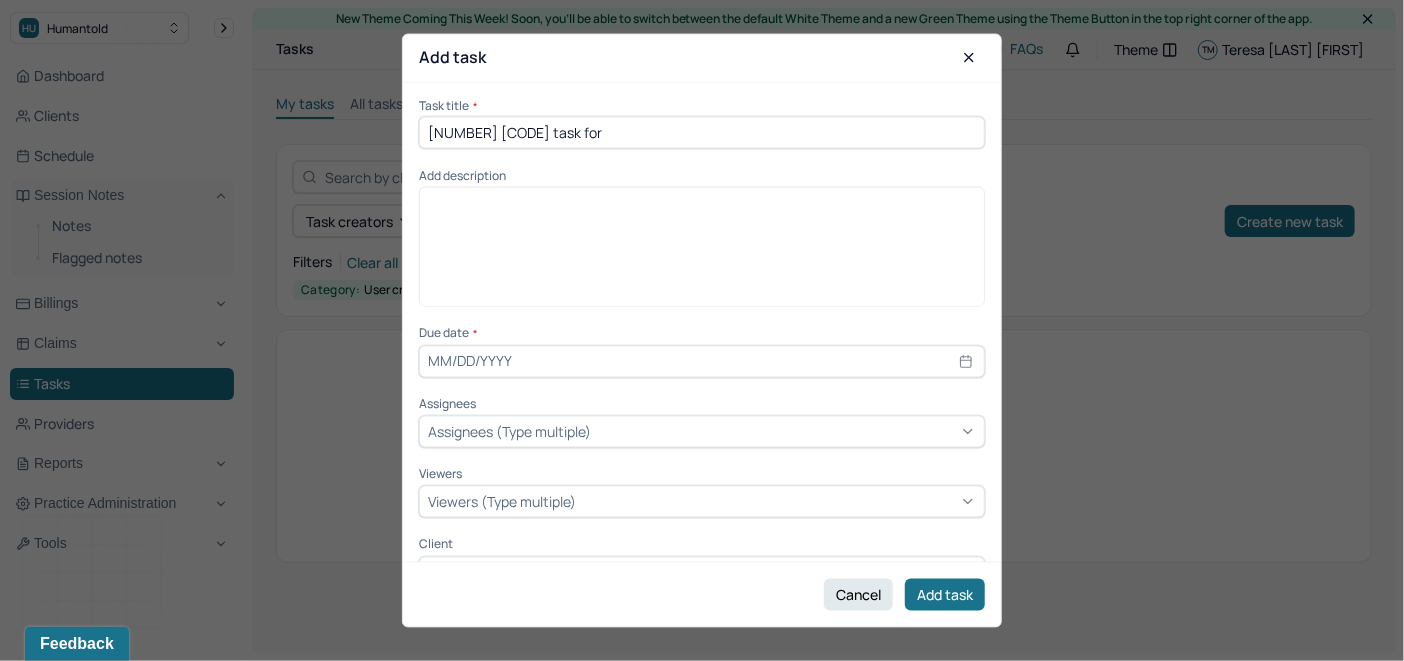 click on "[NUMBER] [CODE] task for" at bounding box center (702, 132) 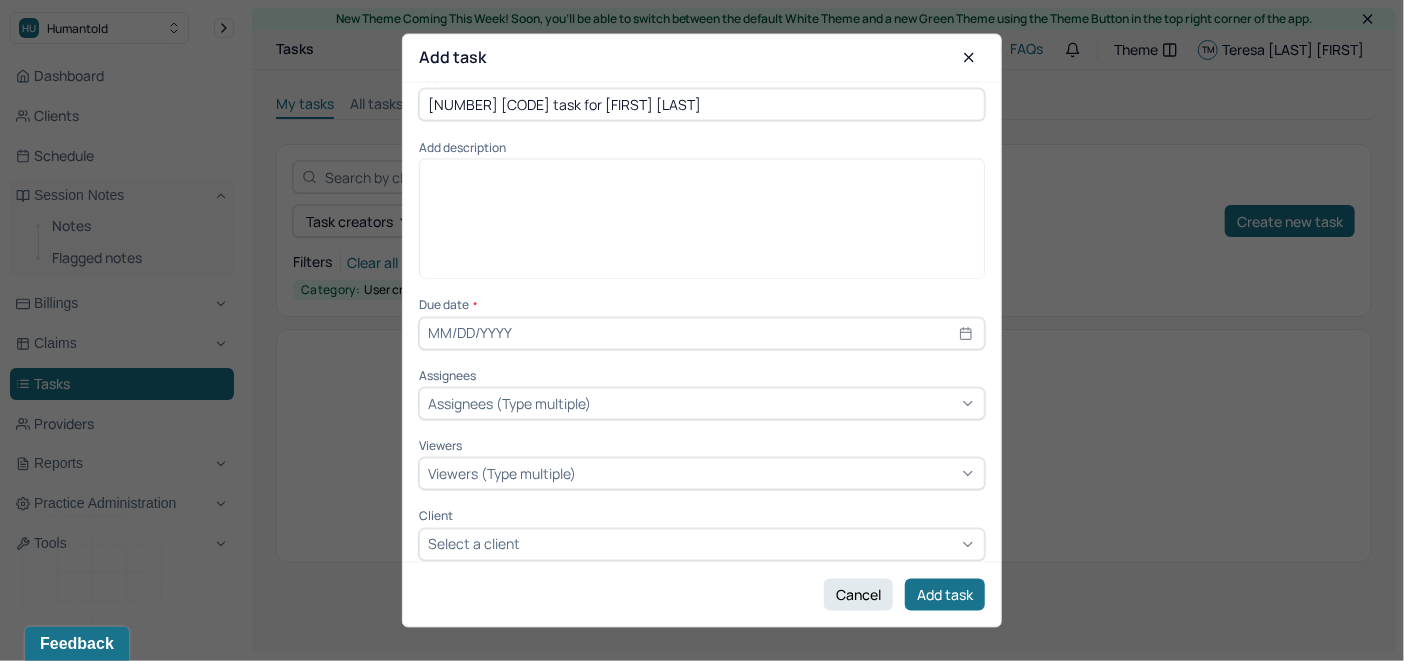 scroll, scrollTop: 41, scrollLeft: 0, axis: vertical 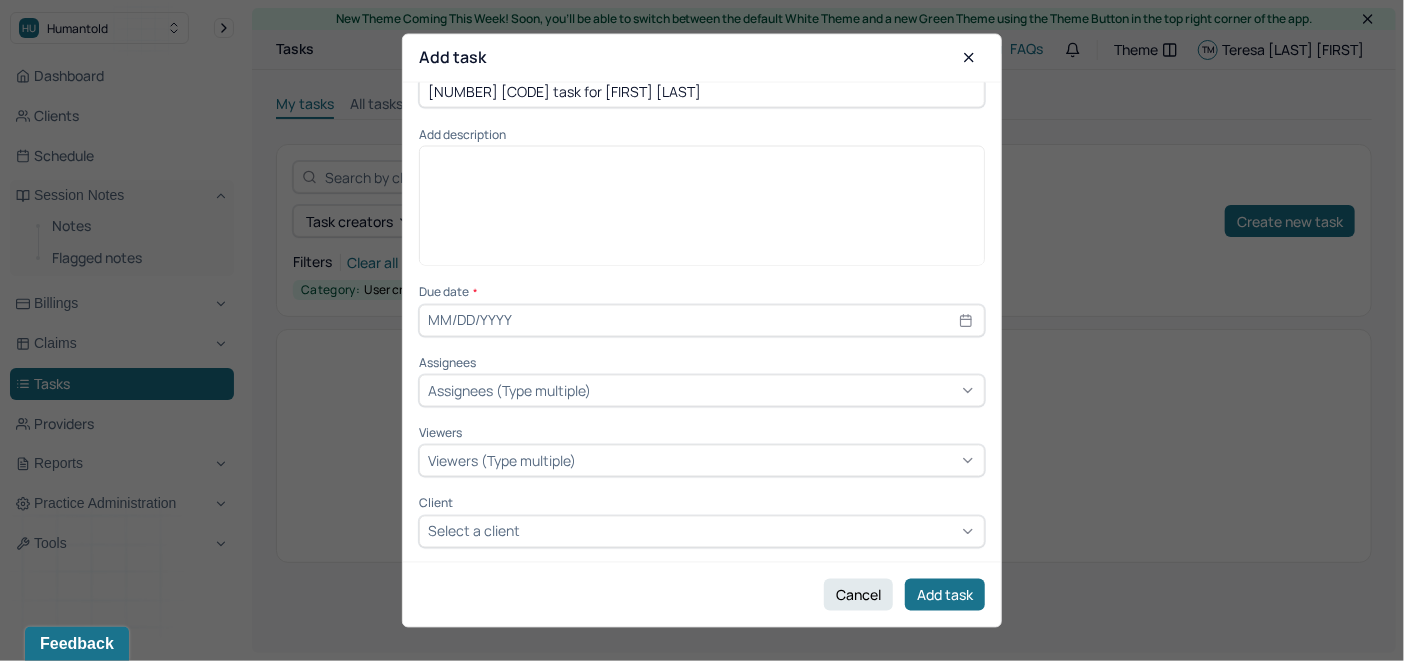 type on "[NUMBER] [CODE] task for [FIRST] [LAST]" 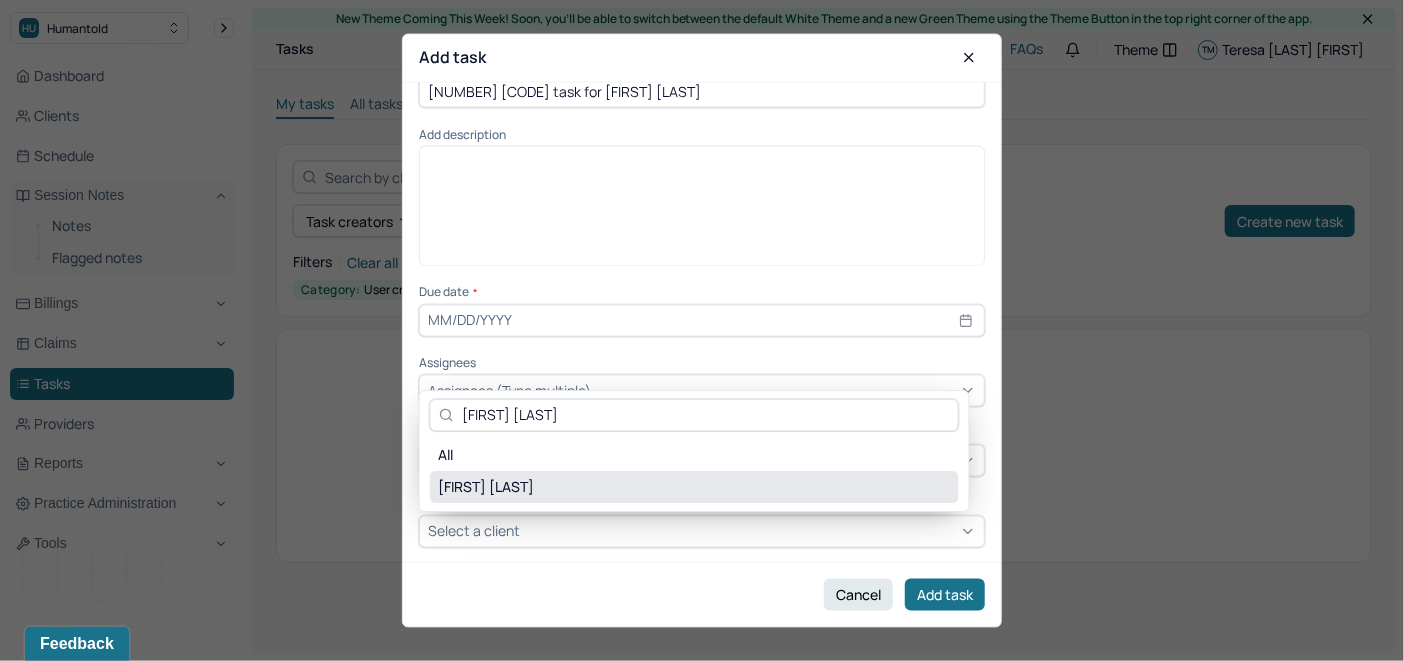 type on "[FIRST] [LAST]" 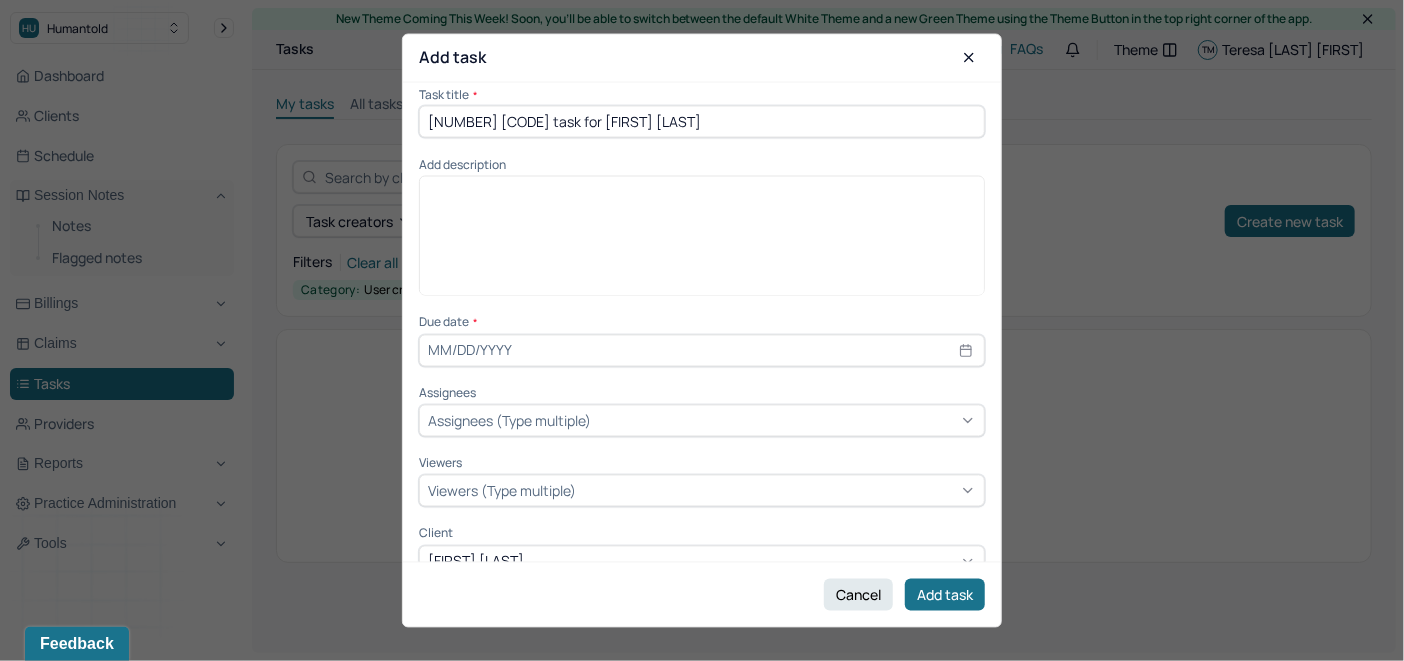 scroll, scrollTop: 0, scrollLeft: 0, axis: both 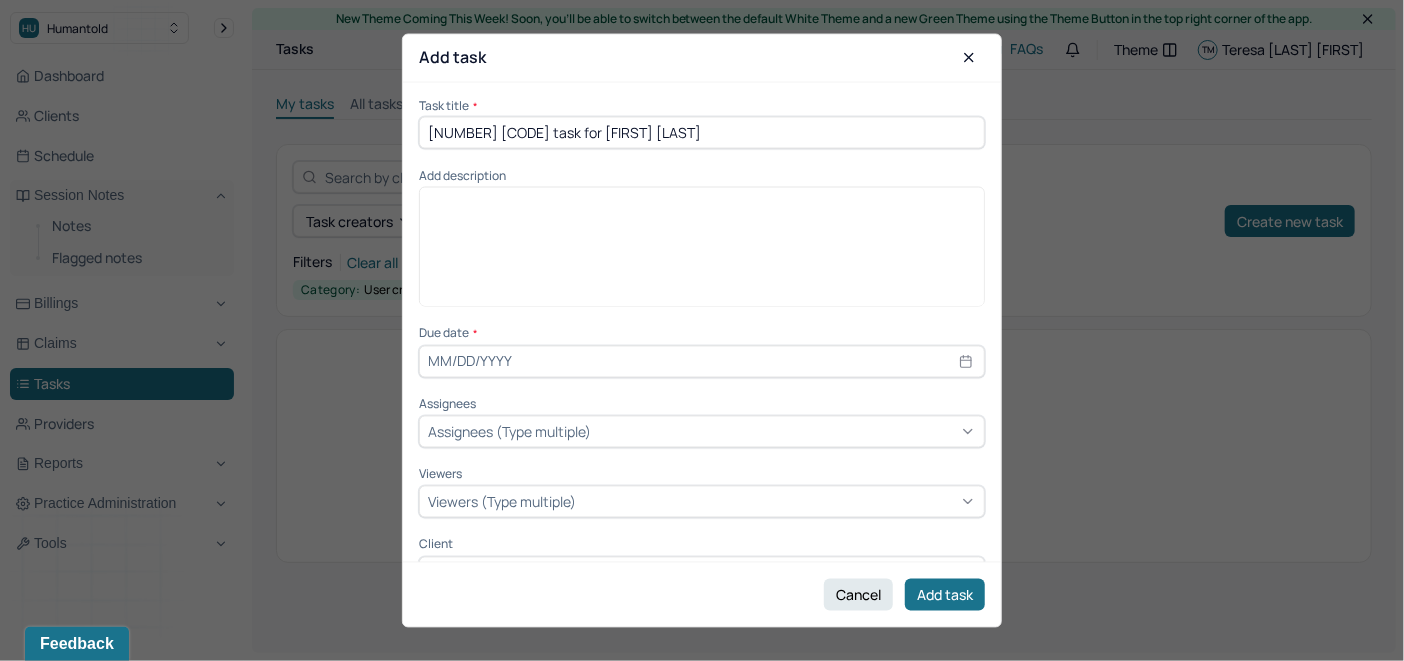 click on "[NUMBER] [CODE] task for [FIRST] [LAST]" at bounding box center (702, 132) 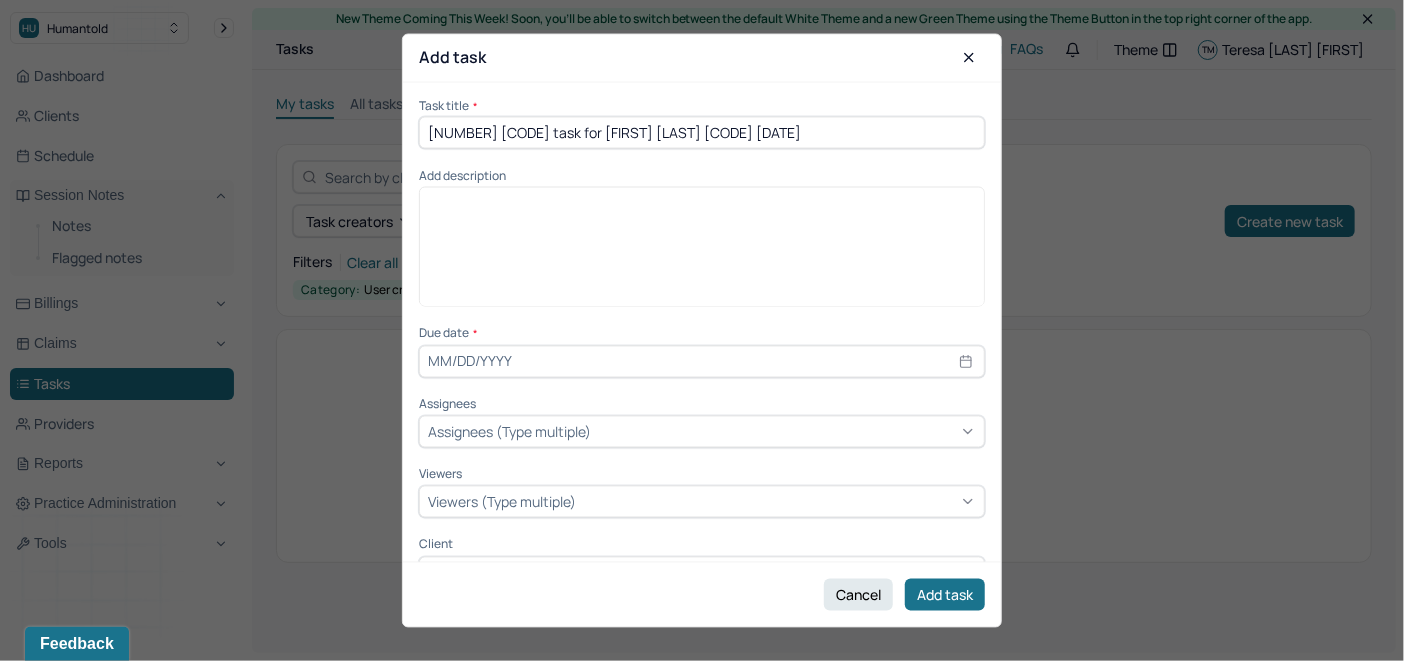 drag, startPoint x: 778, startPoint y: 134, endPoint x: 401, endPoint y: 177, distance: 379.44434 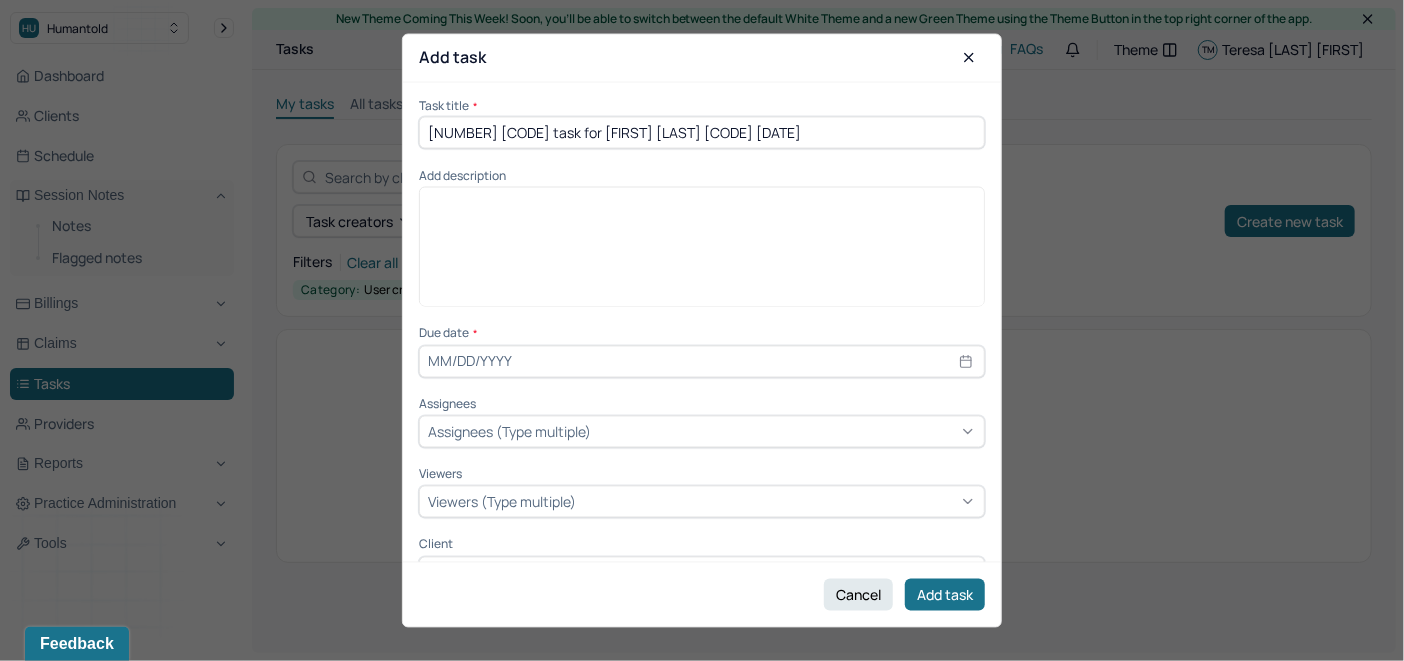 click on "Add task Task title * [NUMBER] [CODE] task for [FIRST] [LAST] [CODE] Add description Due date * Assignees Assignees (Type multiple) Viewers Viewers (Type multiple) Client [FIRST] [LAST] Cancel Add task" at bounding box center (702, 330) 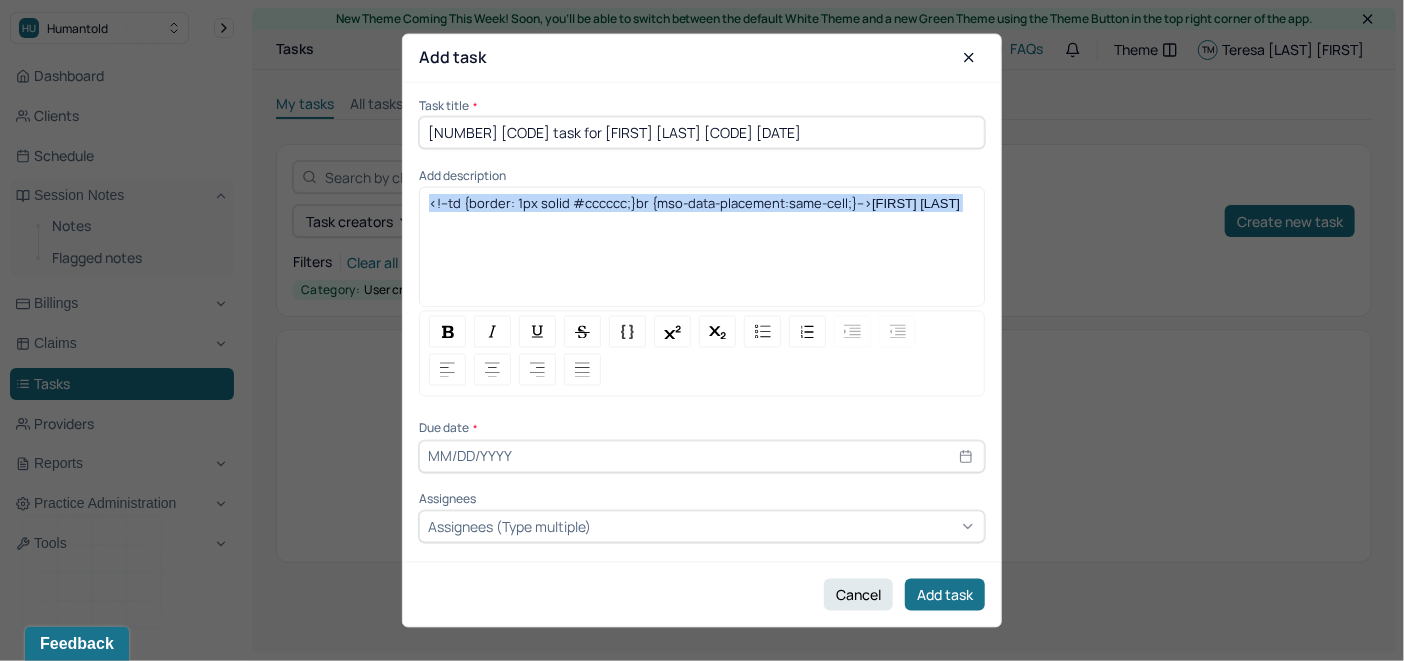 drag, startPoint x: 428, startPoint y: 207, endPoint x: 963, endPoint y: 211, distance: 535.01495 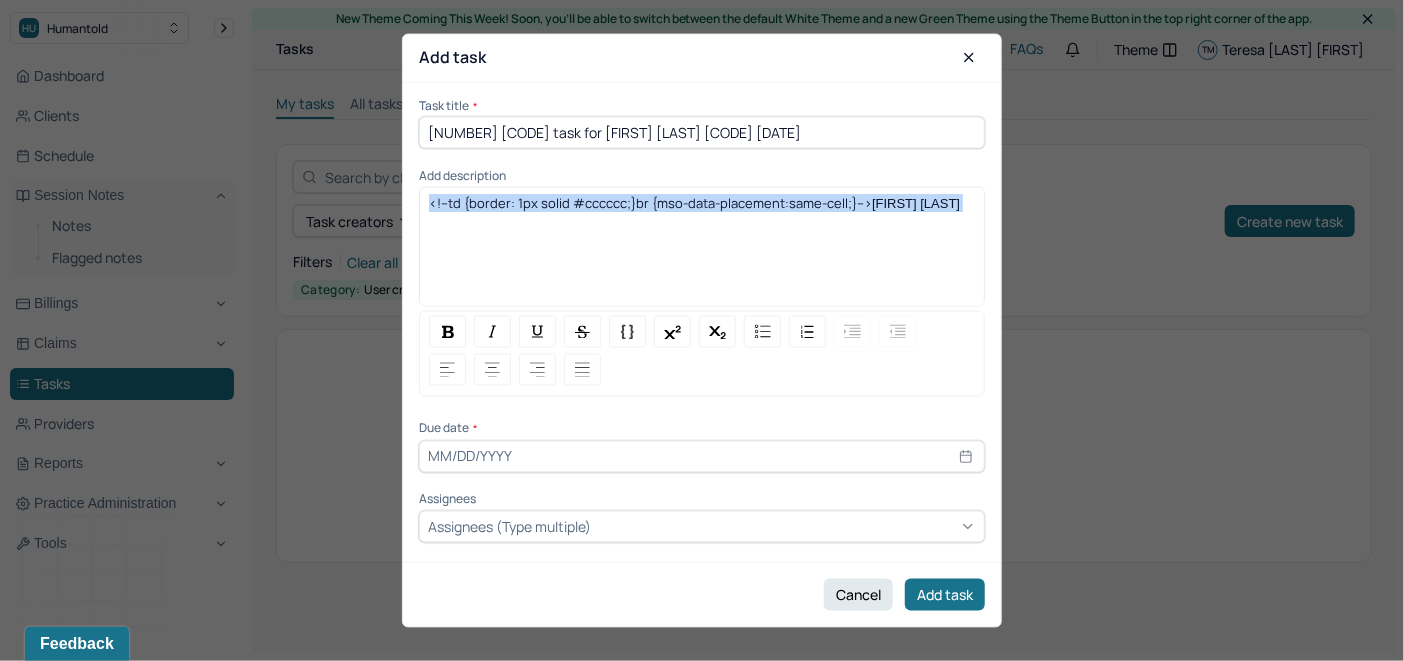 click on "<!--td {border: 1px solid #cccccc;}br {mso-data-placement:same-cell;}--> [FIRST] [LAST]" at bounding box center [702, 247] 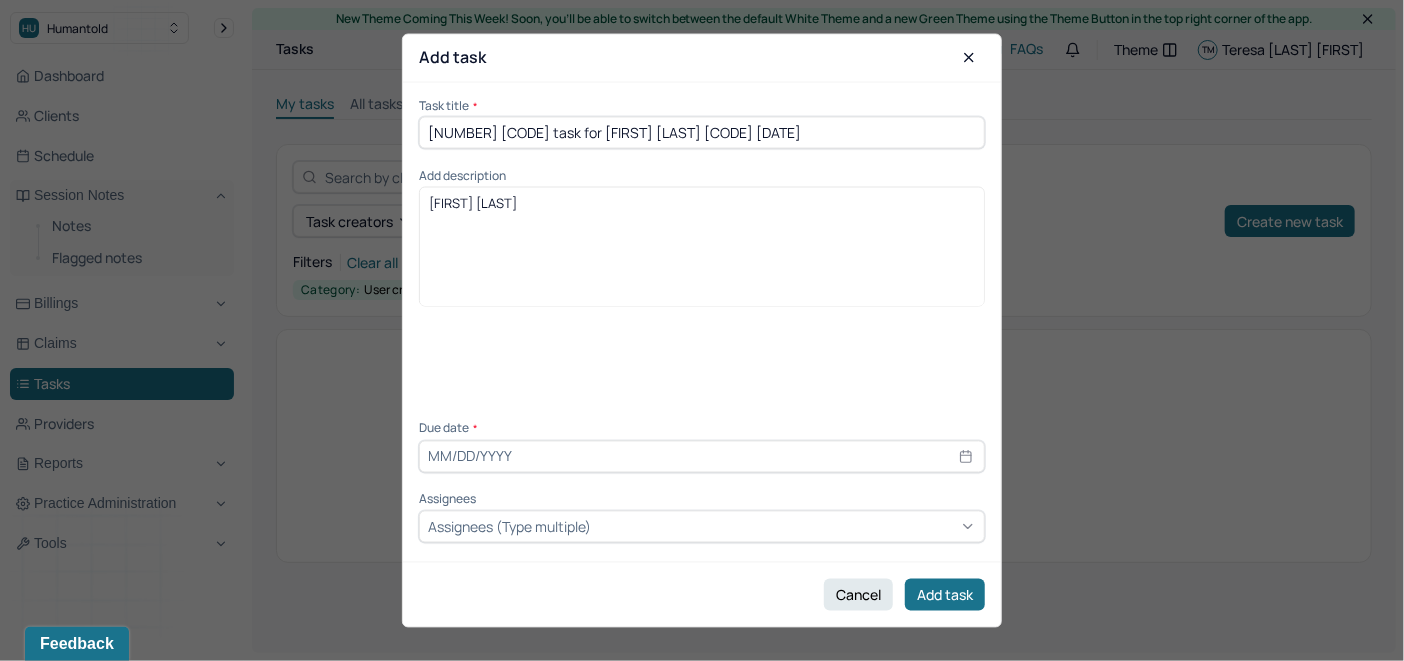 drag, startPoint x: 827, startPoint y: 141, endPoint x: 428, endPoint y: 159, distance: 399.40582 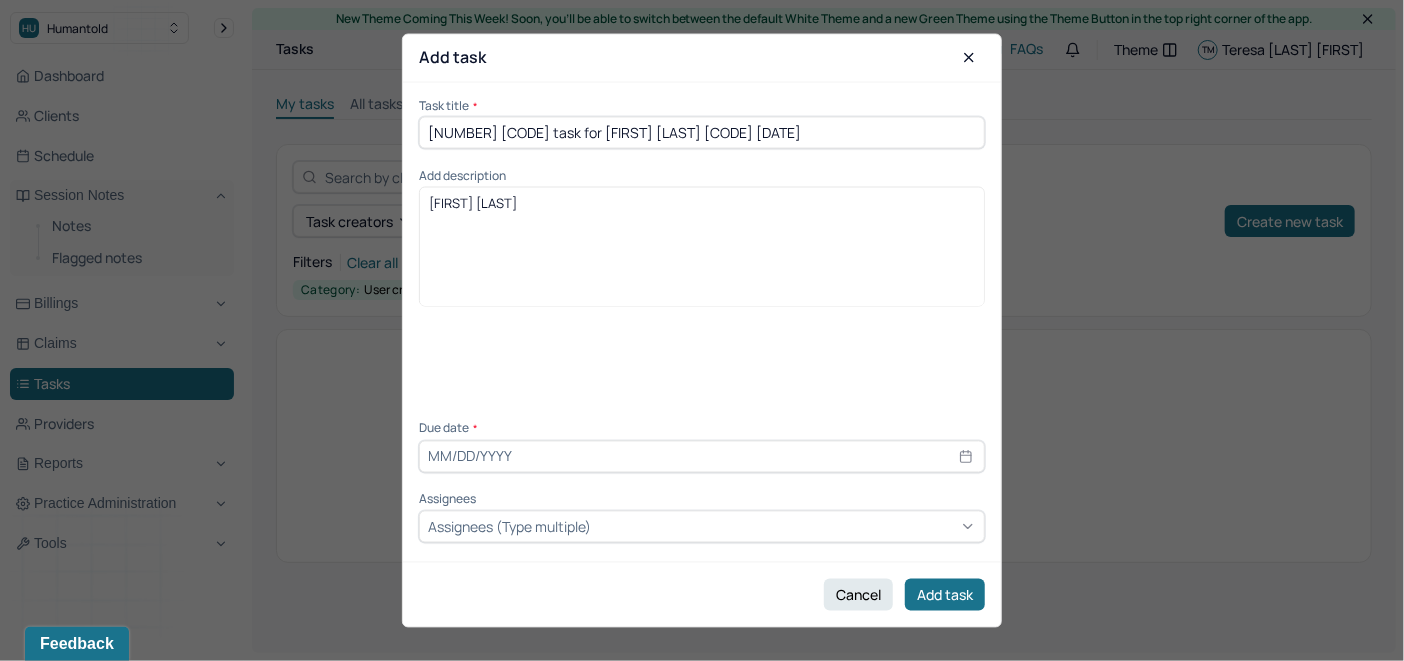 click on "Task title * 1st Charge Decline task for [FIRST] [LAST] DOS 7/30/25 Add description [FIRST] [LAST] Due date * Assignees Assignees (Type multiple) Viewers Viewers (Type multiple) Client [FIRST] [LAST]" at bounding box center [702, 390] 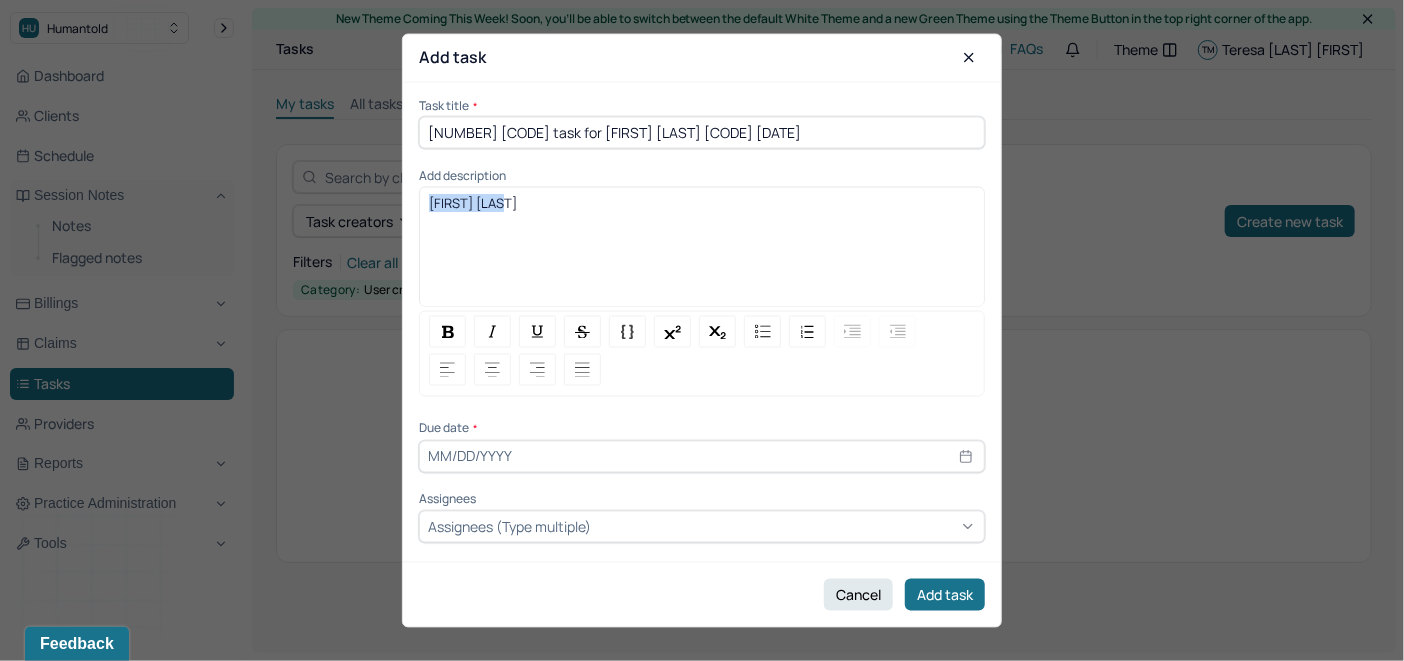 drag, startPoint x: 530, startPoint y: 213, endPoint x: 425, endPoint y: 213, distance: 105 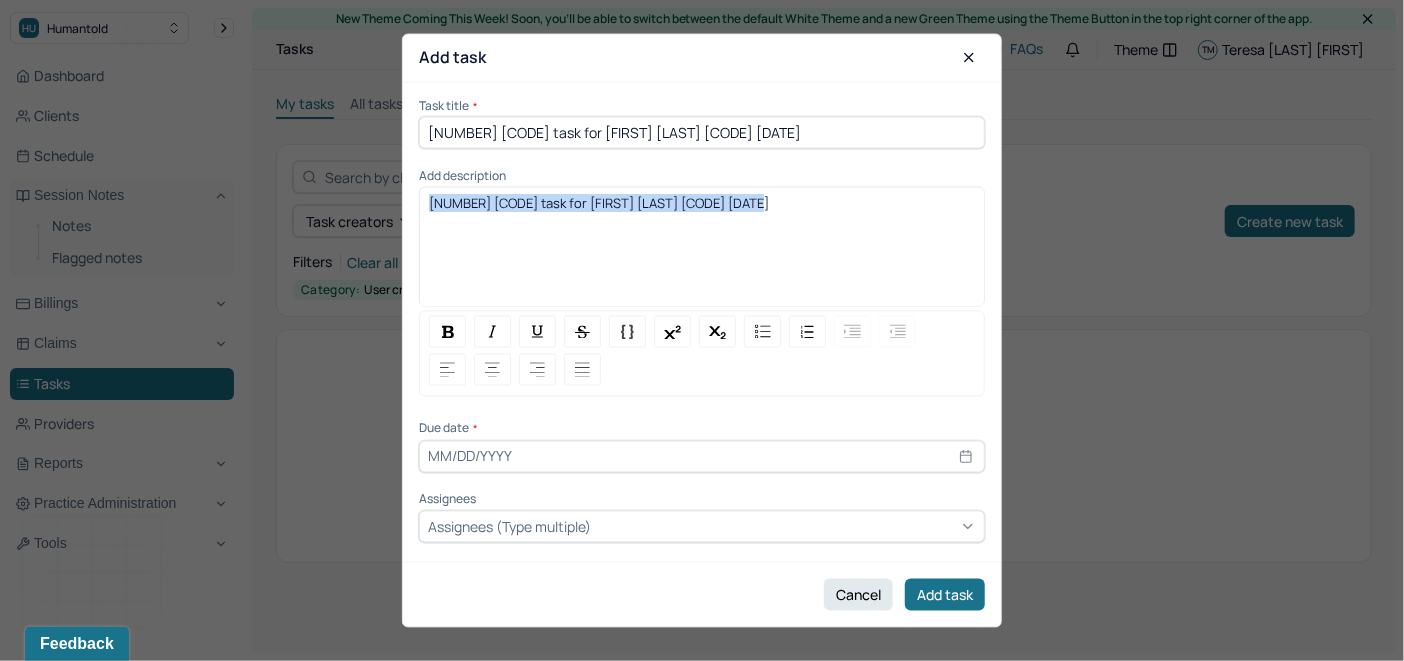 drag, startPoint x: 750, startPoint y: 205, endPoint x: 392, endPoint y: 202, distance: 358.01257 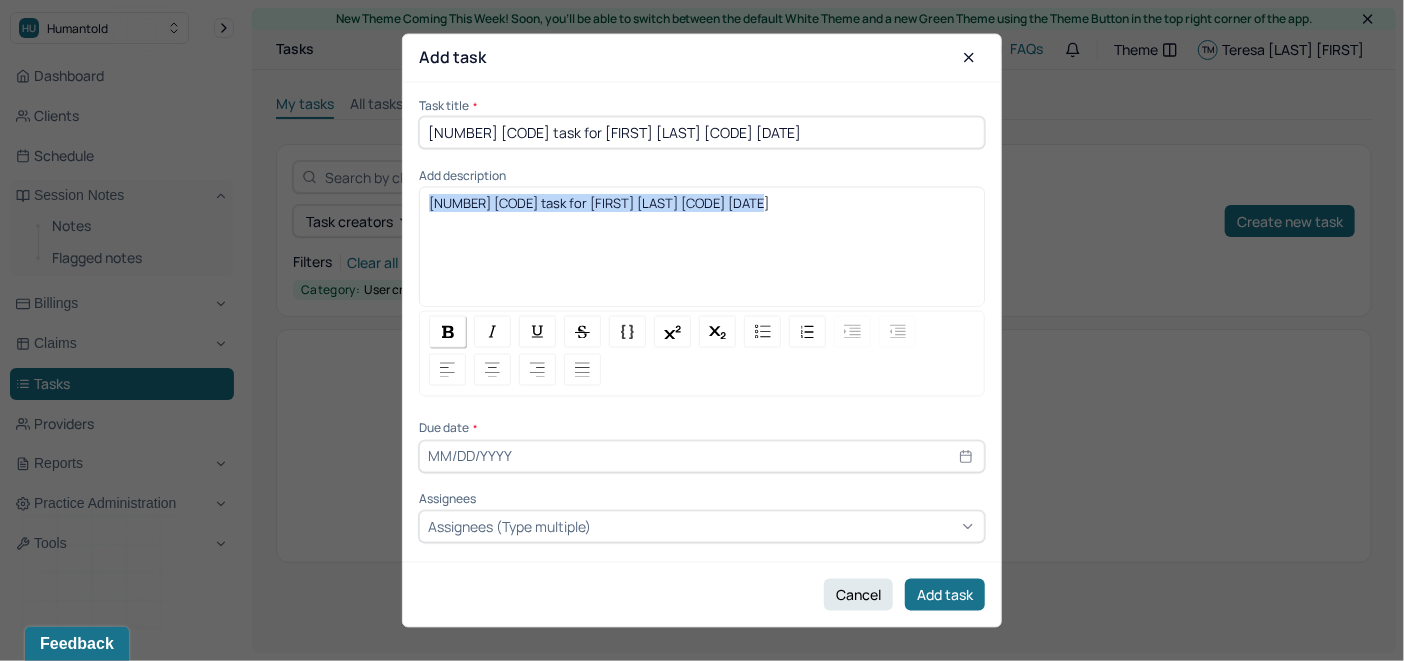 click at bounding box center (448, 331) 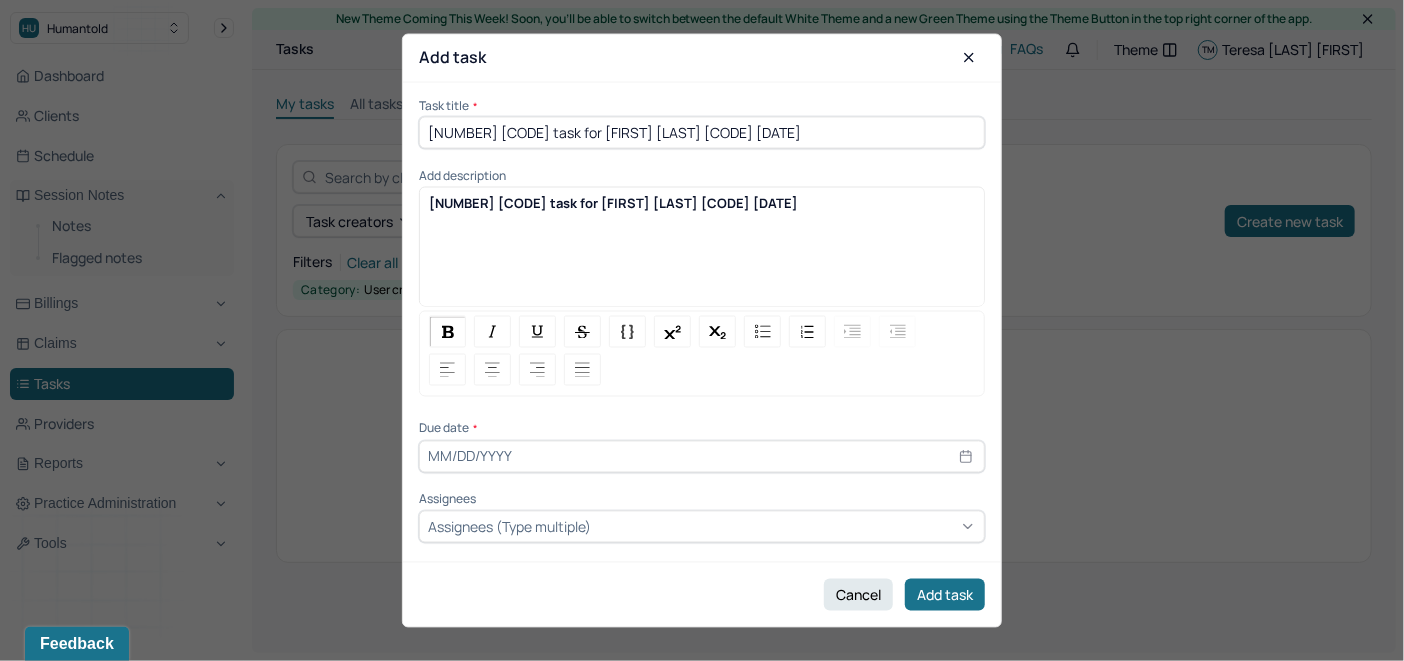 click at bounding box center [702, 456] 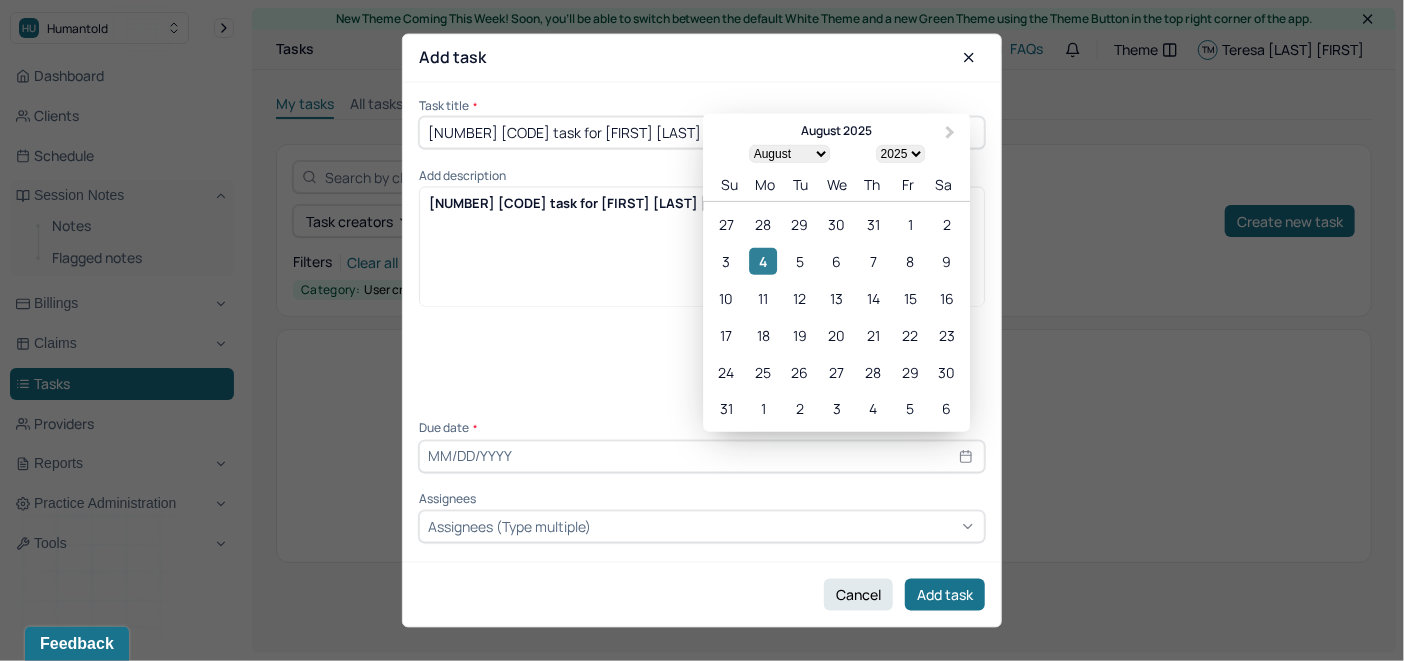 click on "4" at bounding box center (763, 261) 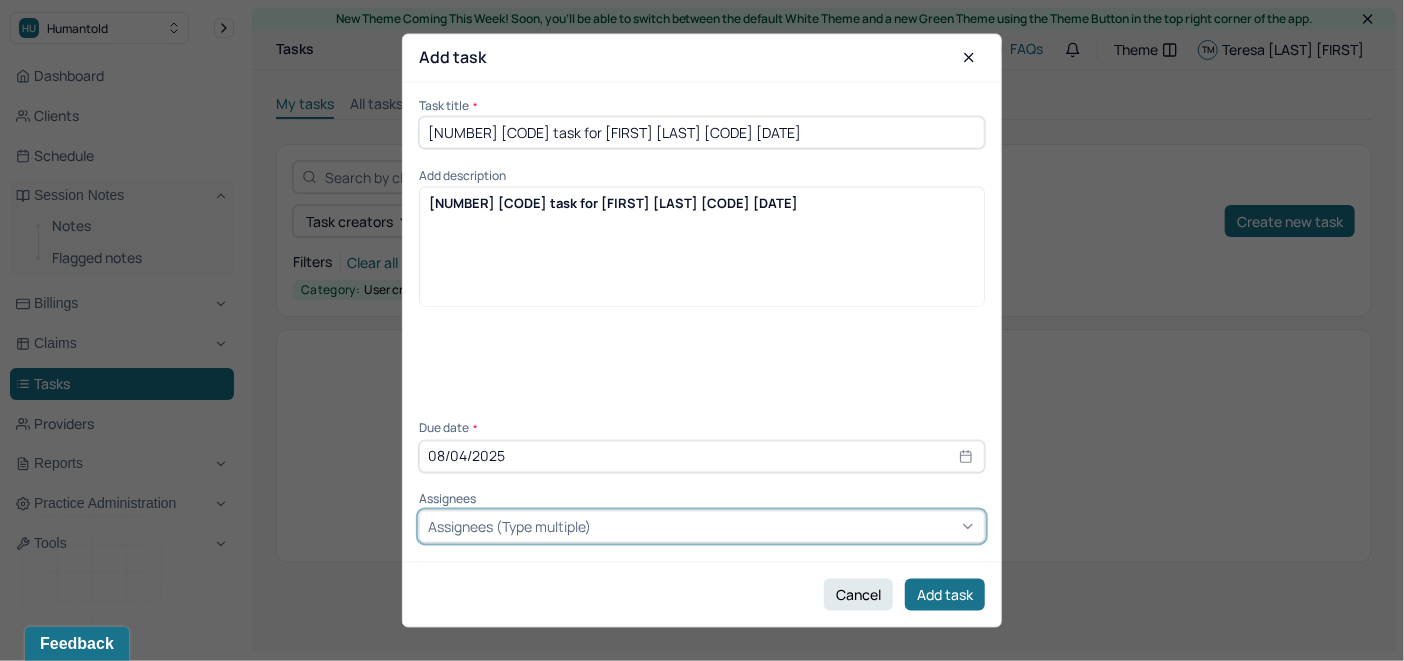 click on "Assignees (Type multiple)" at bounding box center [509, 526] 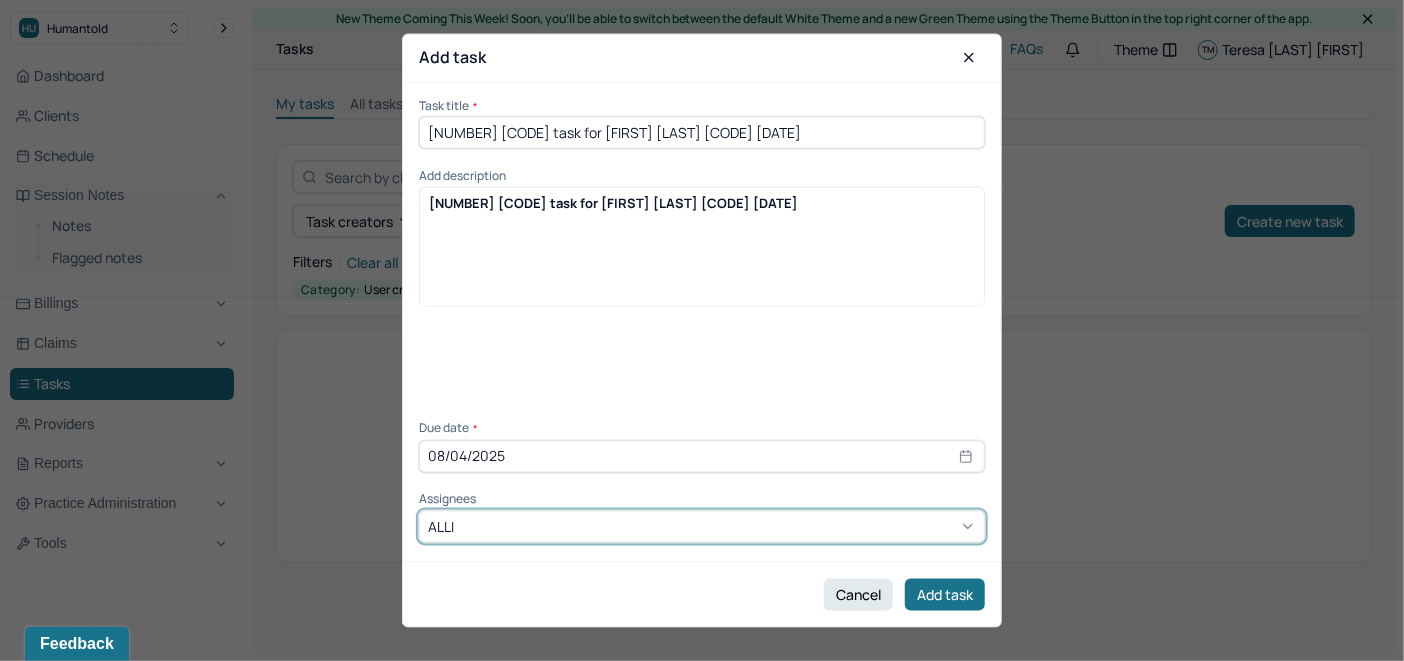 type on "[FIRST]" 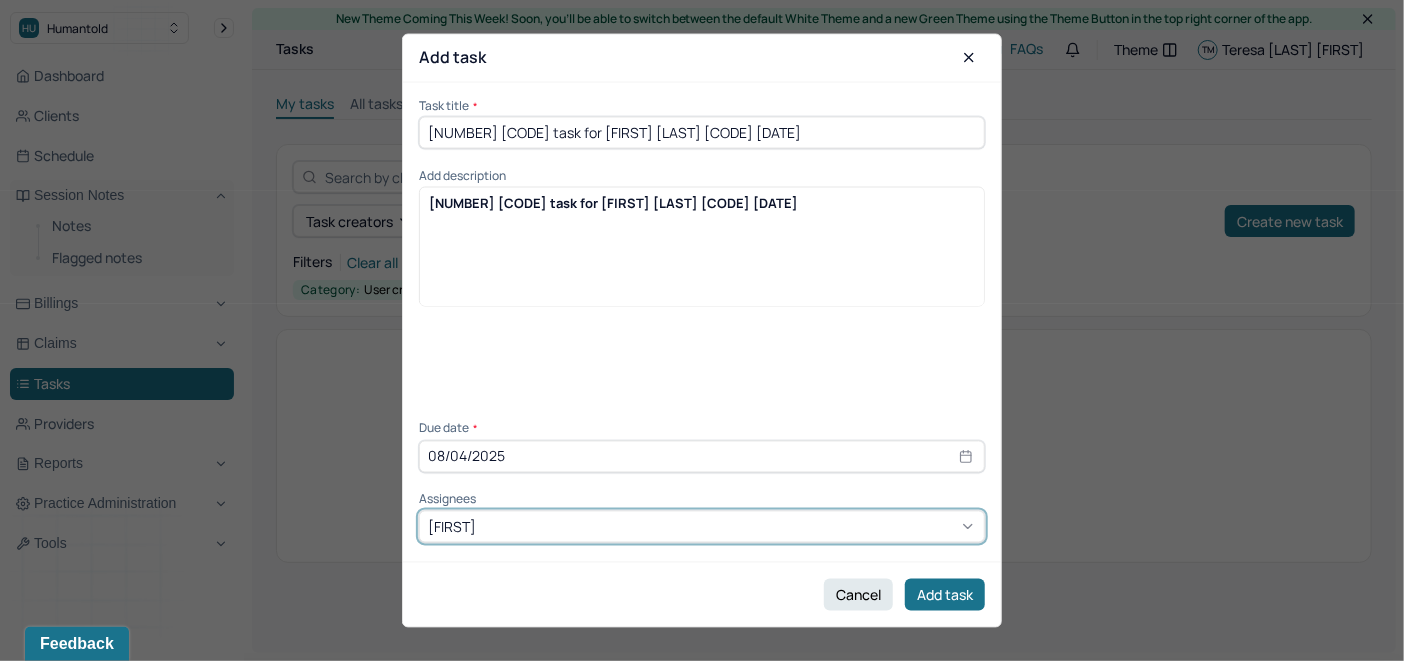 click on "Allie Morales" at bounding box center (702, 713) 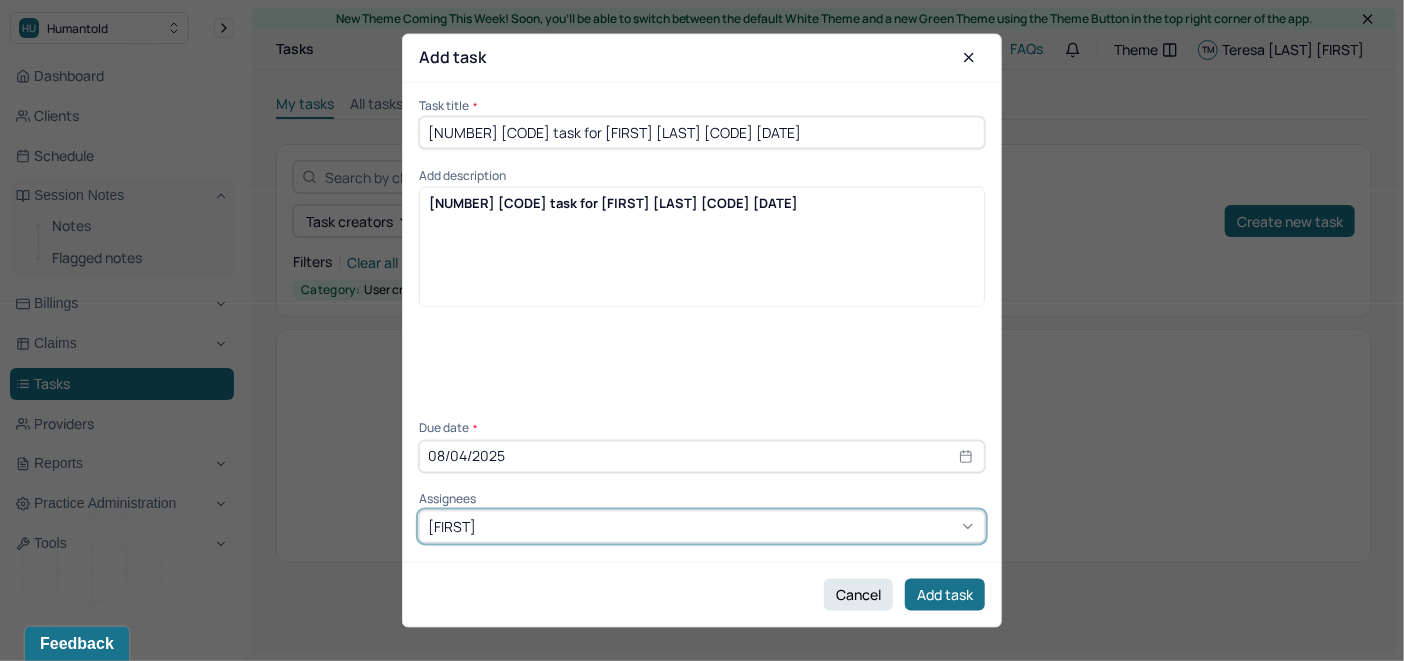 type 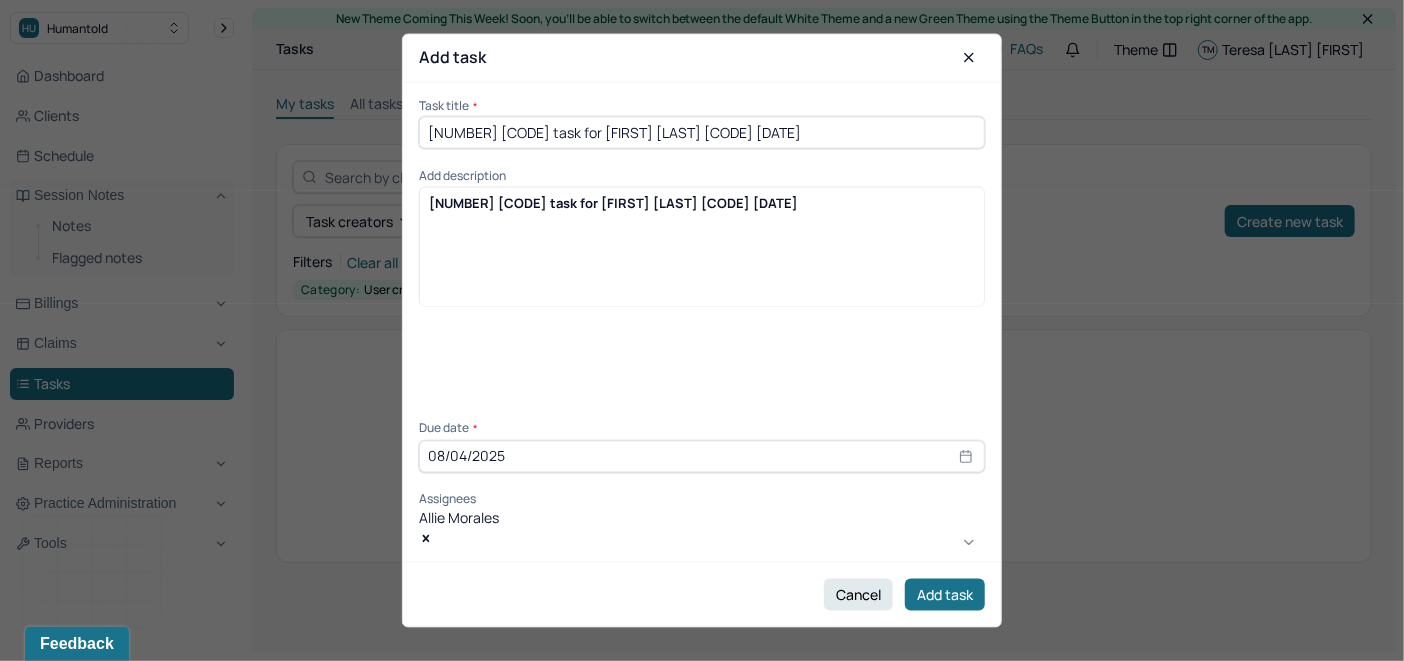 click on "[NUMBER] [CODE] task for [FIRST] [LAST] [CODE] [DATE]" at bounding box center [702, 294] 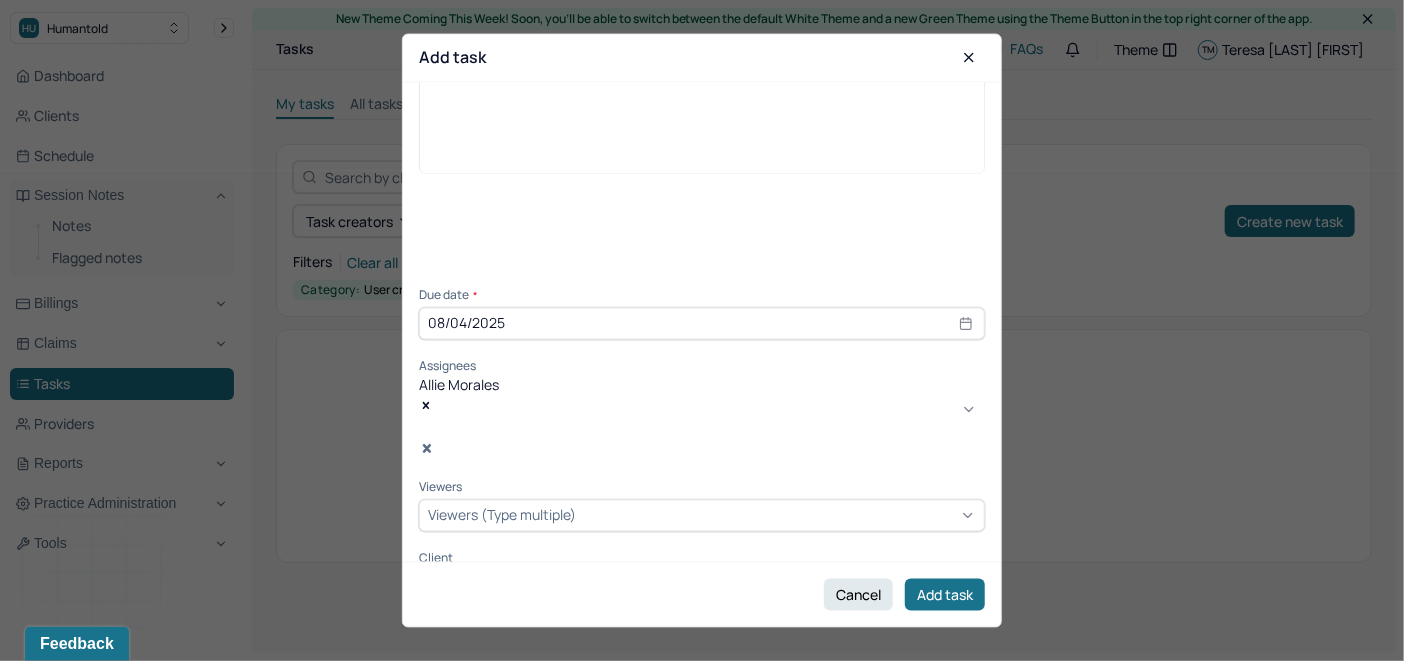 scroll, scrollTop: 140, scrollLeft: 0, axis: vertical 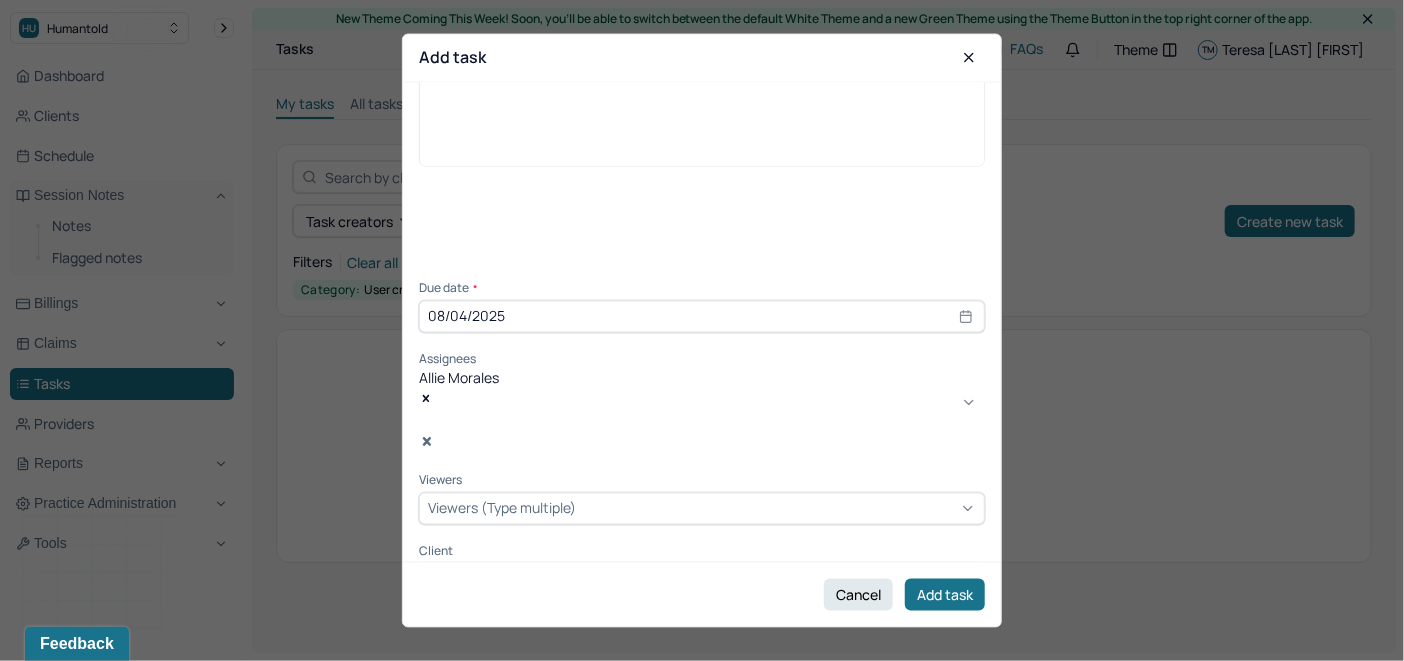 click on "Viewers (Type multiple)" at bounding box center [502, 508] 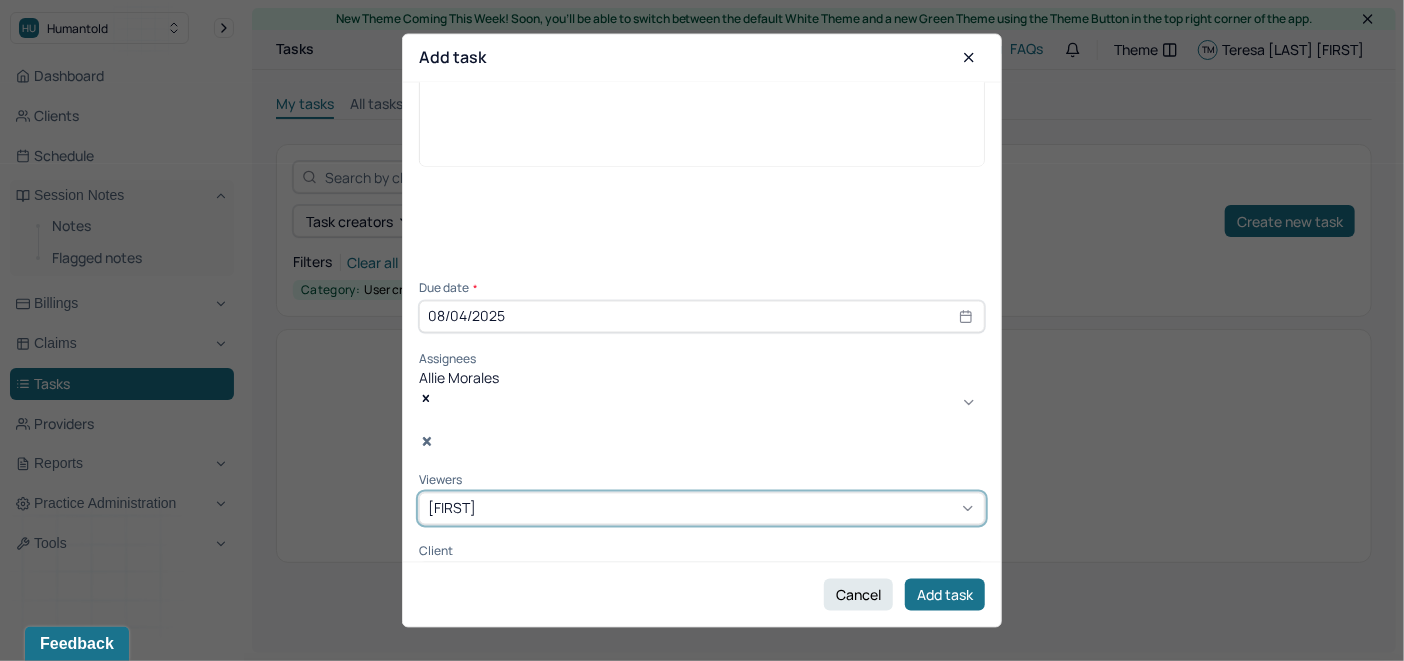 type on "[FIRST]" 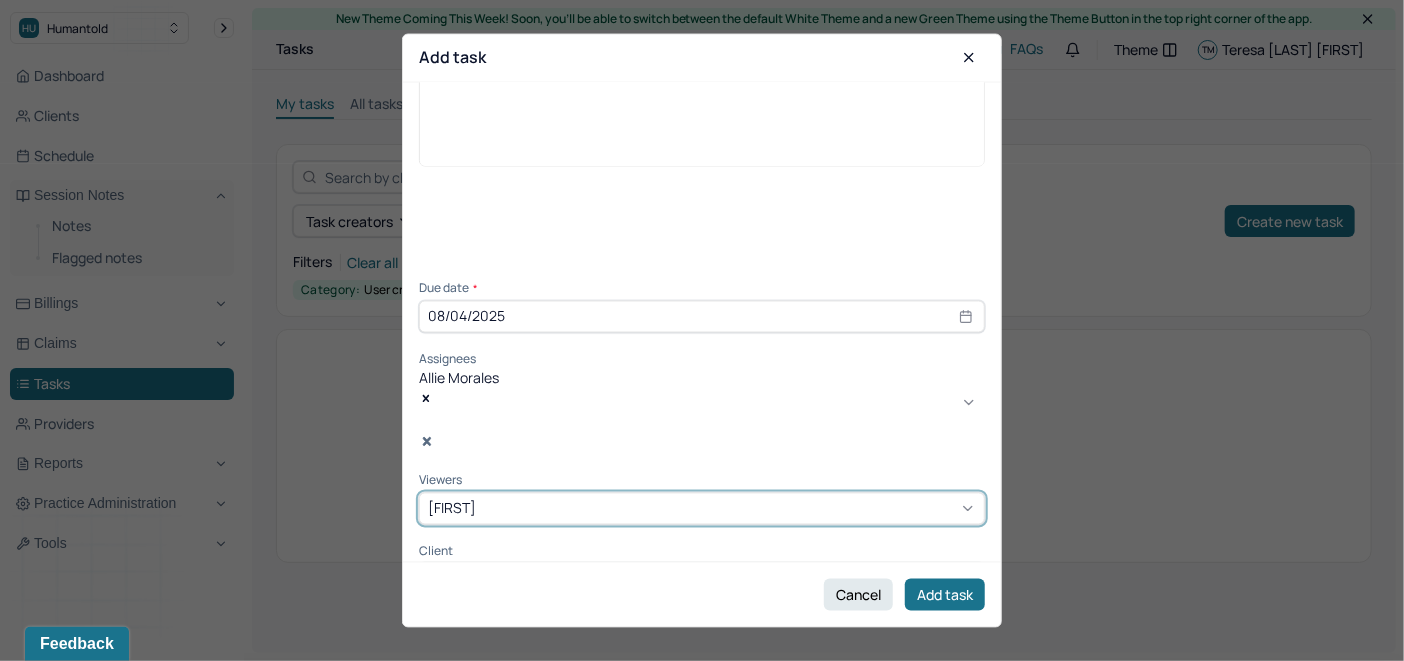 type 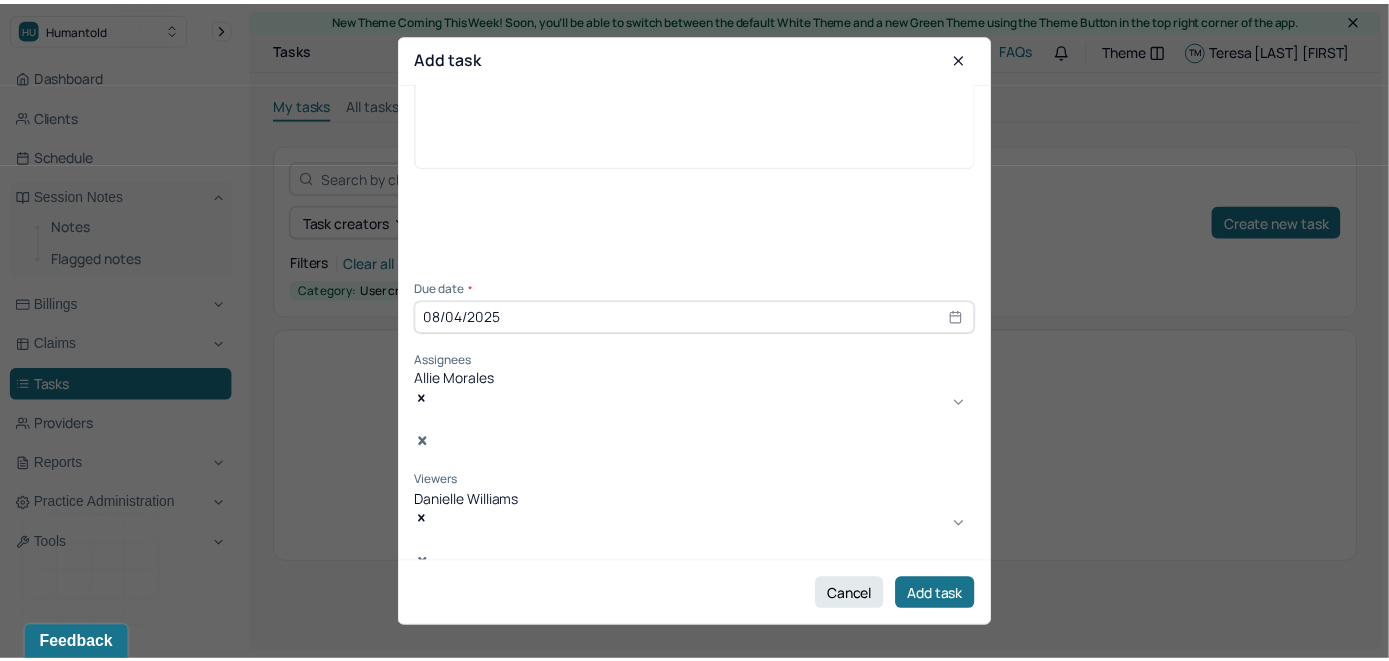 scroll, scrollTop: 145, scrollLeft: 0, axis: vertical 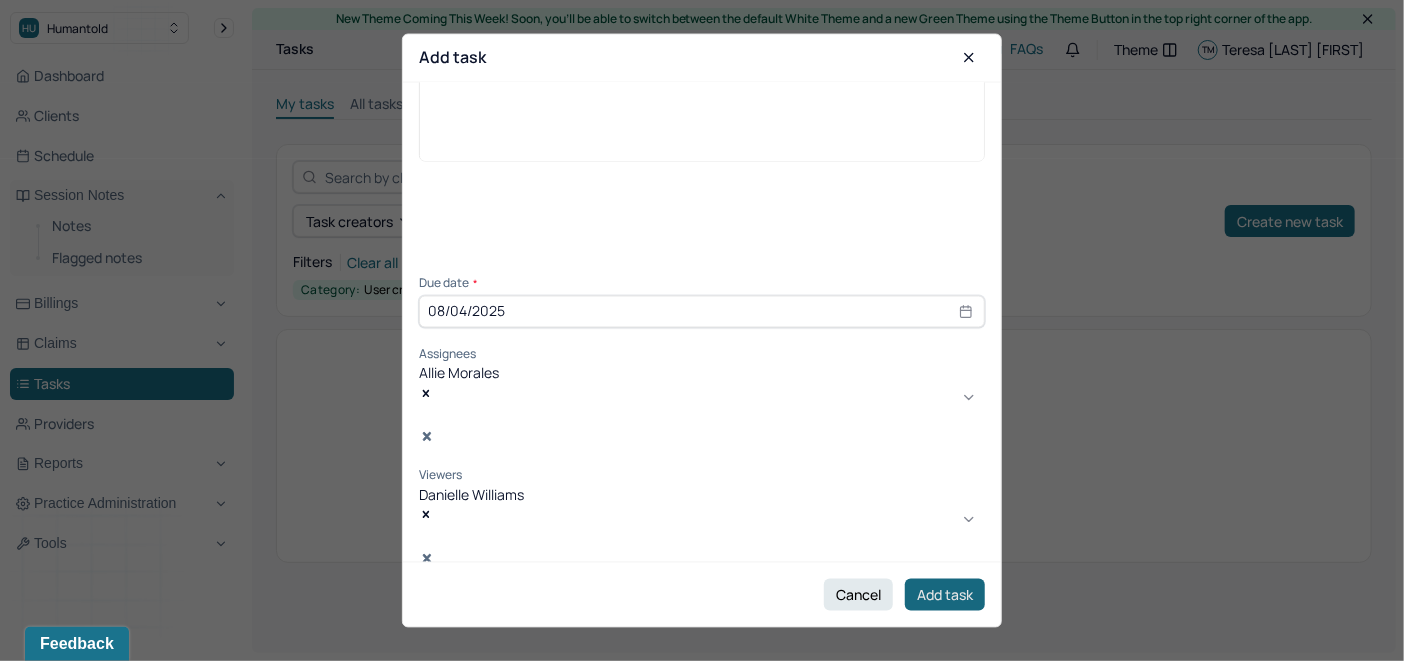 click on "Add task" at bounding box center (945, 595) 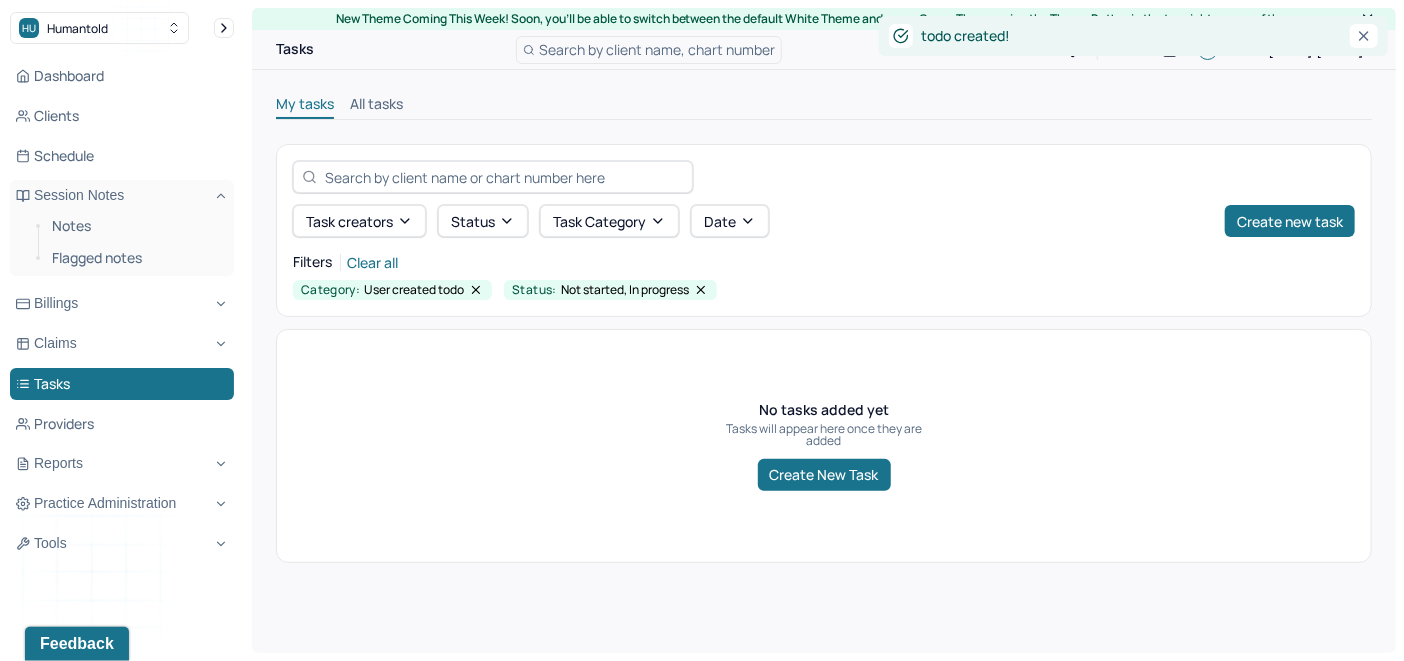 click on "All tasks" at bounding box center (376, 106) 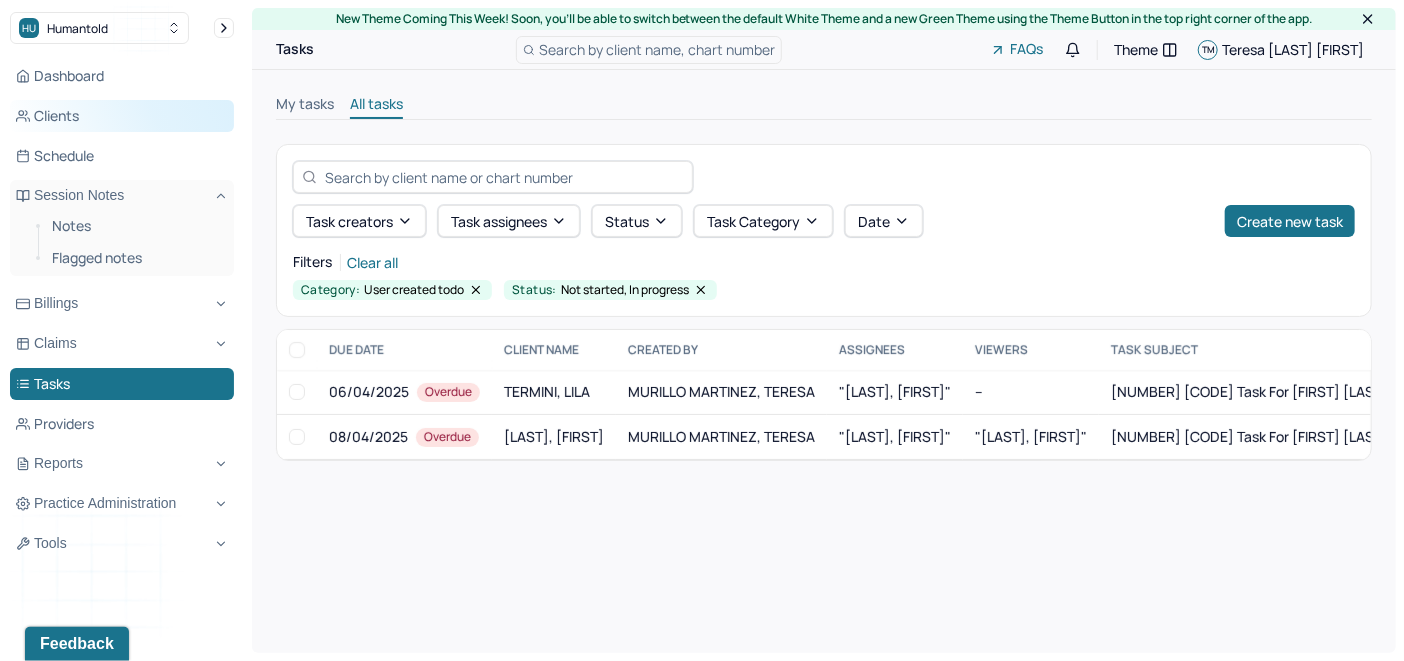 click on "Clients" at bounding box center [122, 116] 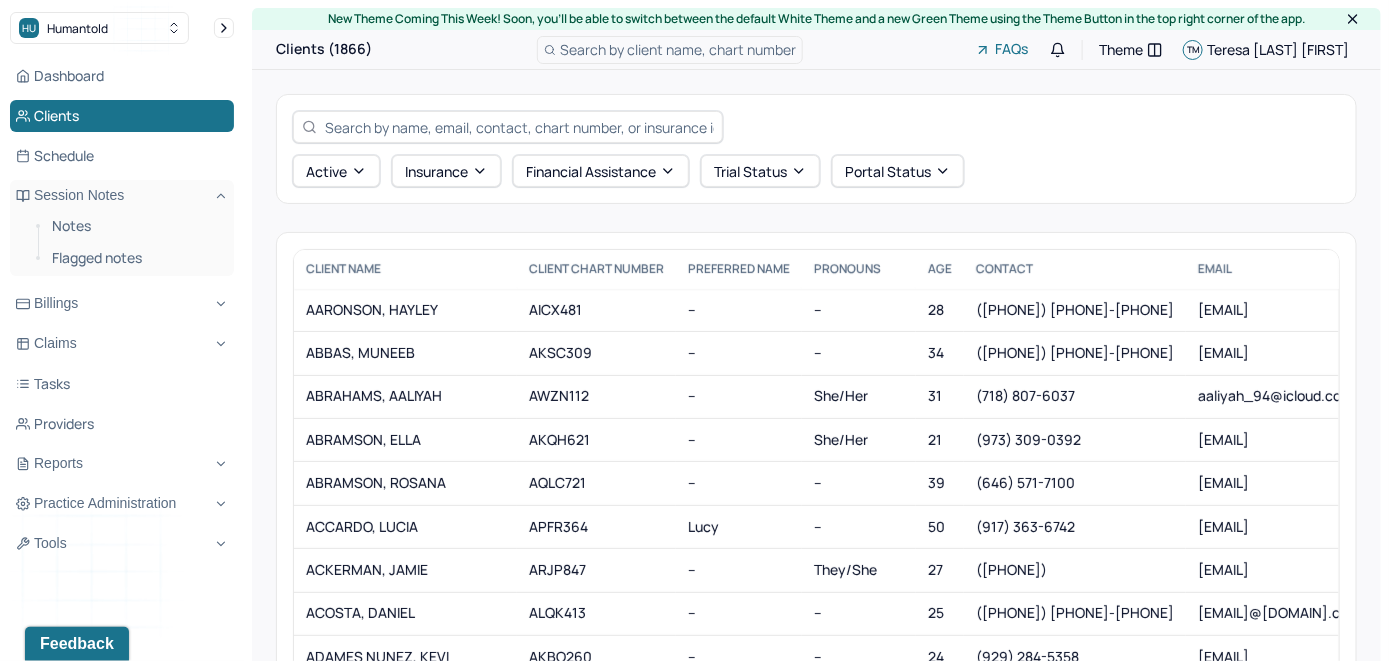 click on "Search by client name, chart number" at bounding box center (678, 49) 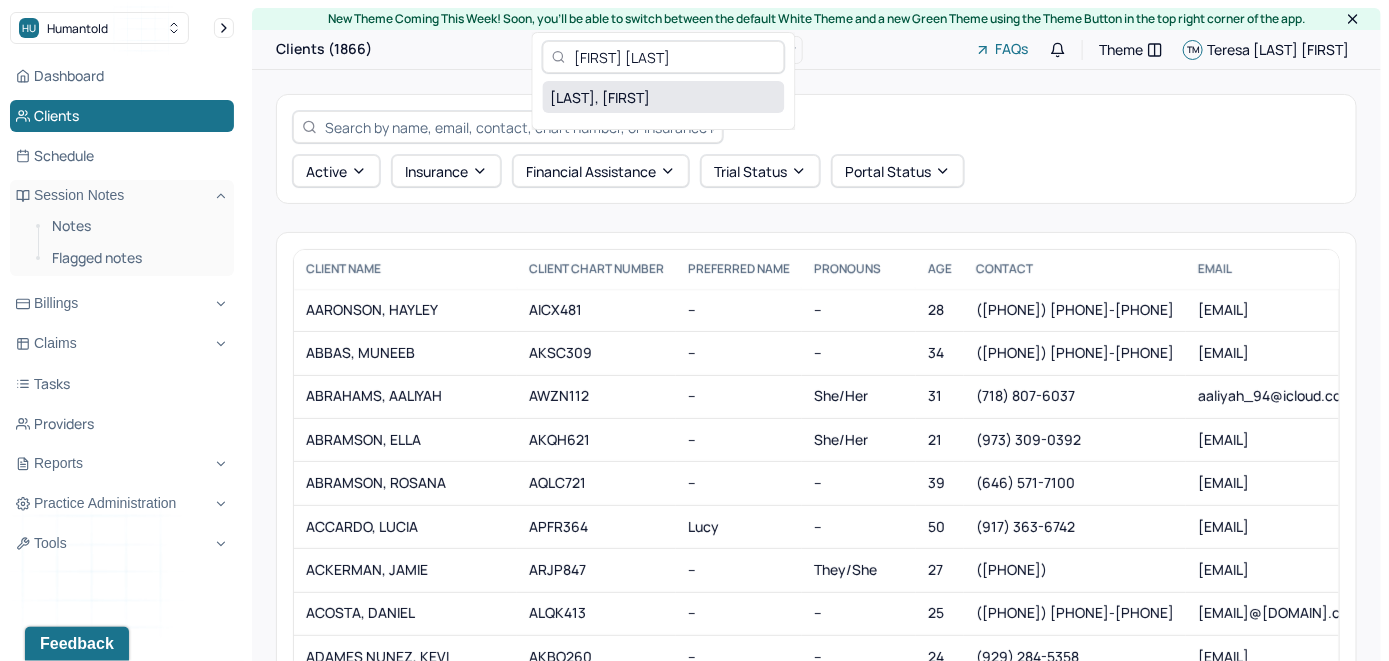 type on "[FIRST] [LAST]" 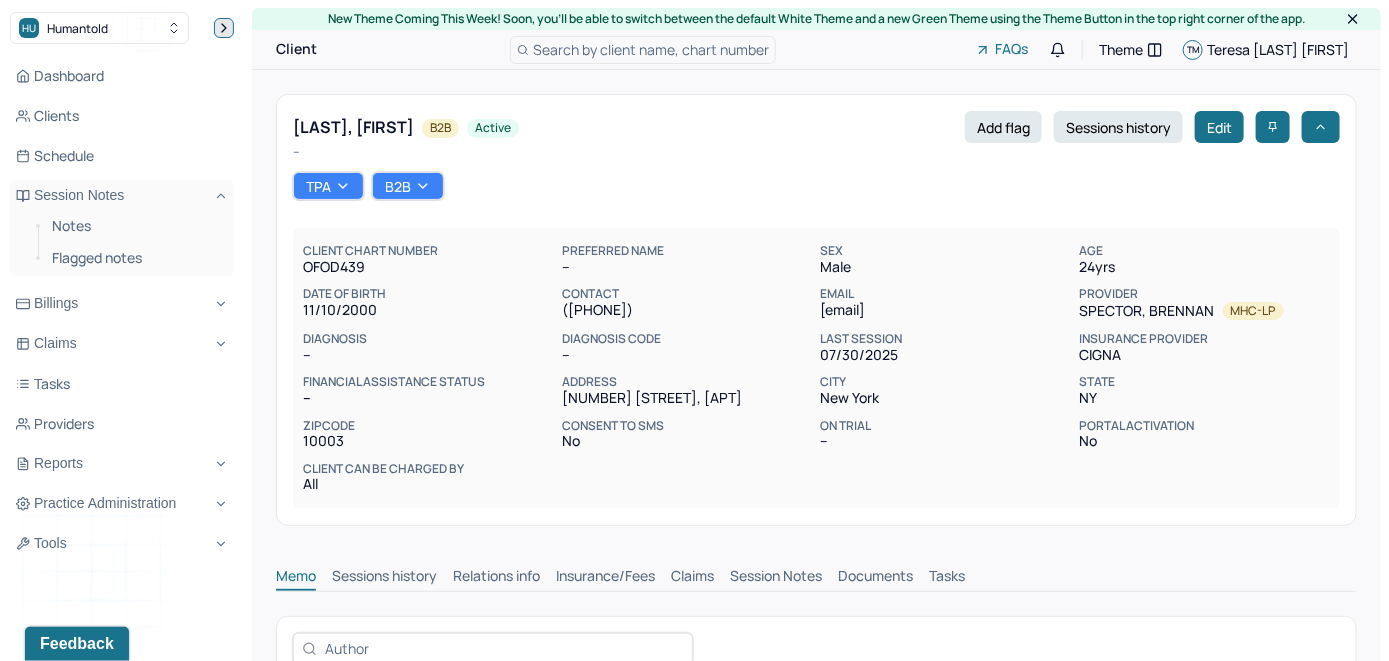 click 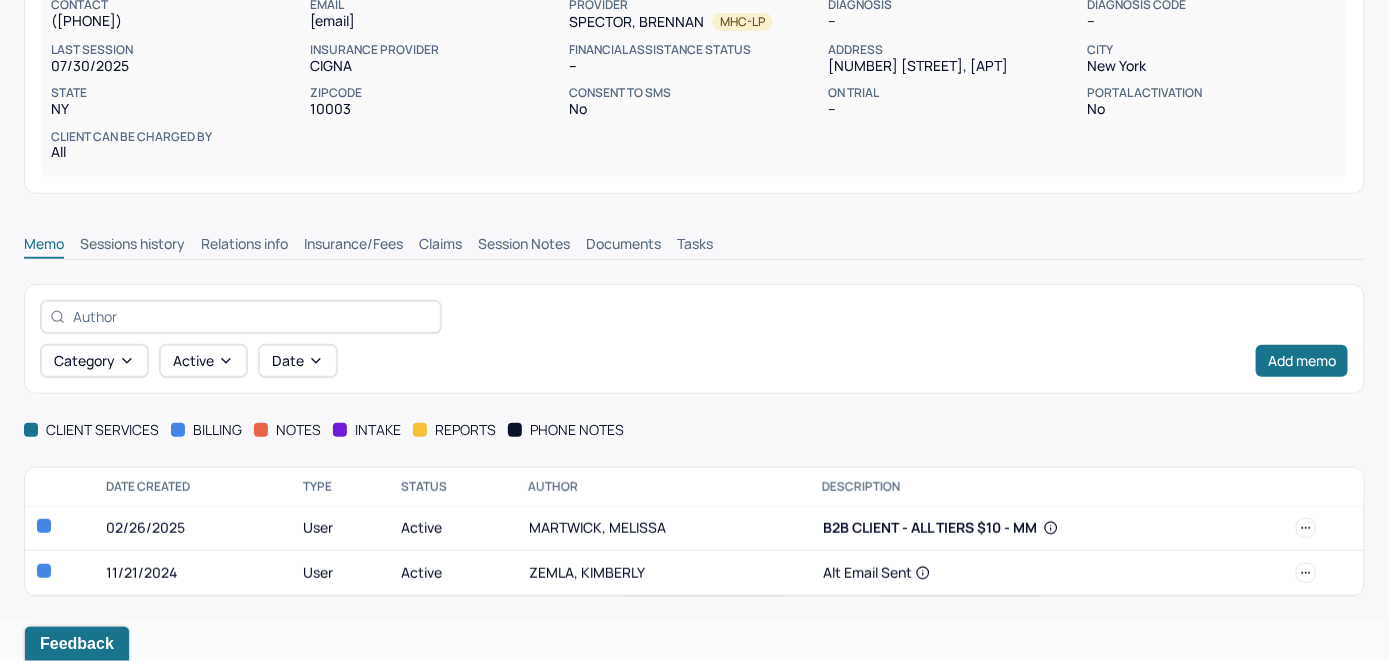 scroll, scrollTop: 282, scrollLeft: 0, axis: vertical 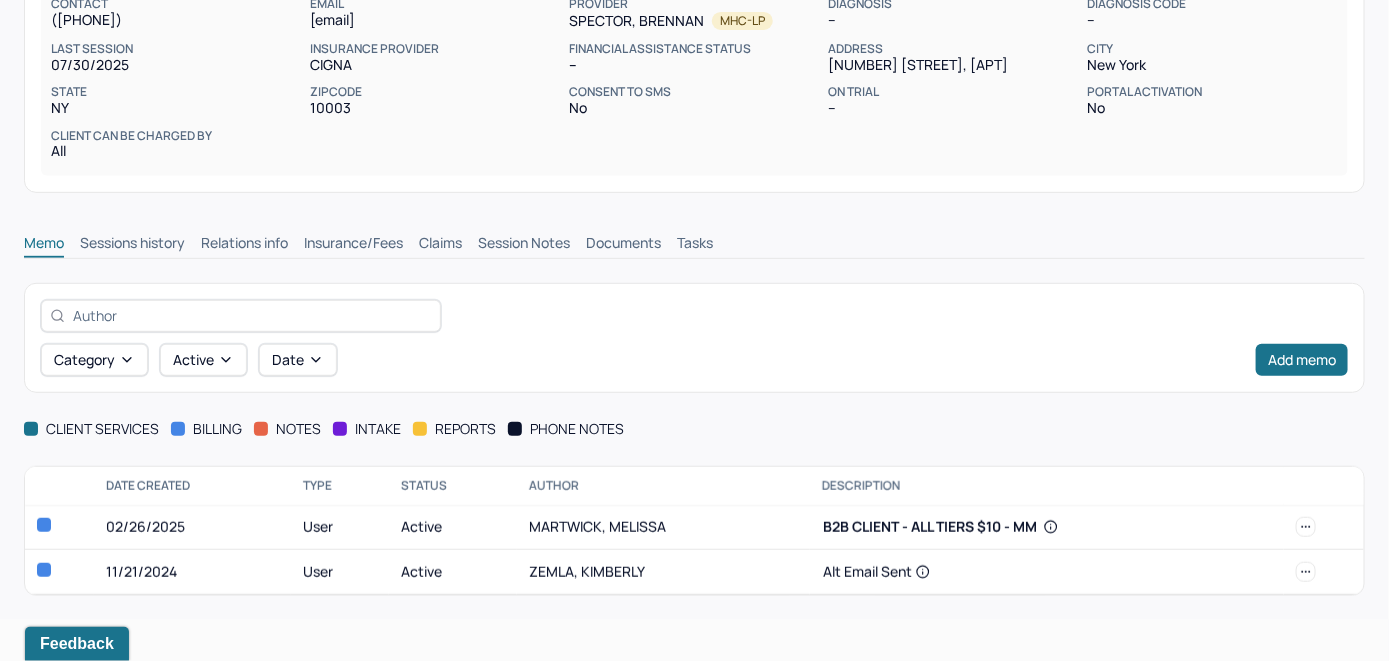 click on "Insurance/Fees" at bounding box center [353, 245] 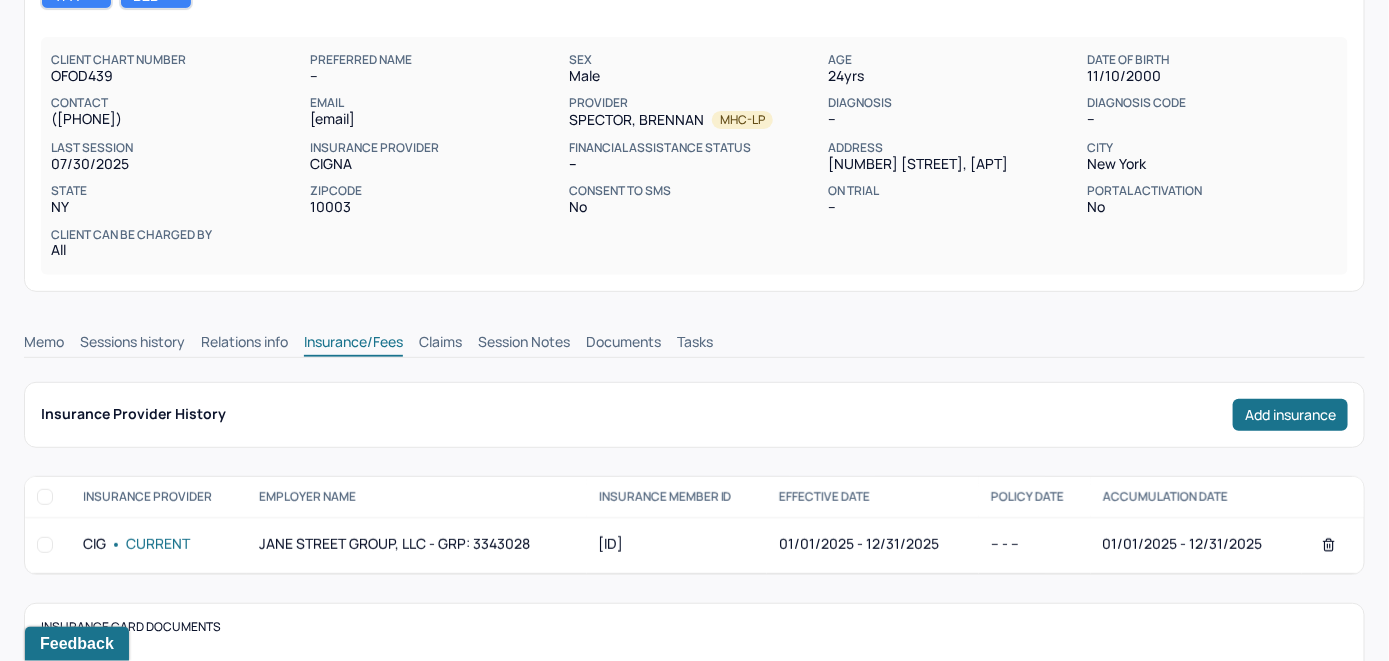 scroll, scrollTop: 182, scrollLeft: 0, axis: vertical 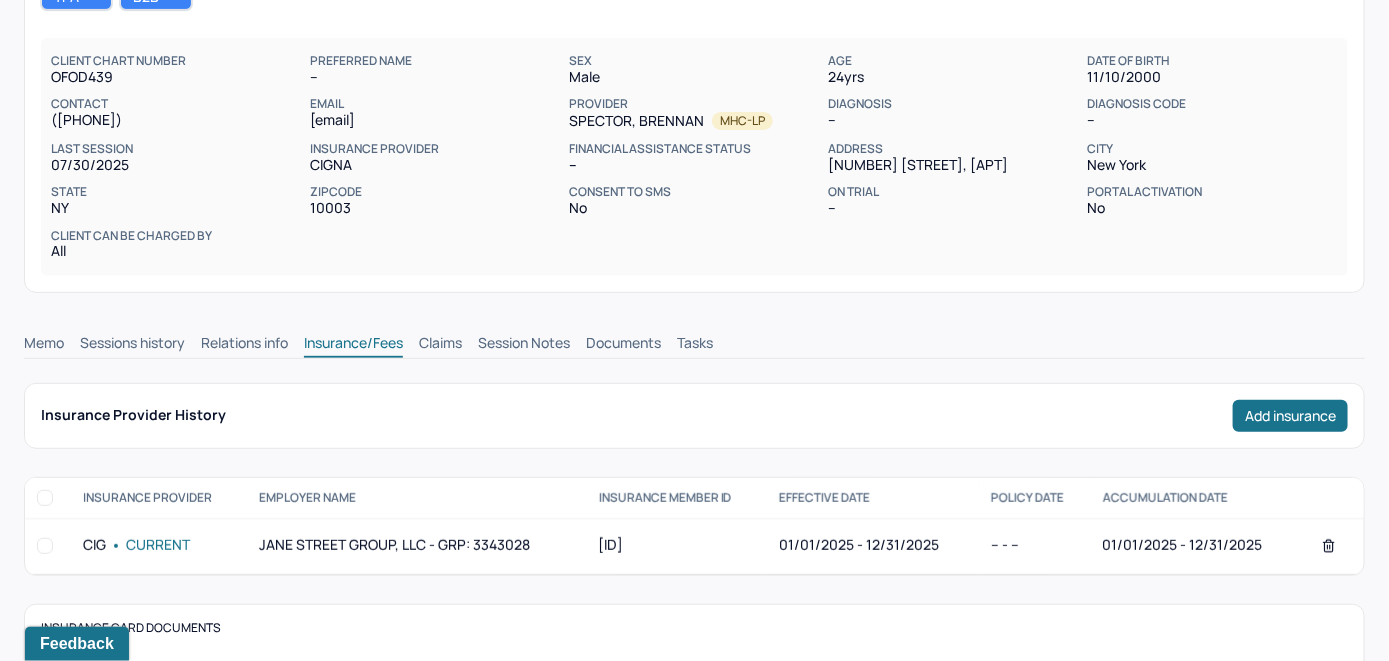 click on "Claims" at bounding box center [440, 345] 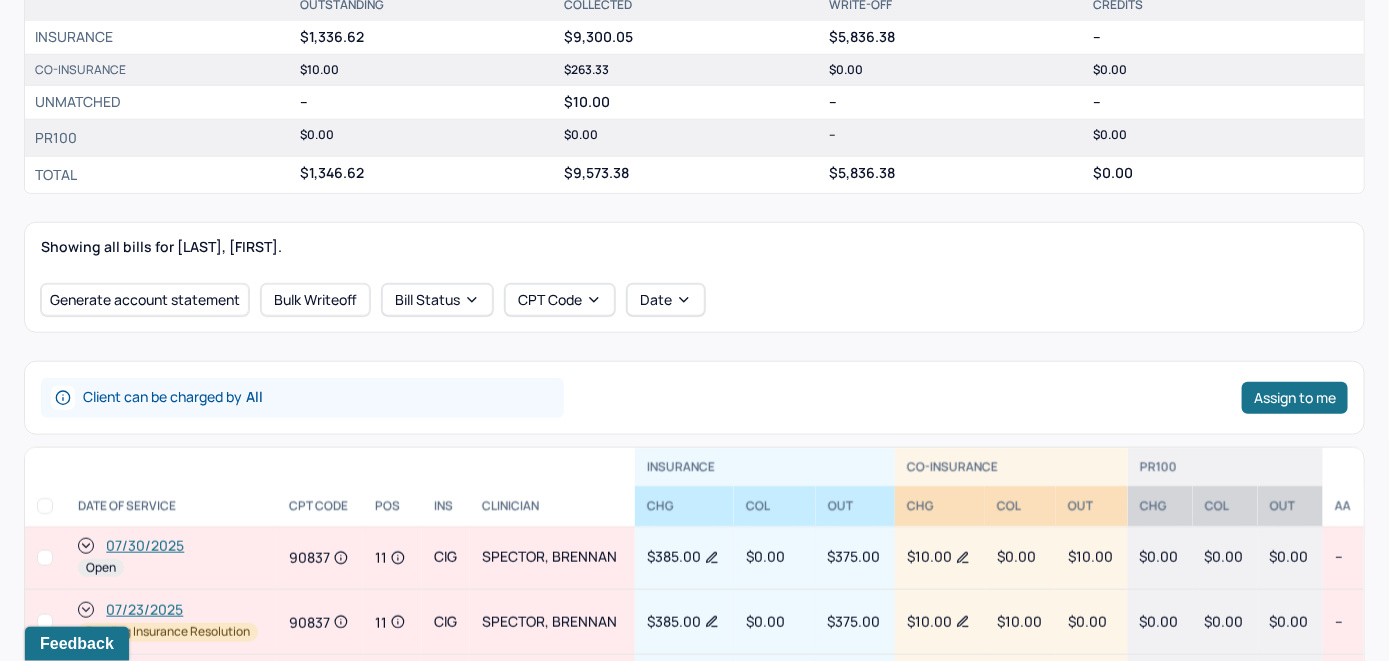 scroll, scrollTop: 582, scrollLeft: 0, axis: vertical 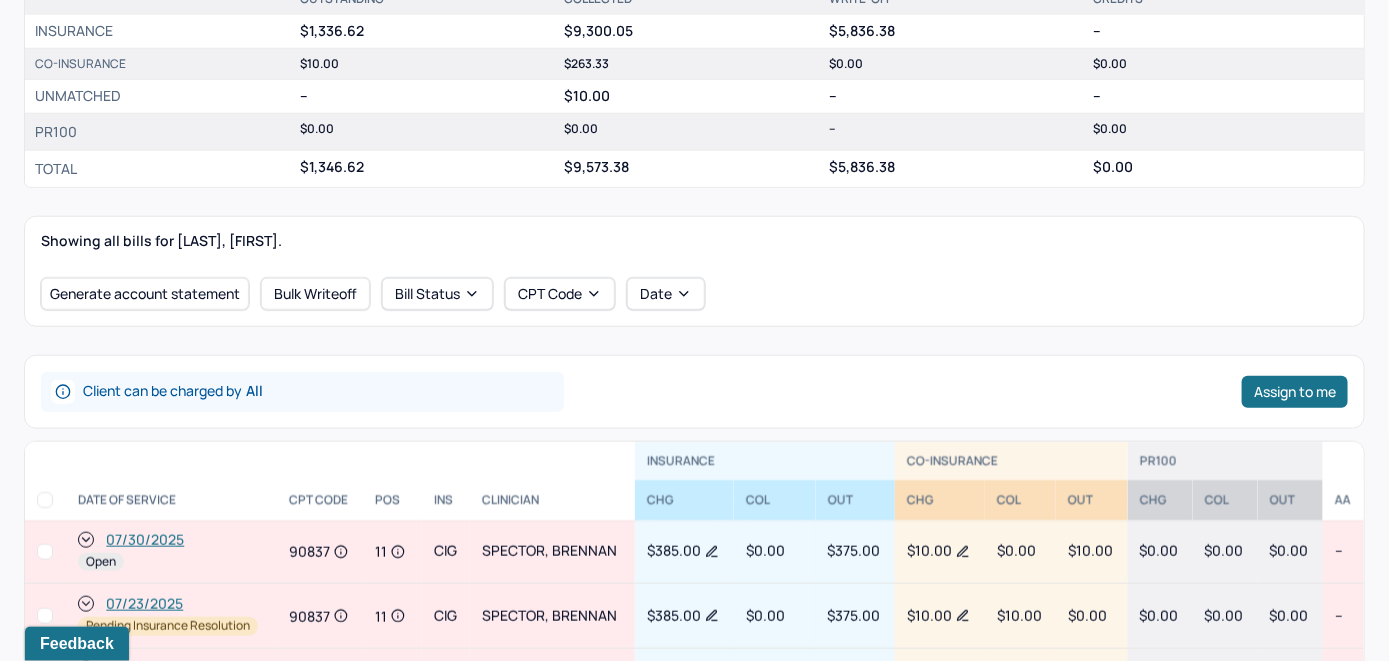click on "07/30/2025" at bounding box center (145, 540) 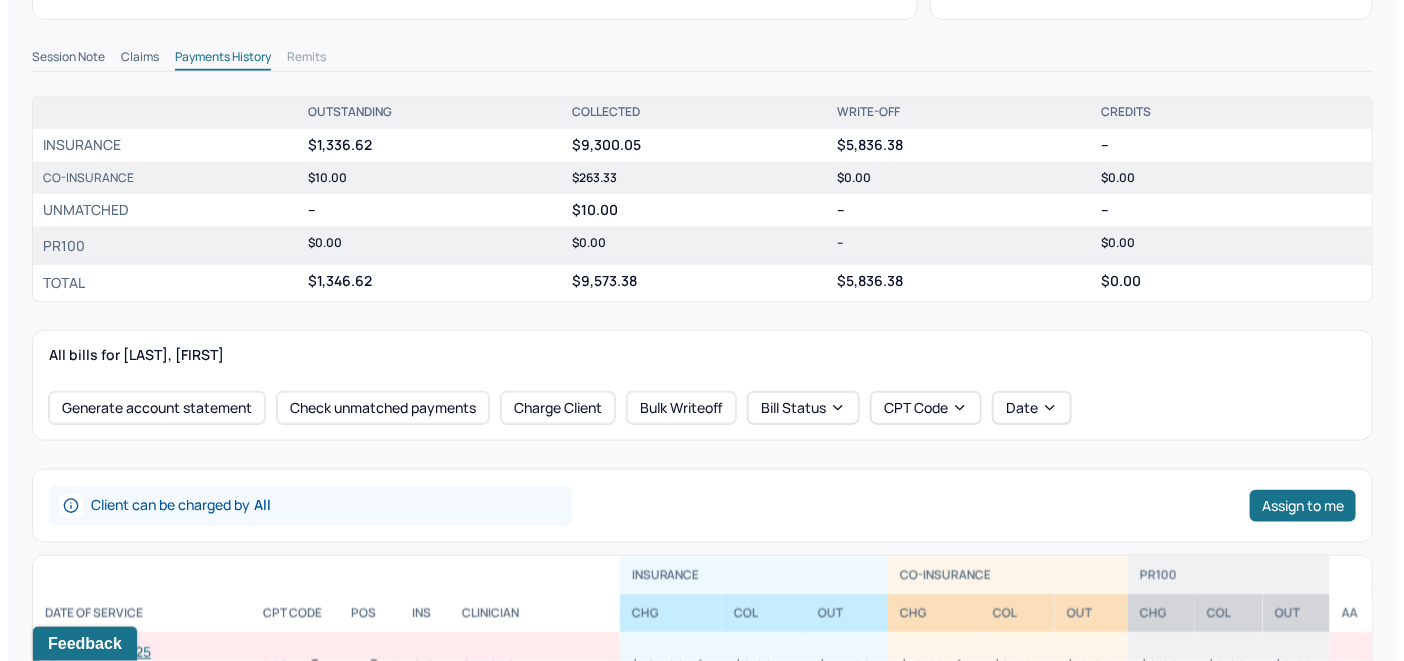 scroll, scrollTop: 700, scrollLeft: 0, axis: vertical 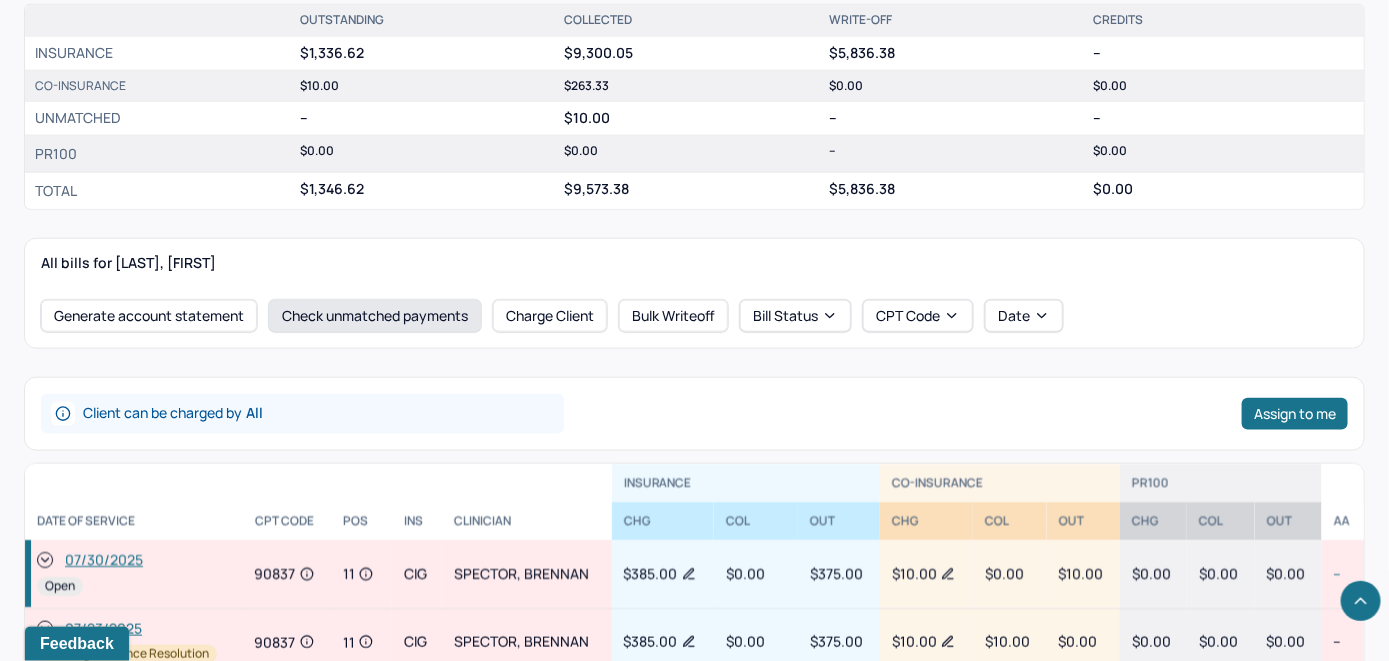click on "Check unmatched payments" at bounding box center (375, 316) 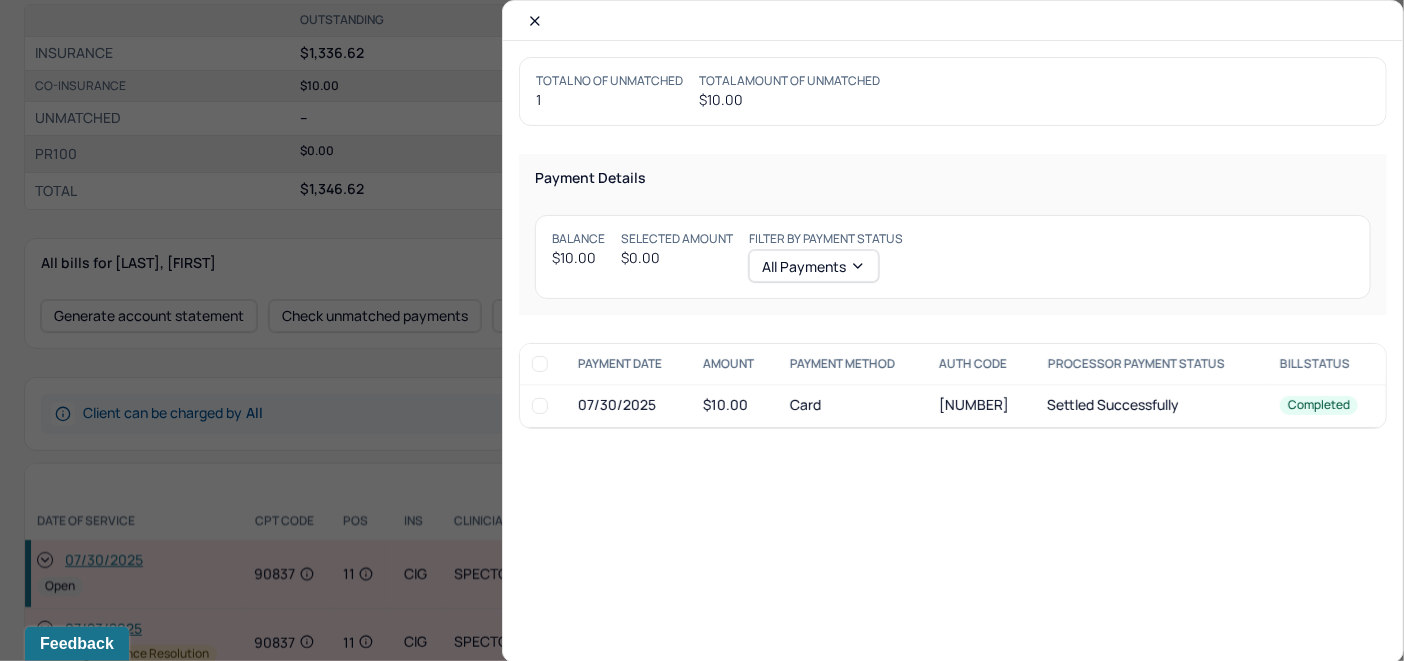 click at bounding box center (540, 406) 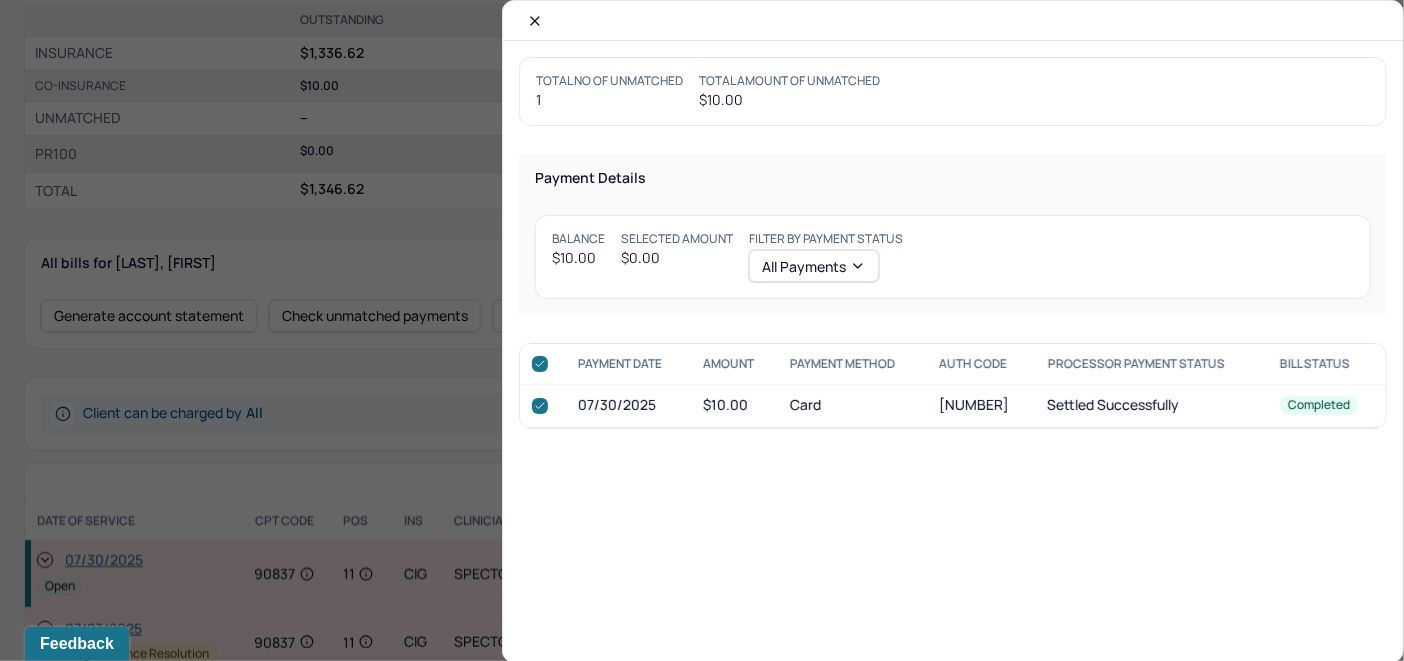 checkbox on "true" 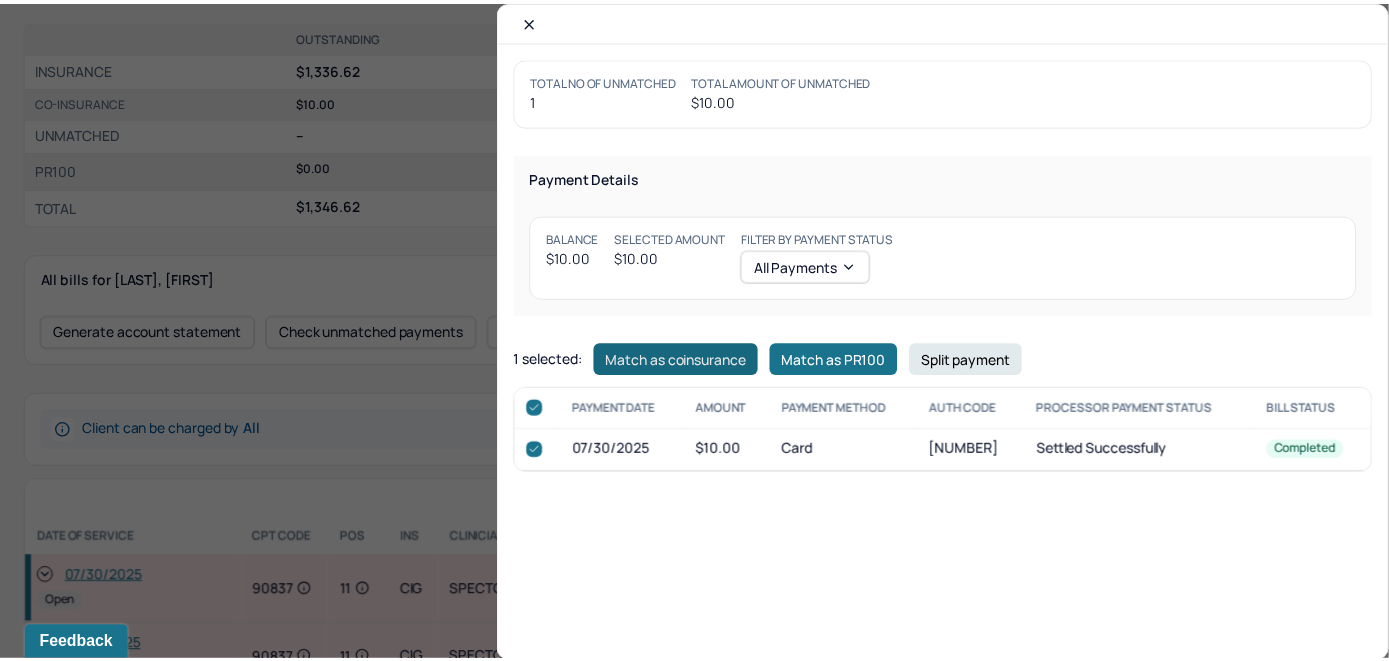 scroll, scrollTop: 716, scrollLeft: 0, axis: vertical 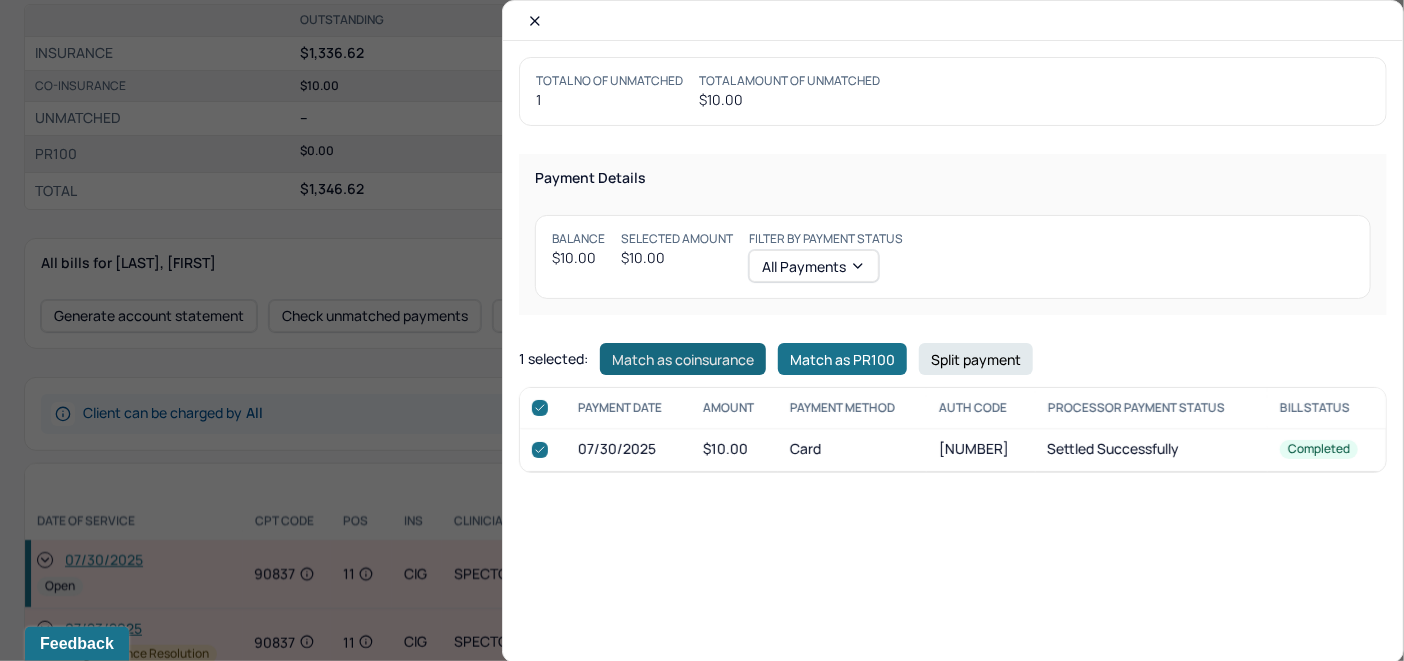 click on "Match as coinsurance" at bounding box center (683, 359) 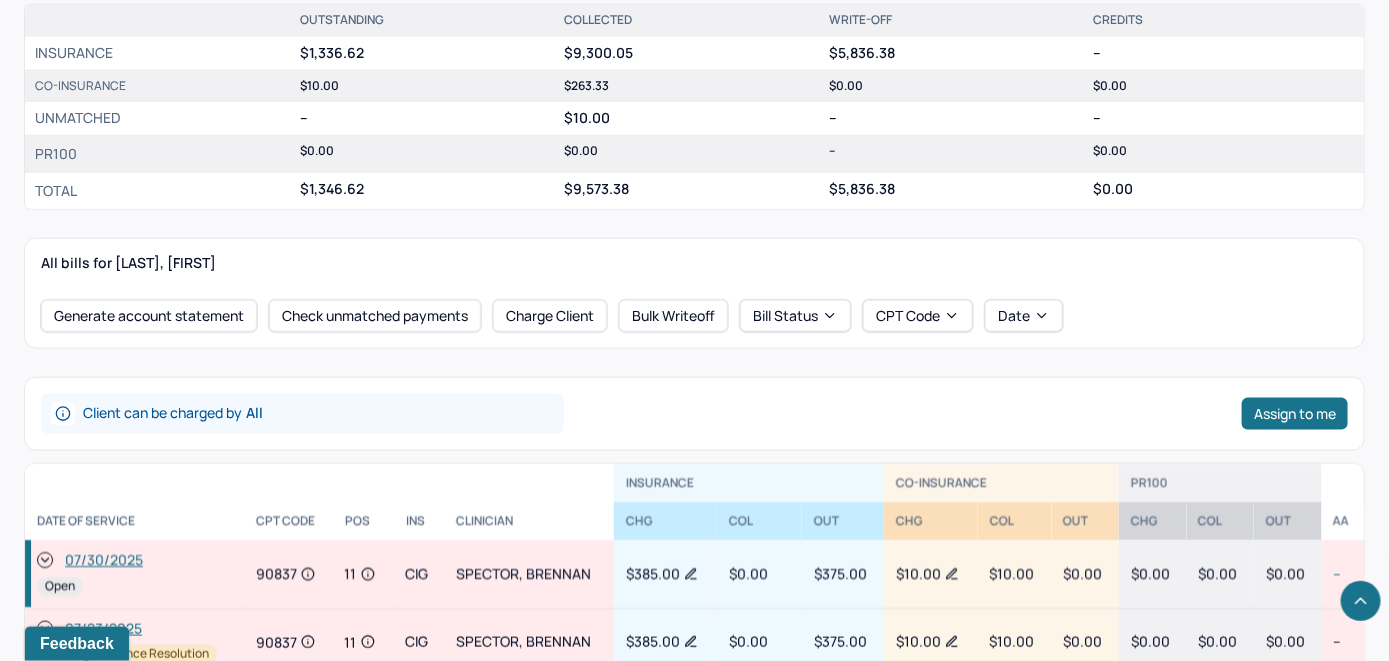click 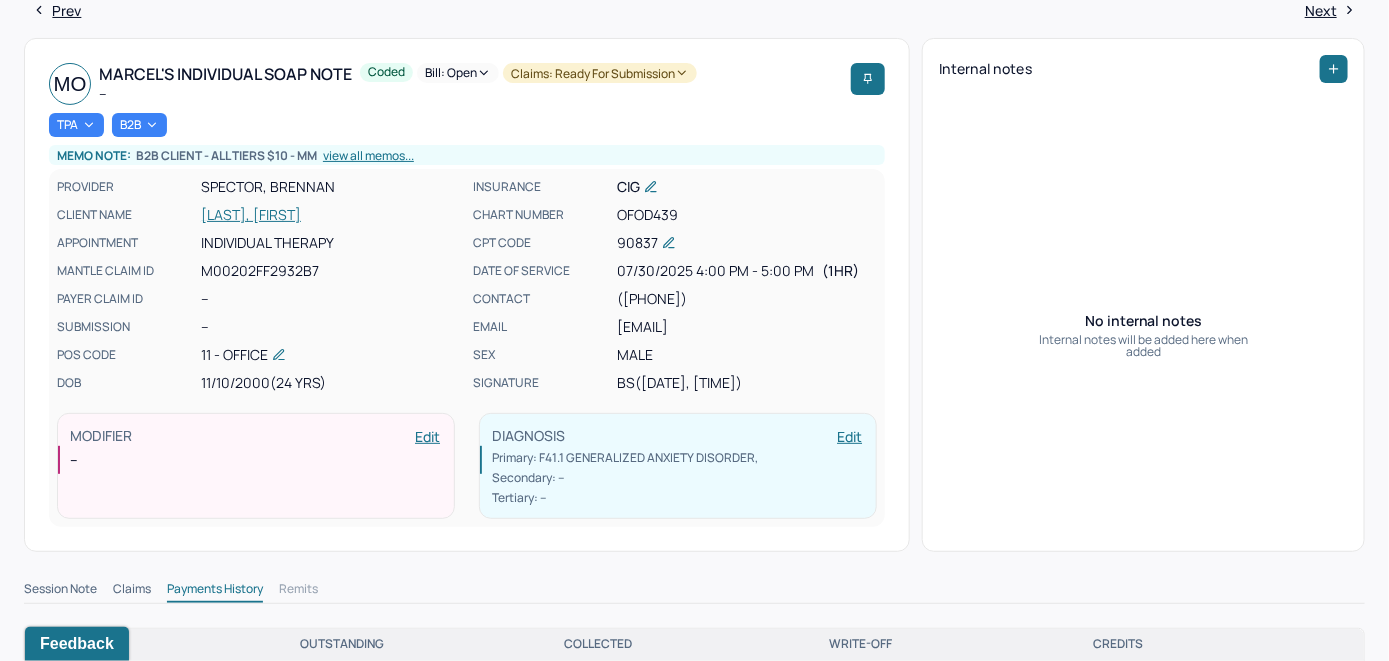 scroll, scrollTop: 0, scrollLeft: 0, axis: both 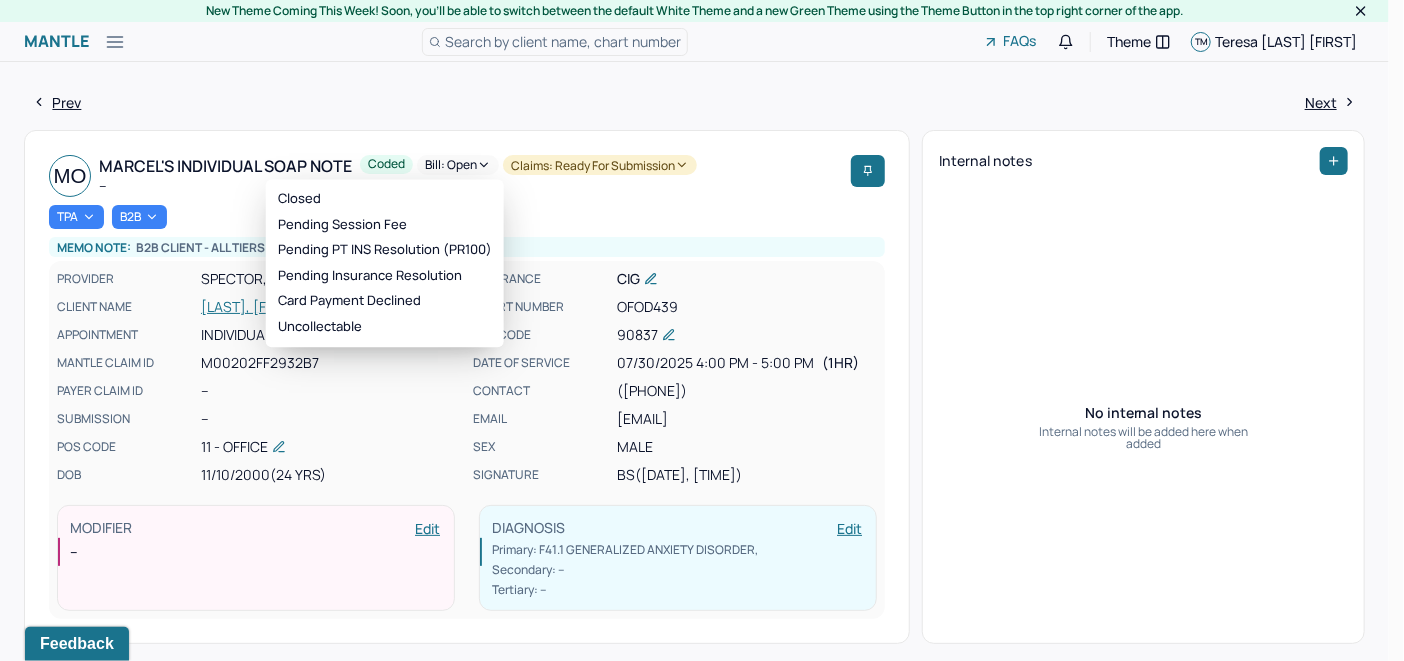 click on "Bill: Open" at bounding box center (458, 165) 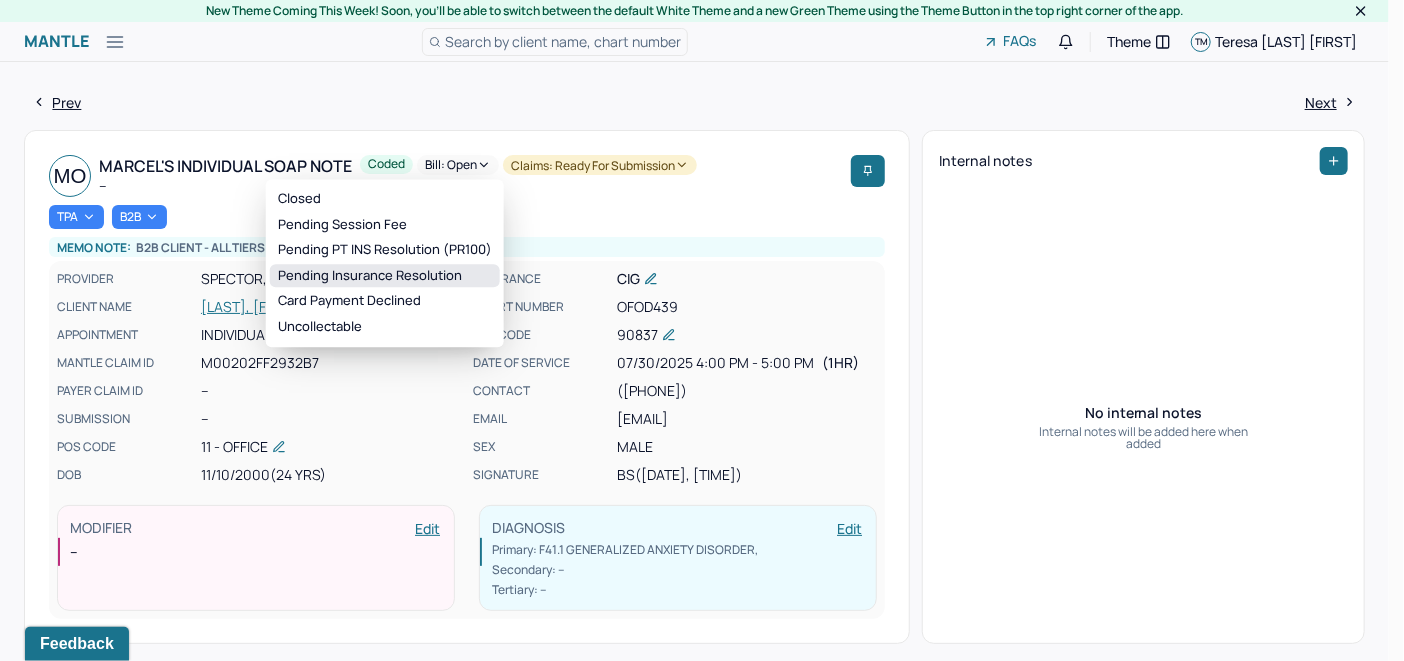 click on "Pending Insurance Resolution" at bounding box center [385, 276] 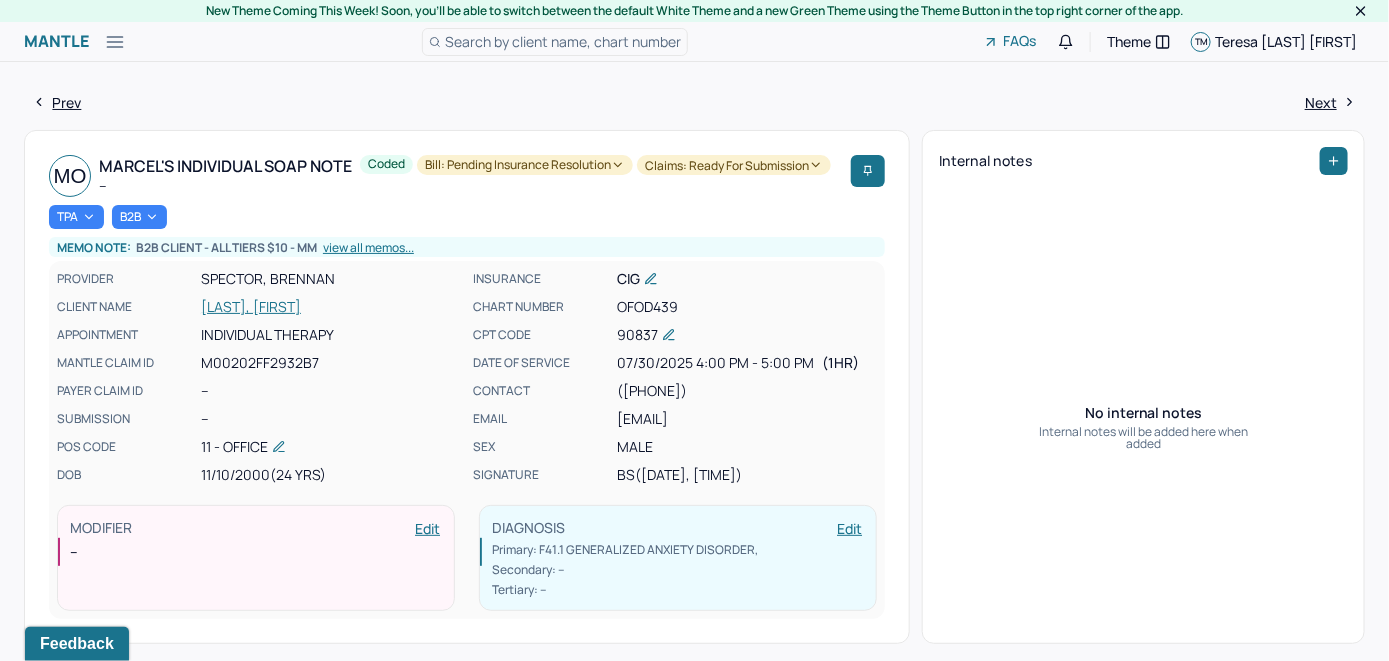 click on "Search by client name, chart number" at bounding box center [563, 41] 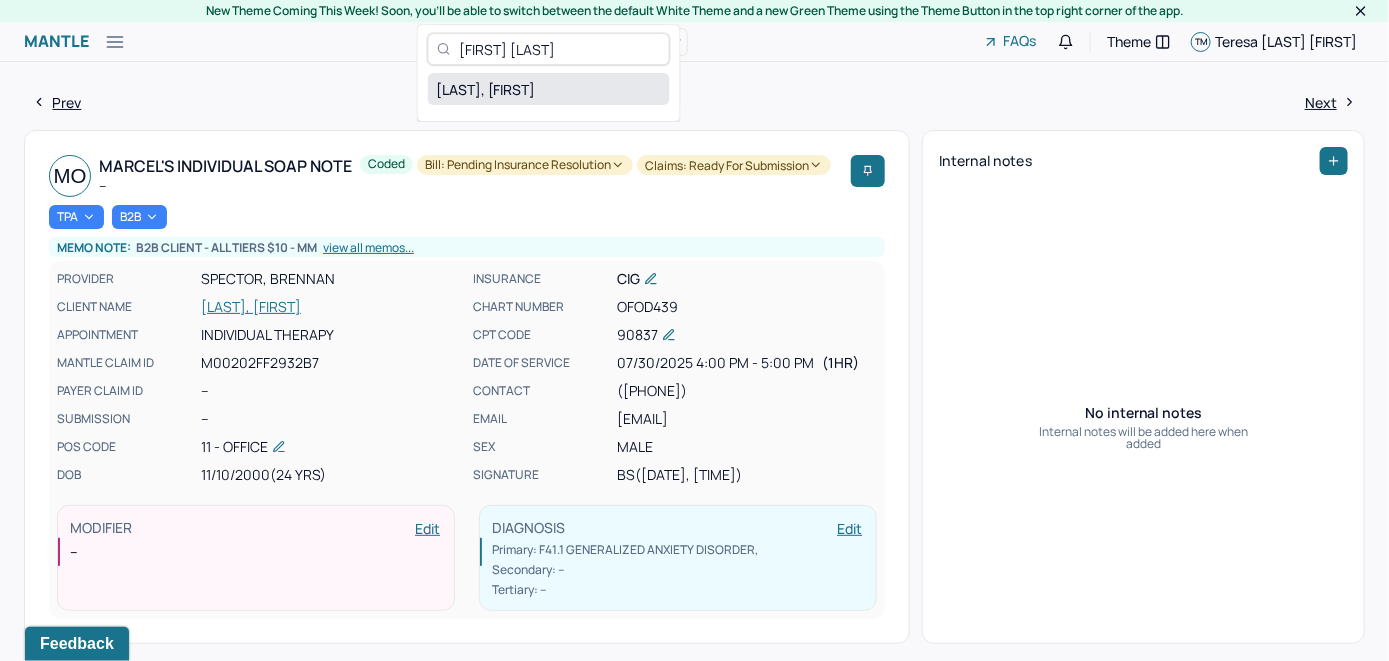 type on "[FIRST] [LAST]" 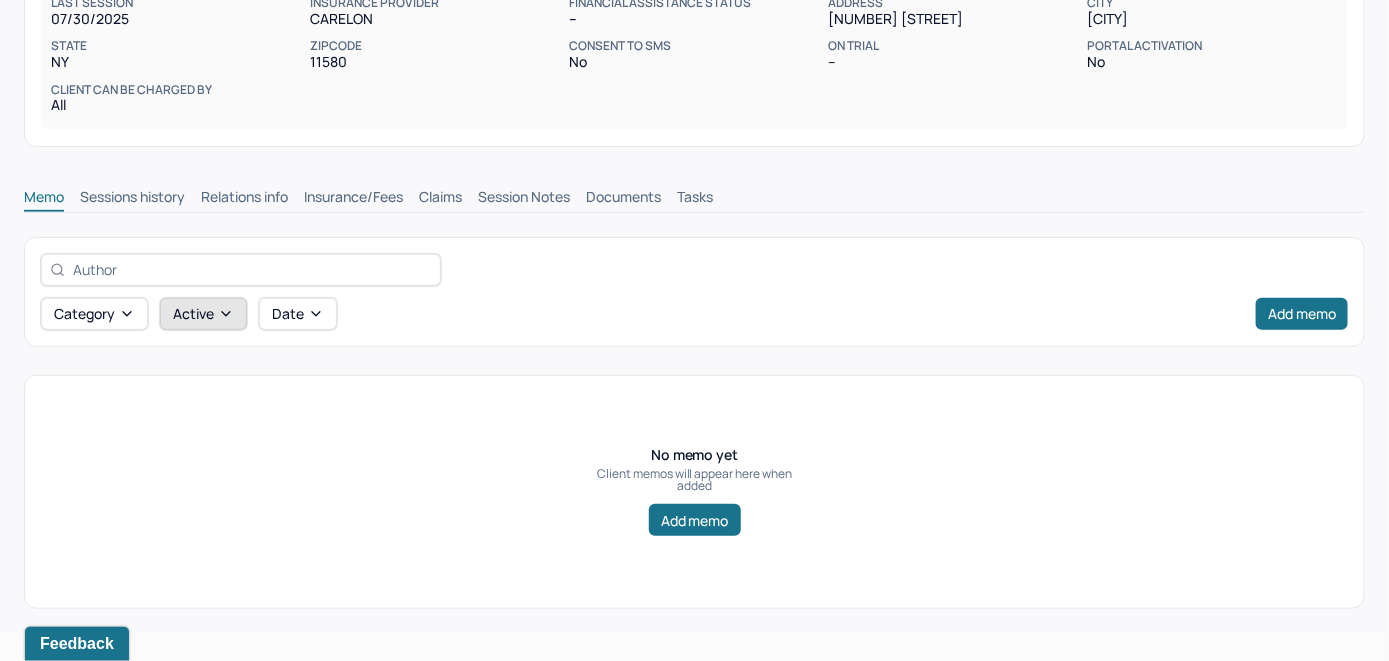 scroll, scrollTop: 314, scrollLeft: 0, axis: vertical 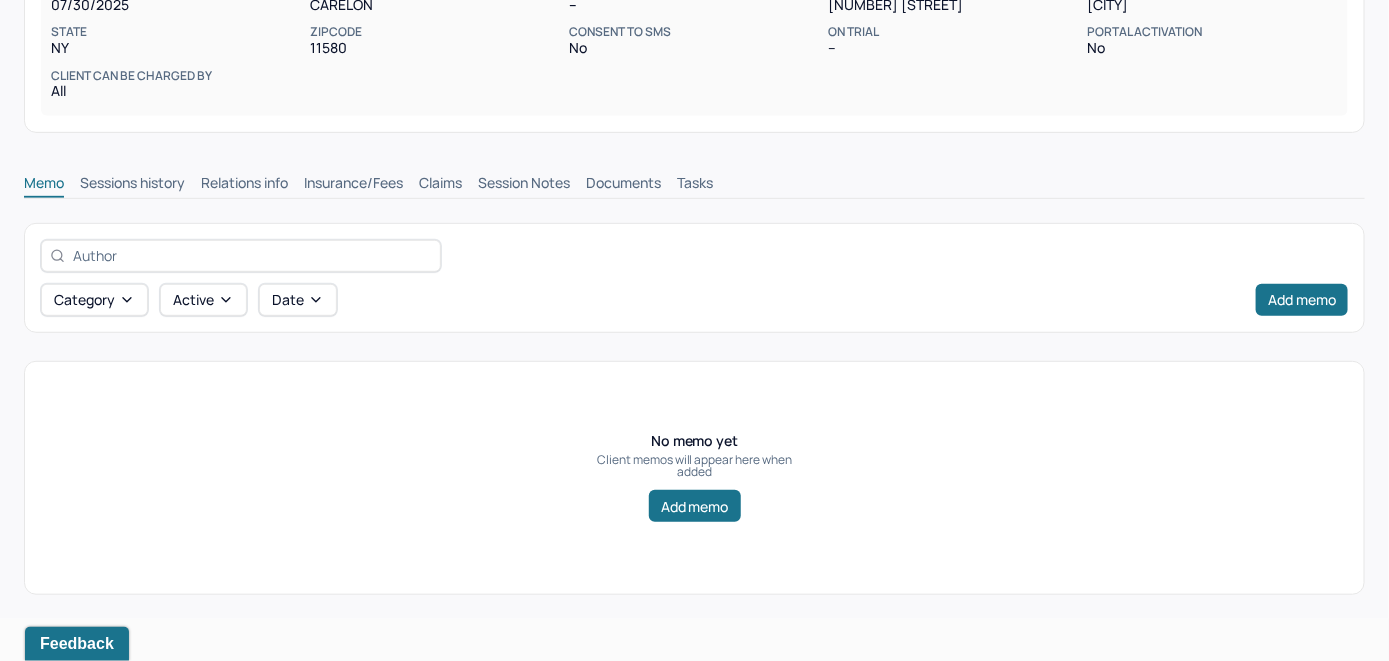 click on "Insurance/Fees" at bounding box center (353, 185) 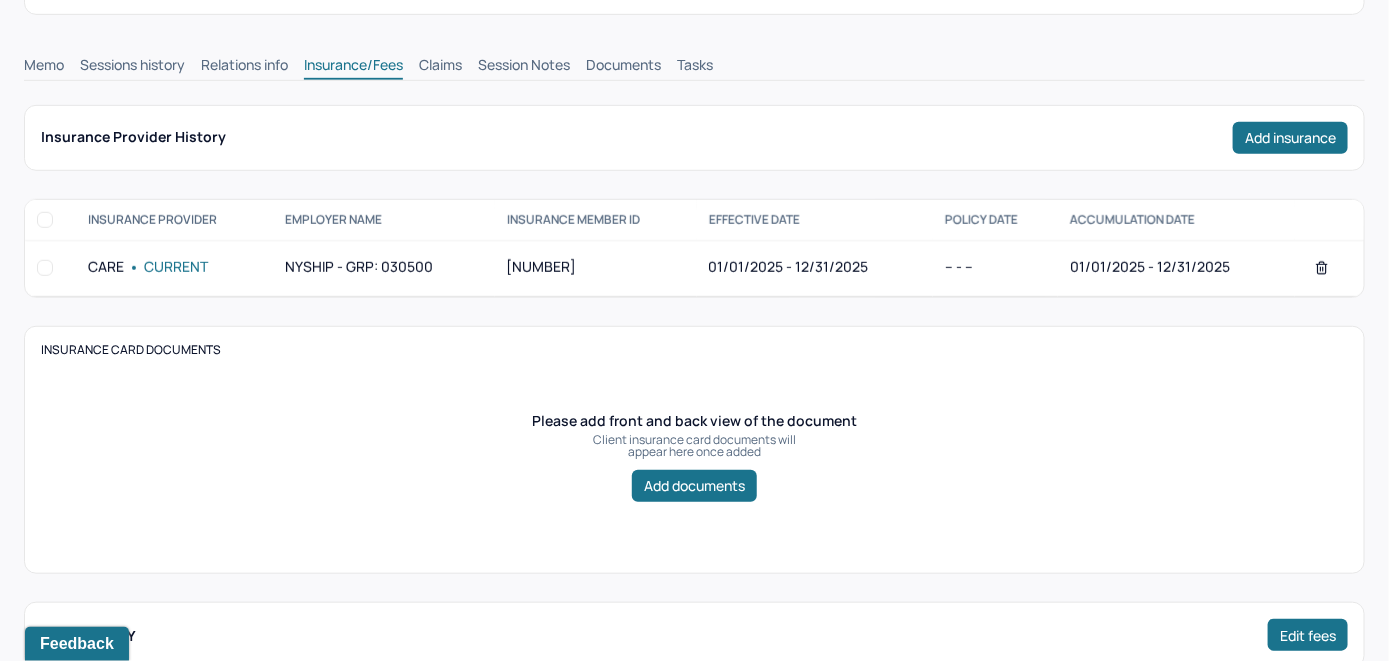 scroll, scrollTop: 310, scrollLeft: 0, axis: vertical 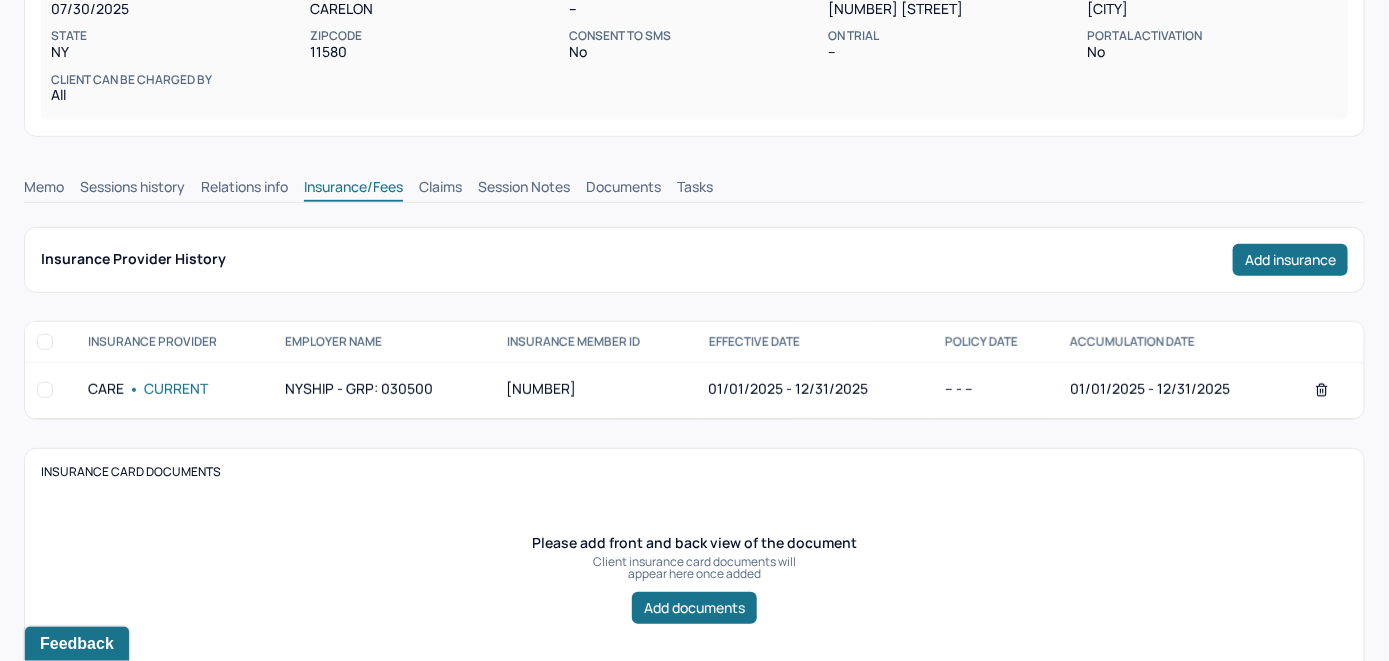 click on "Claims" at bounding box center [440, 189] 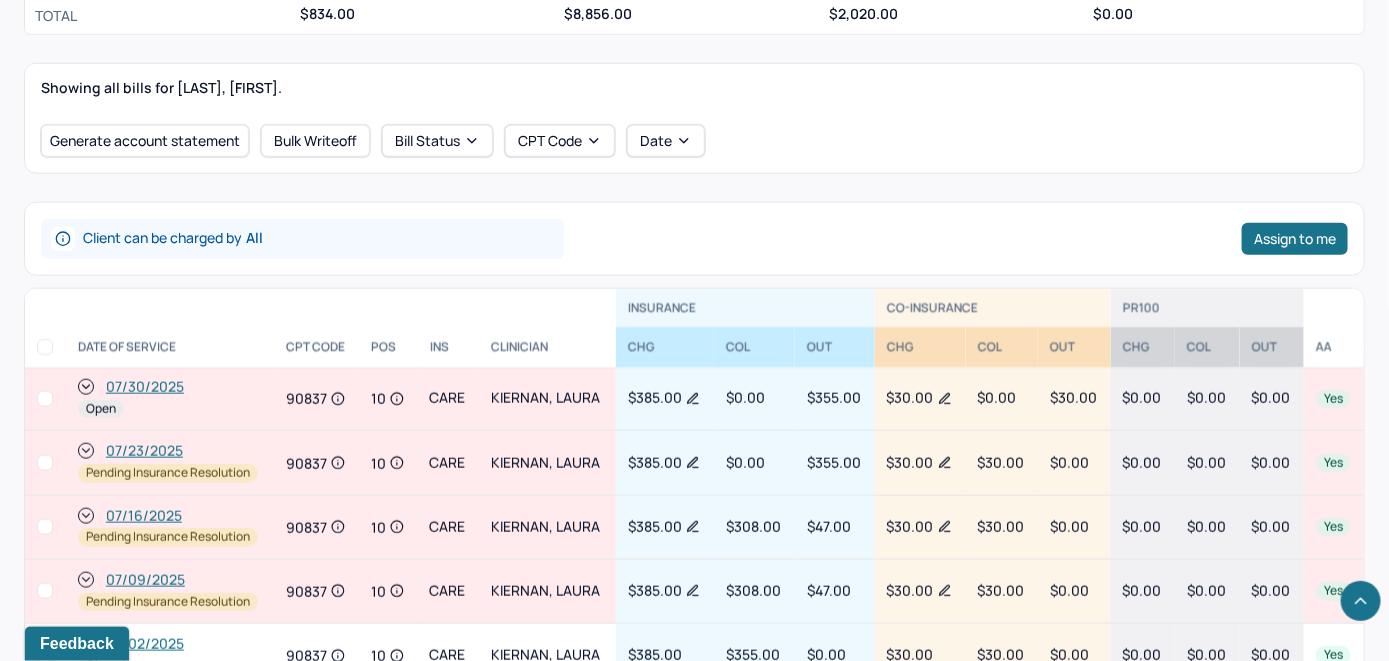 scroll, scrollTop: 710, scrollLeft: 0, axis: vertical 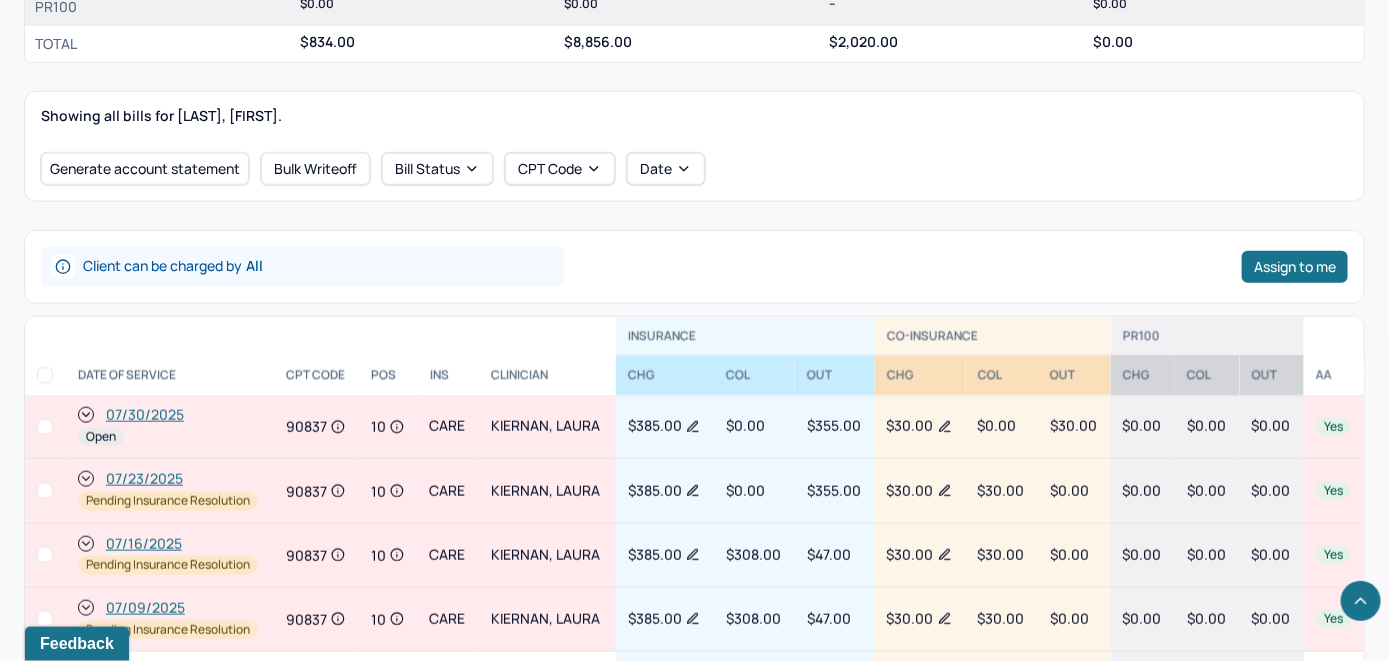 click on "07/30/2025" at bounding box center (145, 415) 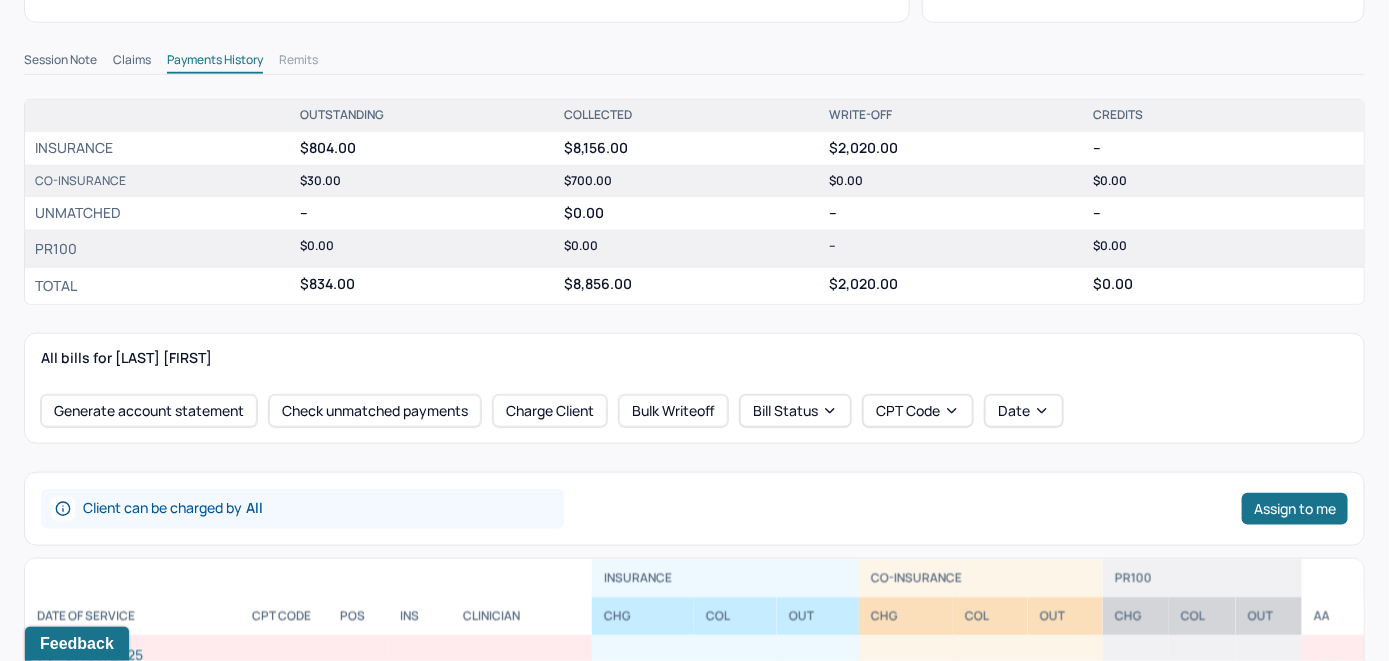 scroll, scrollTop: 600, scrollLeft: 0, axis: vertical 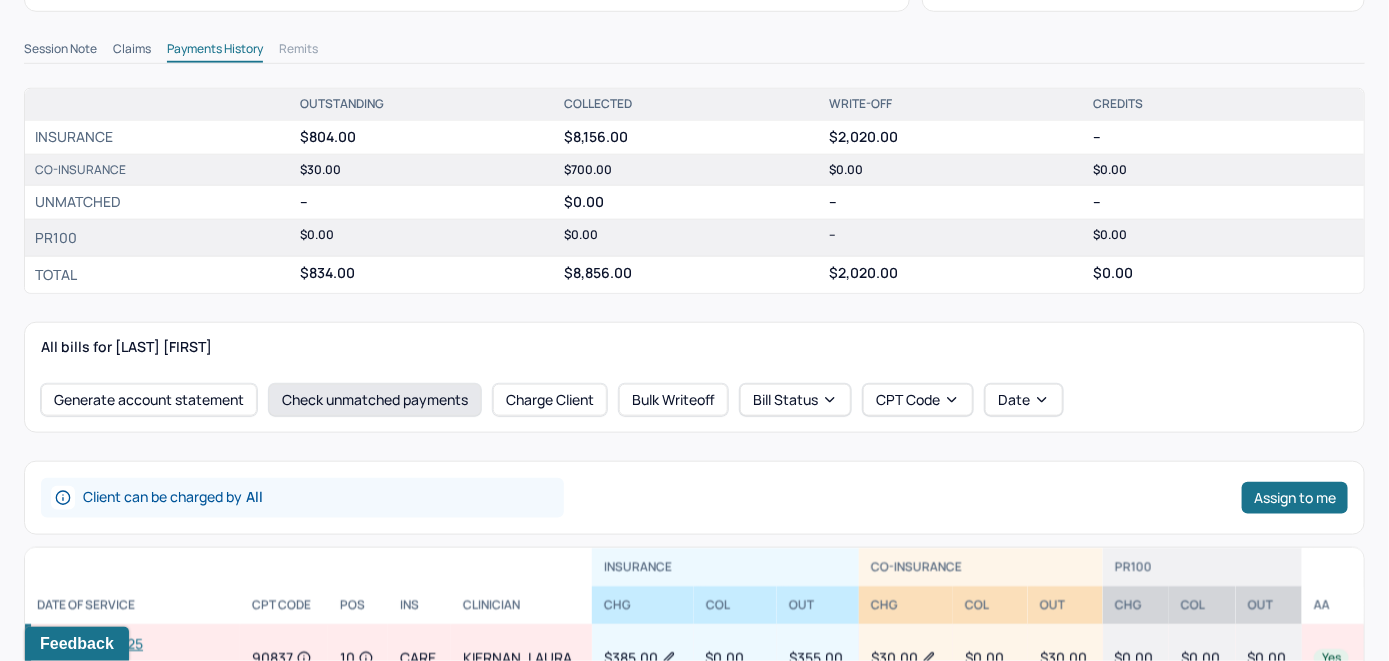 click on "Check unmatched payments" at bounding box center (375, 400) 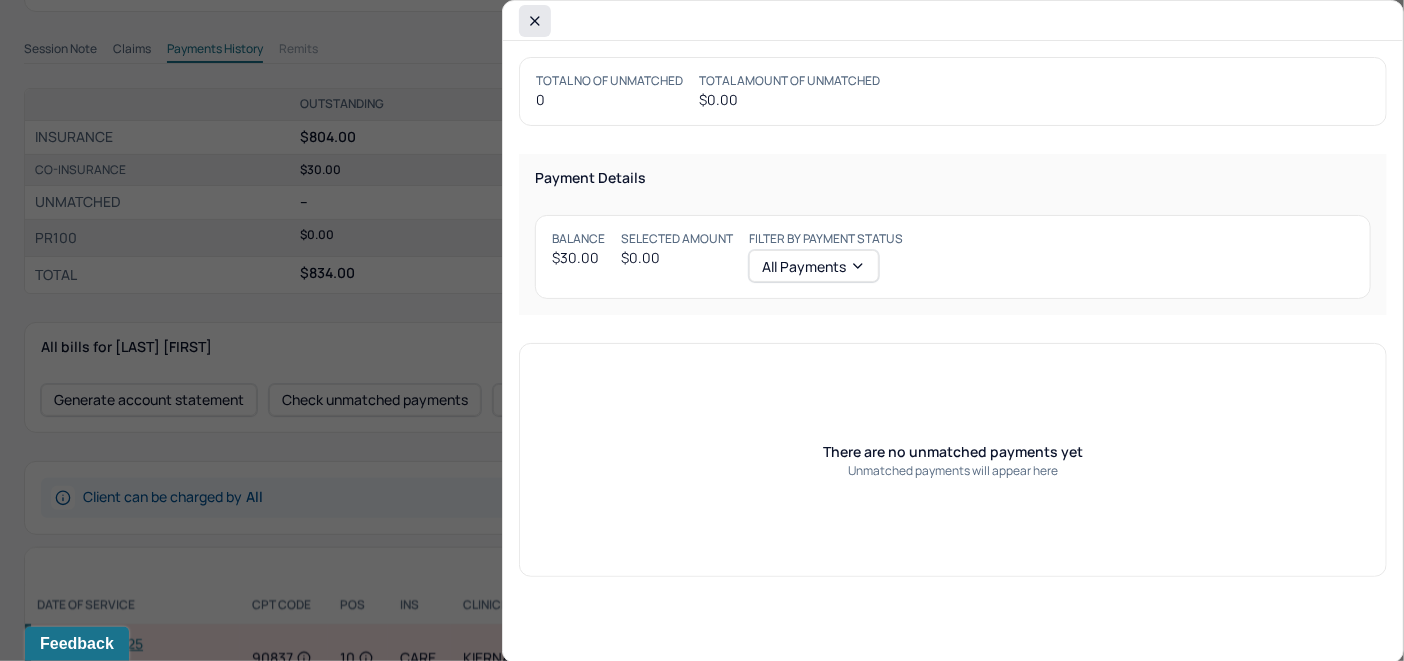 click at bounding box center [535, 21] 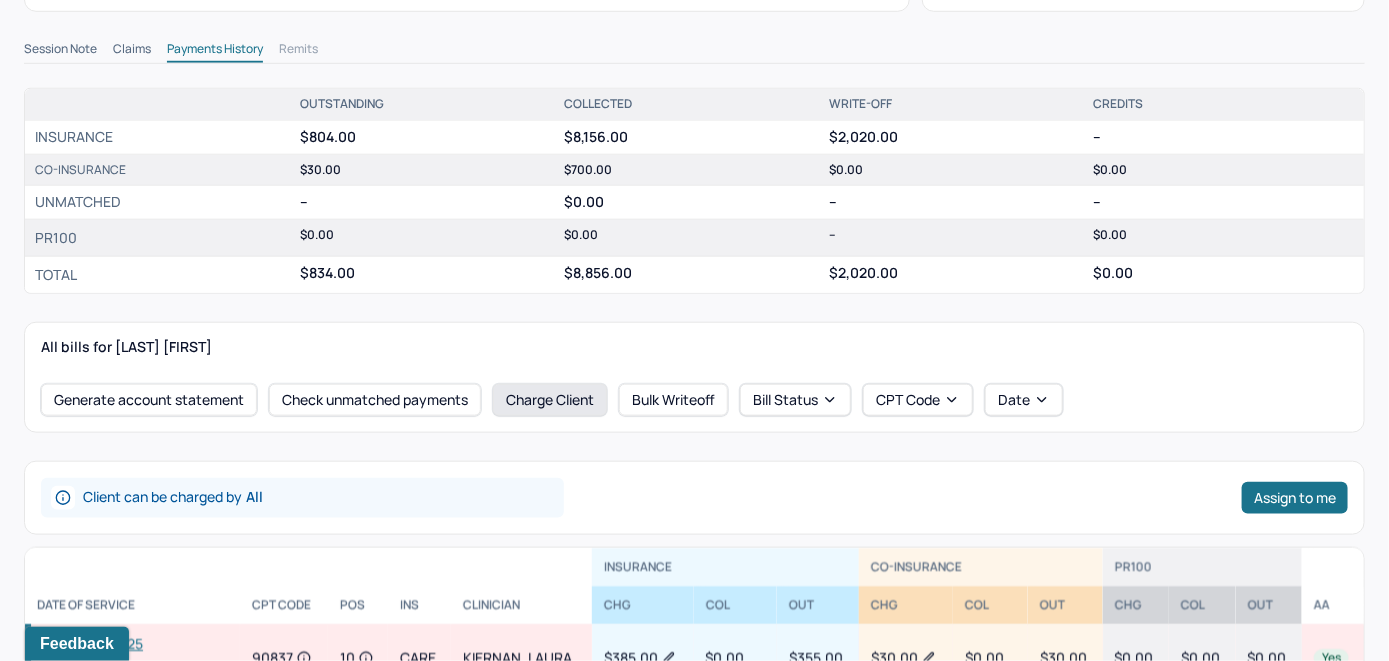 click on "Charge Client" at bounding box center [550, 400] 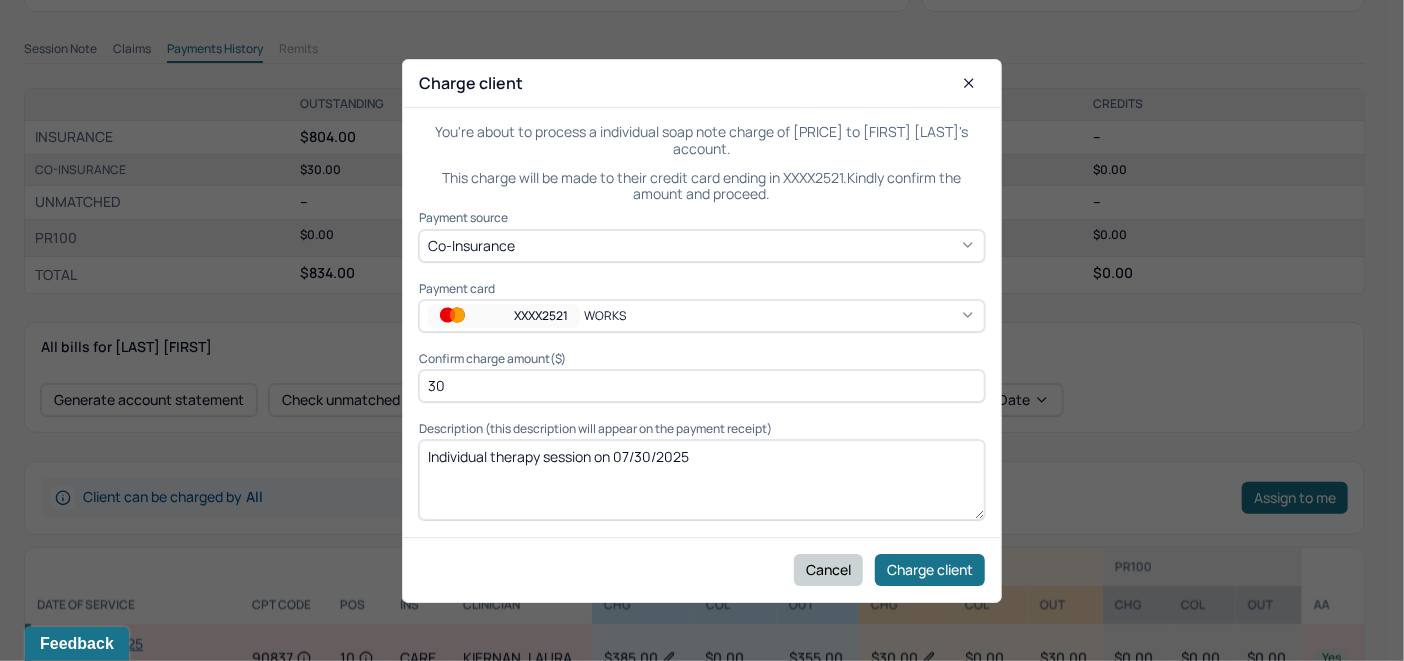 click on "Cancel" at bounding box center [828, 569] 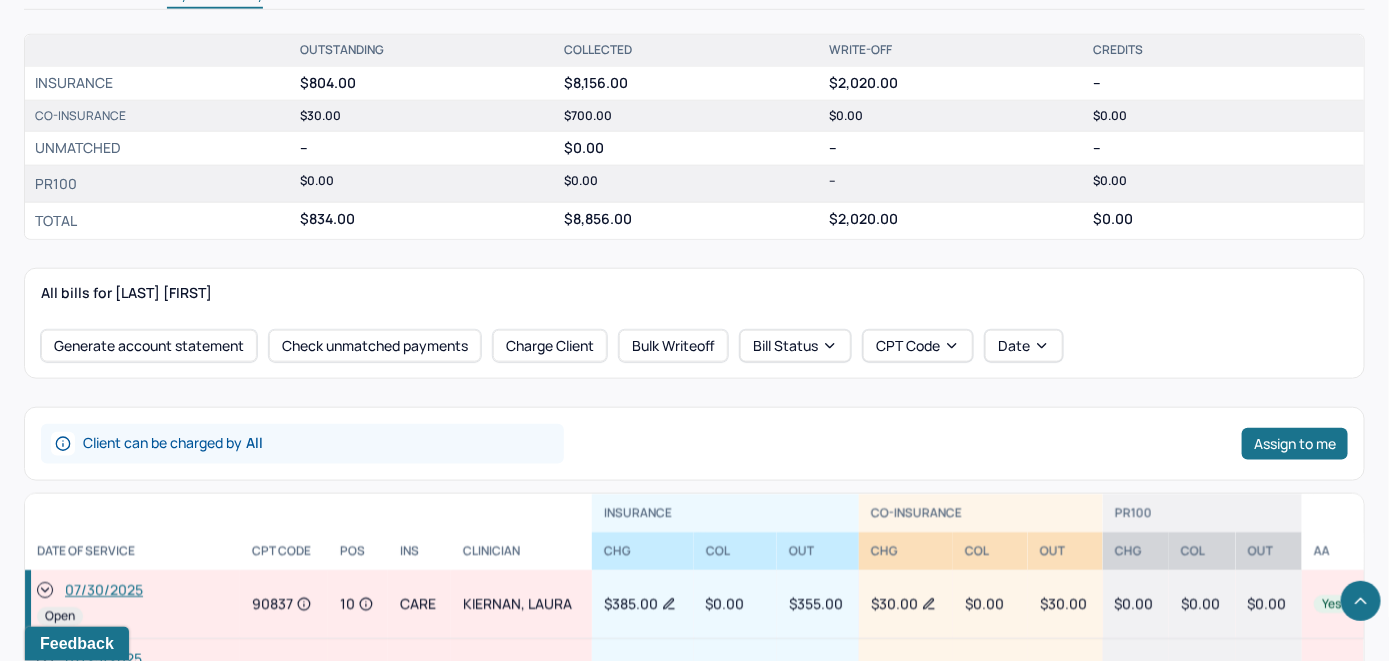 scroll, scrollTop: 700, scrollLeft: 0, axis: vertical 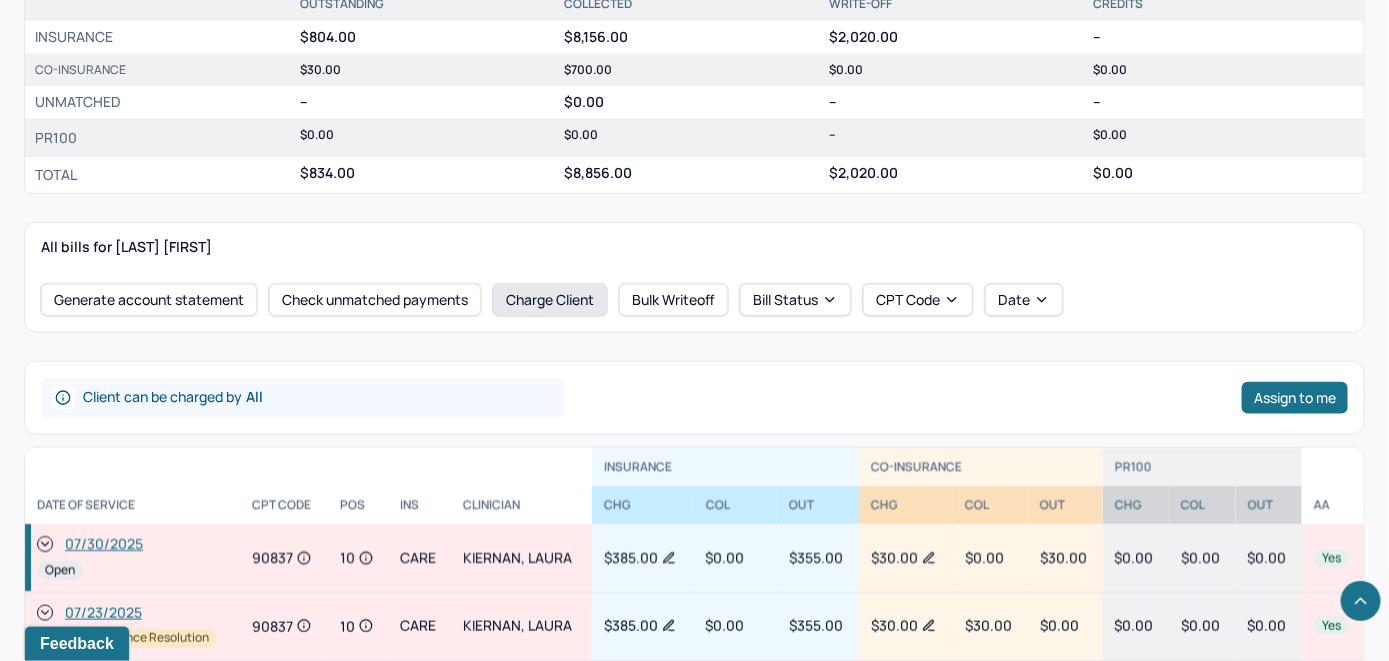 click on "Charge Client" at bounding box center (550, 300) 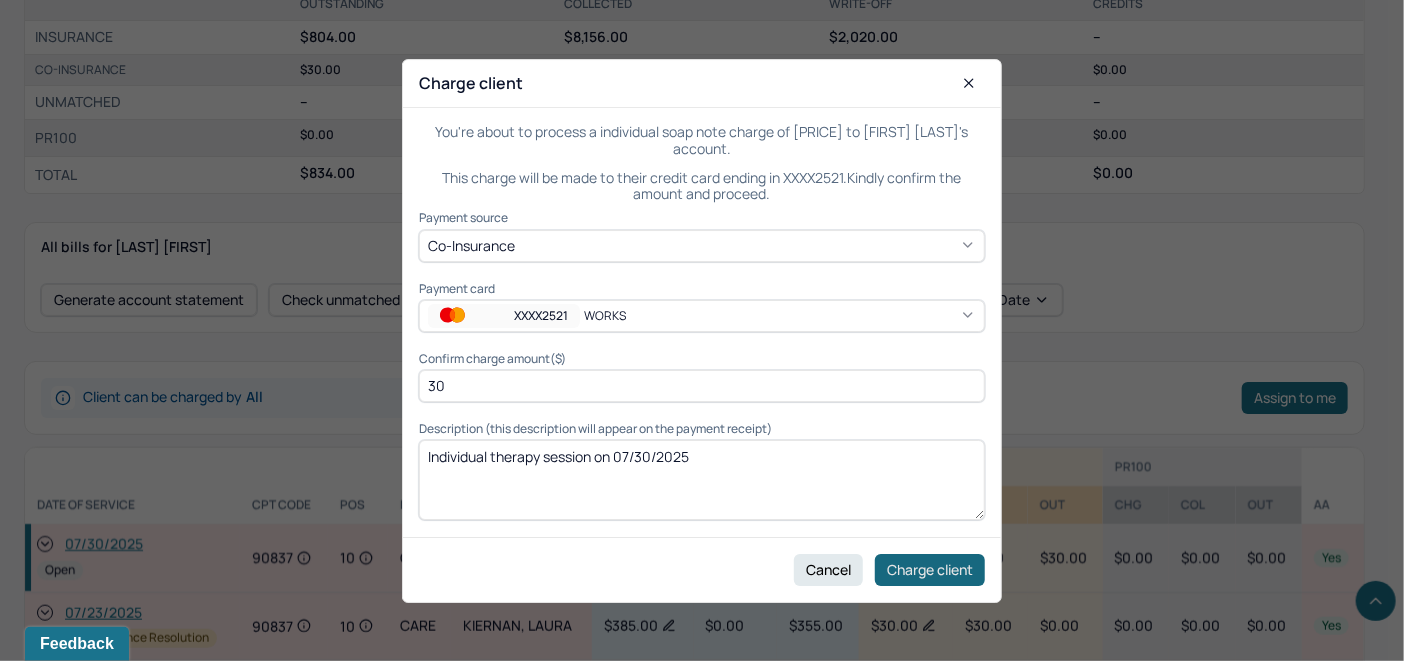 click on "Charge client" at bounding box center [930, 569] 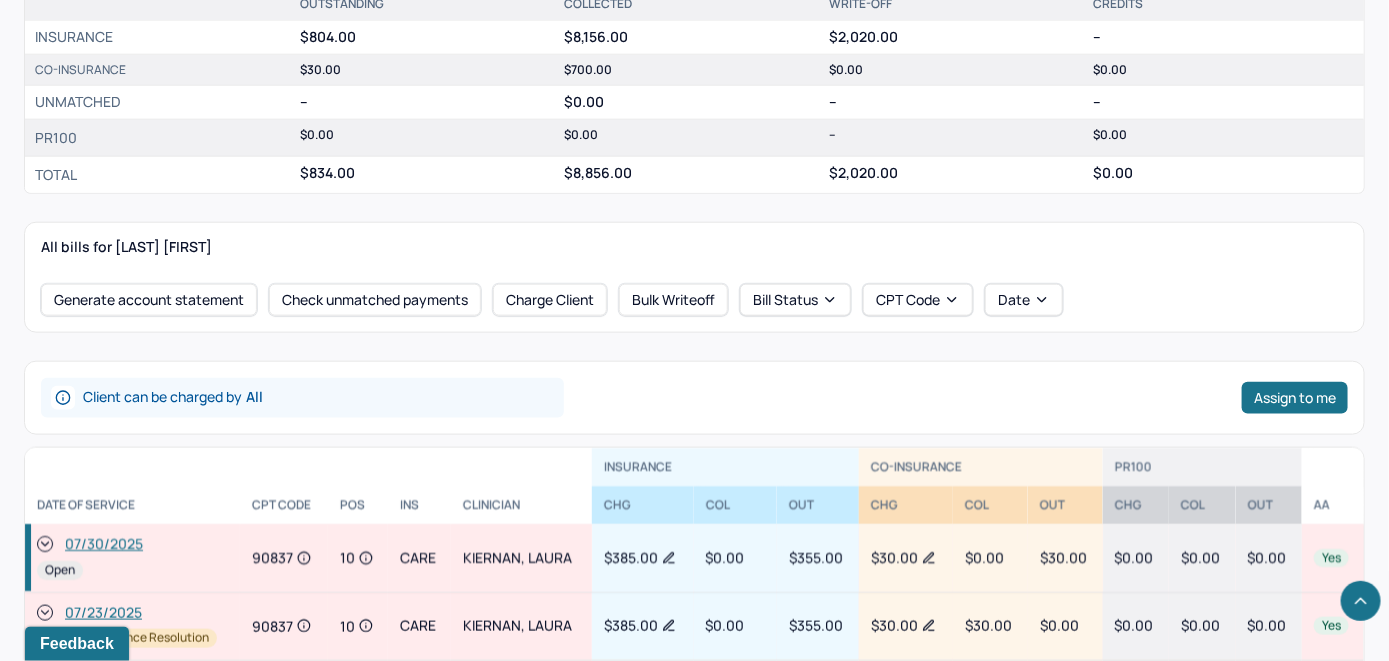 click 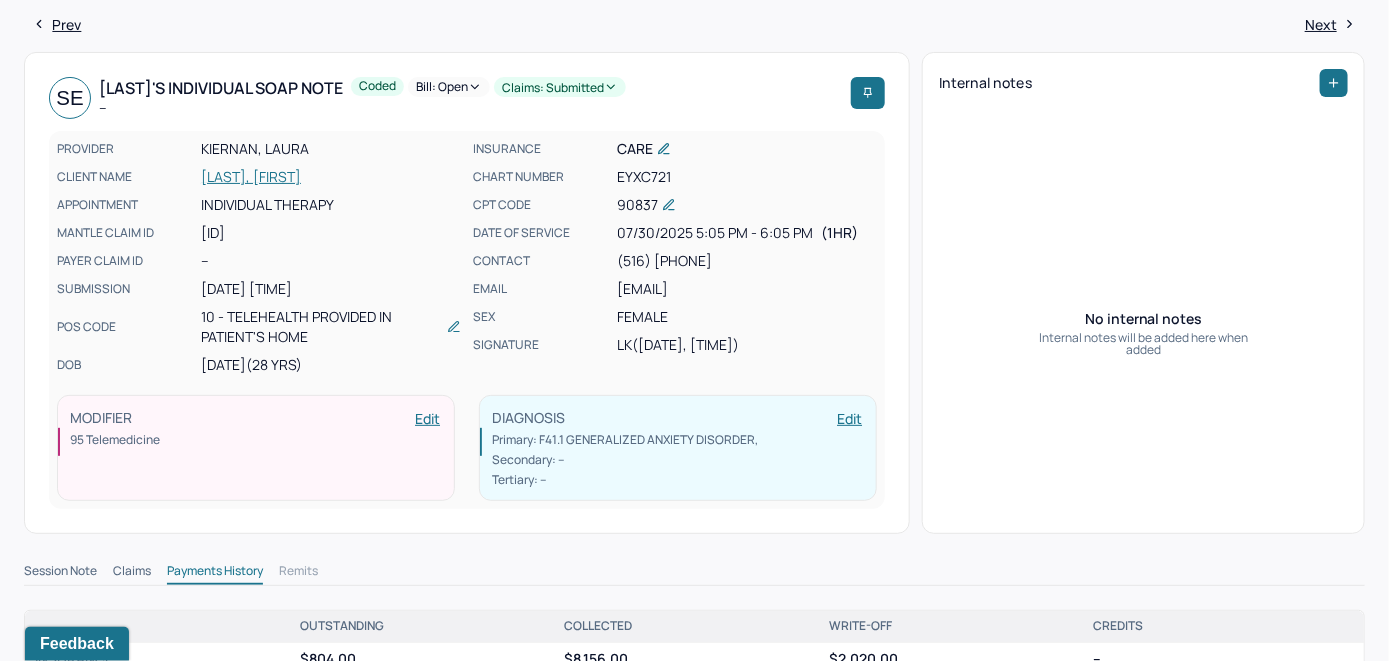 scroll, scrollTop: 0, scrollLeft: 0, axis: both 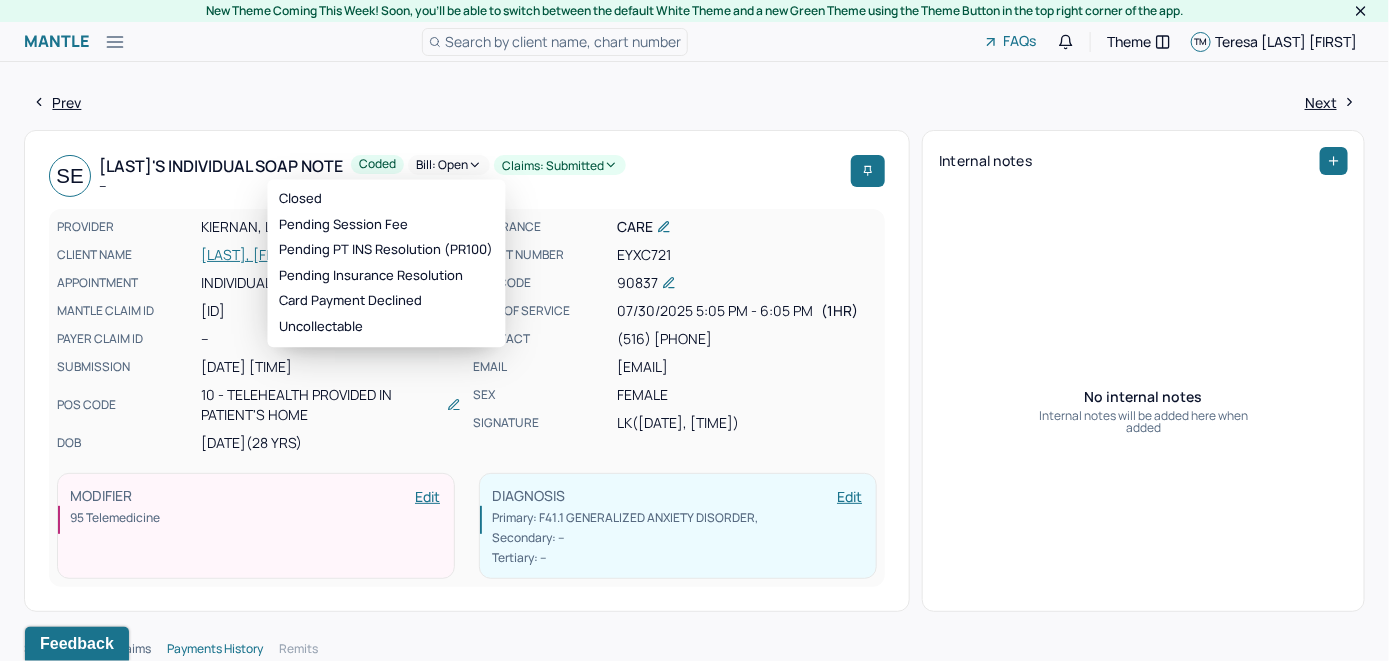 click on "Bill: Open" at bounding box center (449, 165) 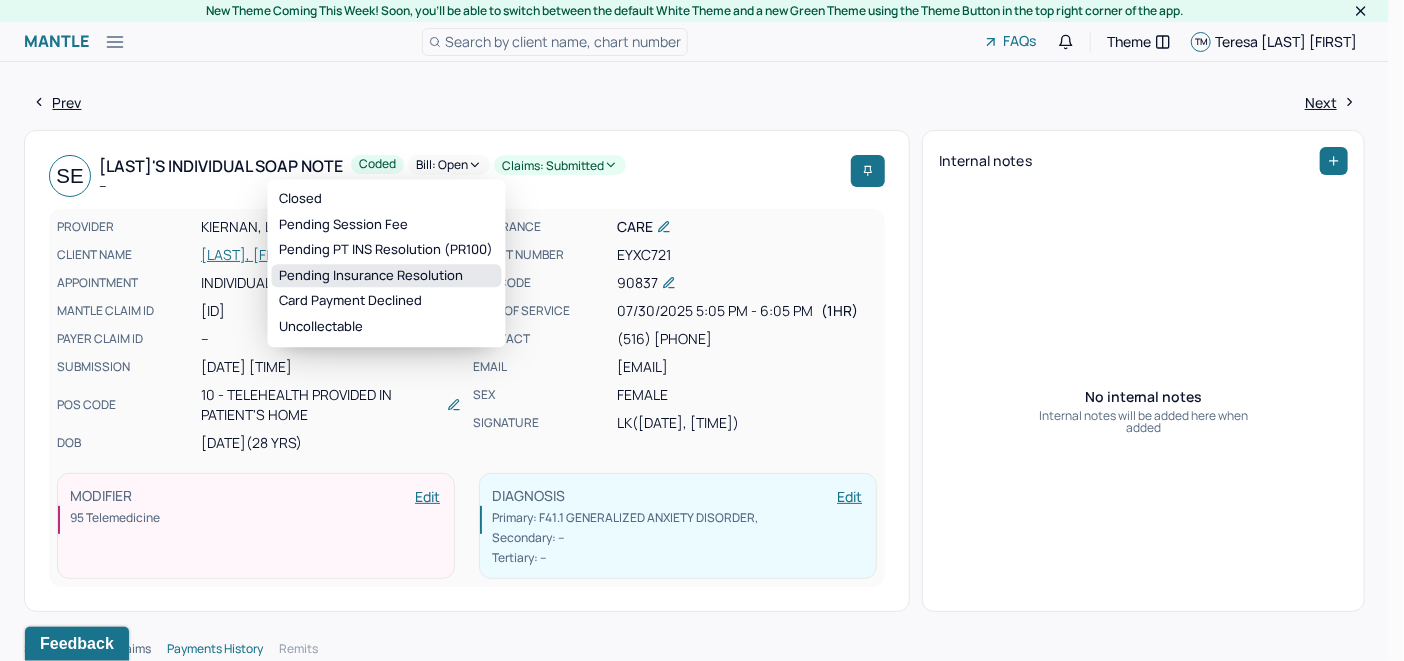 click on "Pending Insurance Resolution" at bounding box center [387, 276] 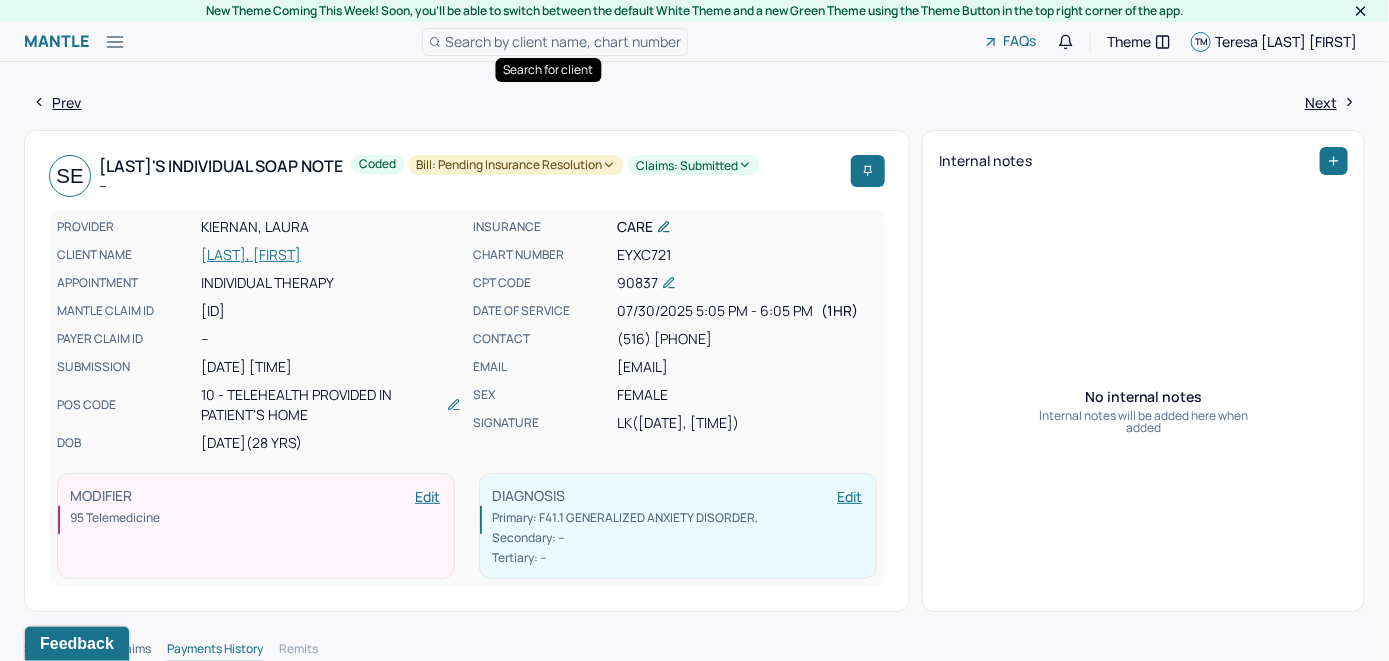 click on "Search by client name, chart number" at bounding box center [563, 41] 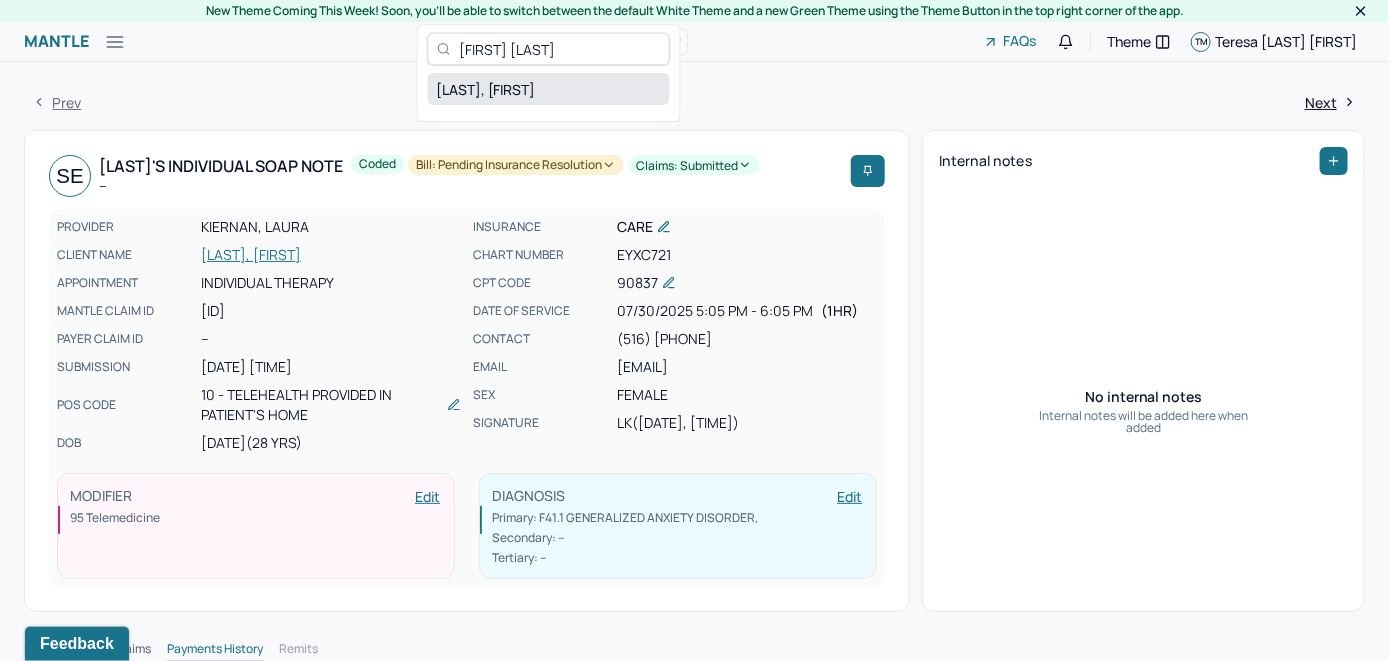 type on "[FIRST] [LAST]" 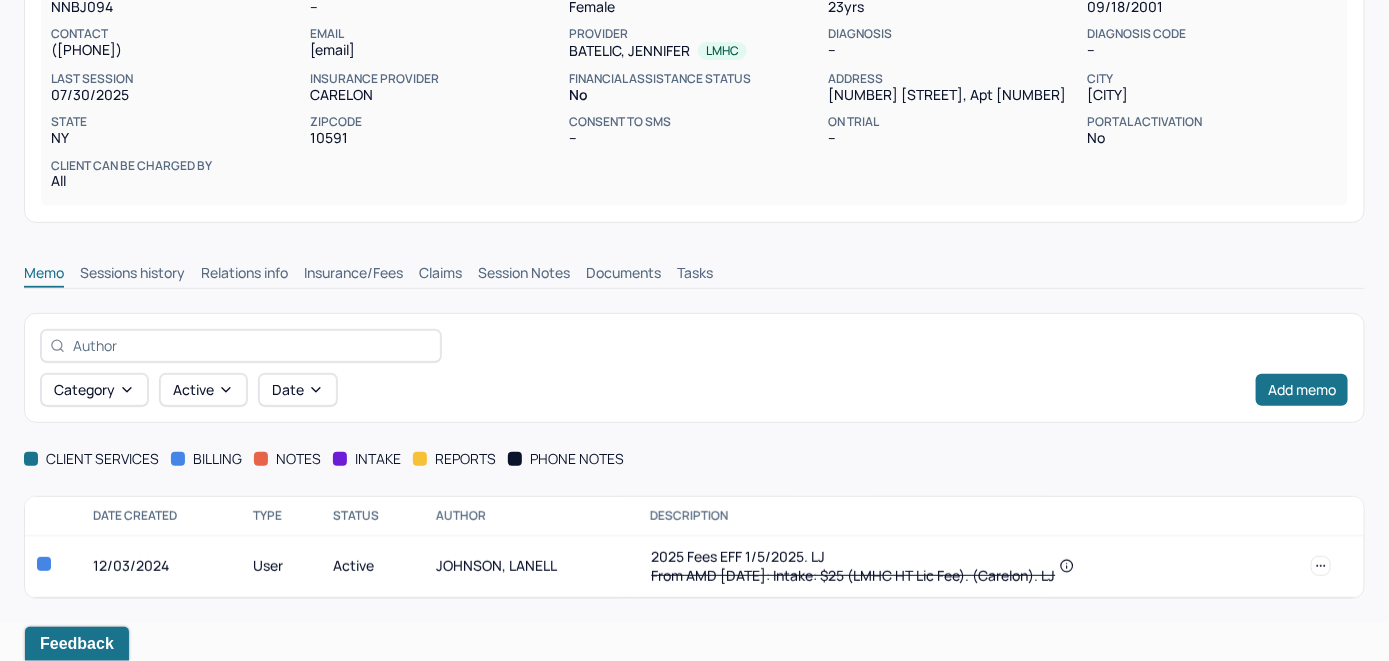 scroll, scrollTop: 228, scrollLeft: 0, axis: vertical 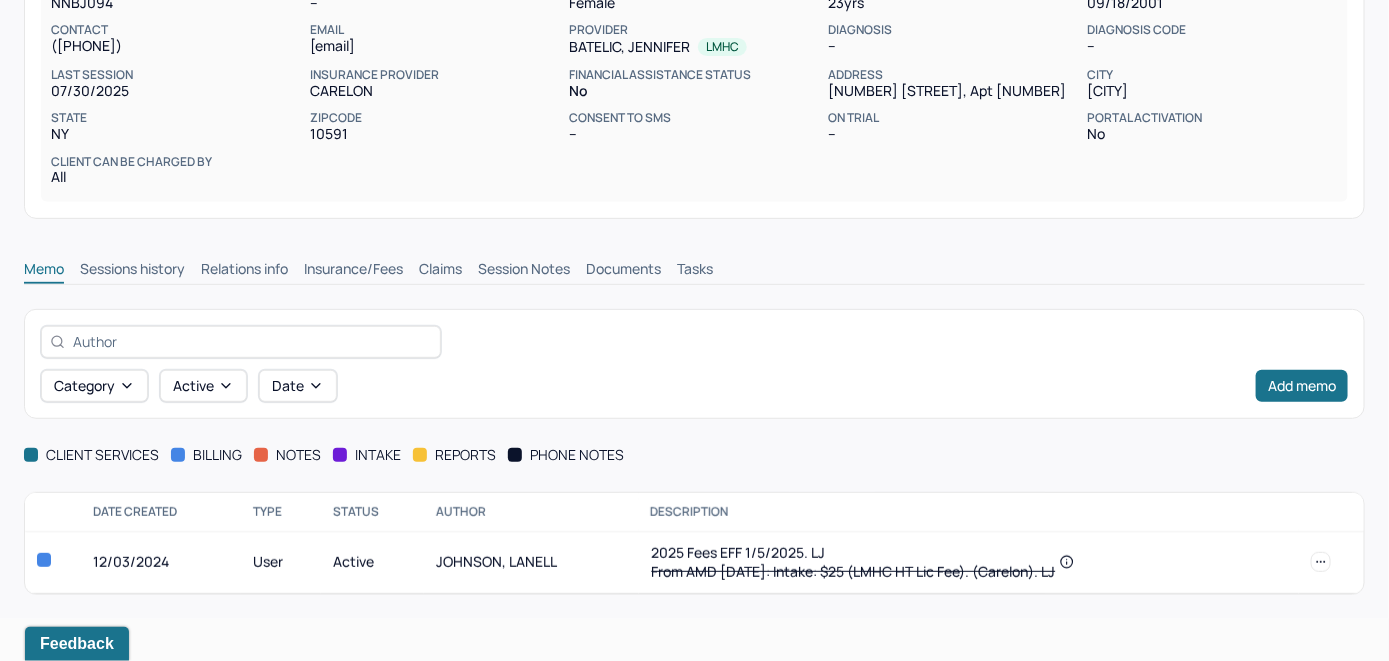 click on "Insurance/Fees" at bounding box center [353, 271] 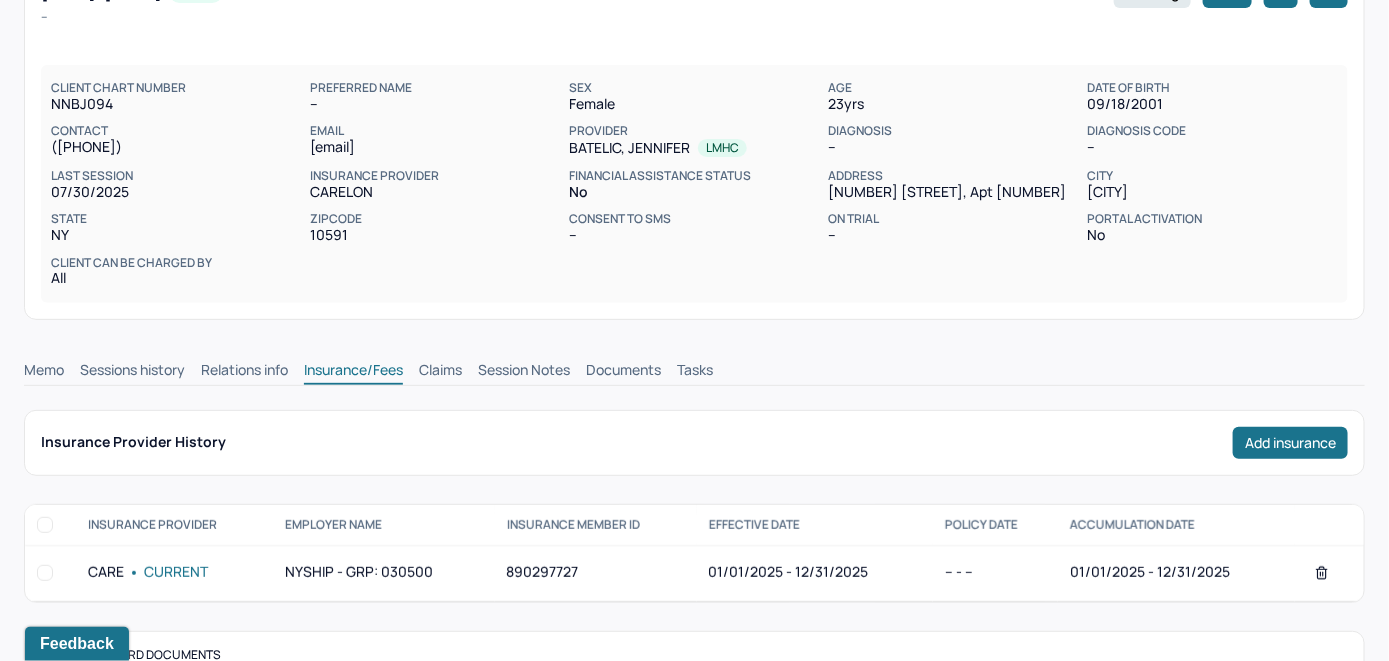 scroll, scrollTop: 0, scrollLeft: 0, axis: both 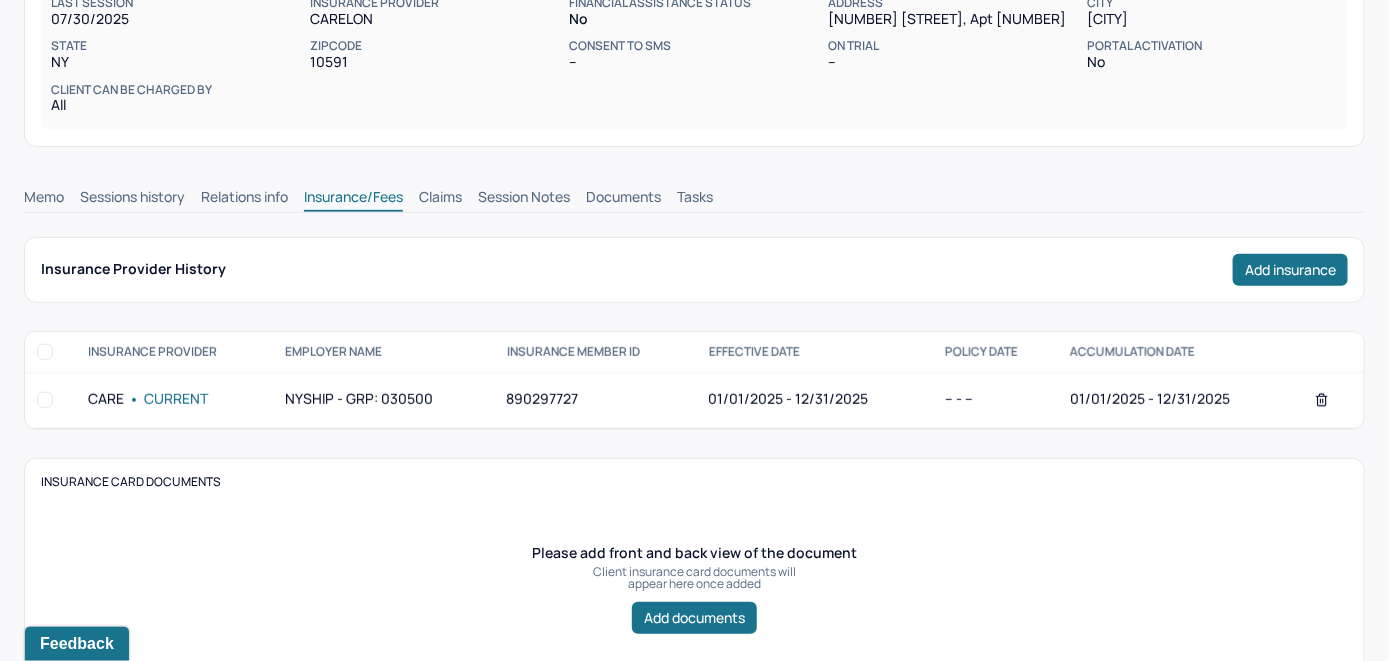 click on "Claims" at bounding box center (440, 199) 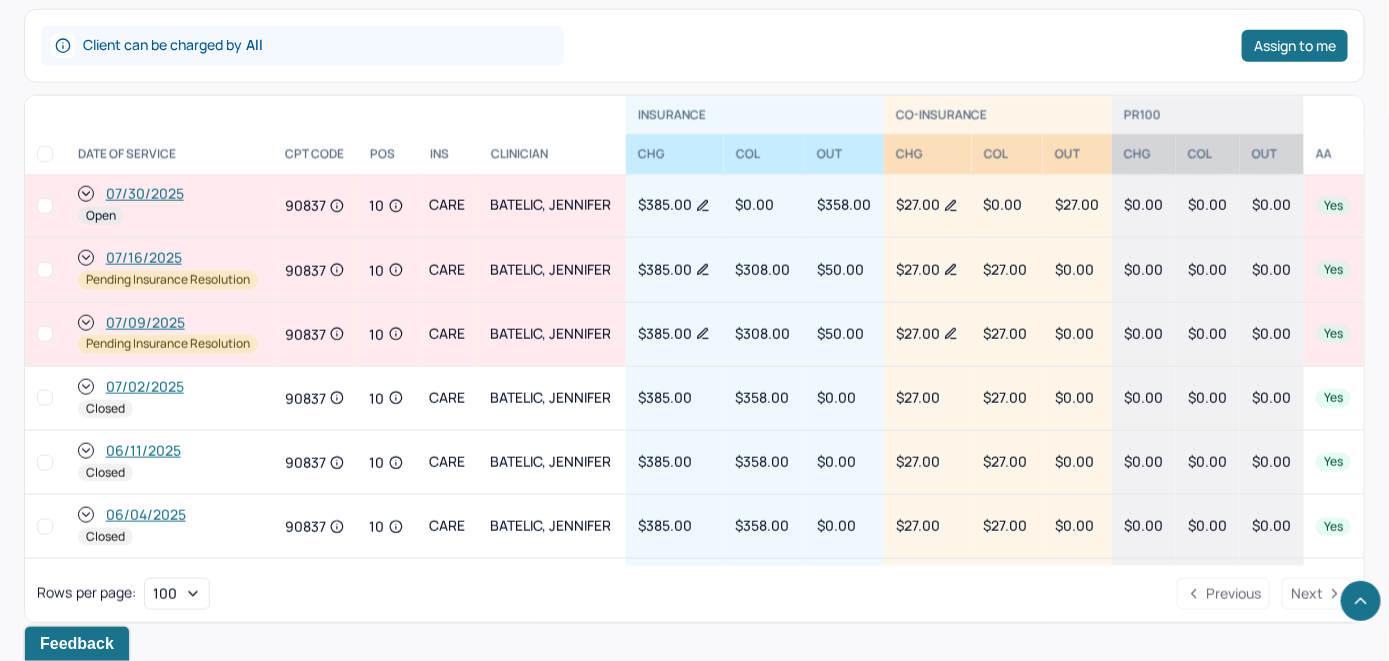 scroll, scrollTop: 904, scrollLeft: 0, axis: vertical 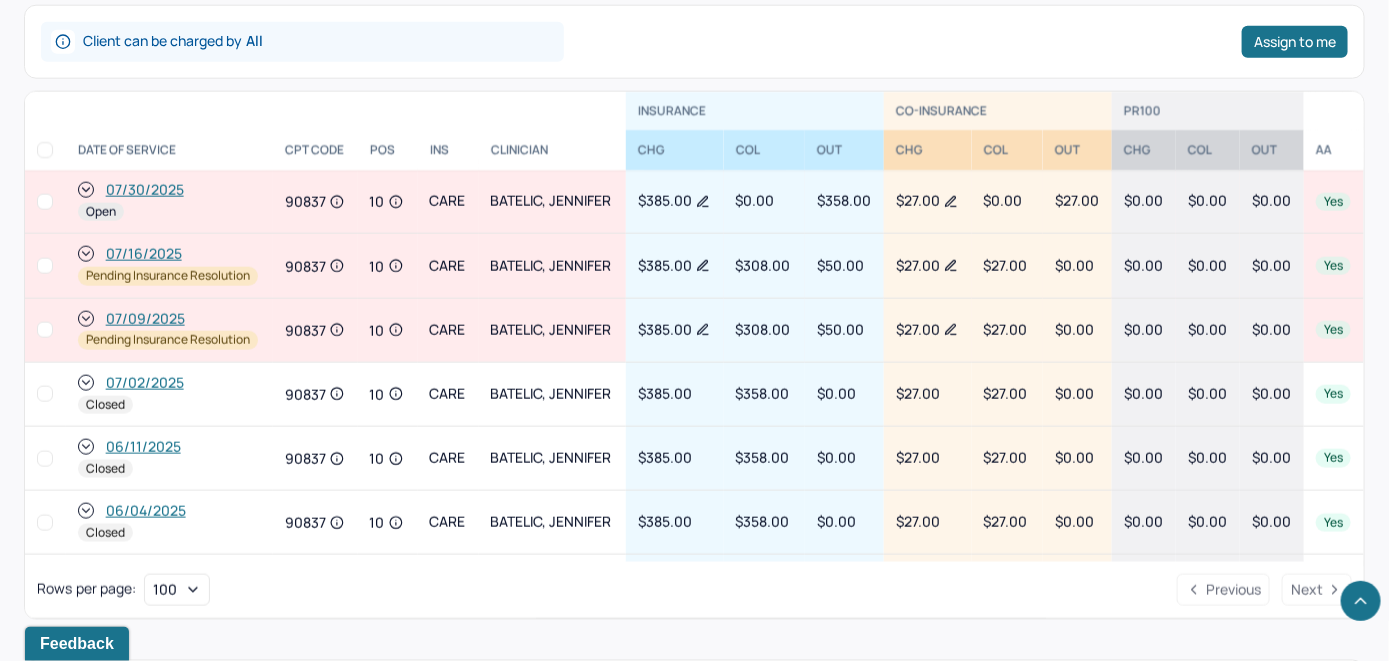 click on "07/30/2025" at bounding box center (145, 190) 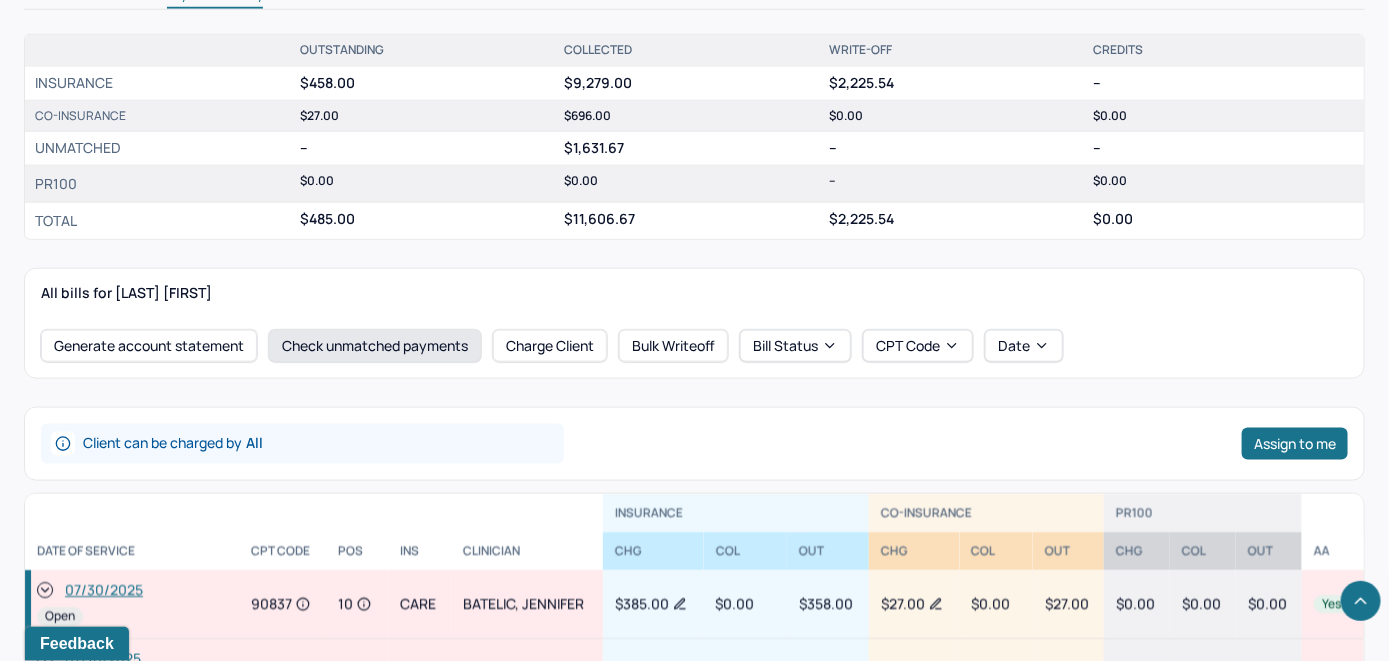 scroll, scrollTop: 700, scrollLeft: 0, axis: vertical 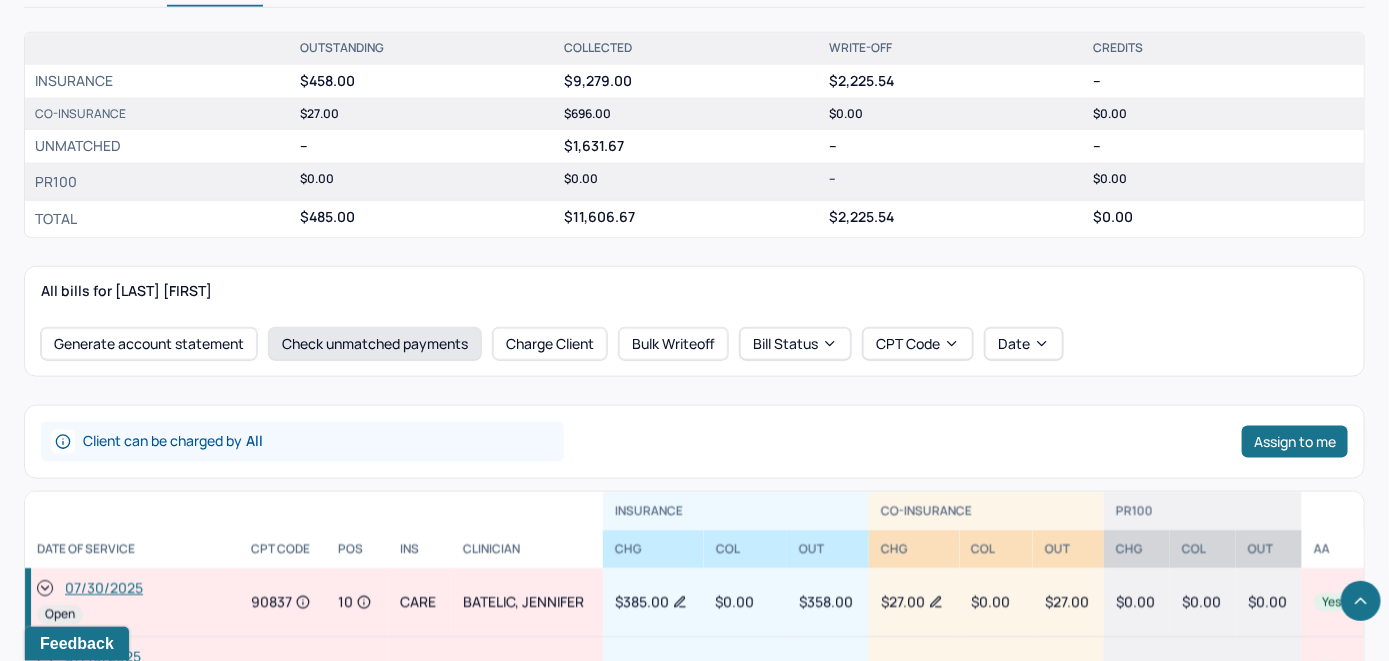 click on "Check unmatched payments" at bounding box center [375, 344] 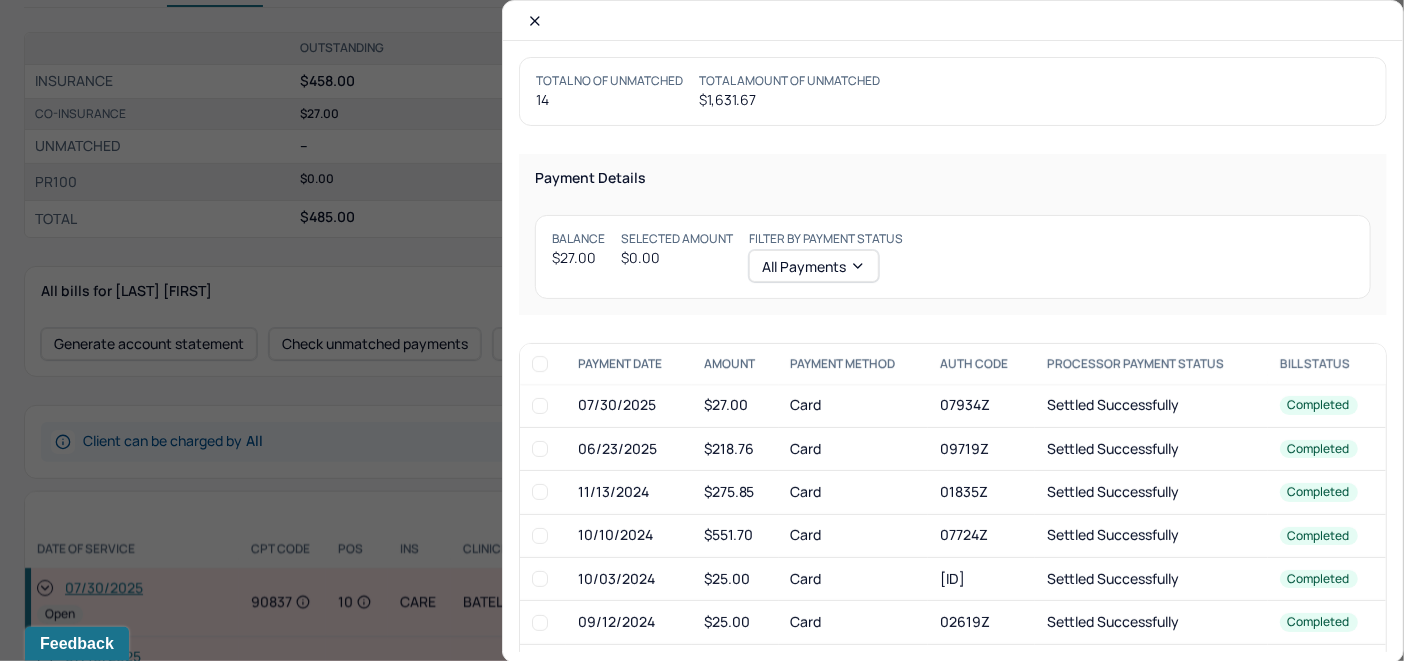 click at bounding box center [540, 406] 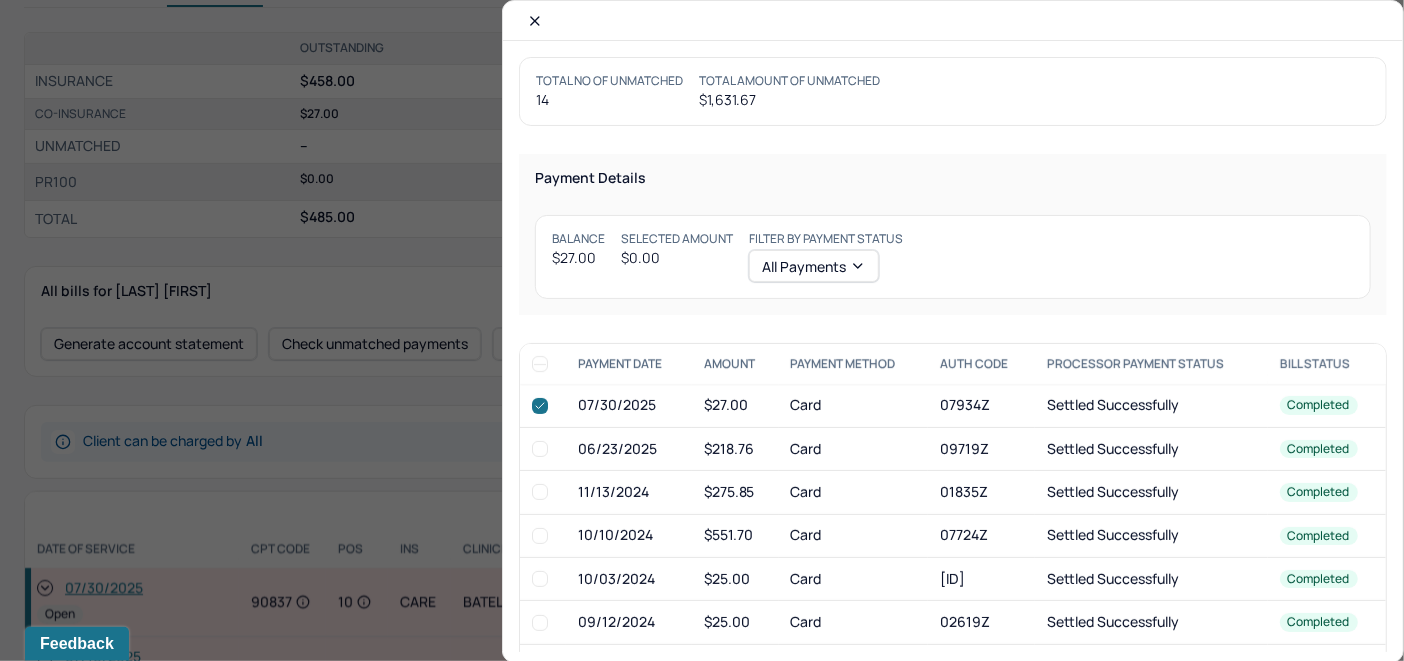 checkbox on "true" 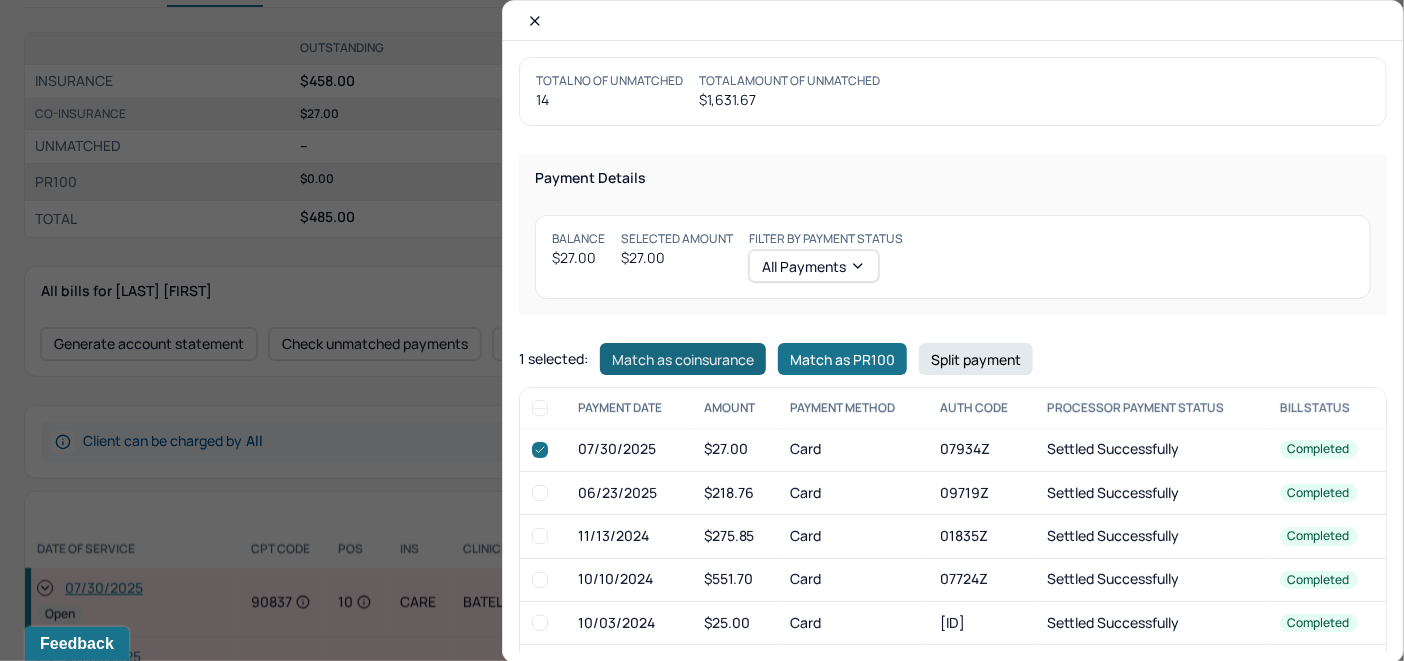 click on "Match as coinsurance" at bounding box center (683, 359) 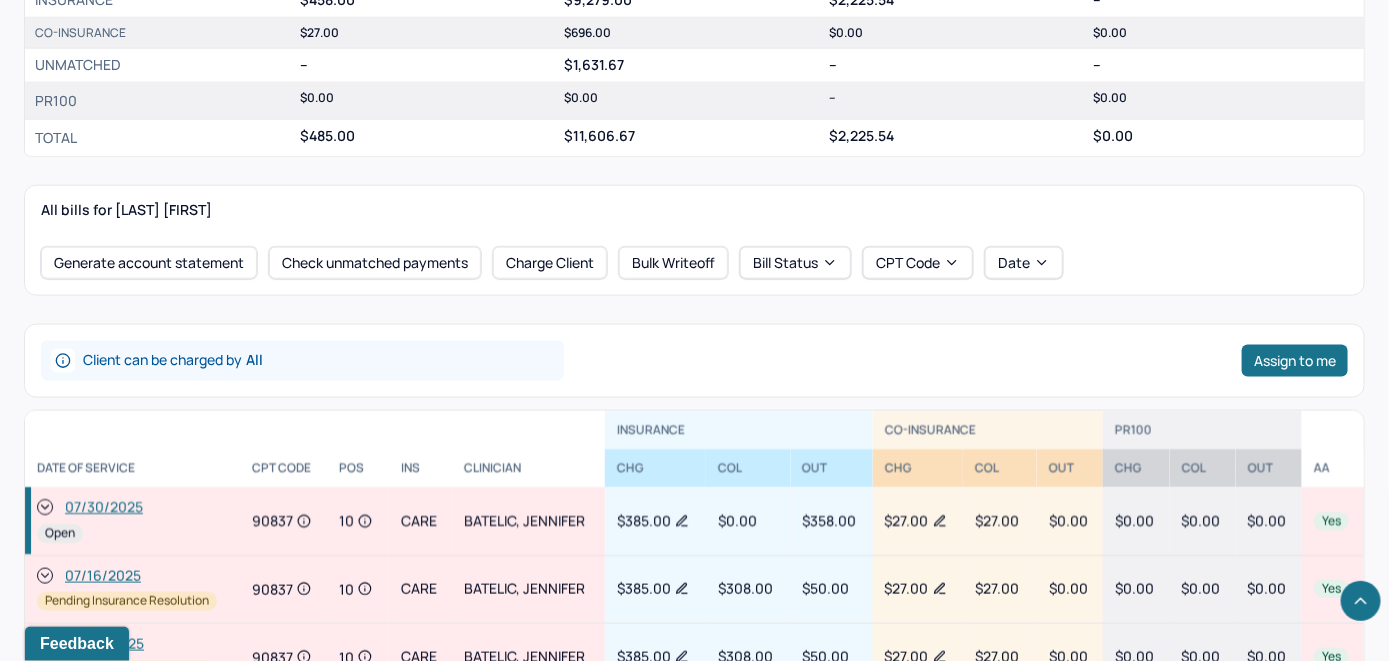 scroll, scrollTop: 900, scrollLeft: 0, axis: vertical 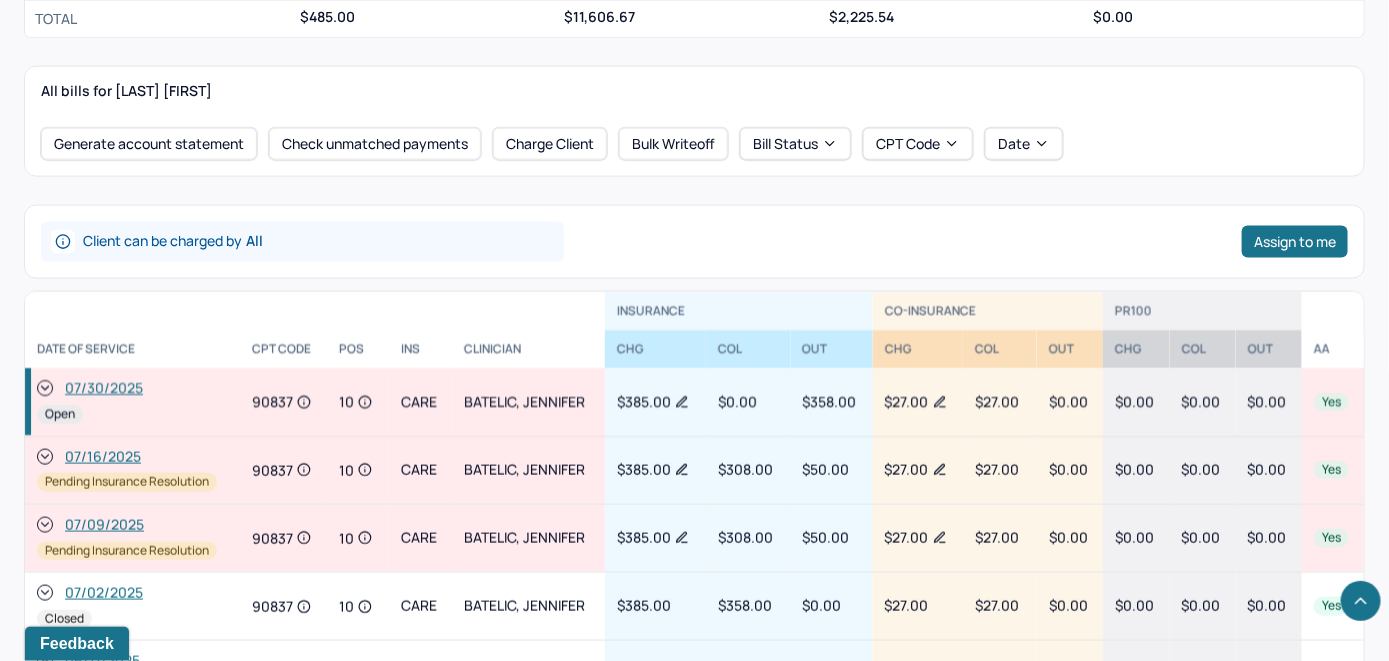 click on "[DATE] Open" at bounding box center (132, 402) 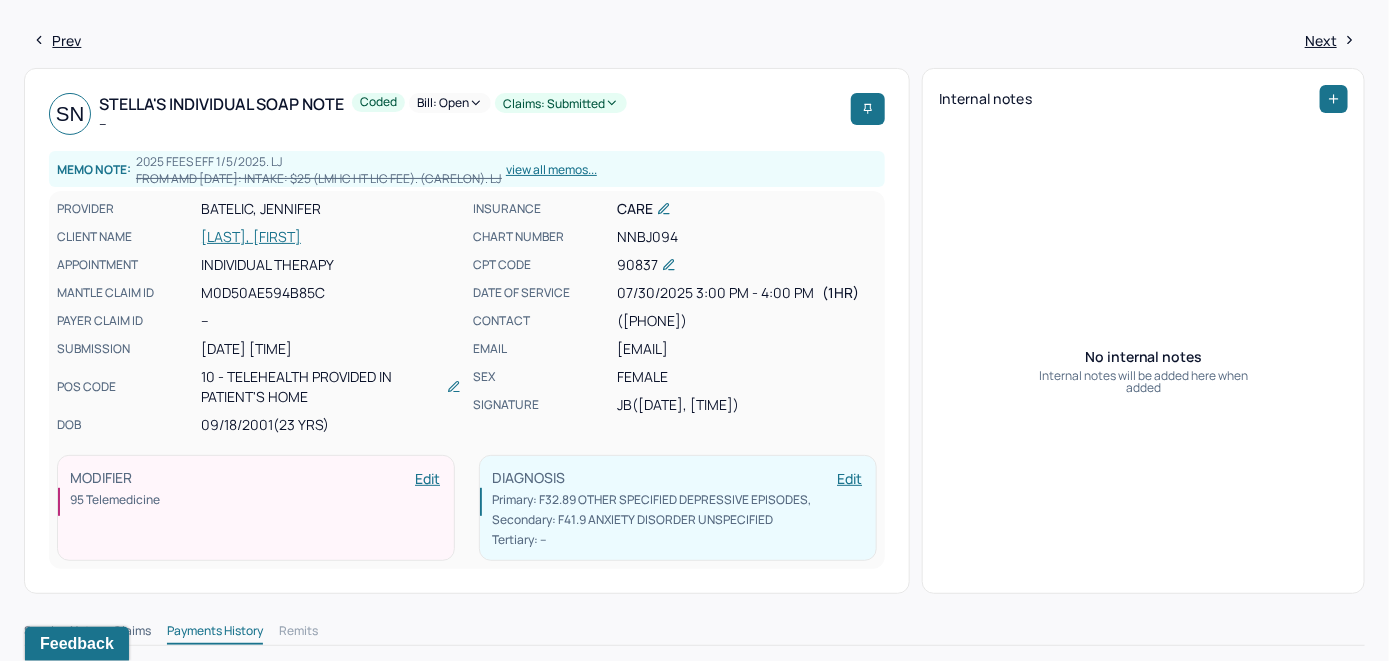 scroll, scrollTop: 0, scrollLeft: 0, axis: both 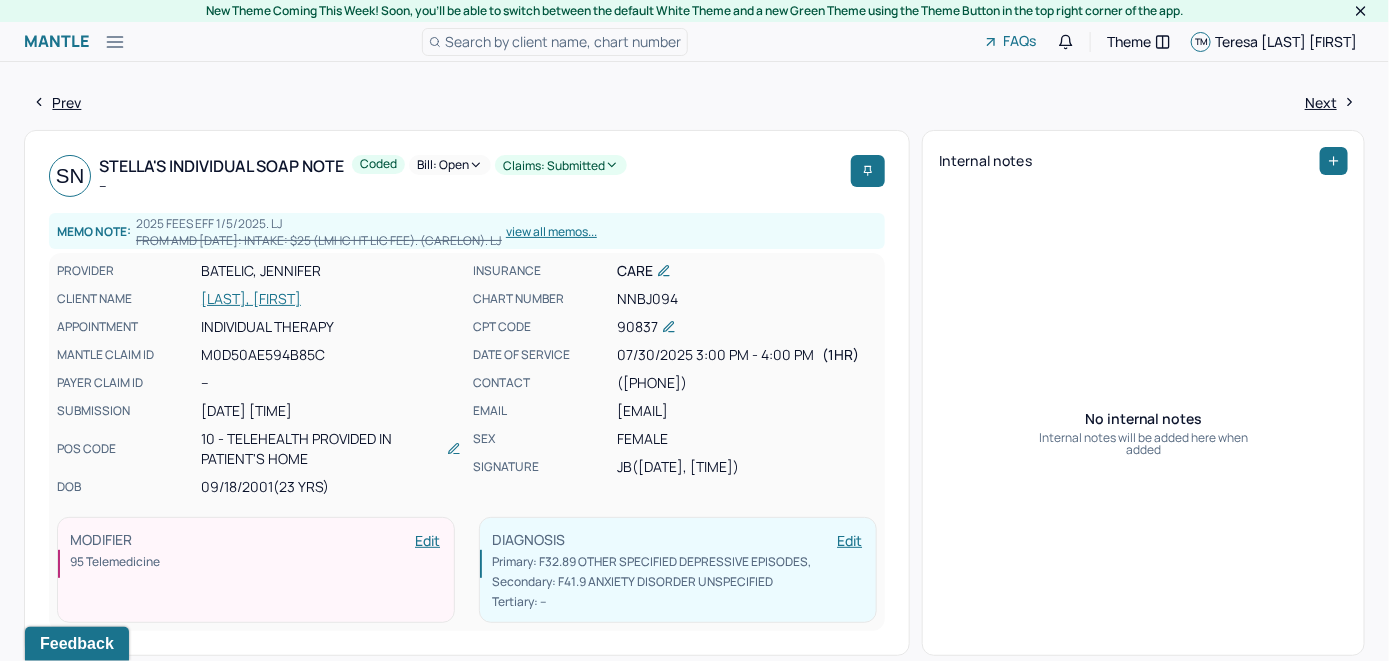 click on "Bill: Open" at bounding box center [450, 165] 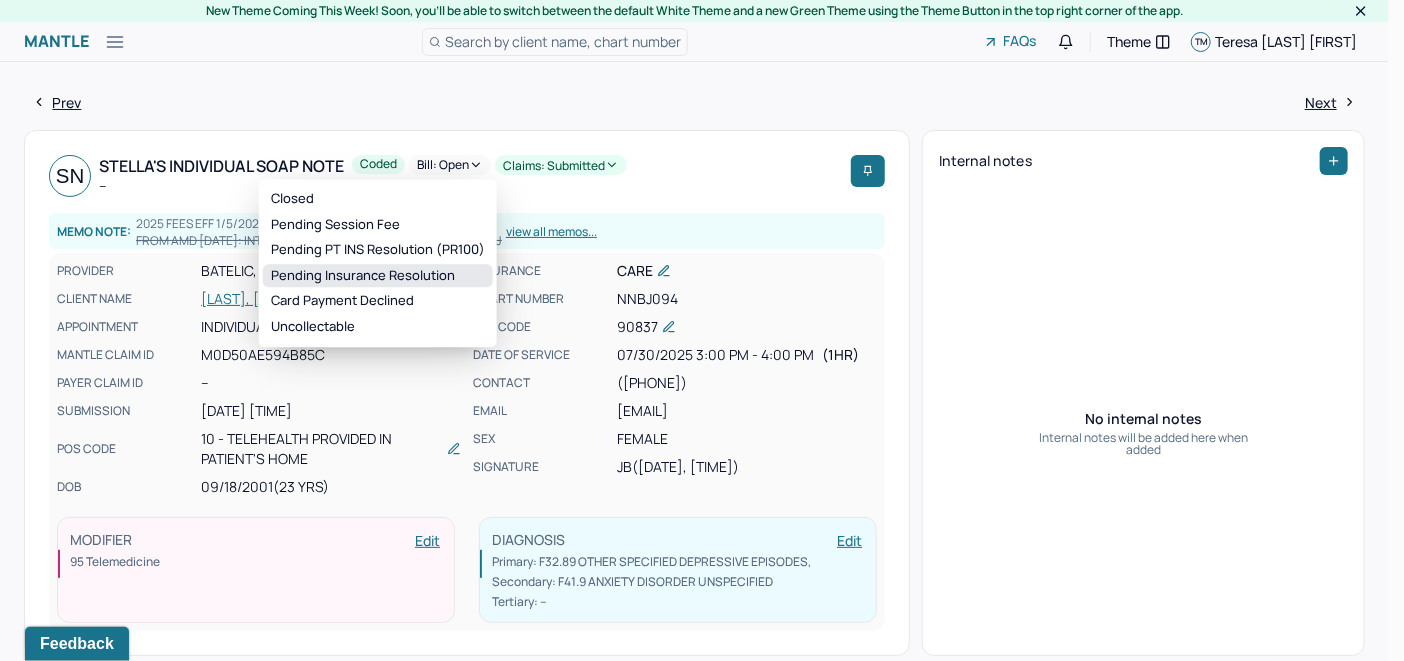 click on "Pending Insurance Resolution" at bounding box center (378, 276) 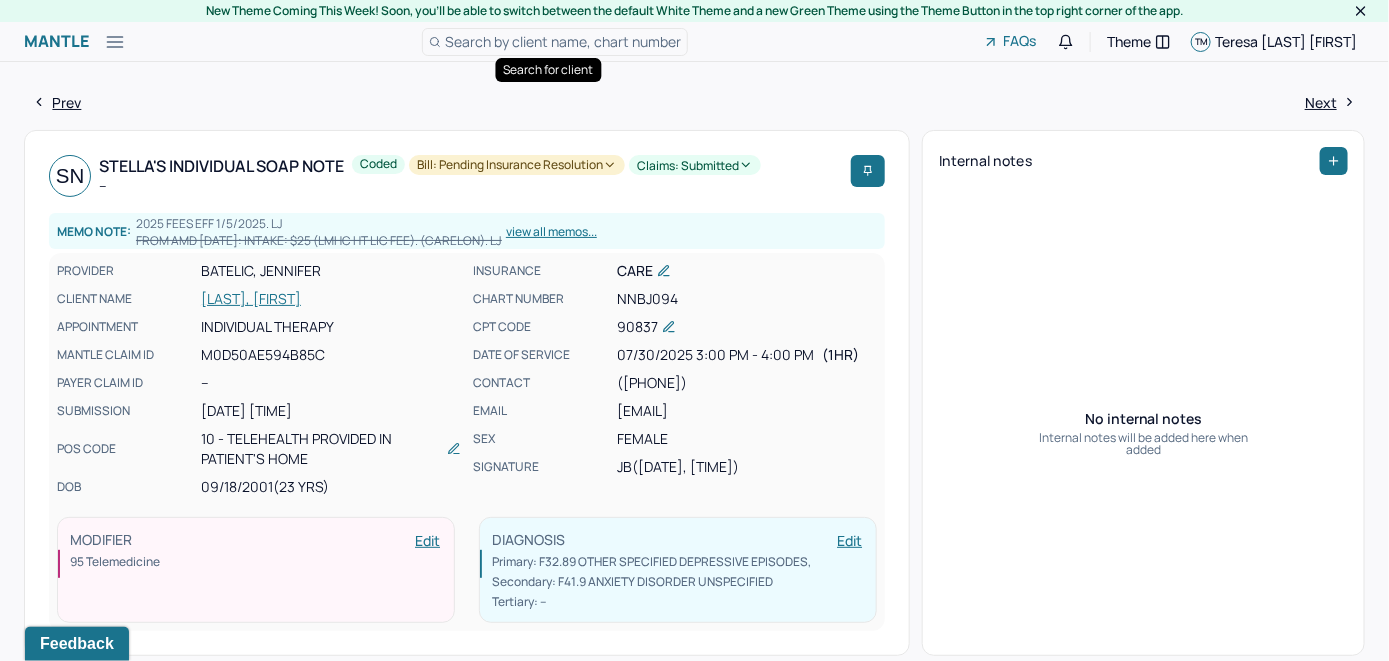 click on "Search by client name, chart number" at bounding box center [563, 41] 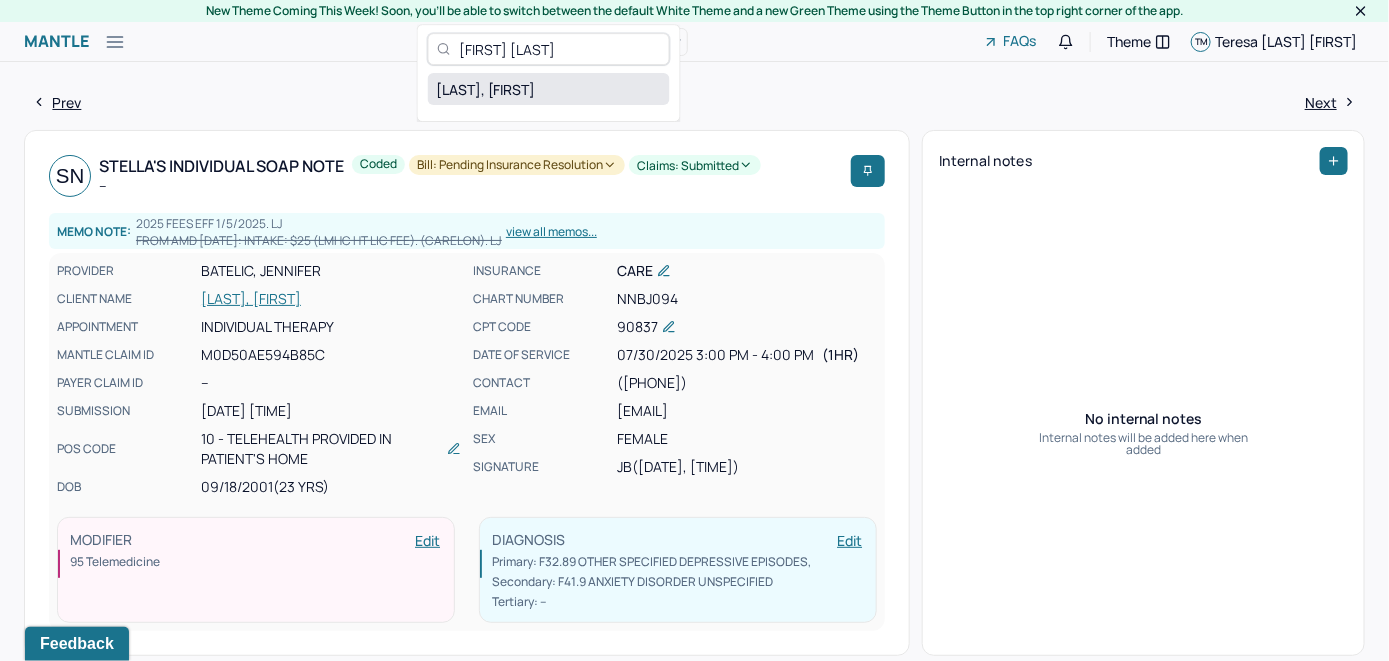 type on "[FIRST] [LAST]" 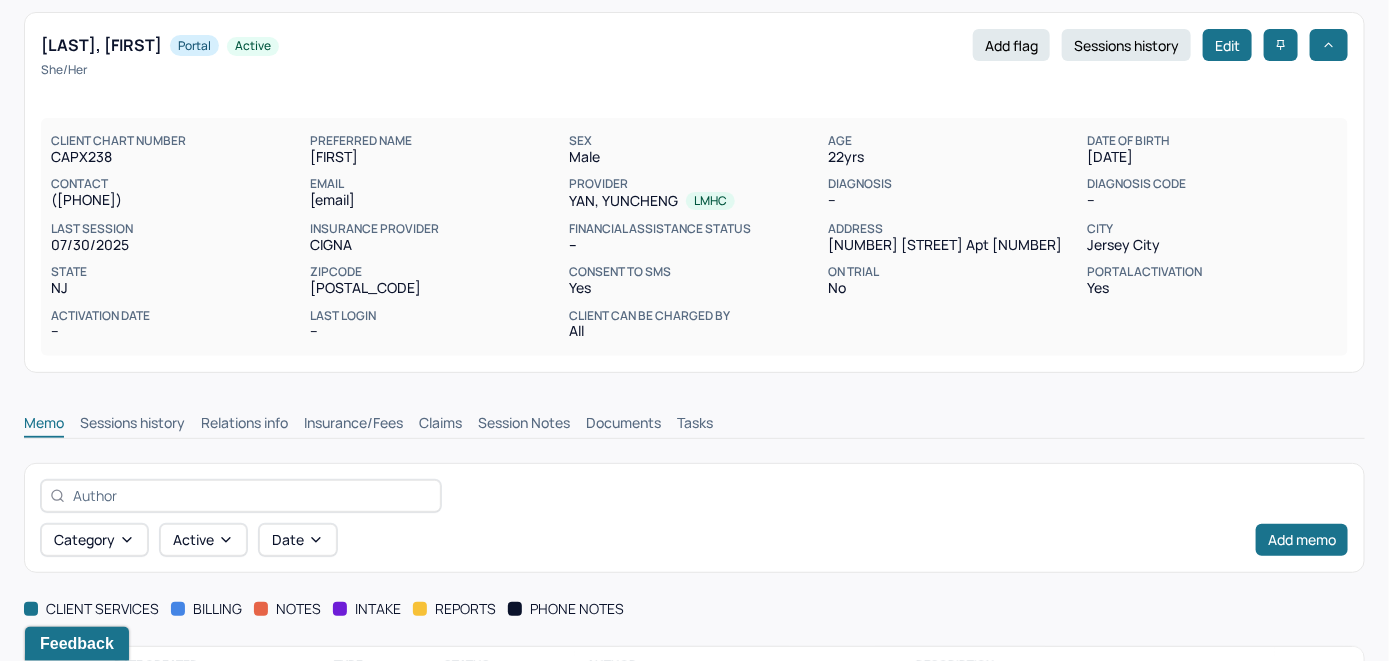 scroll, scrollTop: 209, scrollLeft: 0, axis: vertical 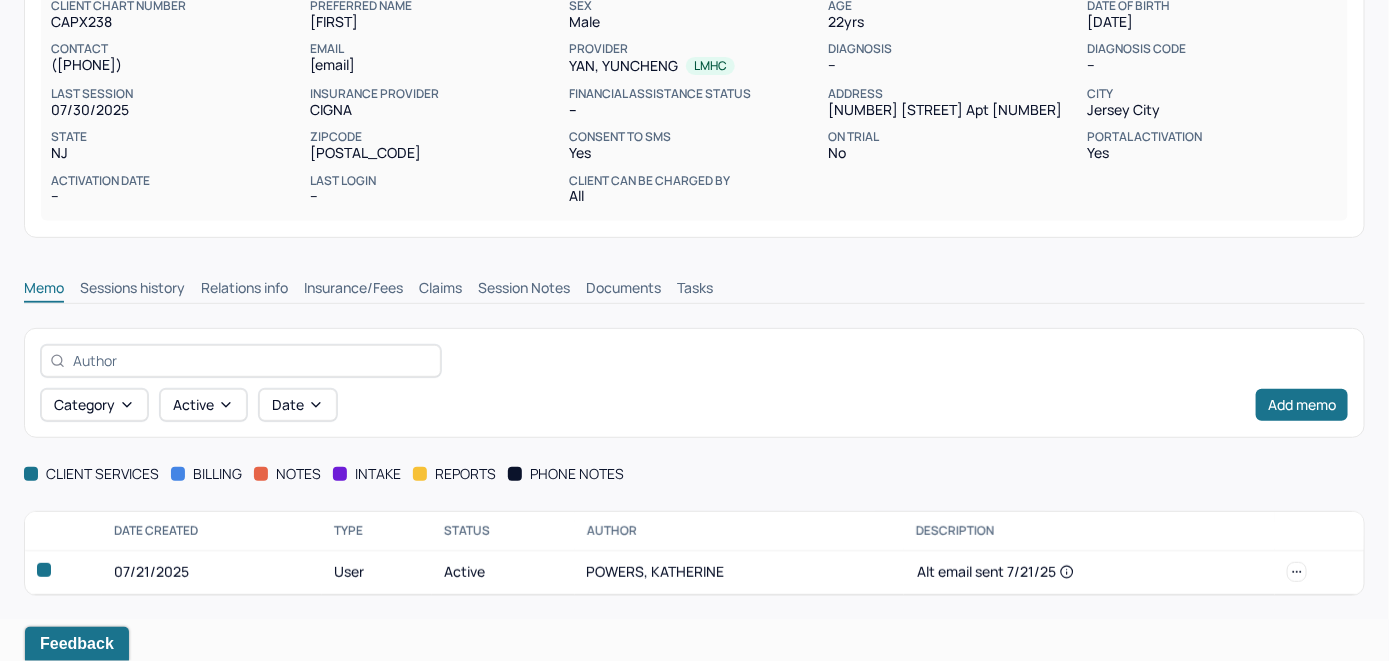 click on "Insurance/Fees" at bounding box center (353, 290) 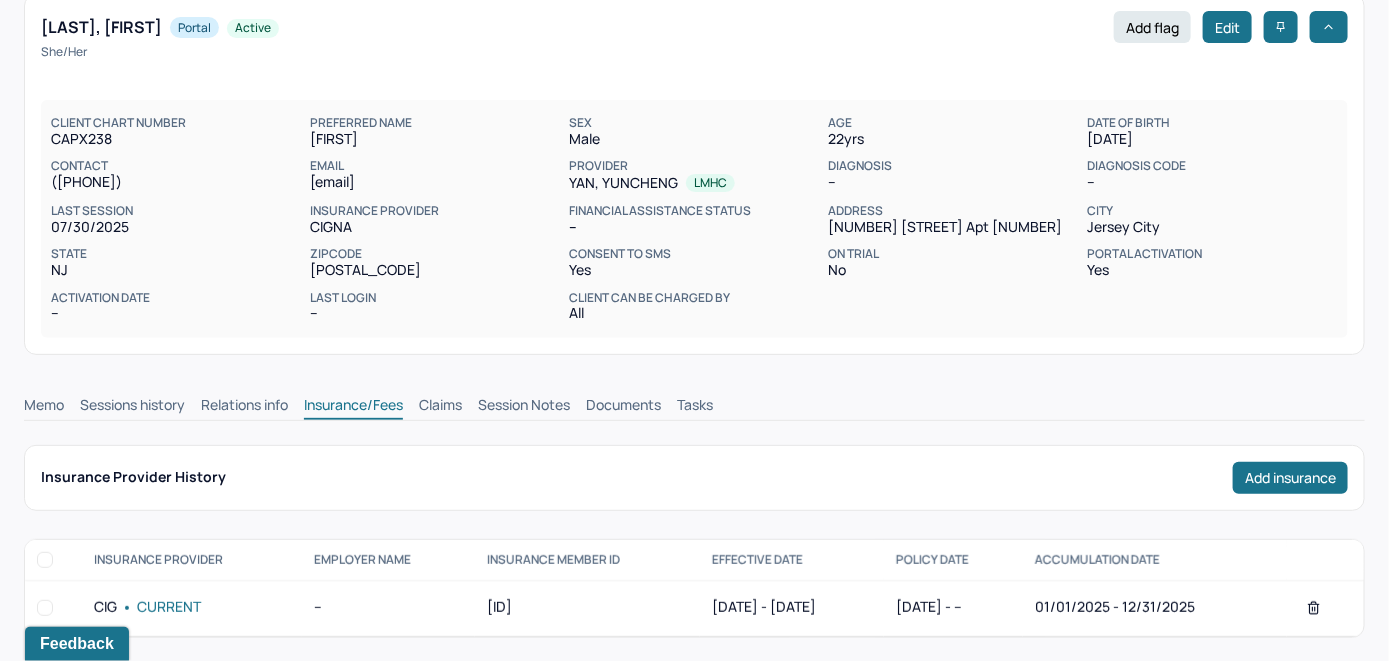 scroll, scrollTop: 9, scrollLeft: 0, axis: vertical 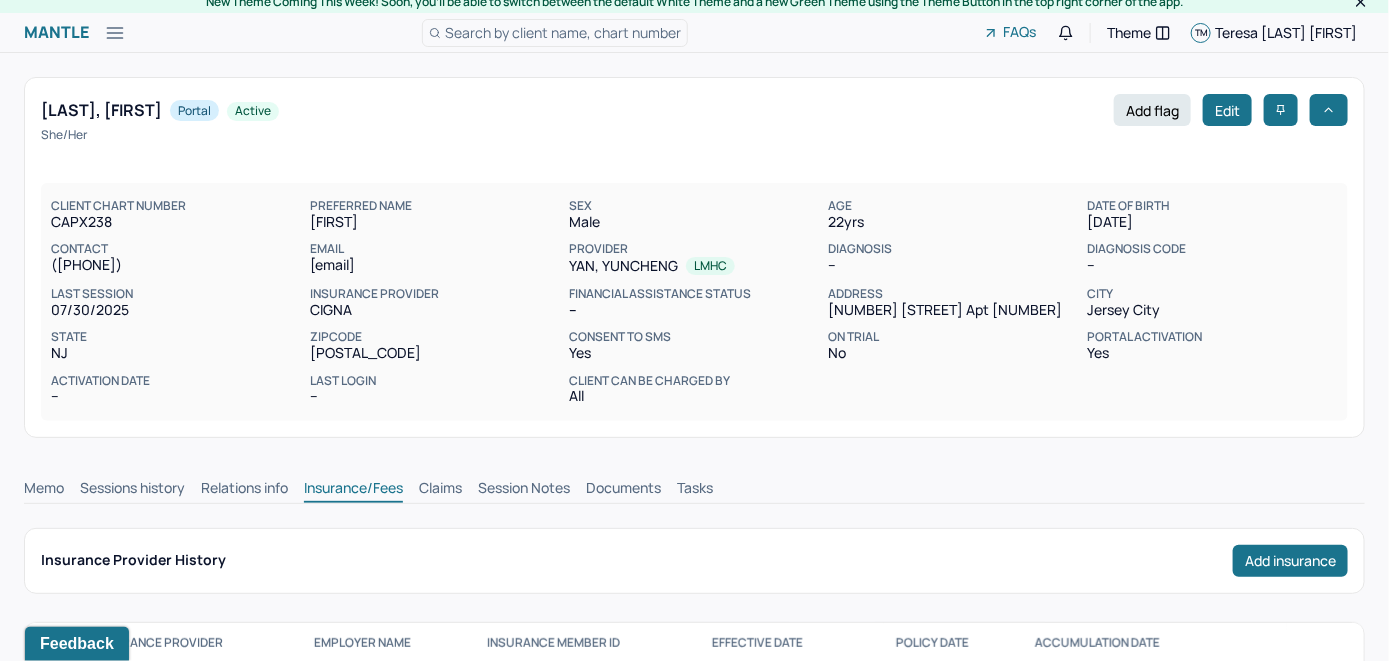 click on "Claims" at bounding box center [440, 490] 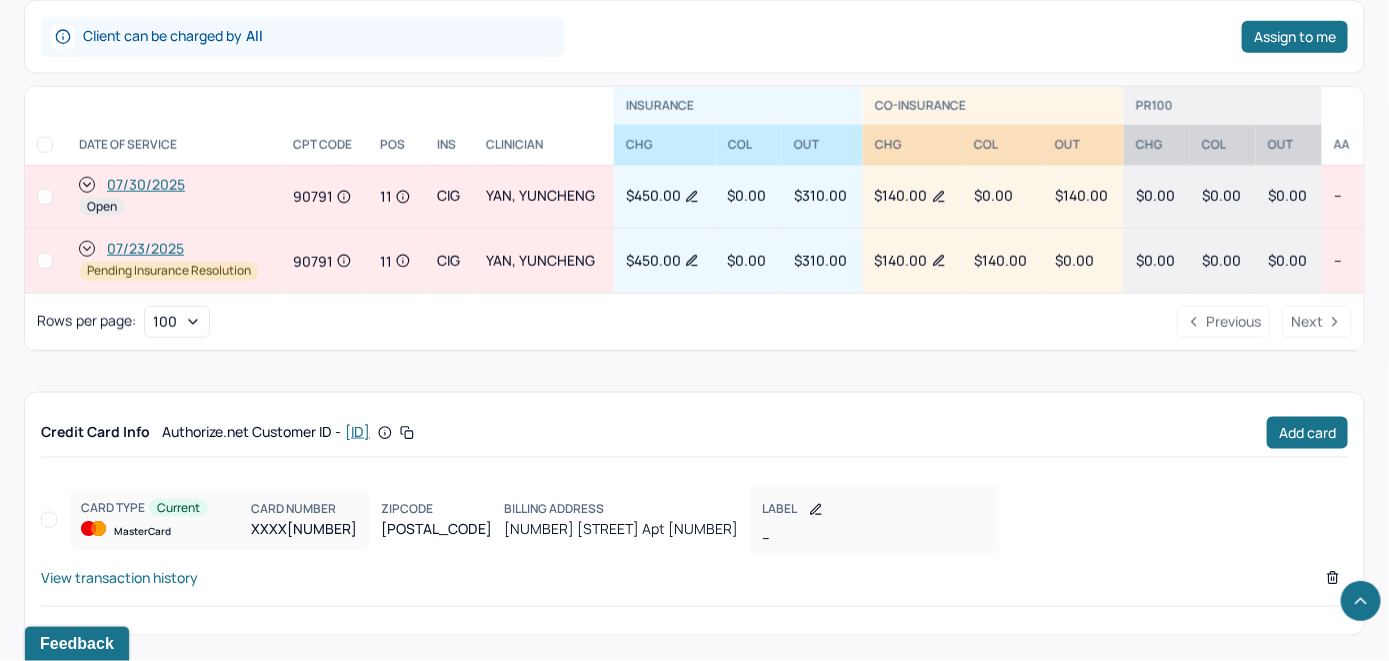 scroll, scrollTop: 948, scrollLeft: 0, axis: vertical 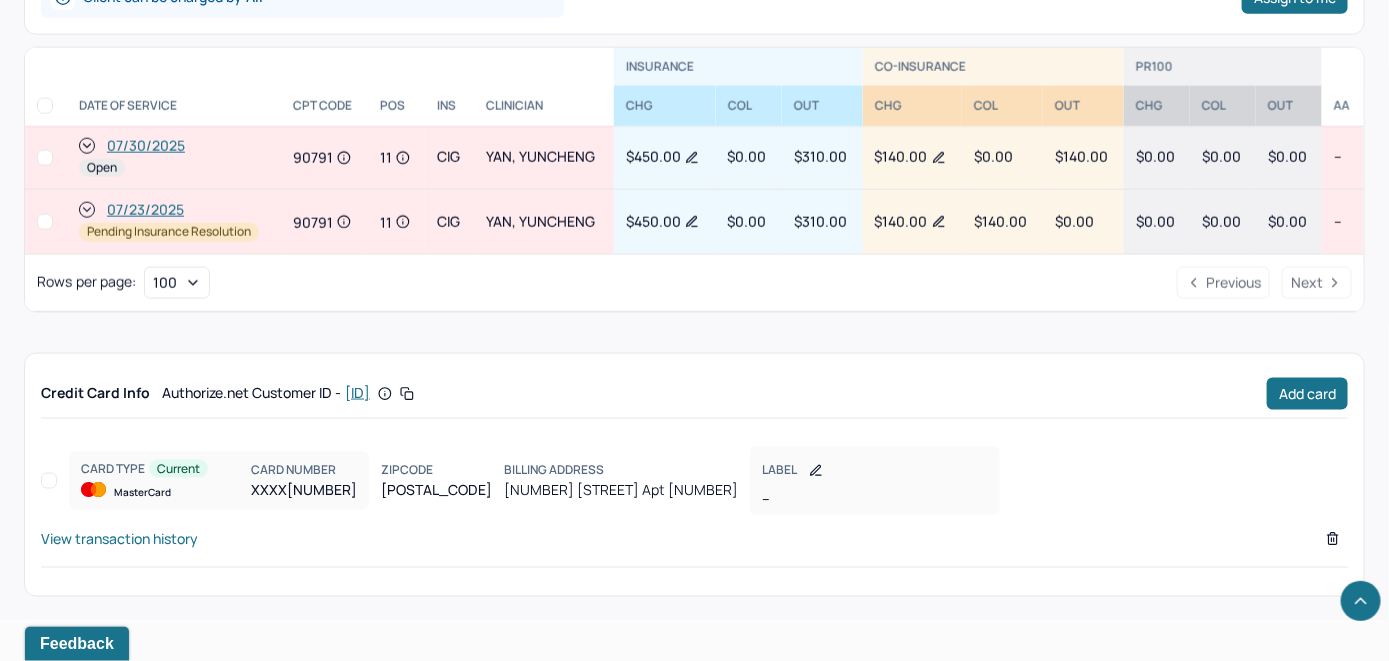 click on "07/30/2025" at bounding box center (146, 146) 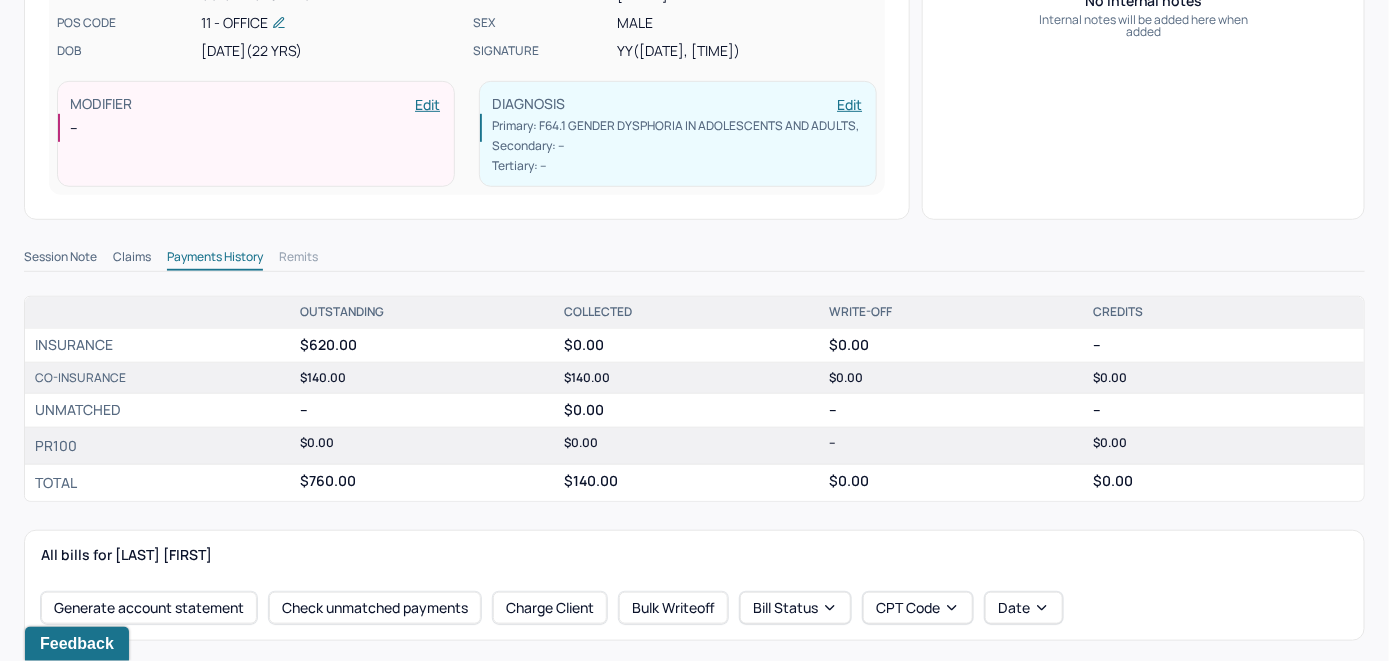 scroll, scrollTop: 500, scrollLeft: 0, axis: vertical 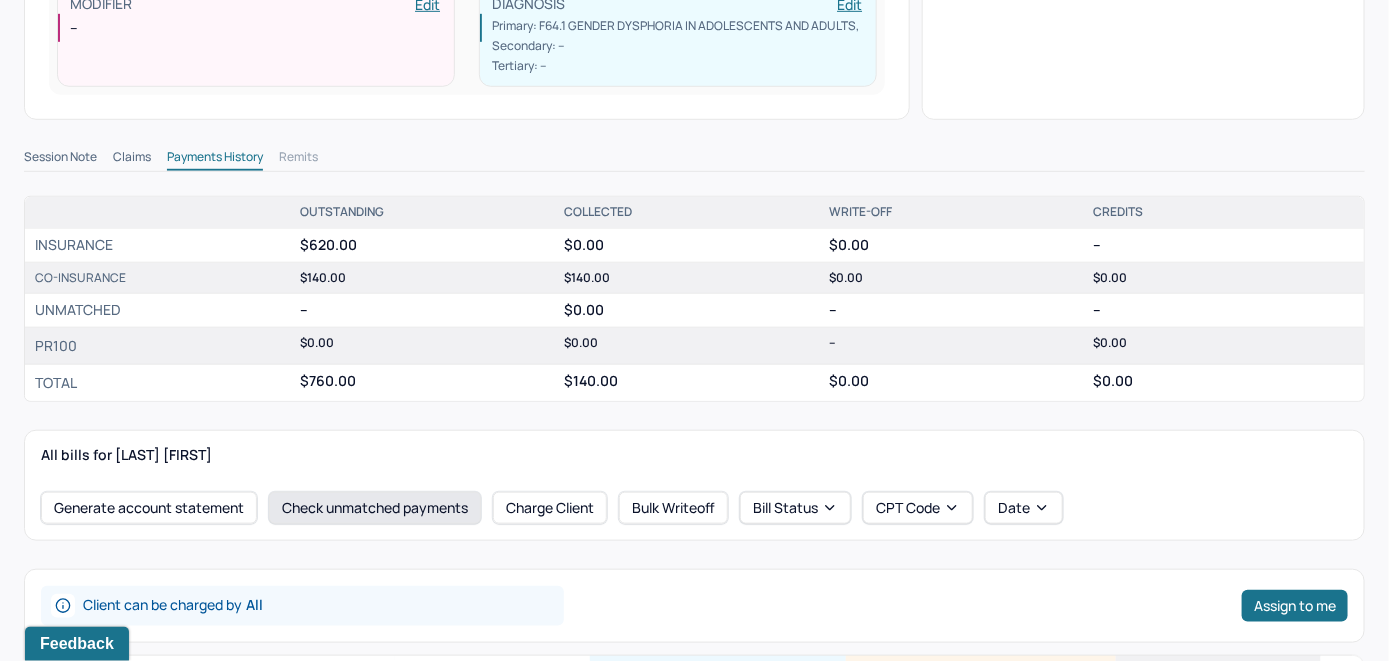 click on "Check unmatched payments" at bounding box center (375, 508) 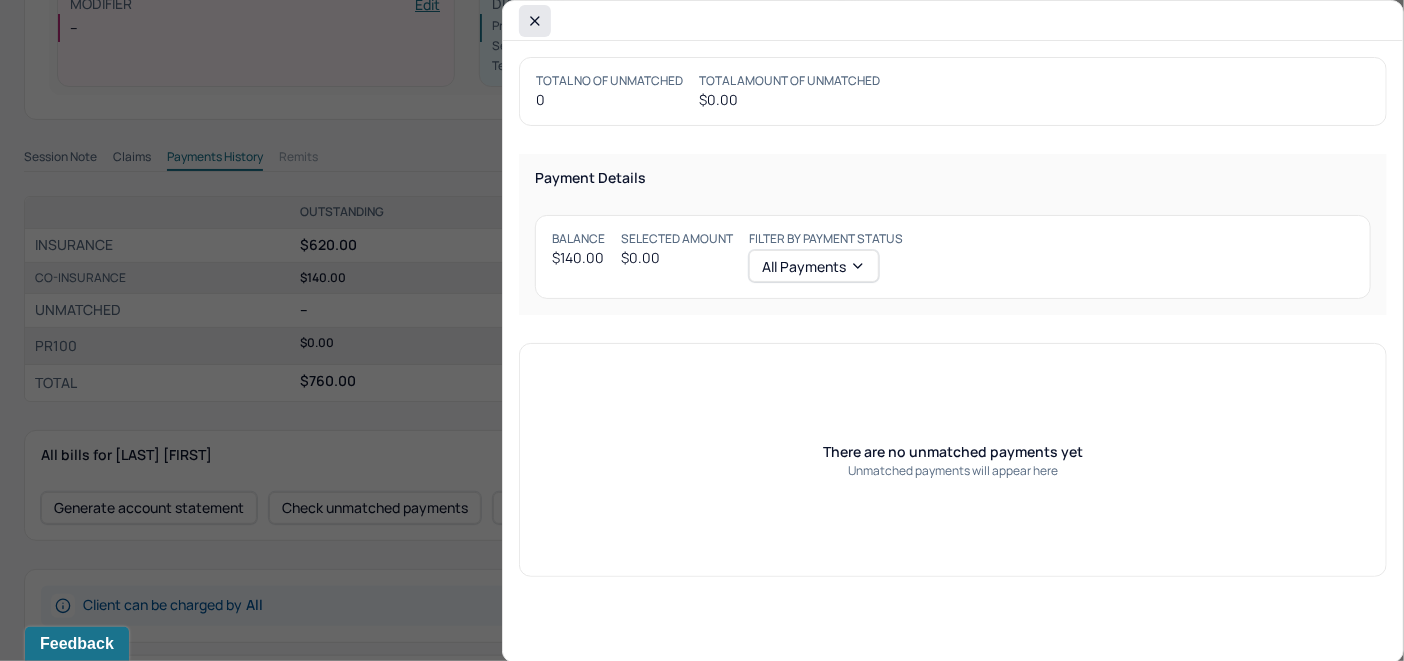 click 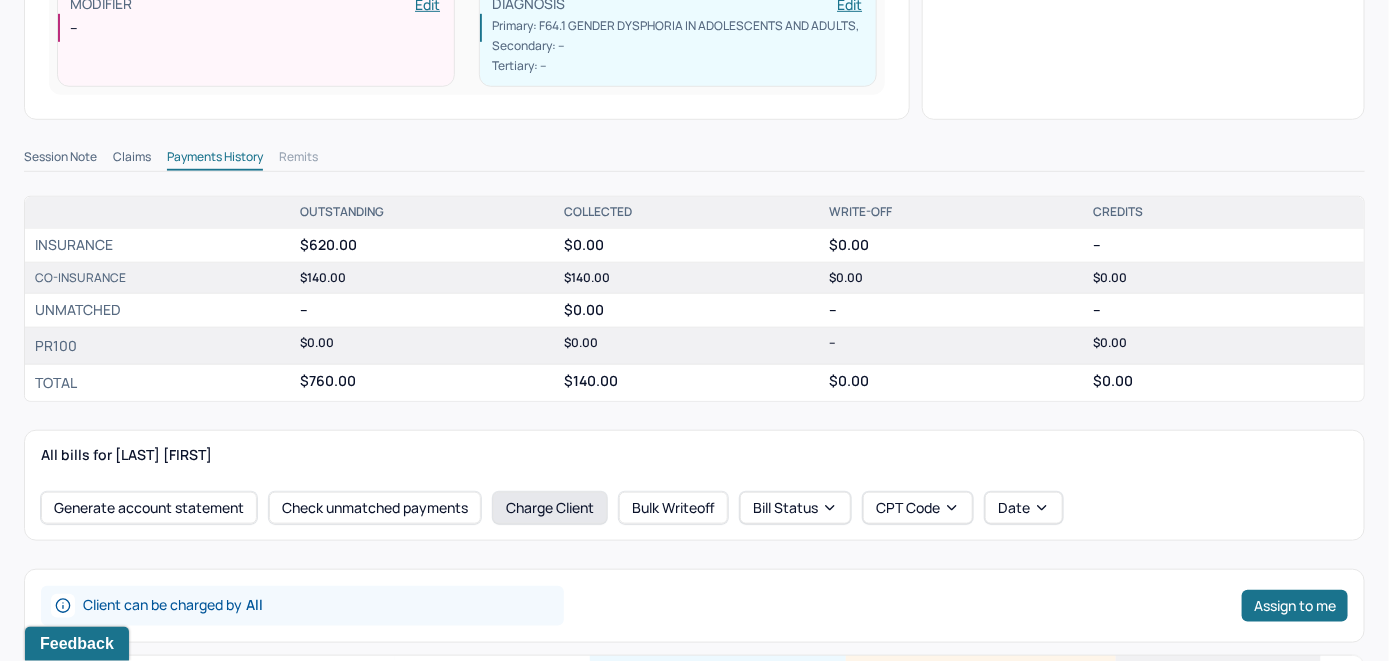click on "Charge Client" at bounding box center (550, 508) 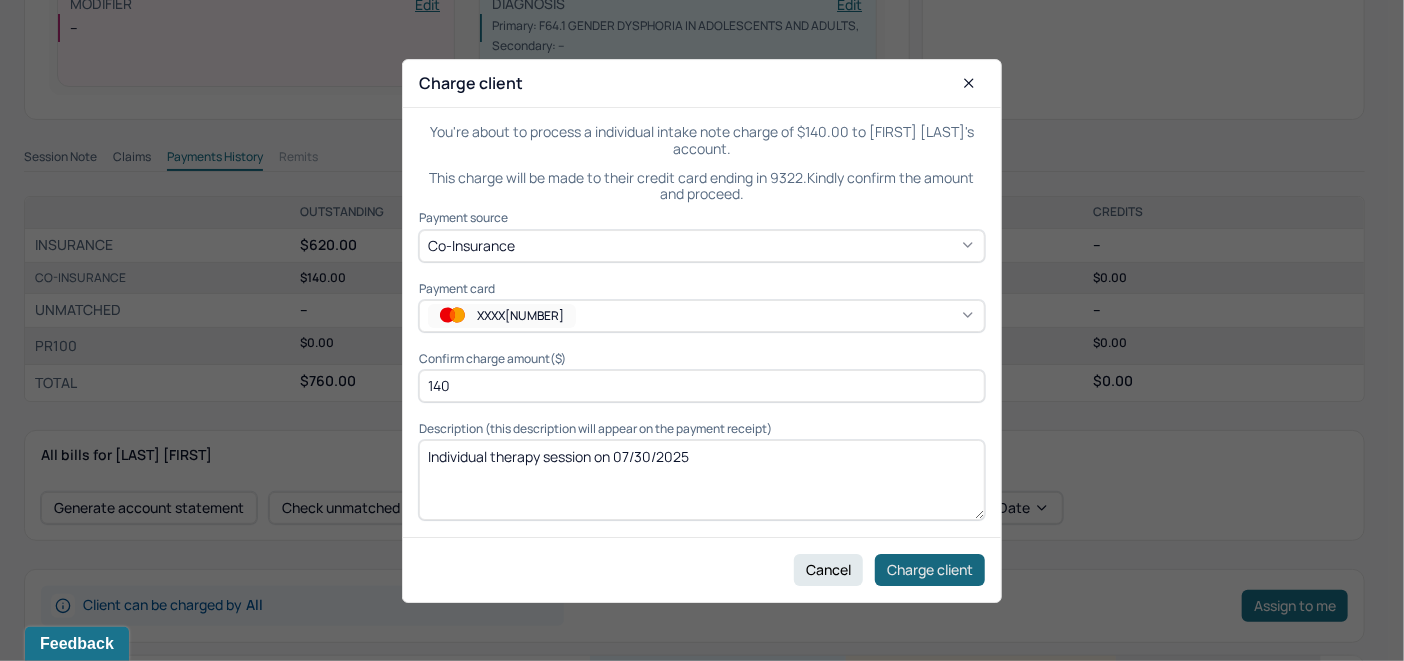 click on "Charge client" at bounding box center [930, 569] 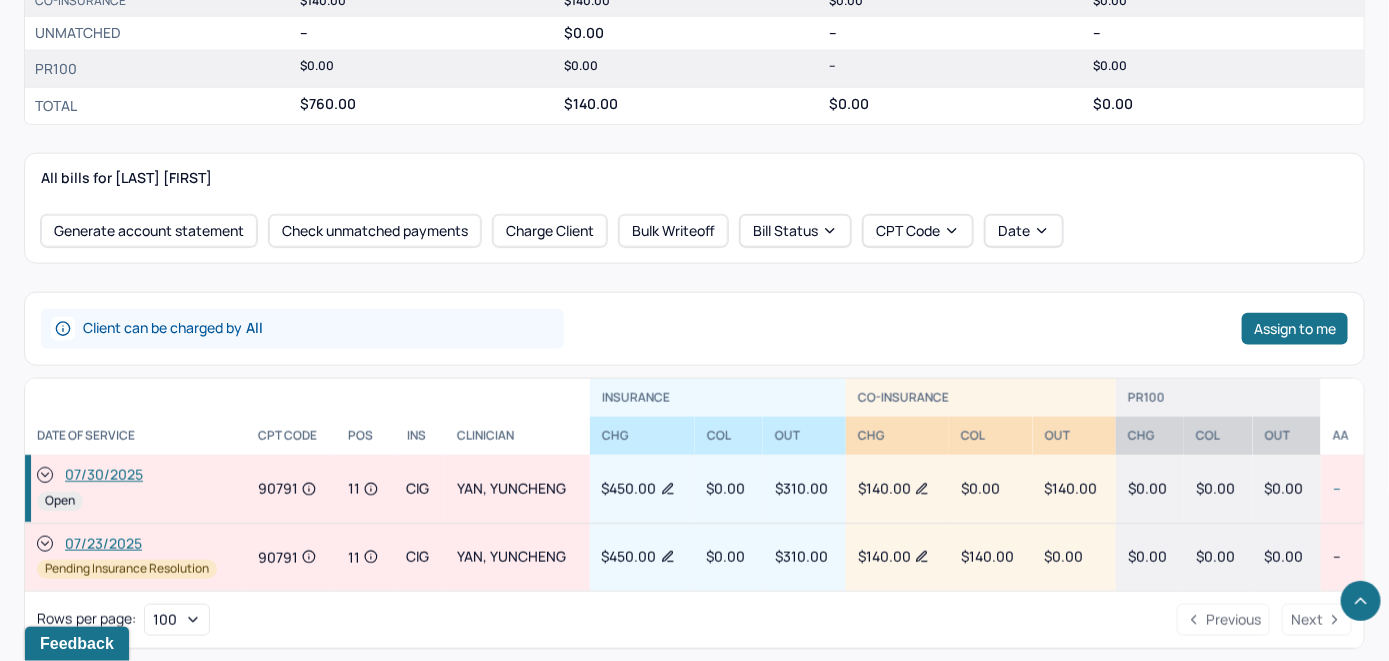 scroll, scrollTop: 785, scrollLeft: 0, axis: vertical 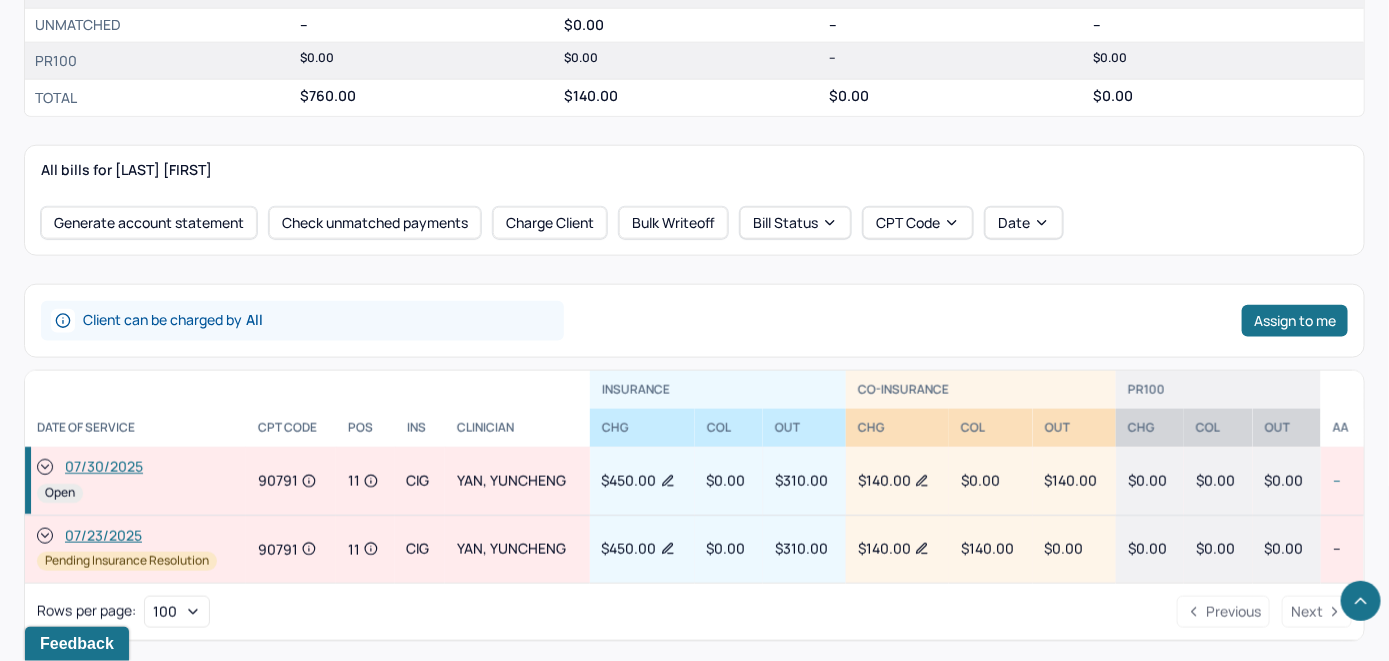 click 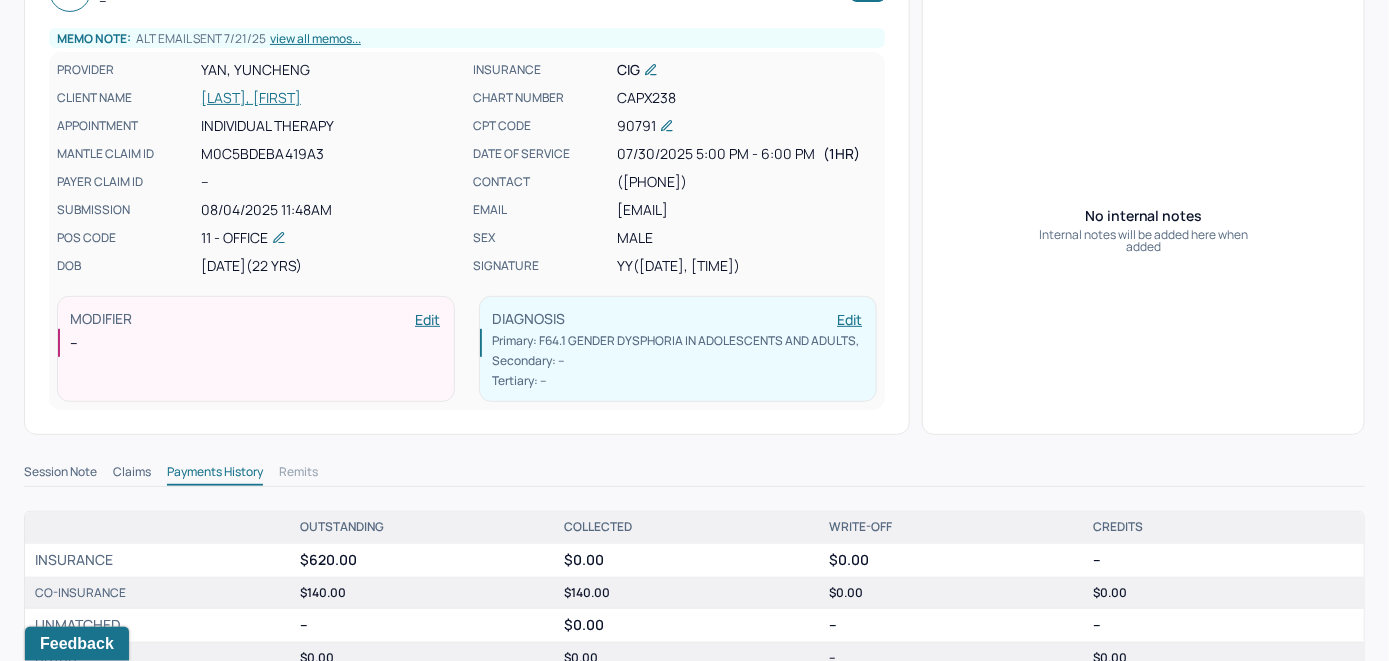 scroll, scrollTop: 0, scrollLeft: 0, axis: both 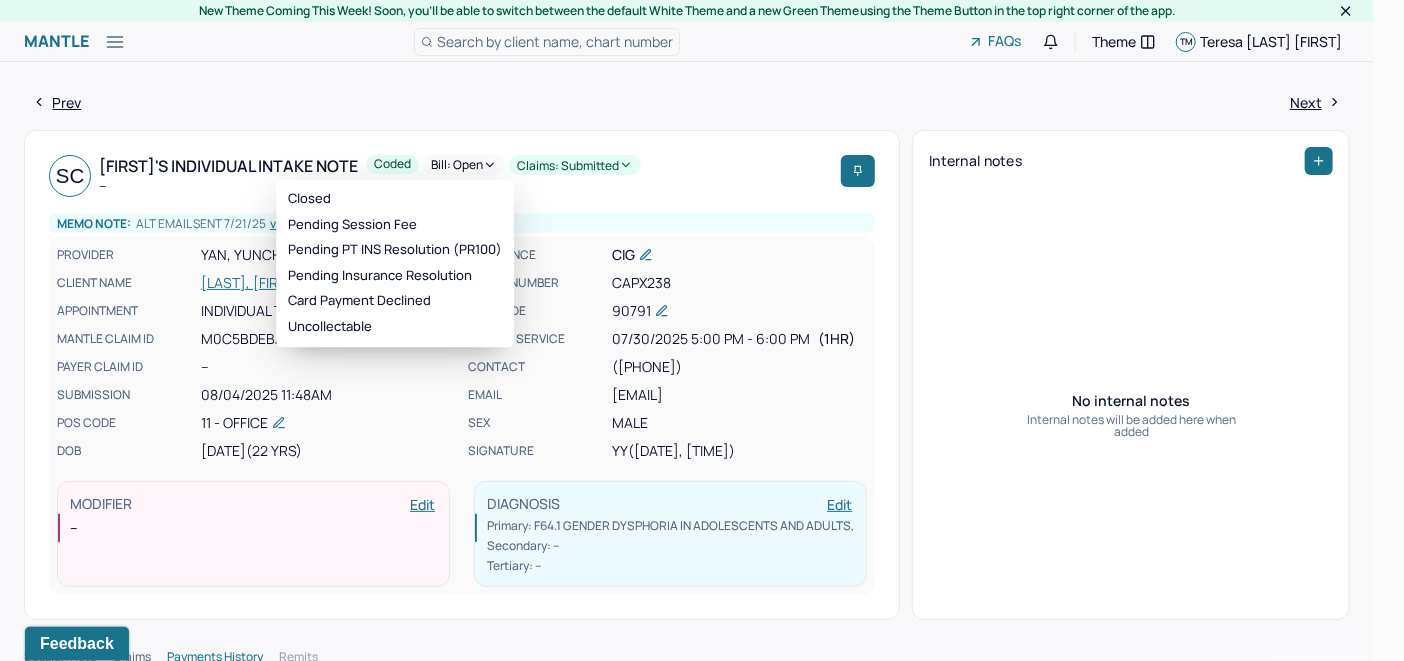 click on "Bill: Open" at bounding box center [464, 165] 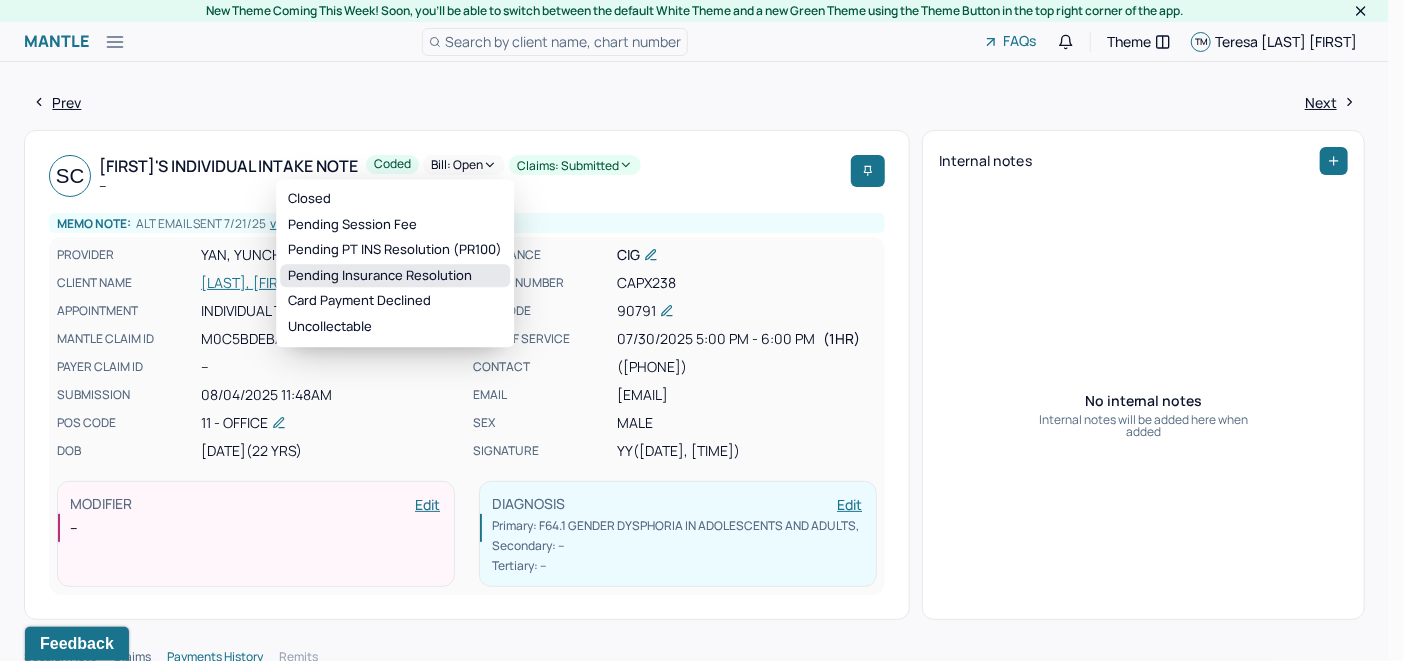 click on "Pending Insurance Resolution" at bounding box center [395, 276] 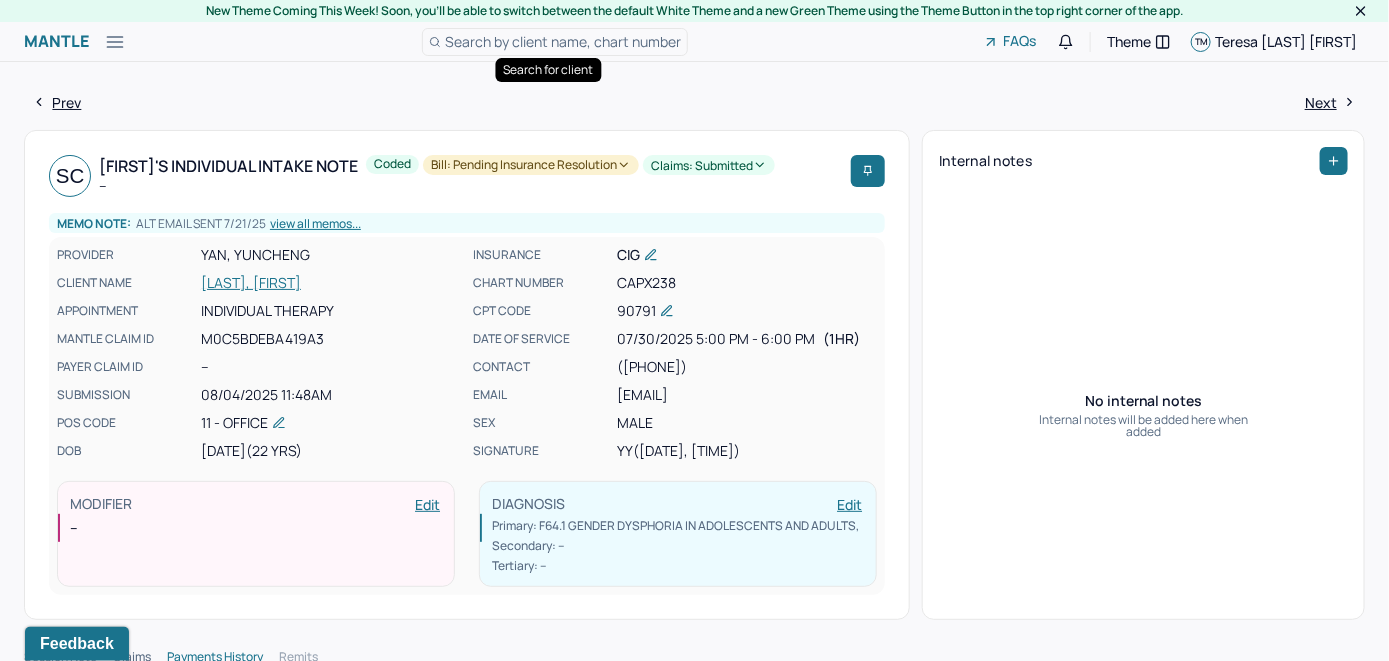 click on "Search by client name, chart number" at bounding box center (563, 41) 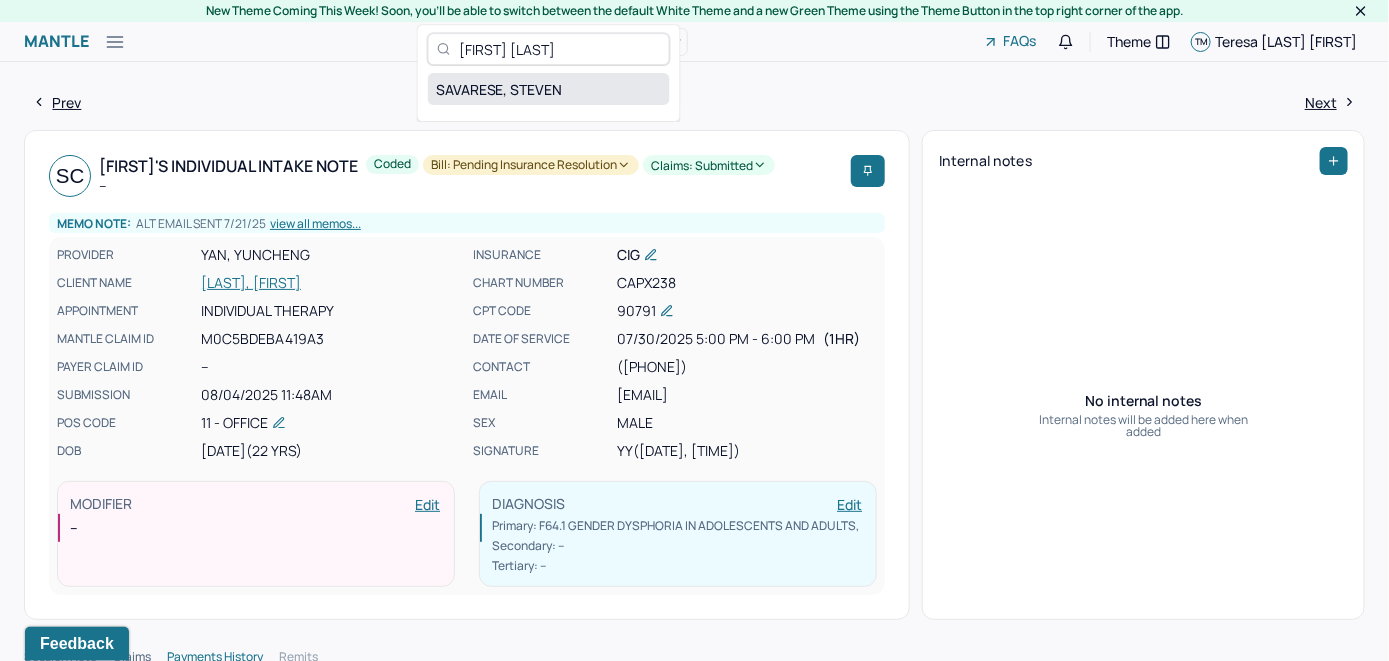 type on "[FIRST] [LAST]" 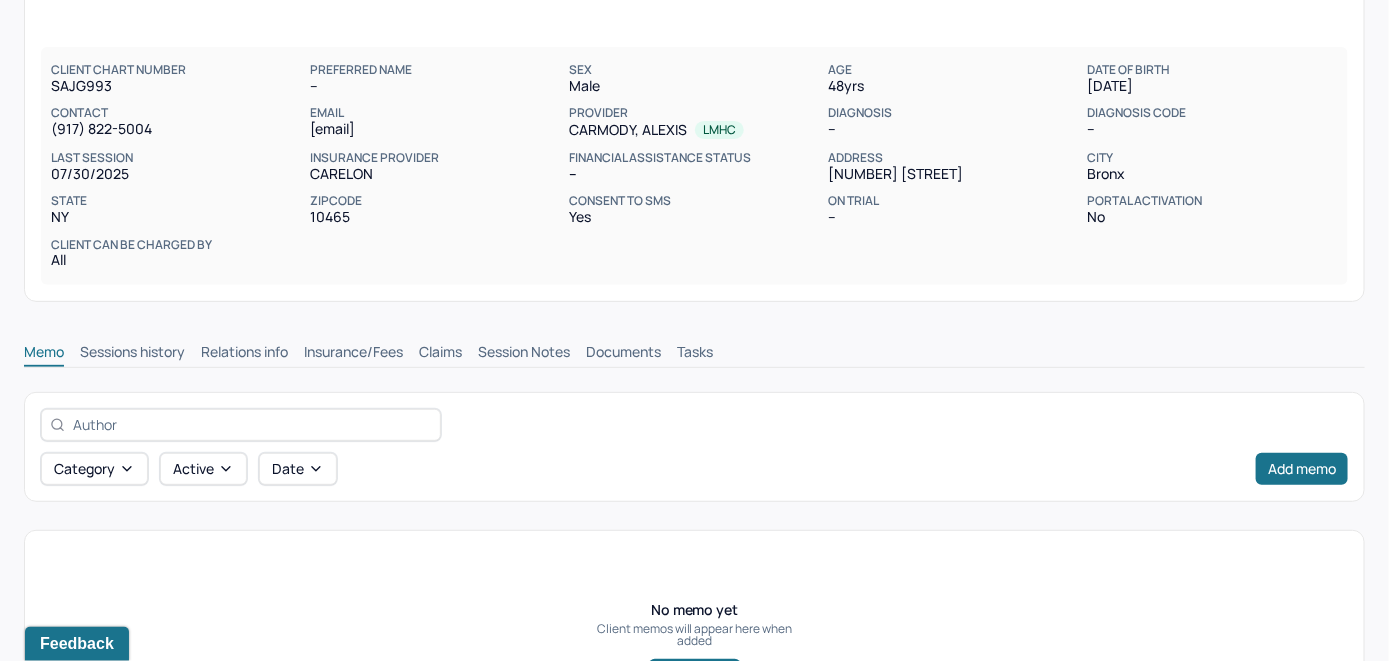 scroll, scrollTop: 314, scrollLeft: 0, axis: vertical 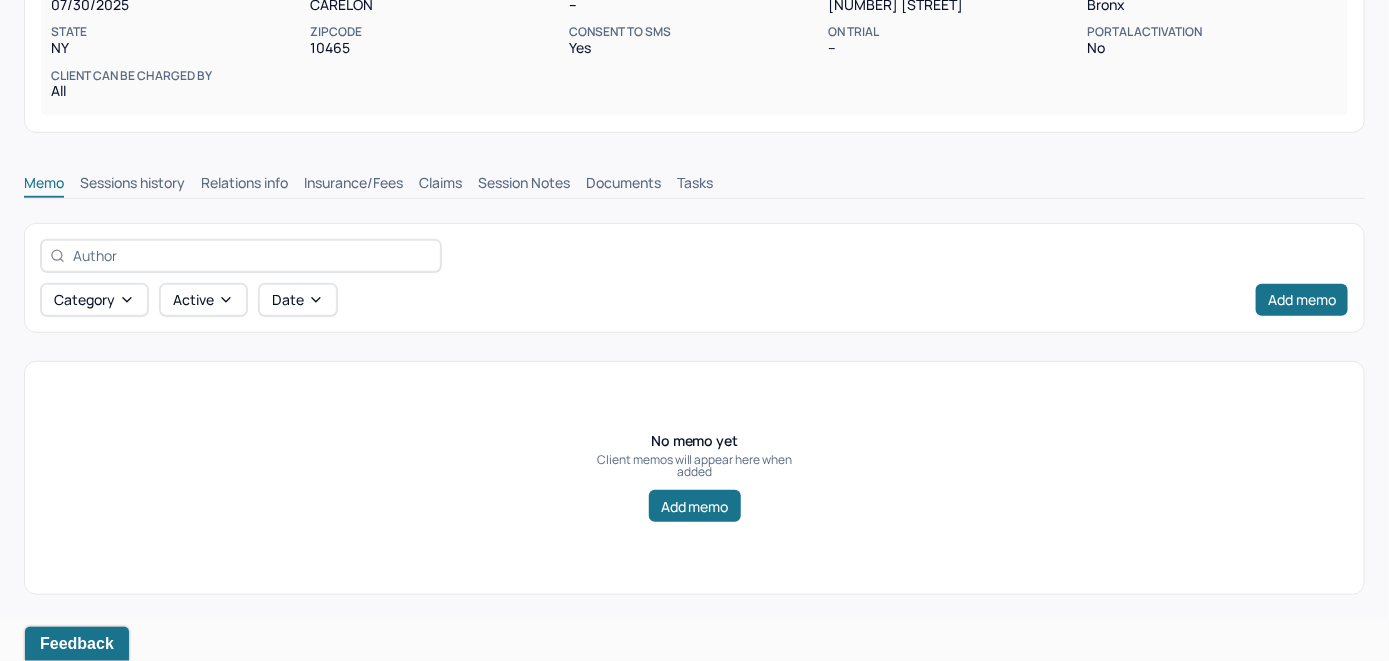 click on "Insurance/Fees" at bounding box center (353, 185) 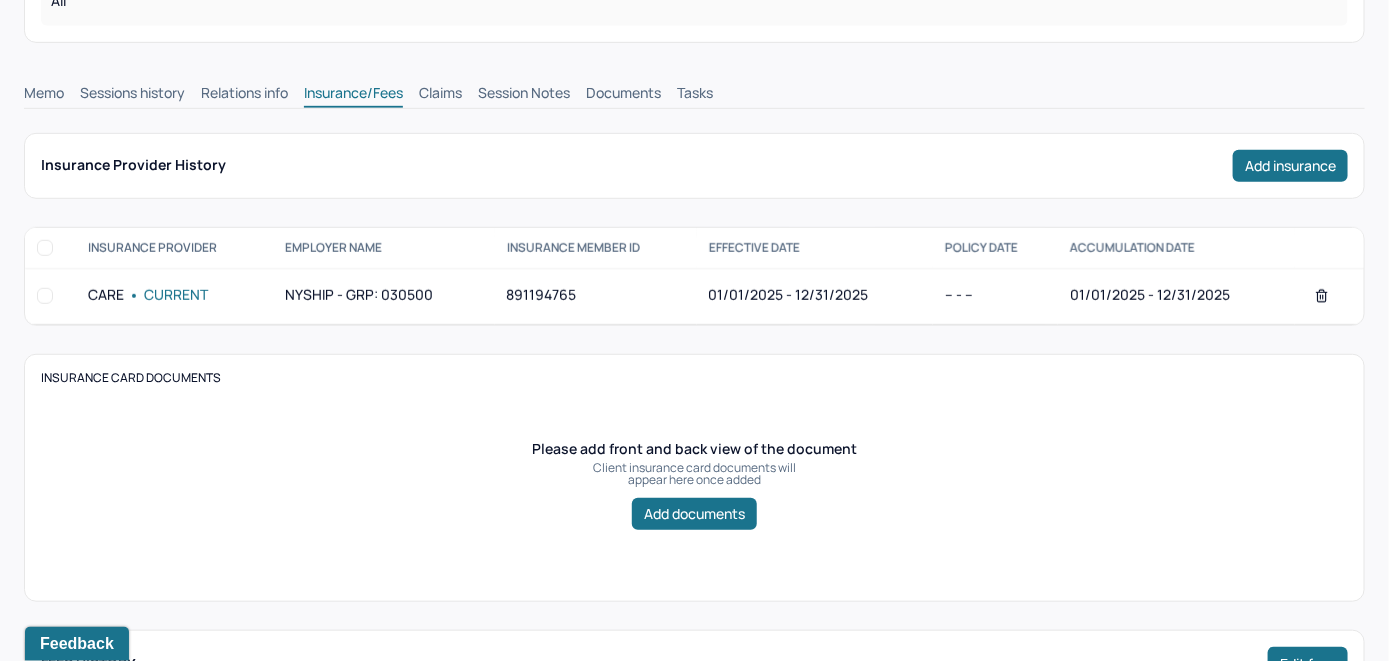 scroll, scrollTop: 314, scrollLeft: 0, axis: vertical 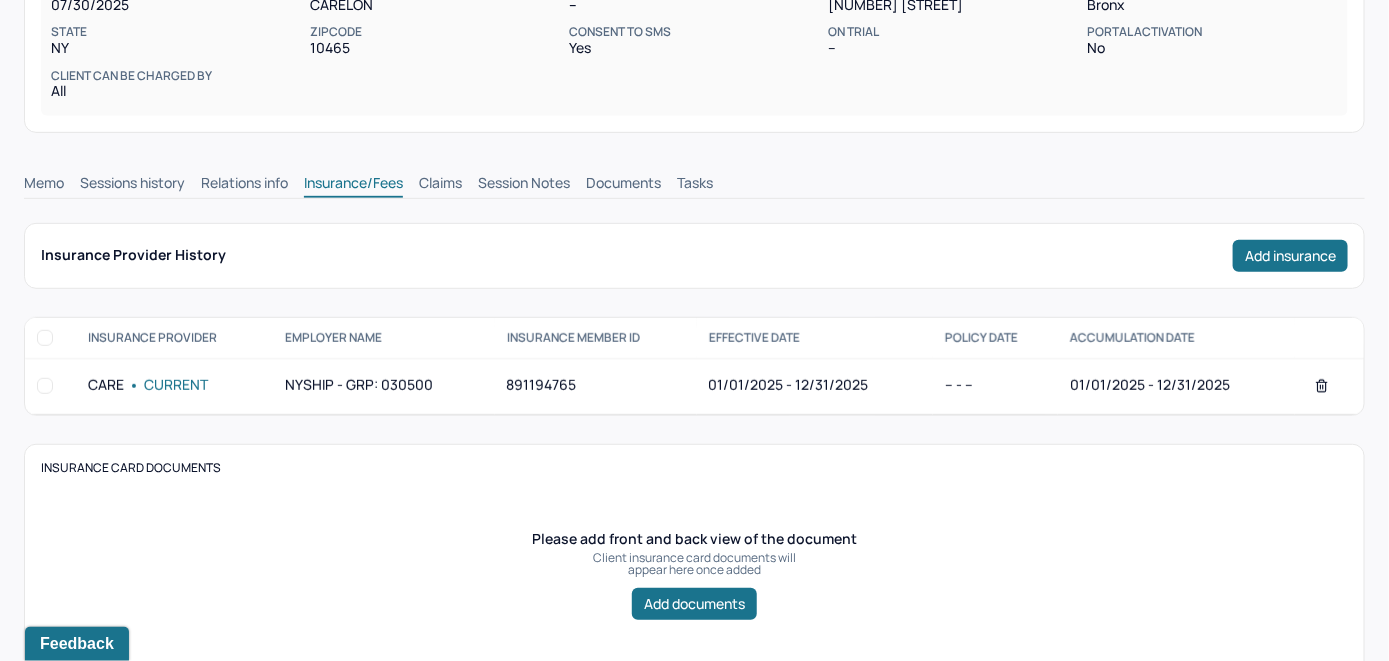 click on "Claims" at bounding box center (440, 185) 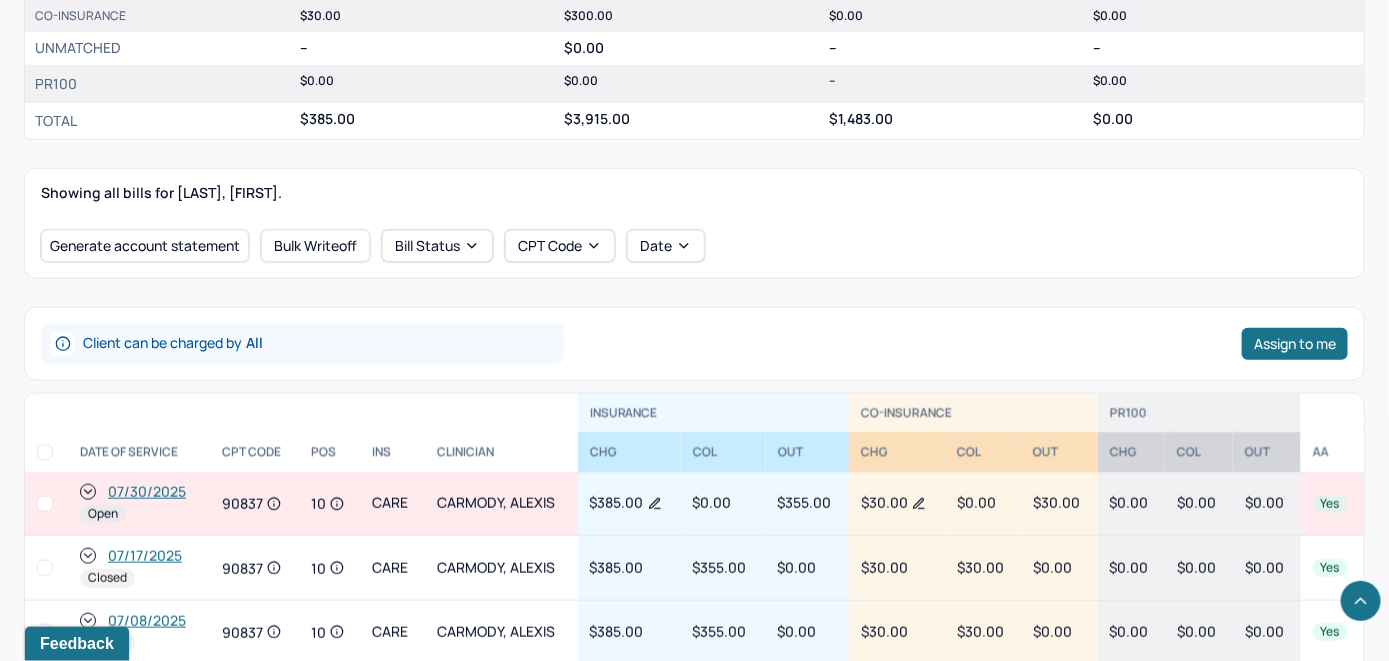 scroll, scrollTop: 660, scrollLeft: 0, axis: vertical 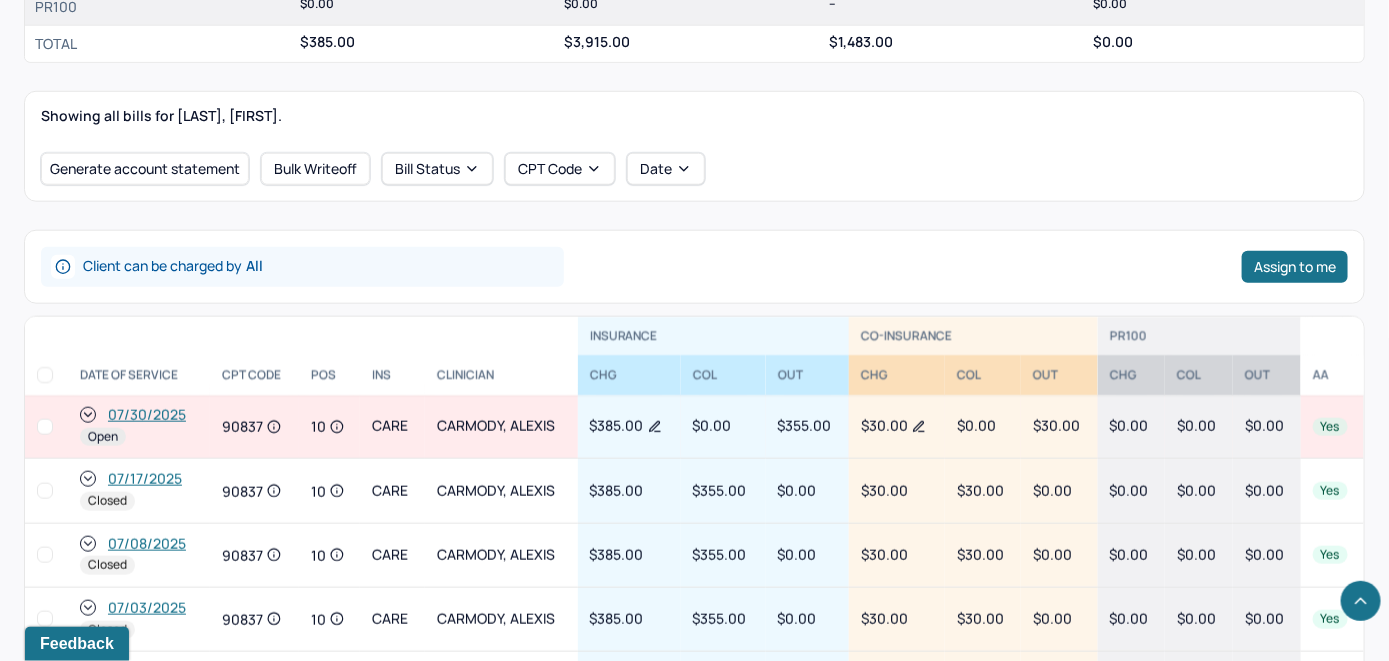 click on "07/30/2025" at bounding box center (147, 415) 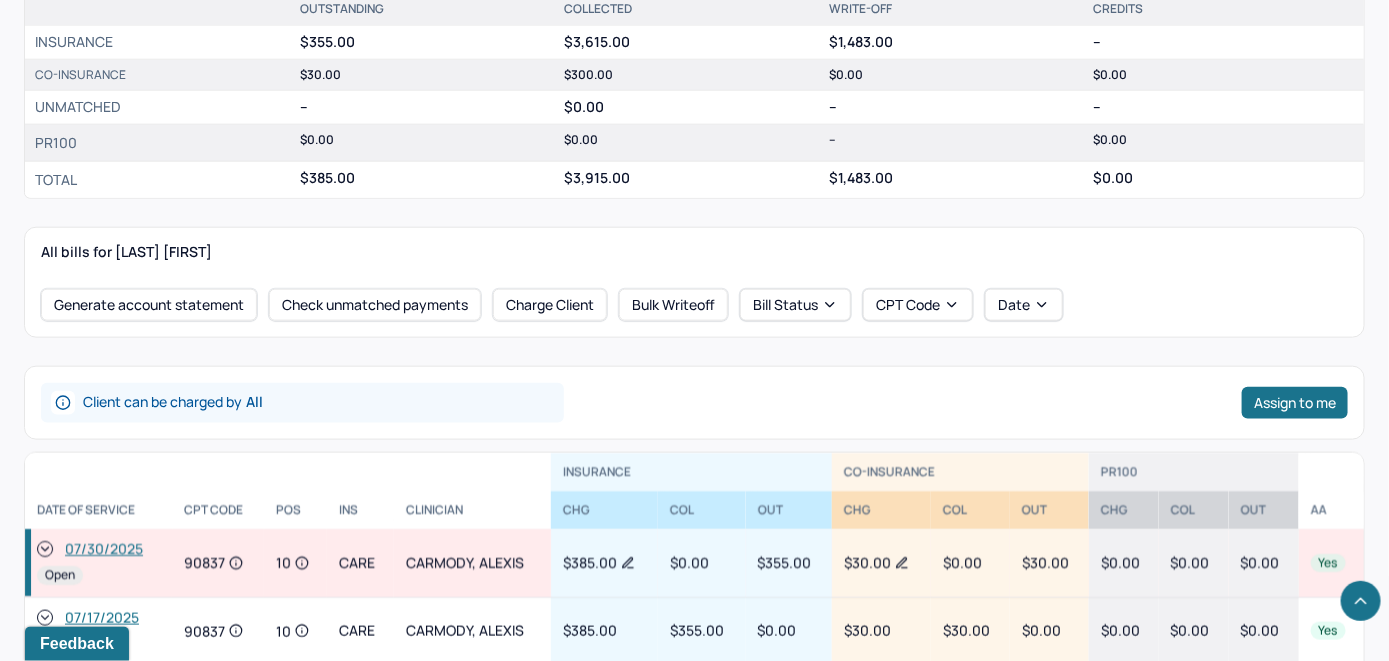 scroll, scrollTop: 700, scrollLeft: 0, axis: vertical 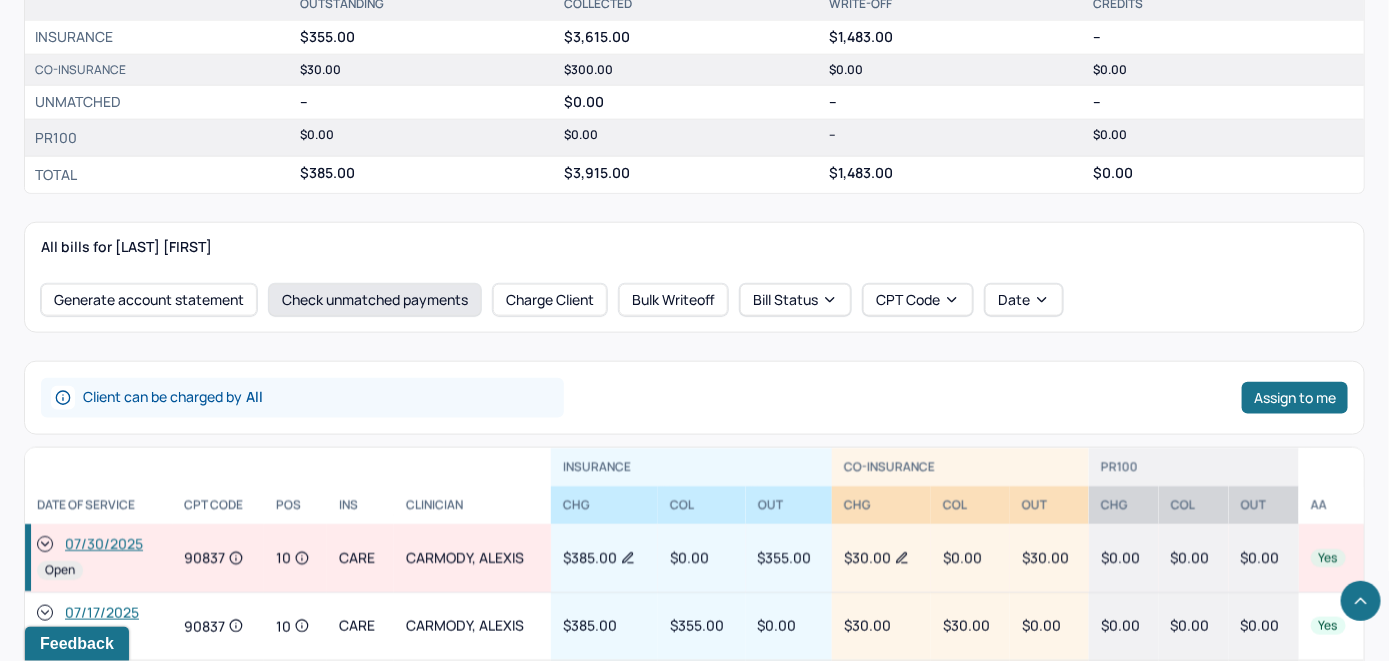 click on "Check unmatched payments" at bounding box center (375, 300) 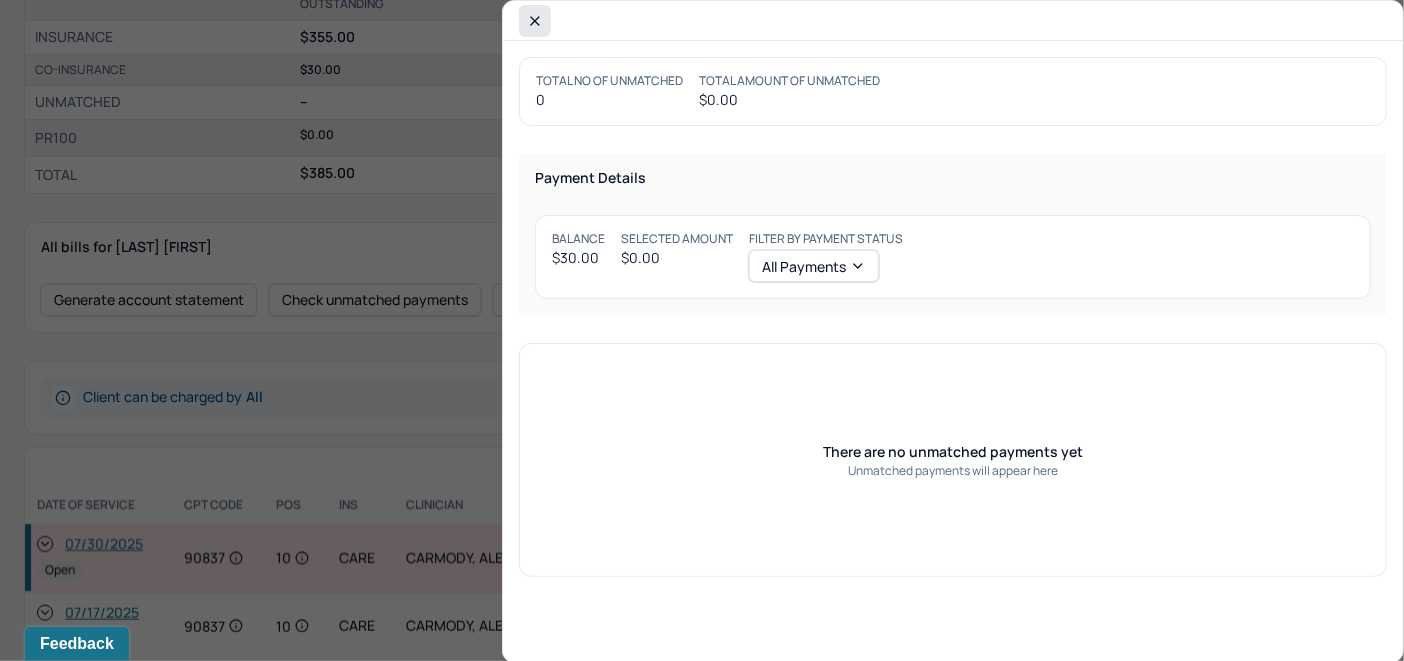 click at bounding box center (535, 21) 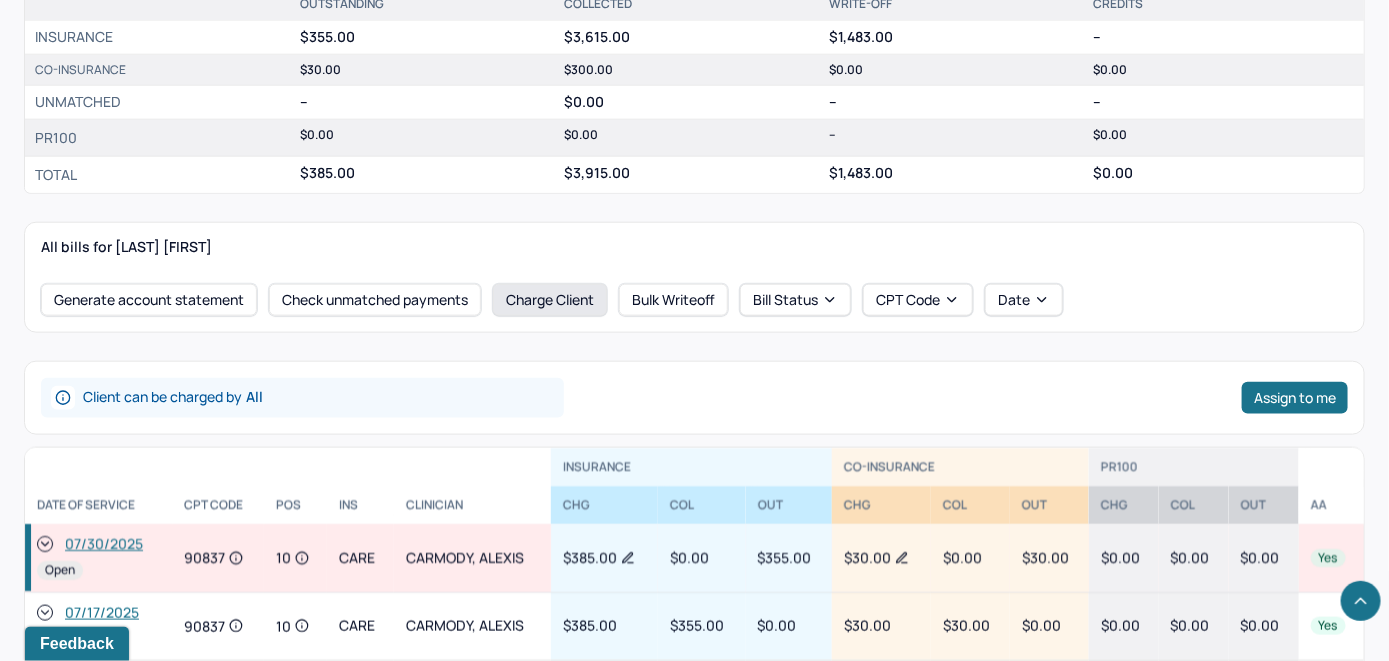 click on "Charge Client" at bounding box center (550, 300) 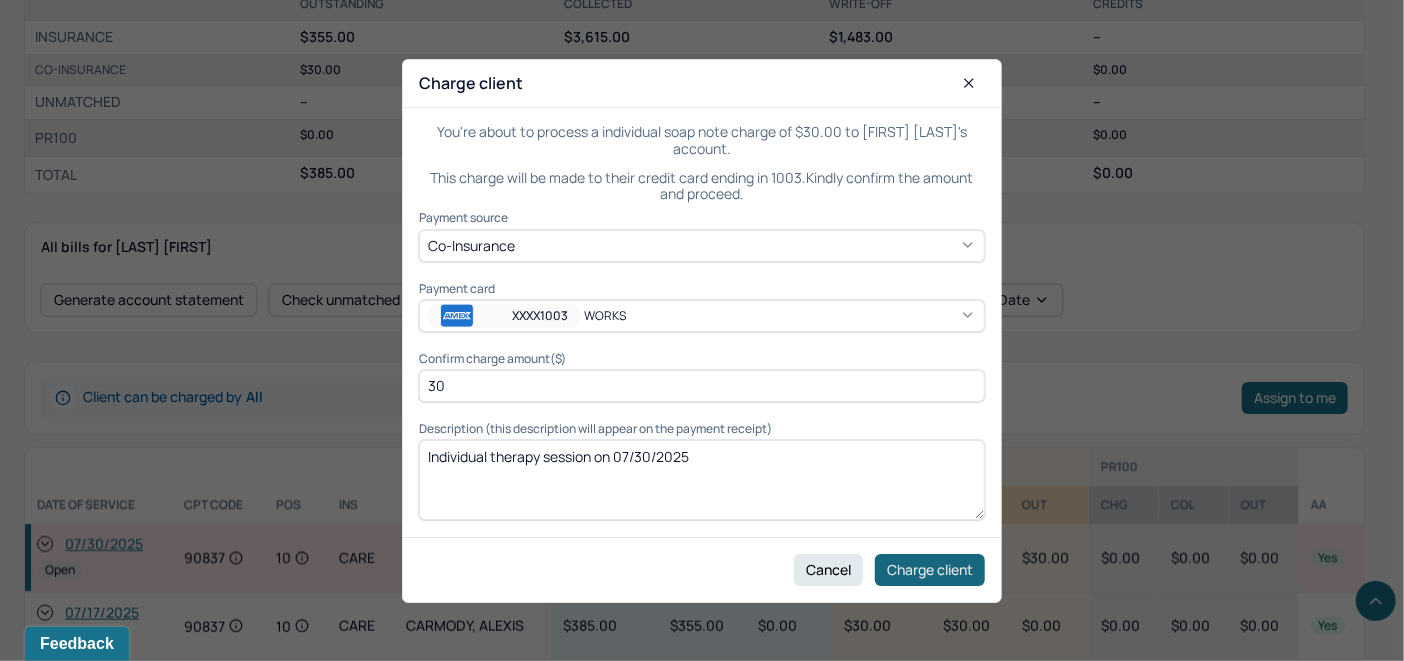 click on "Charge client" at bounding box center (930, 569) 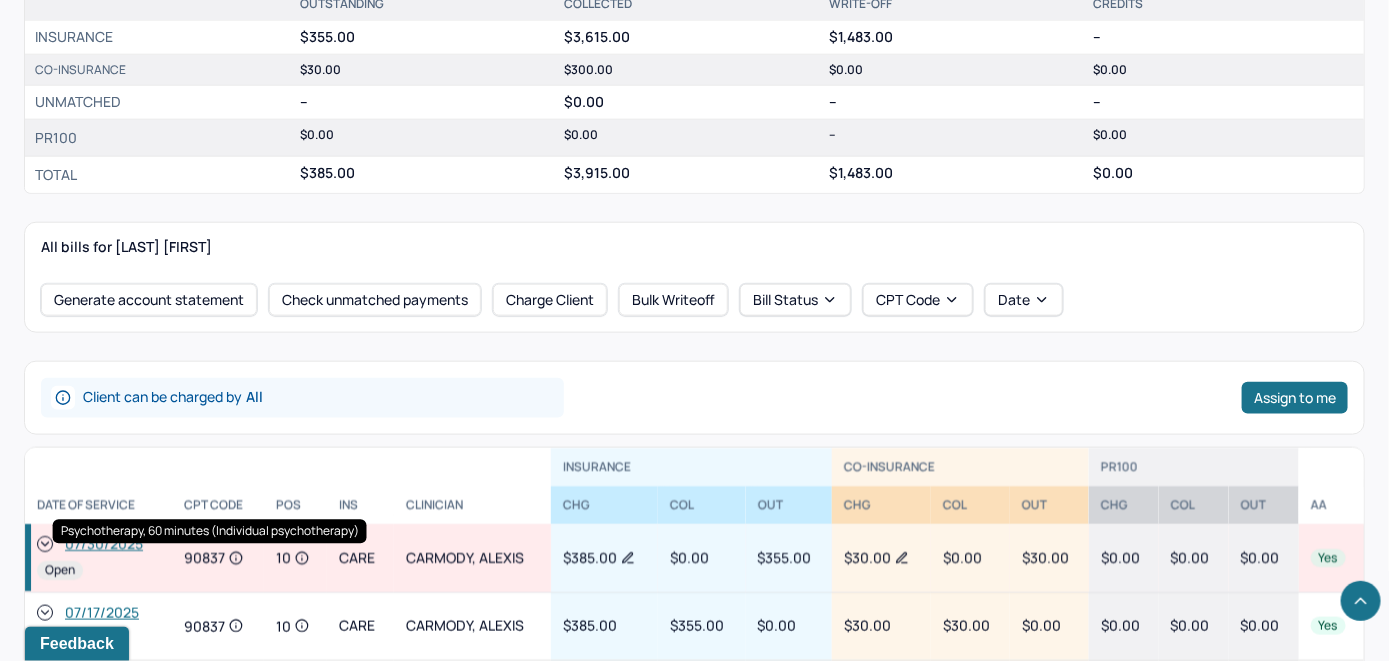 click on "Psychotherapy, 60 minutes (Individual psychotherapy) Psychotherapy, 60 minutes (Individual psychotherapy)" at bounding box center (210, 532) 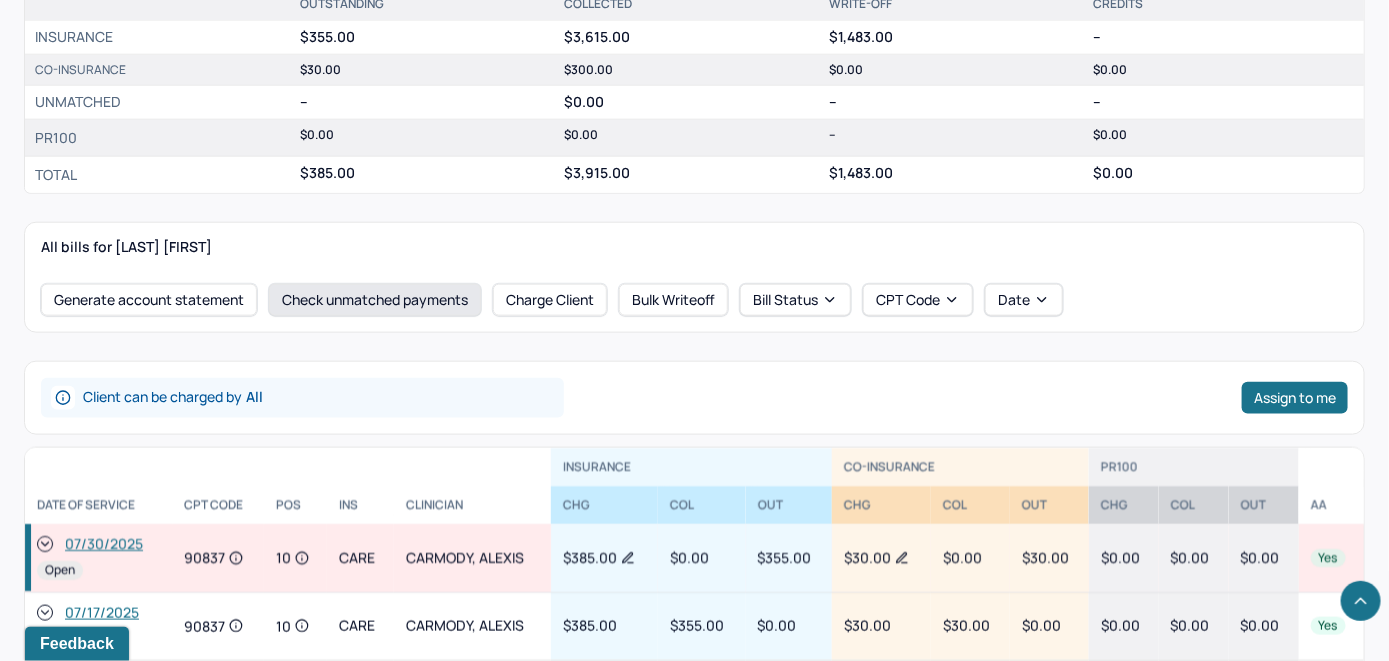 click on "Check unmatched payments" at bounding box center (375, 300) 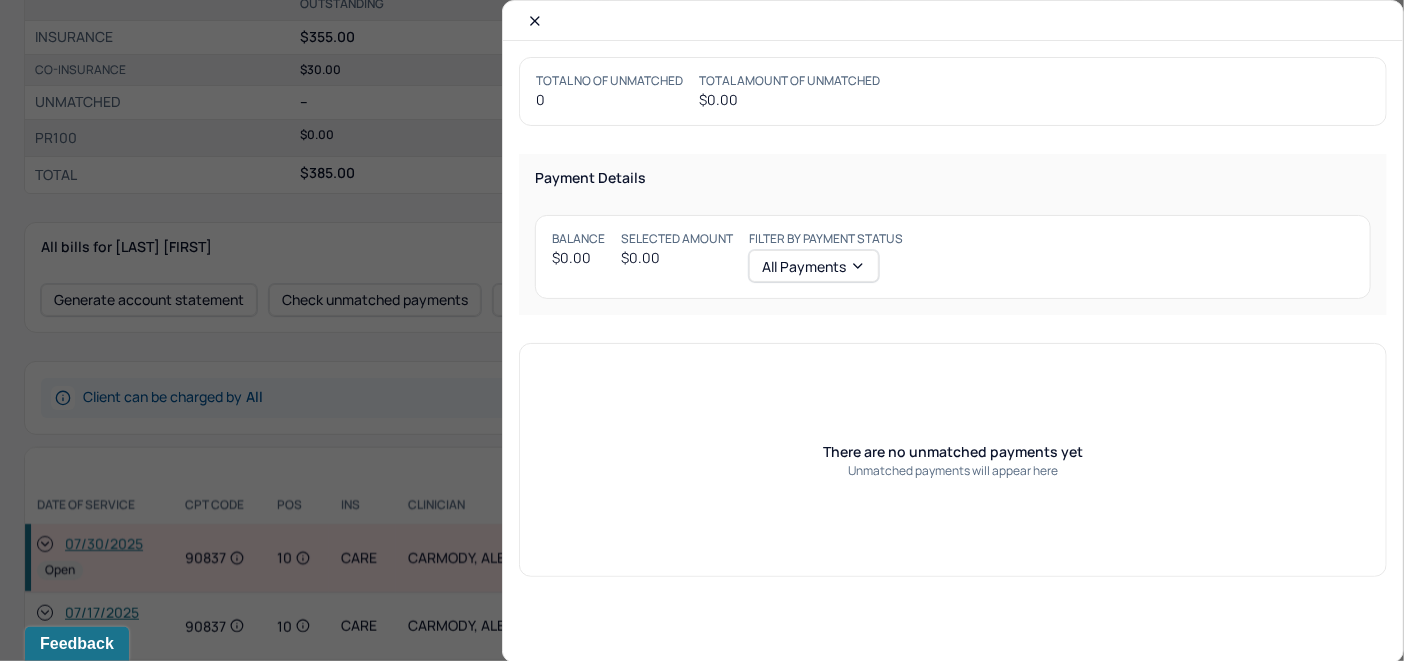 click at bounding box center [535, 21] 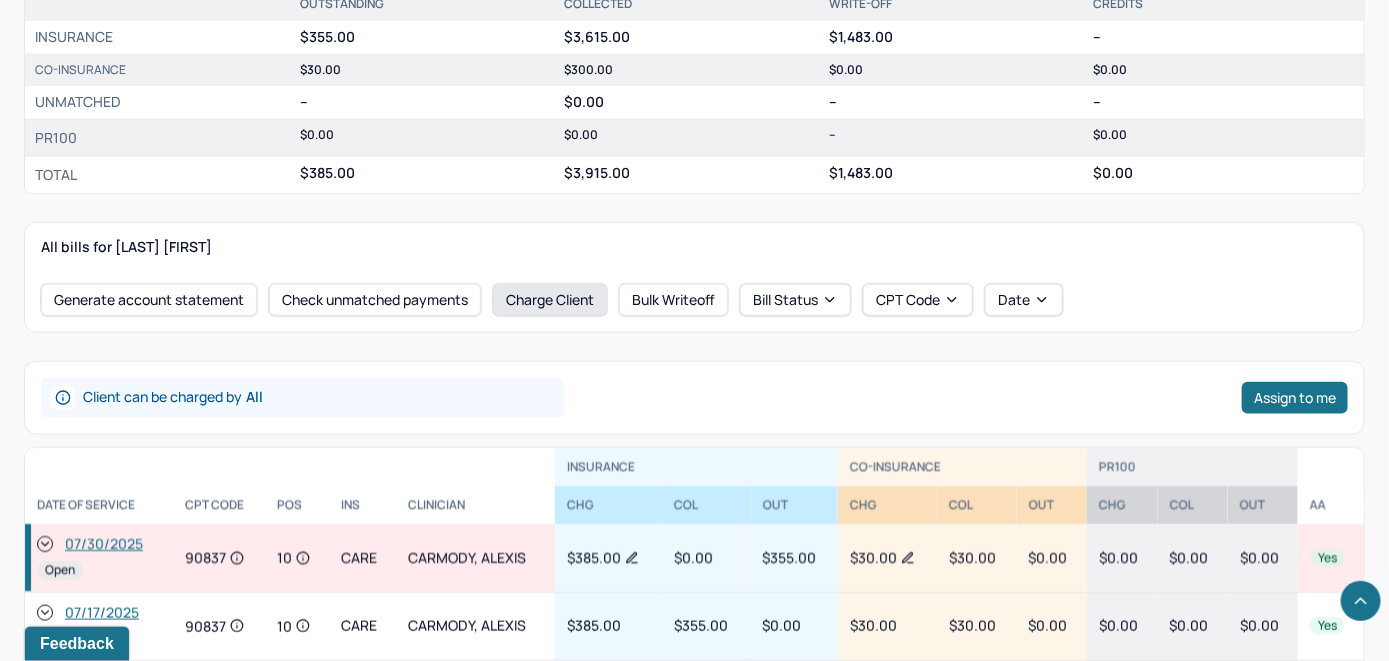 click on "Charge Client" at bounding box center [550, 300] 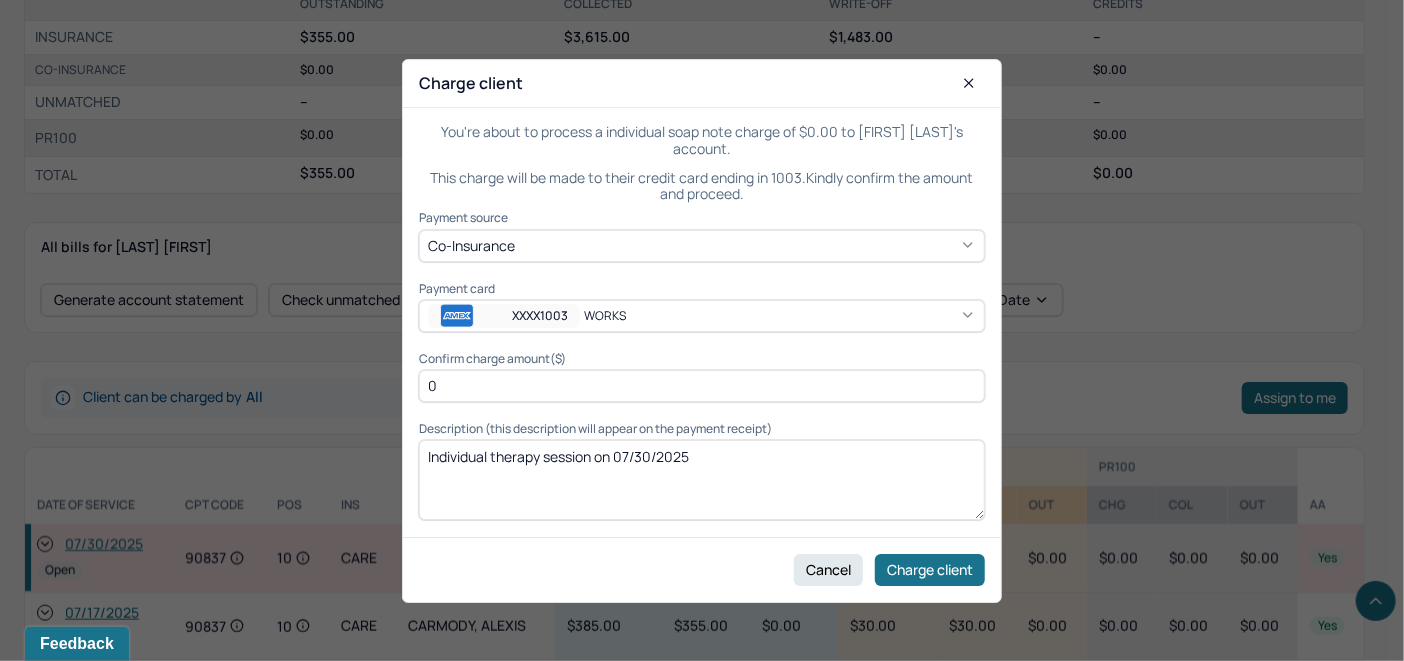 click 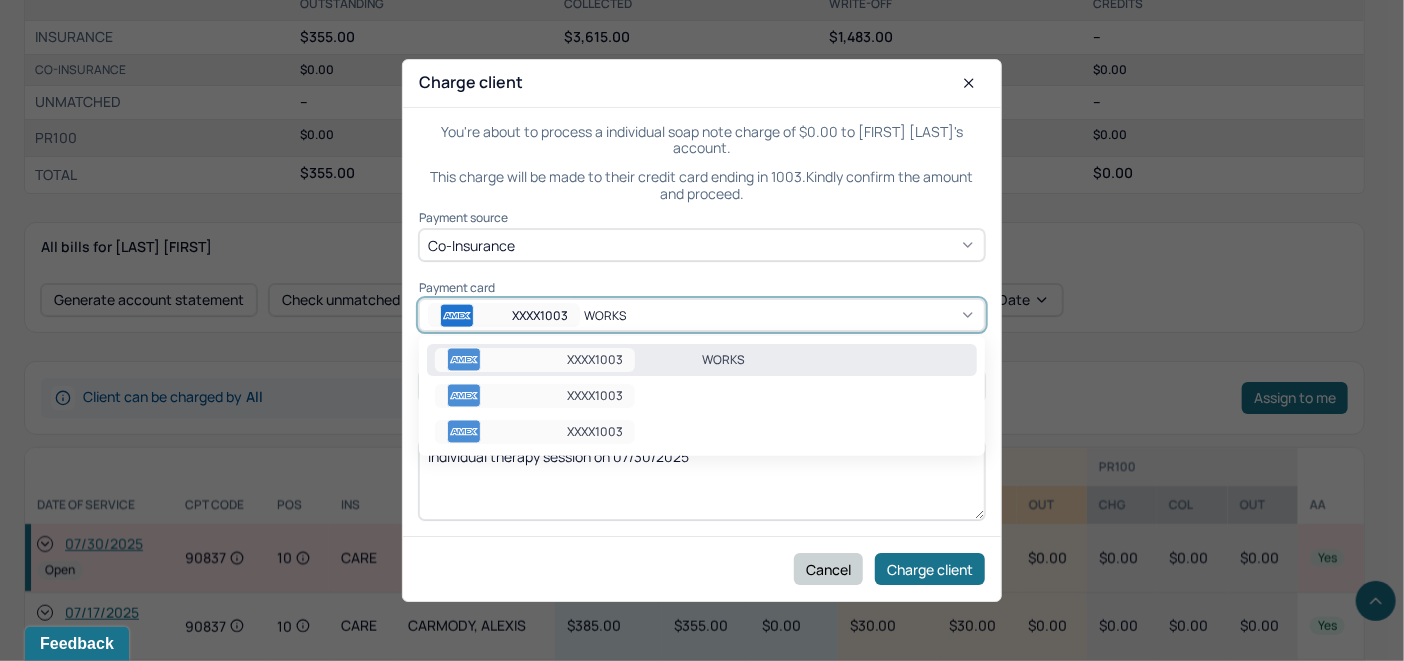 click on "Cancel" at bounding box center [828, 569] 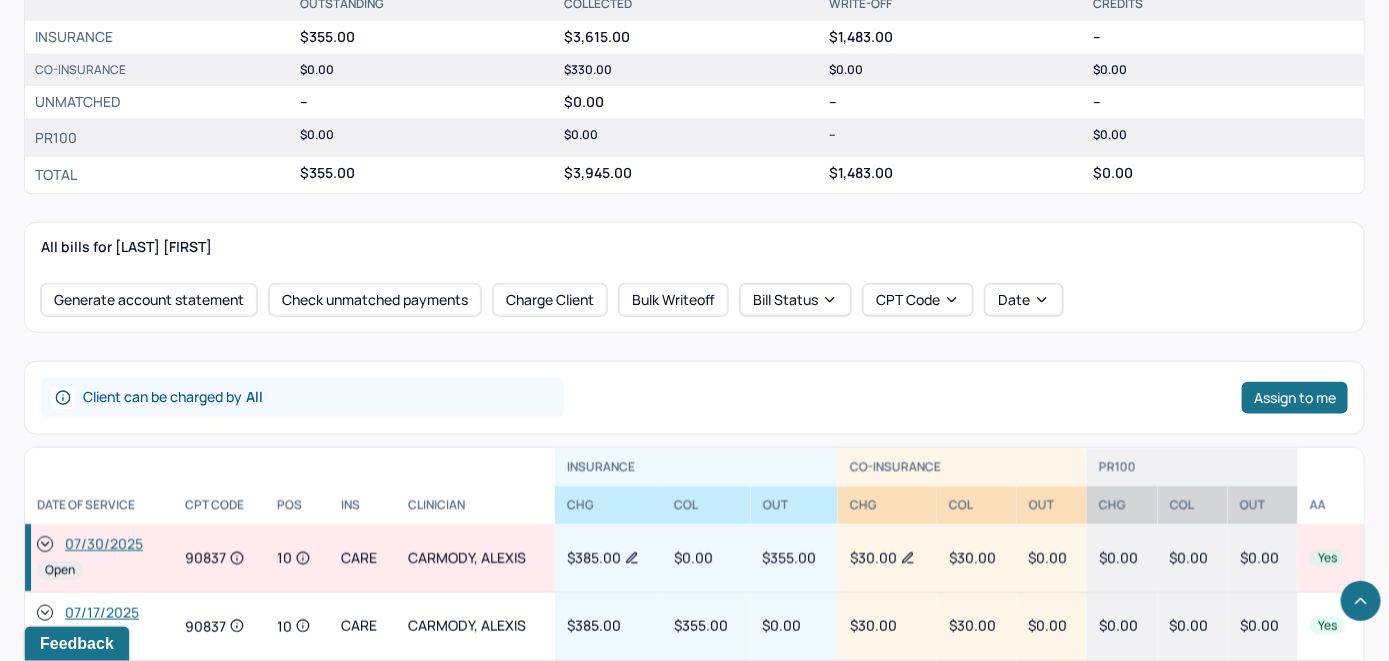 click 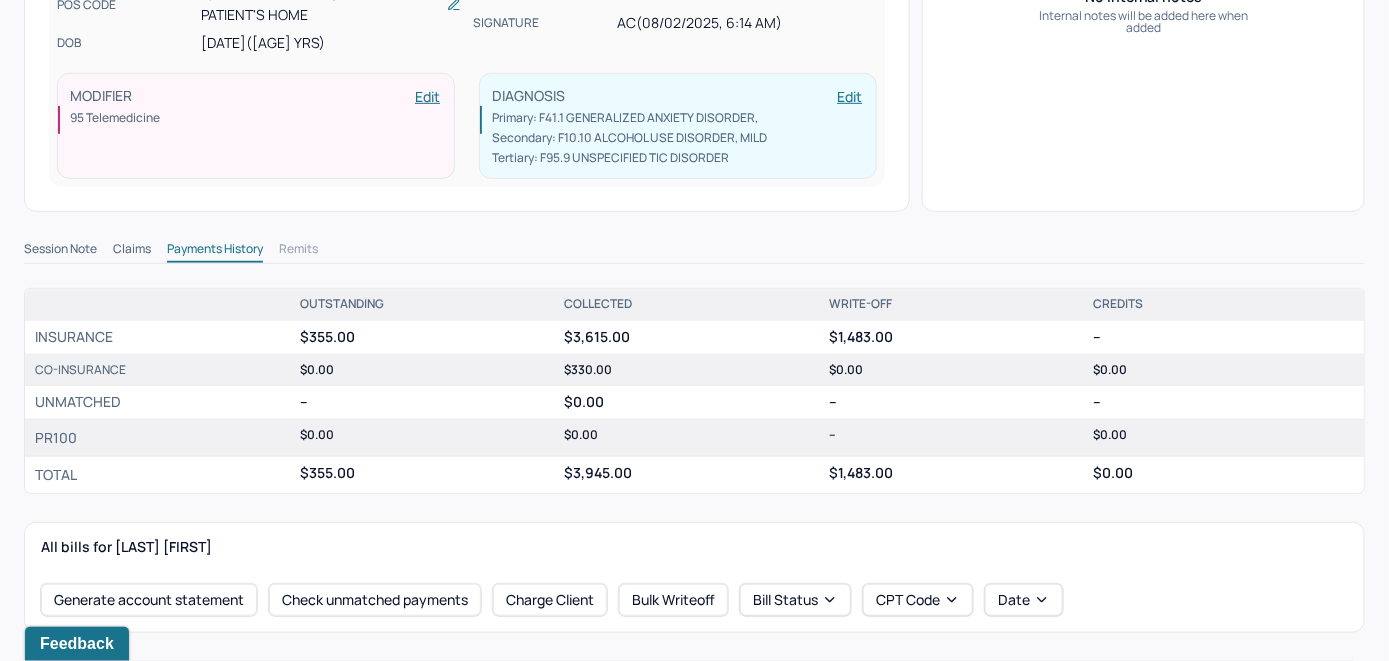 scroll, scrollTop: 0, scrollLeft: 0, axis: both 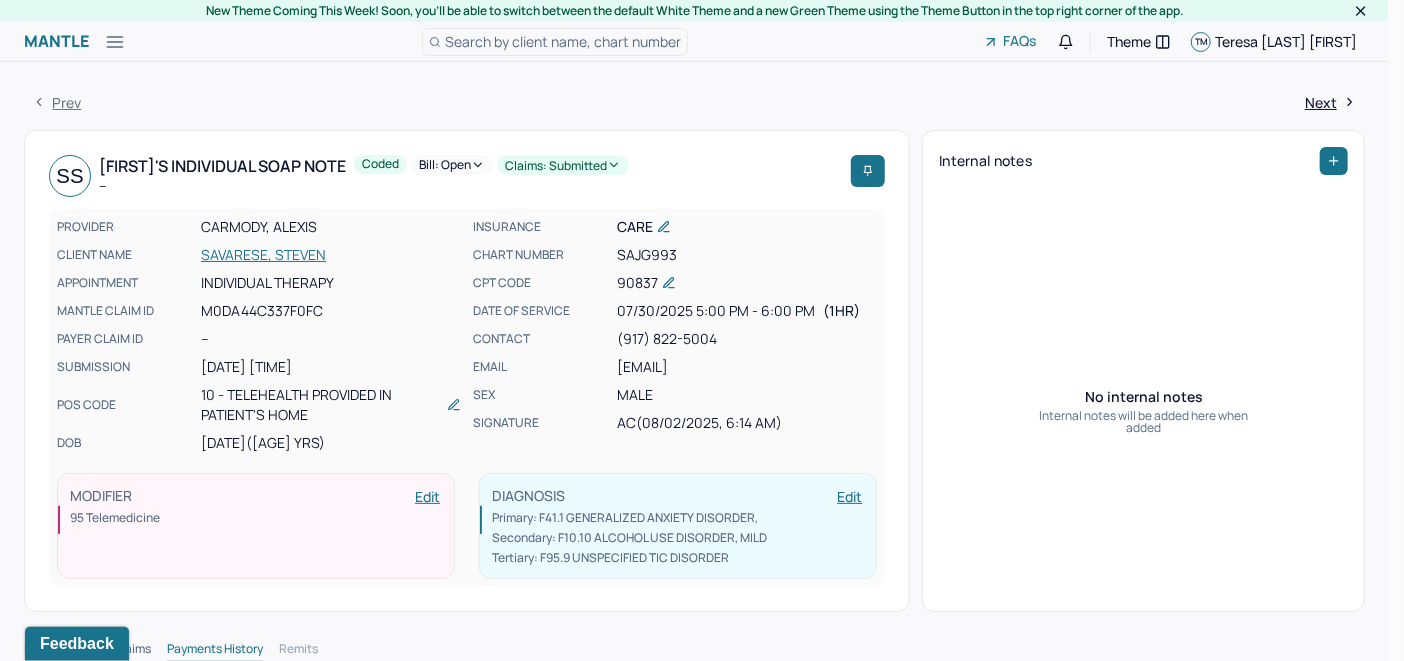 click on "Bill: Open" at bounding box center (452, 165) 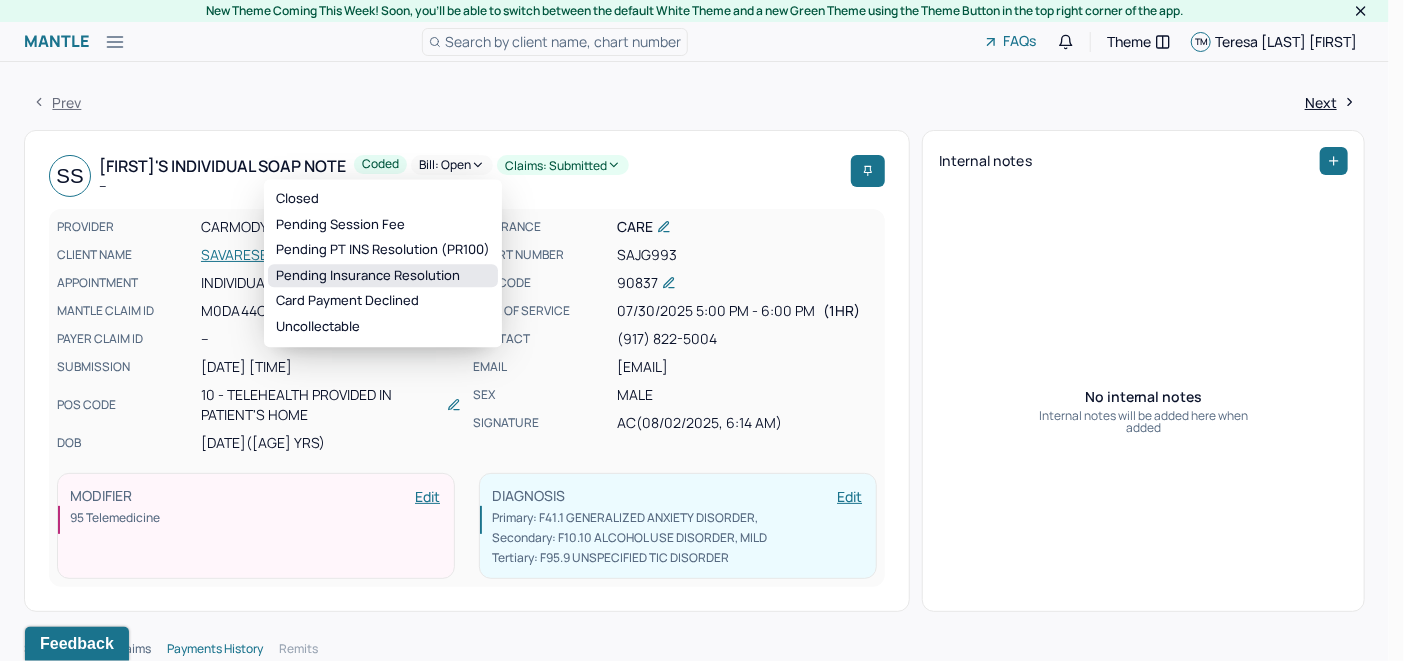click on "Pending Insurance Resolution" at bounding box center (383, 276) 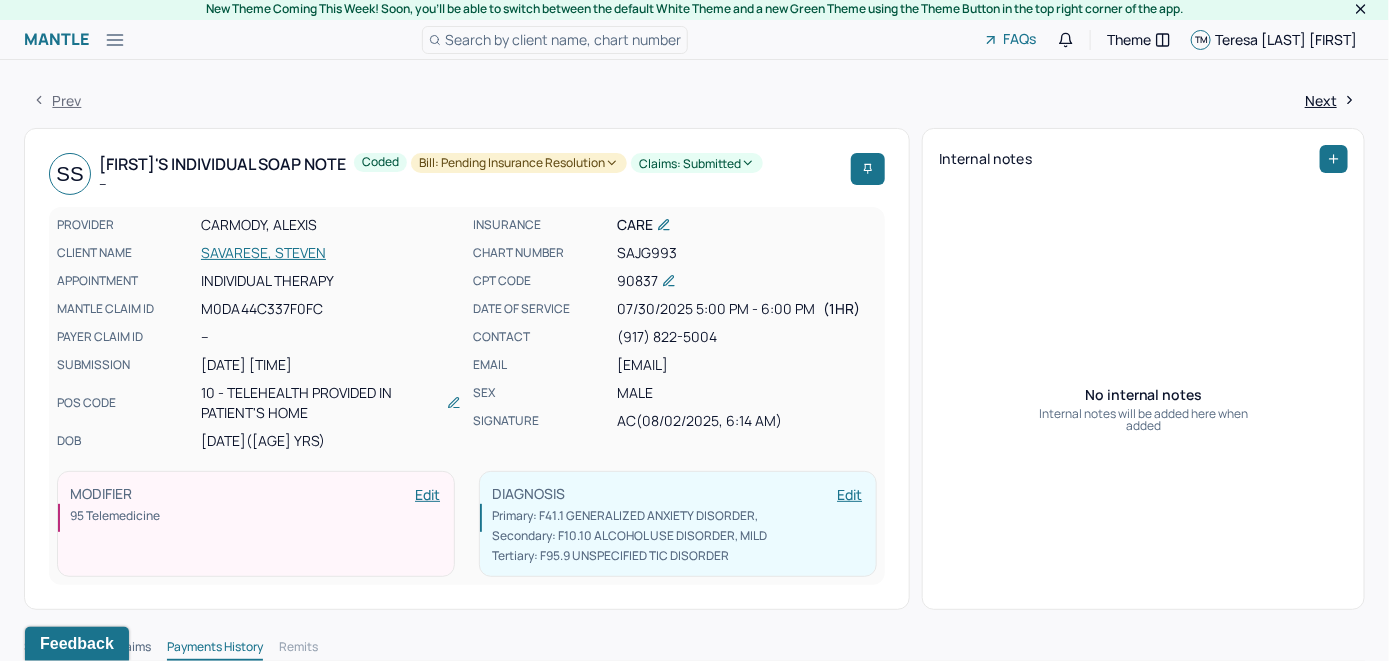 scroll, scrollTop: 0, scrollLeft: 0, axis: both 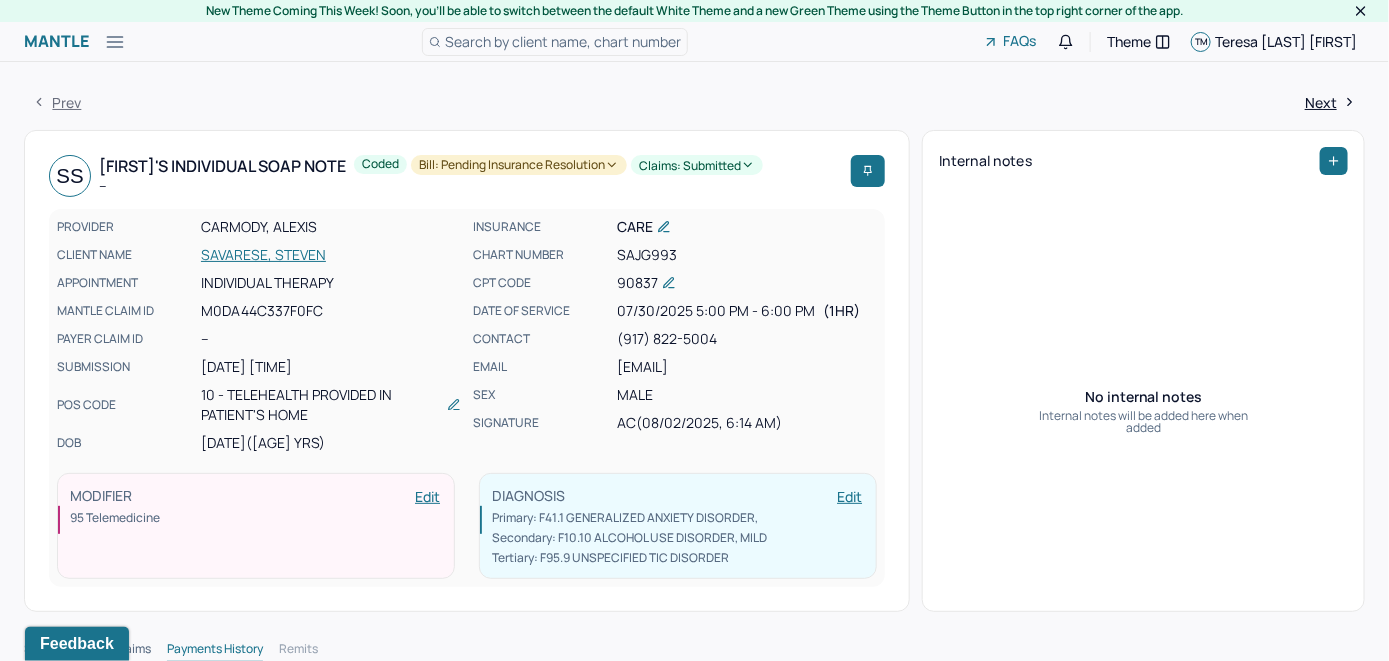 click on "Search by client name, chart number" at bounding box center [563, 41] 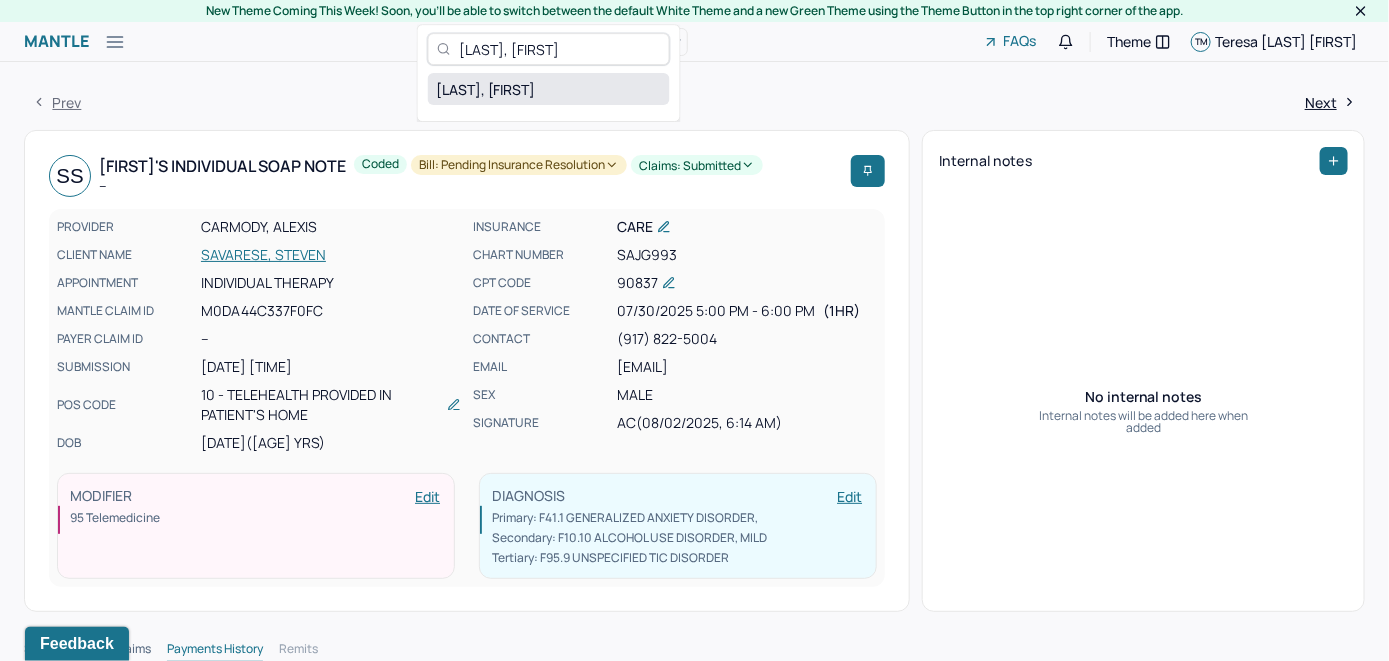 type on "[LAST], [FIRST]" 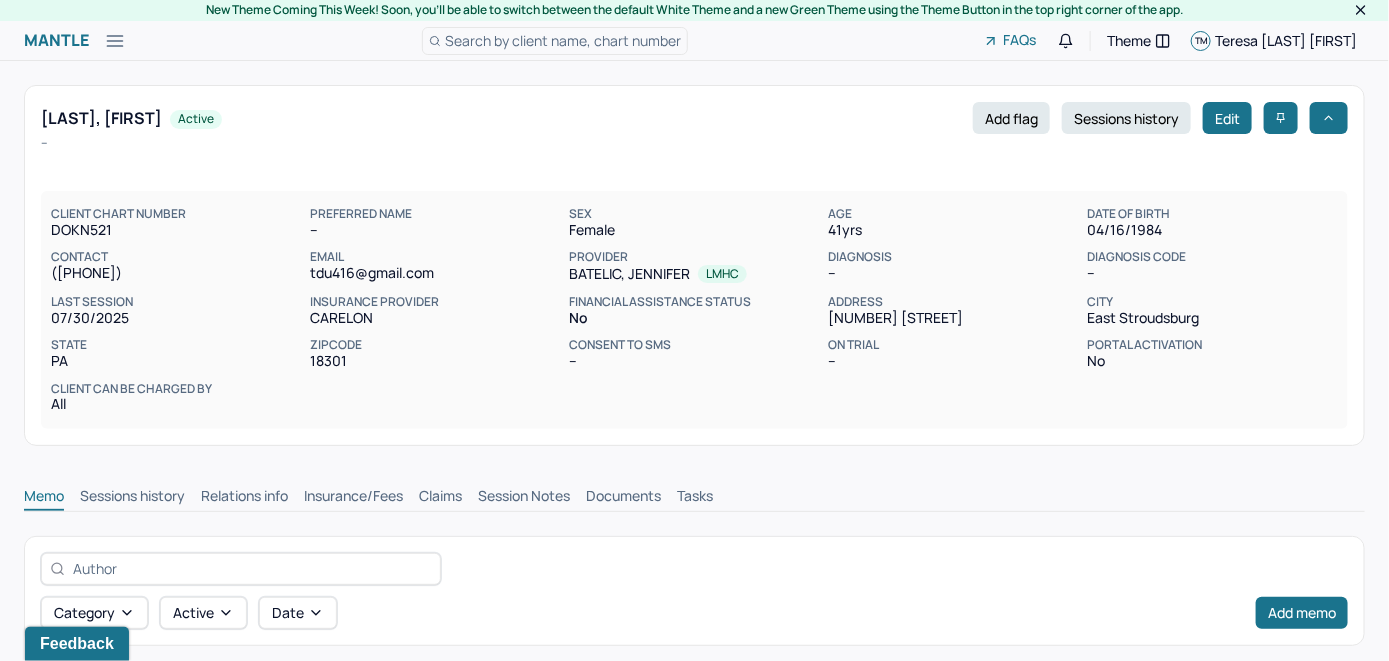 scroll, scrollTop: 0, scrollLeft: 0, axis: both 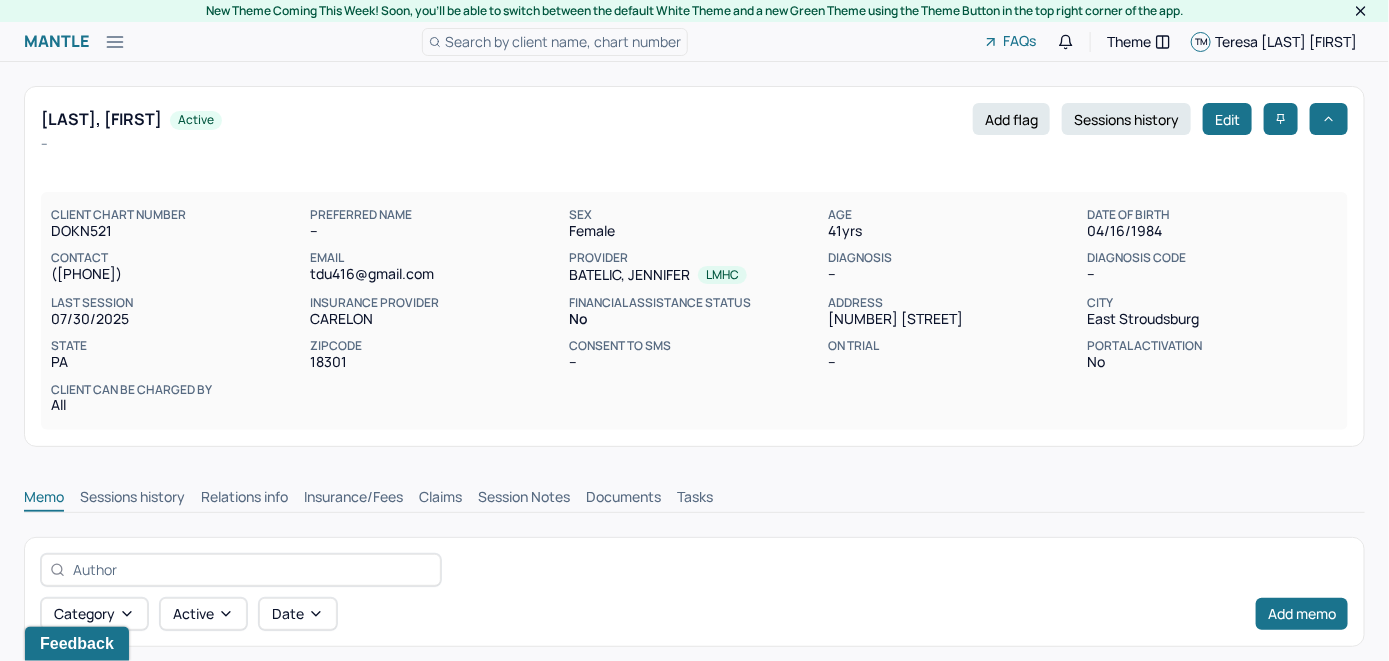 click on "Search by client name, chart number" at bounding box center (563, 41) 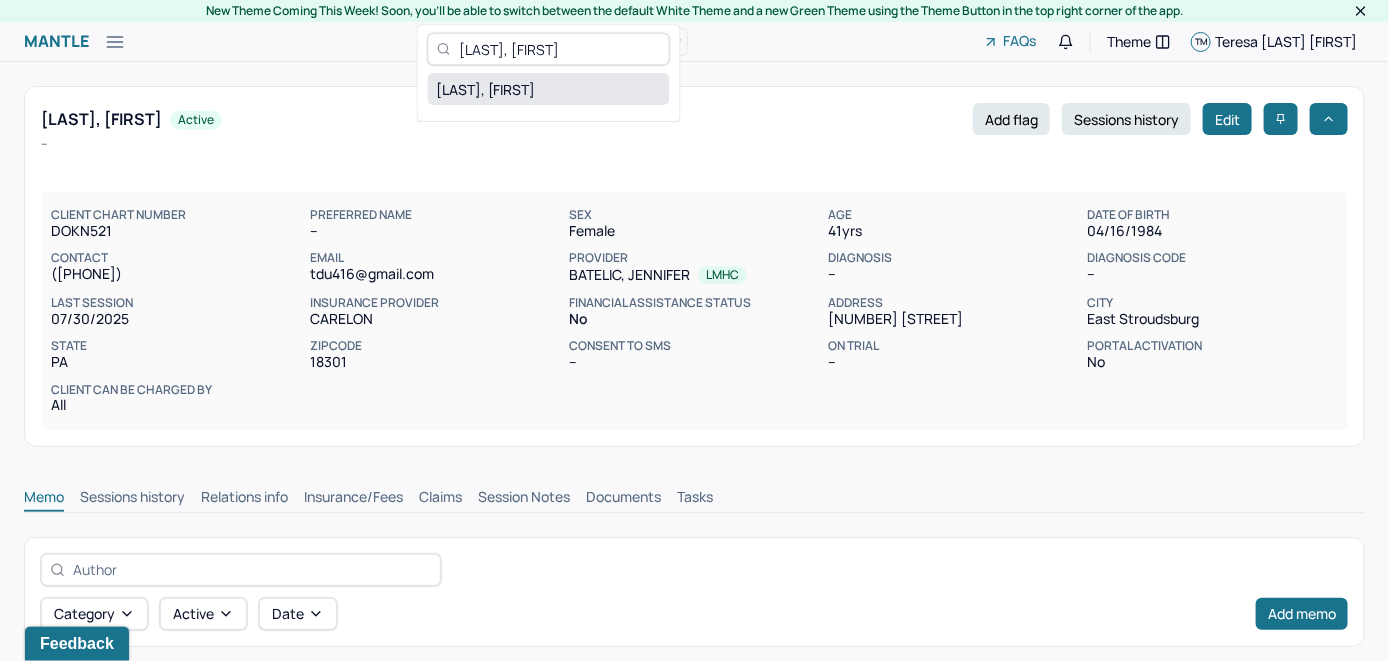 type on "[LAST], [FIRST]" 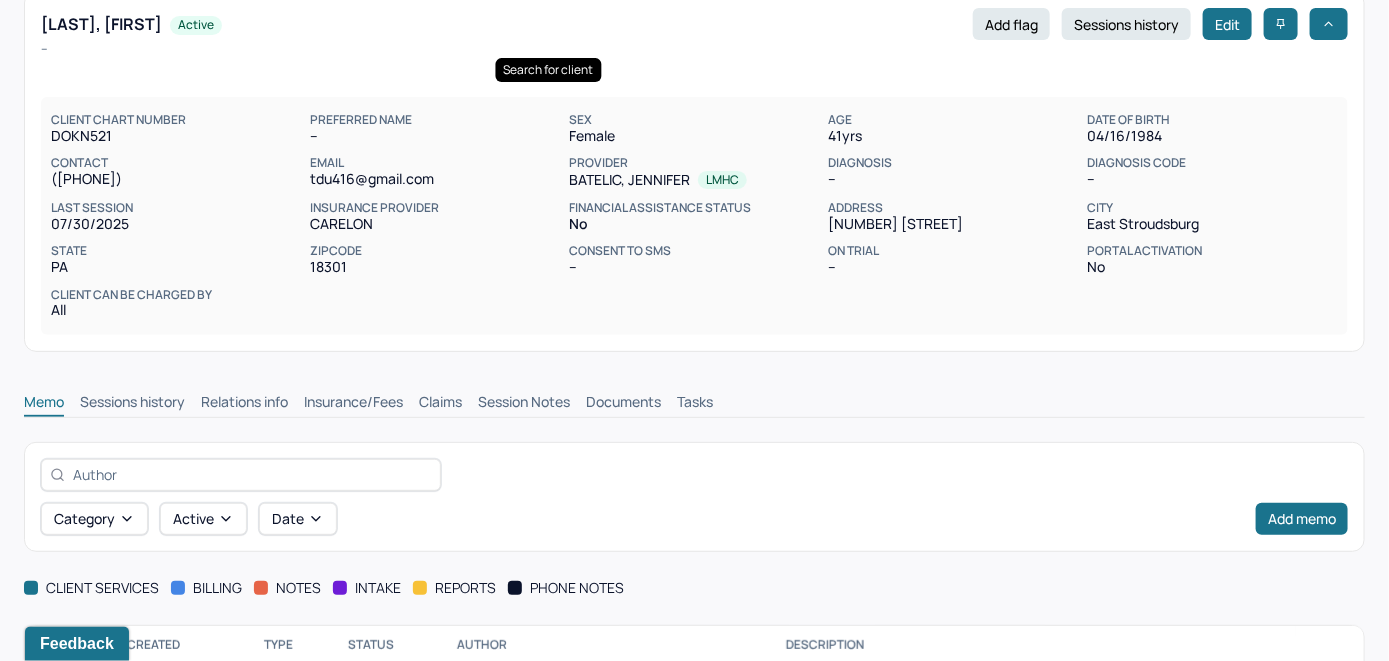scroll, scrollTop: 209, scrollLeft: 0, axis: vertical 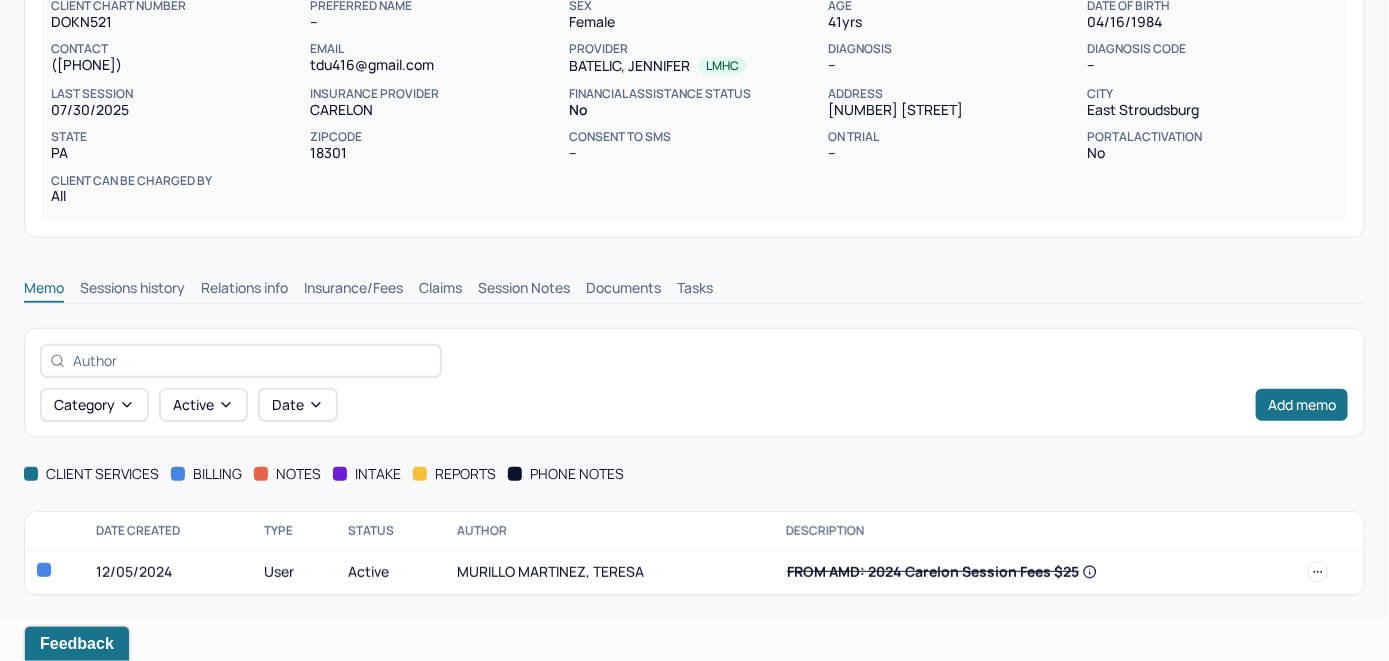 click on "Insurance/Fees" at bounding box center [353, 290] 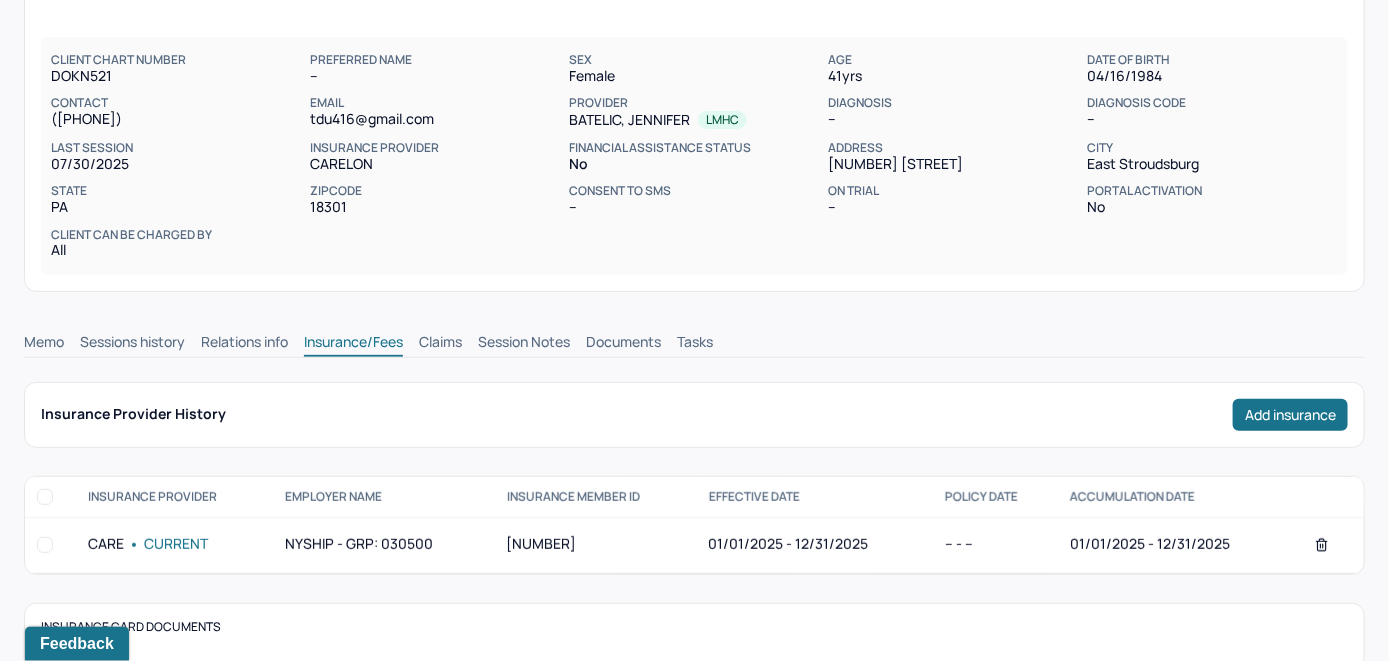 scroll, scrollTop: 109, scrollLeft: 0, axis: vertical 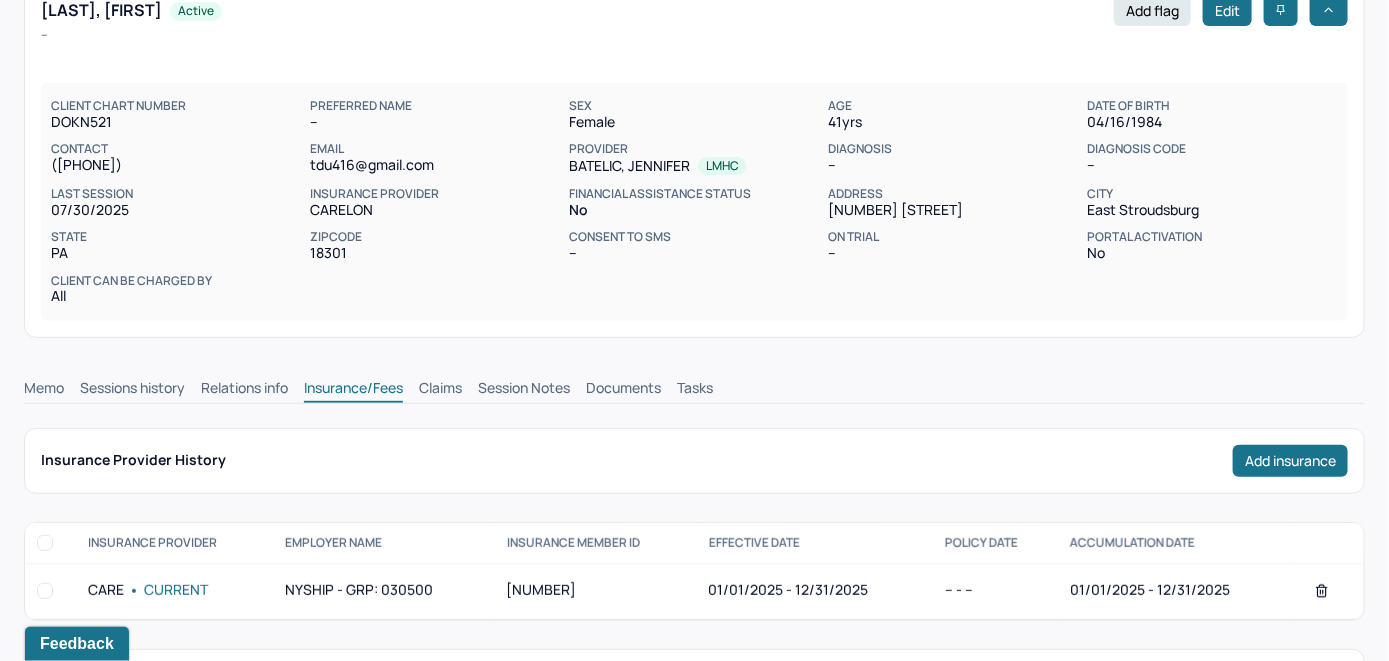 click on "Claims" at bounding box center (440, 390) 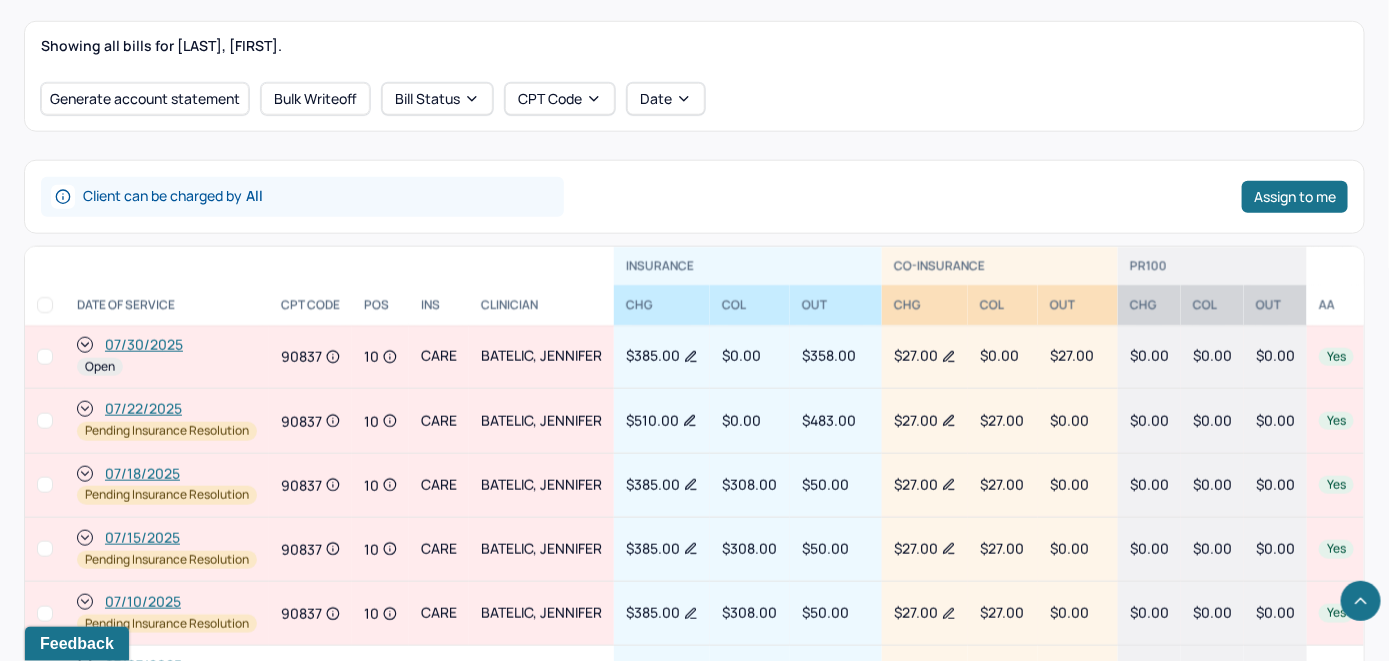 scroll, scrollTop: 753, scrollLeft: 0, axis: vertical 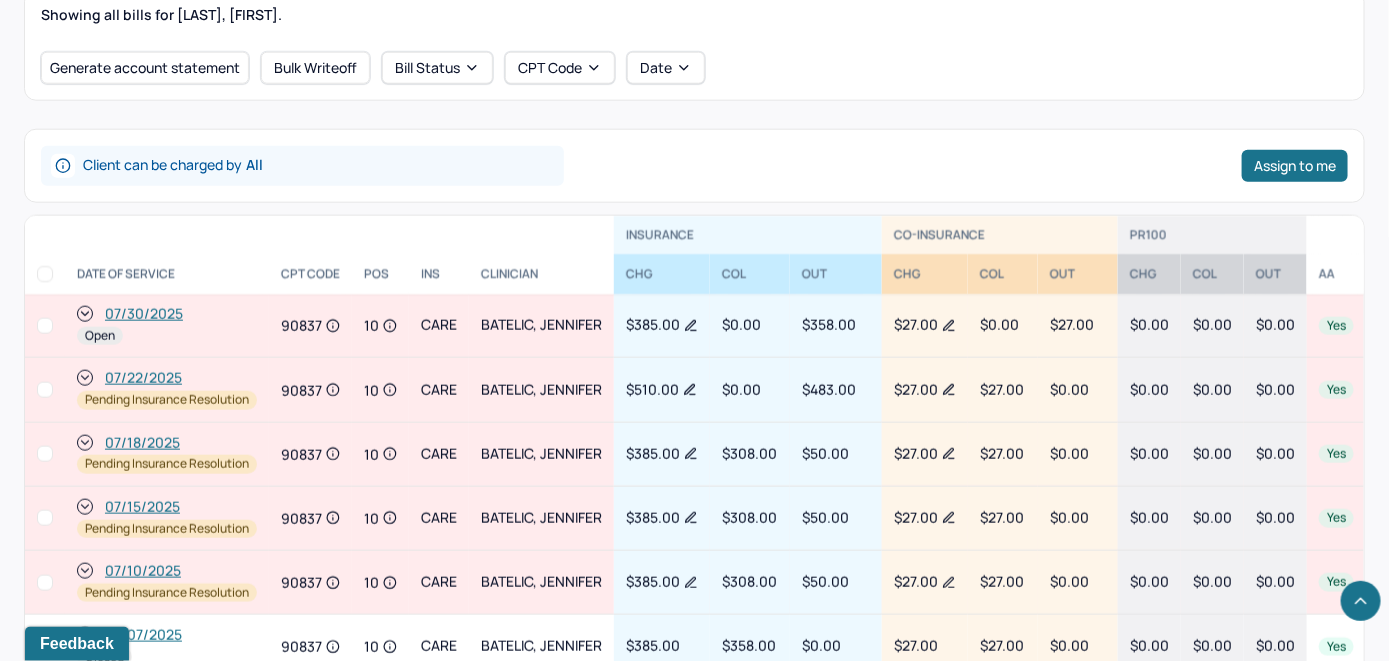 click on "07/30/2025" at bounding box center (144, 314) 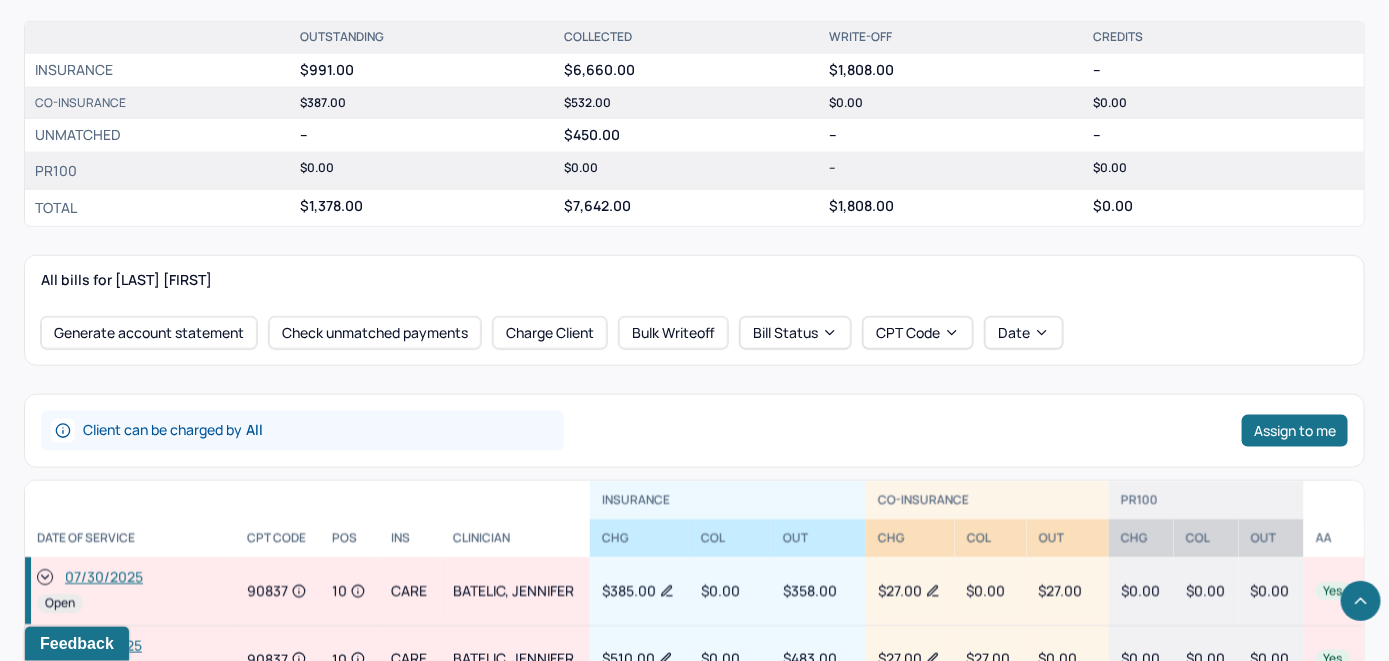 scroll, scrollTop: 700, scrollLeft: 0, axis: vertical 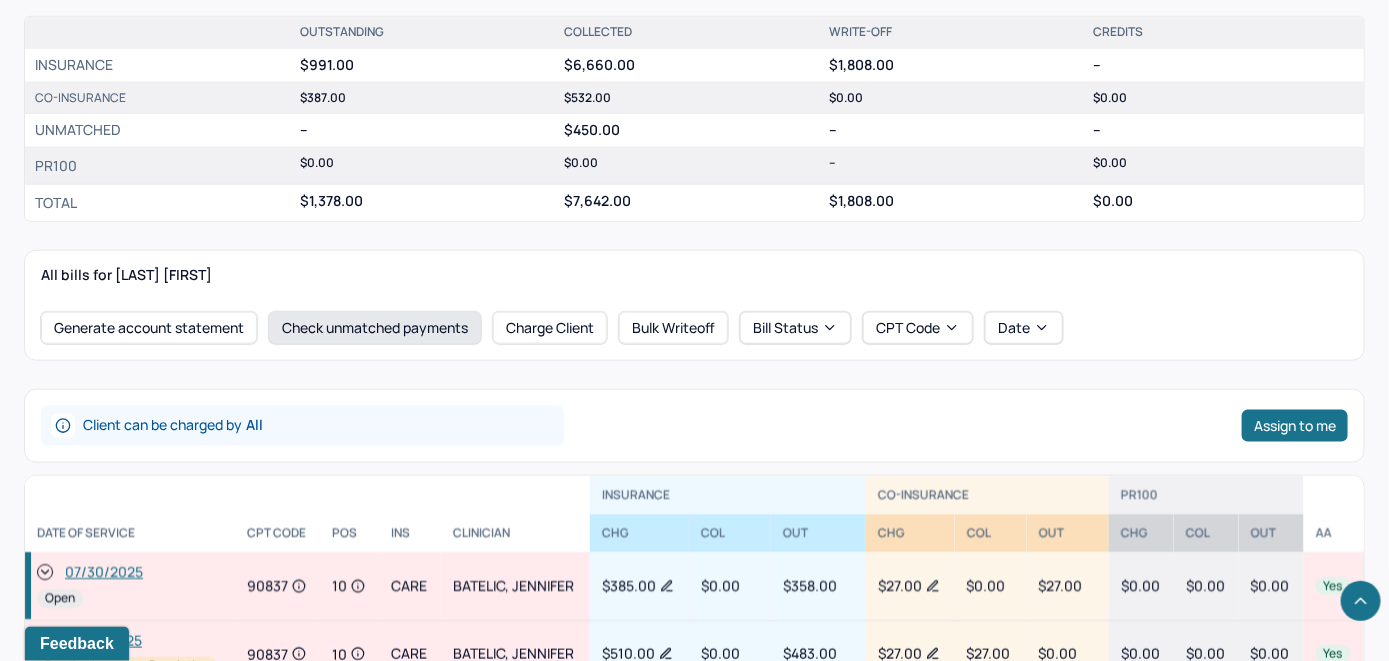 click on "Check unmatched payments" at bounding box center [375, 328] 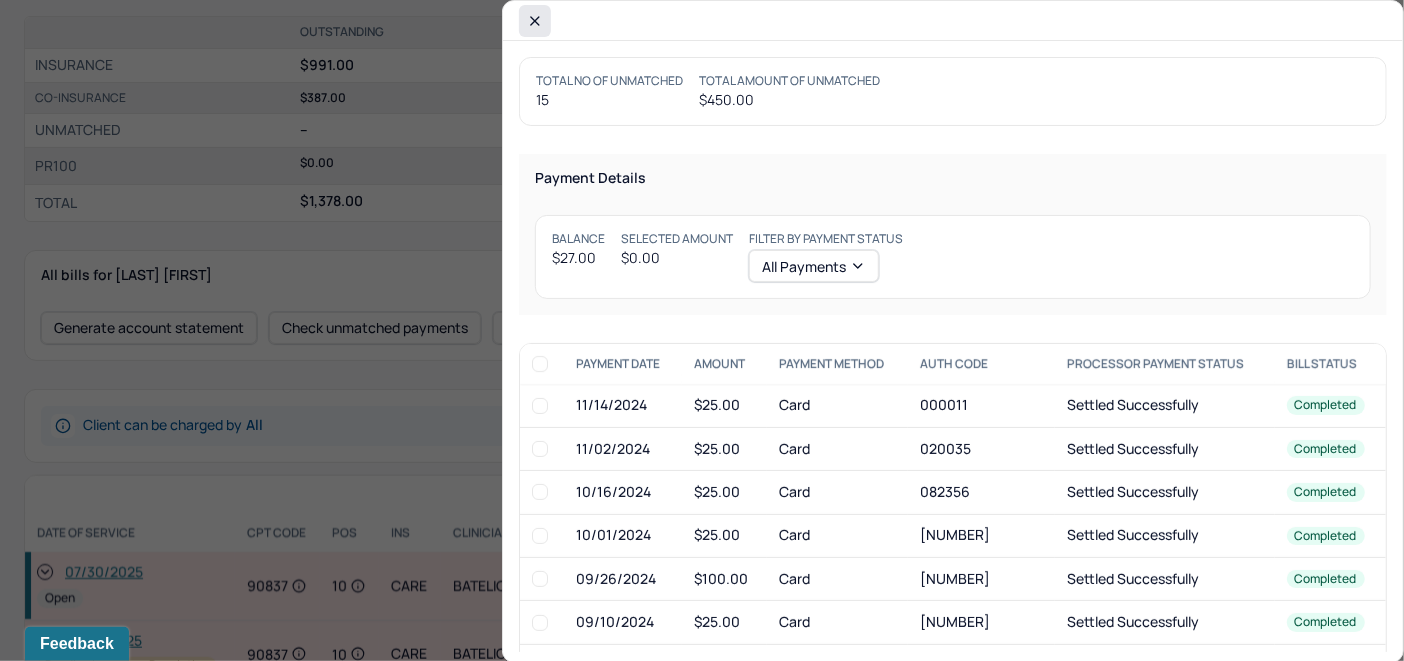 click 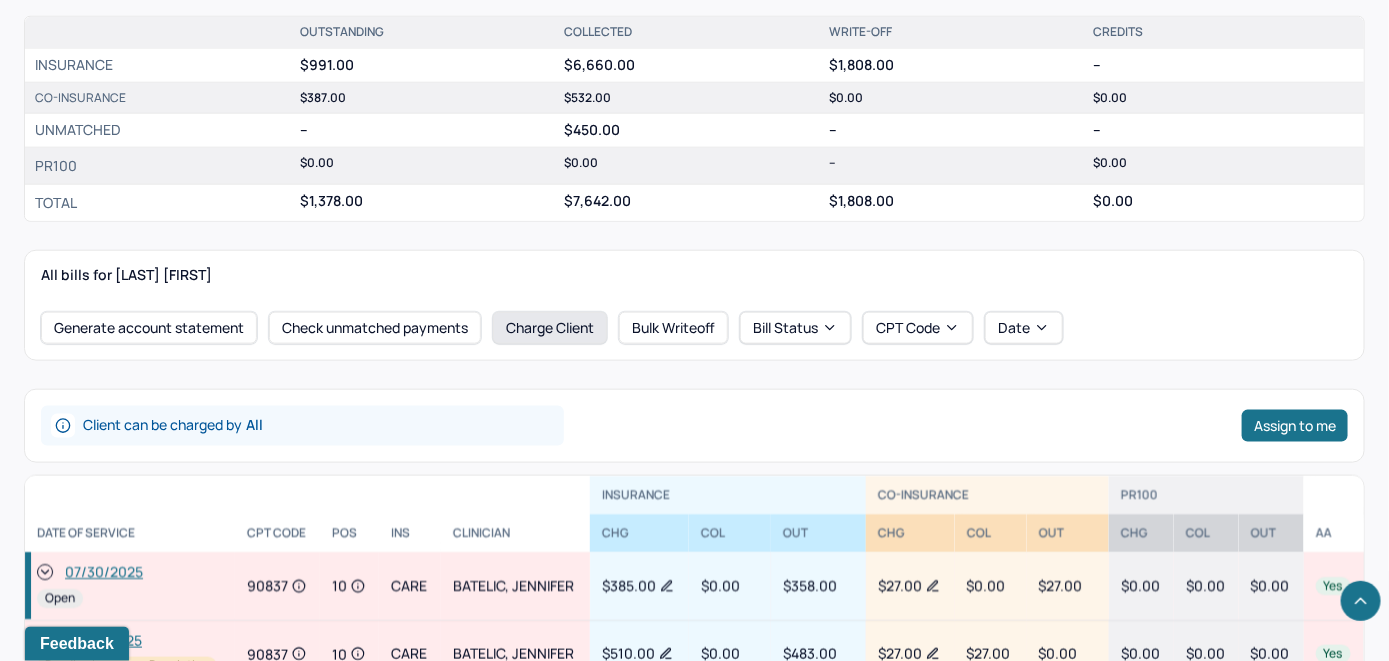 click on "Charge Client" at bounding box center [550, 328] 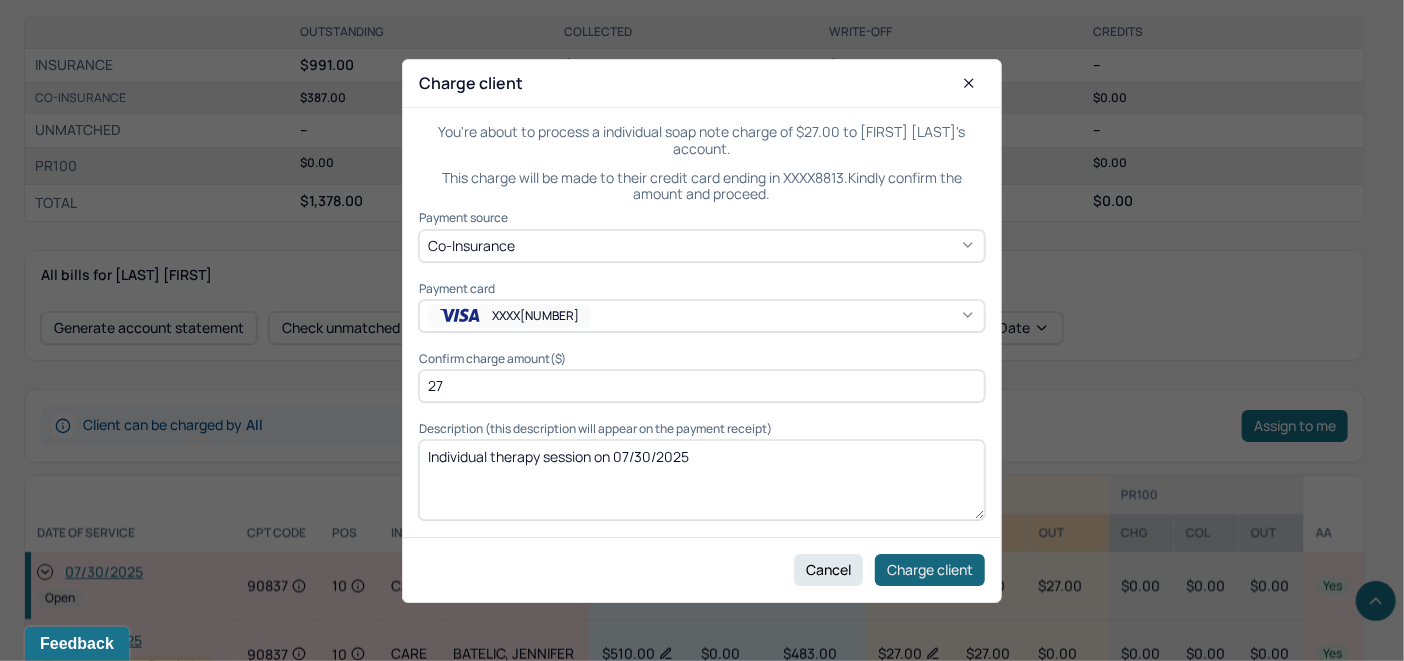 click on "Charge client" at bounding box center [930, 569] 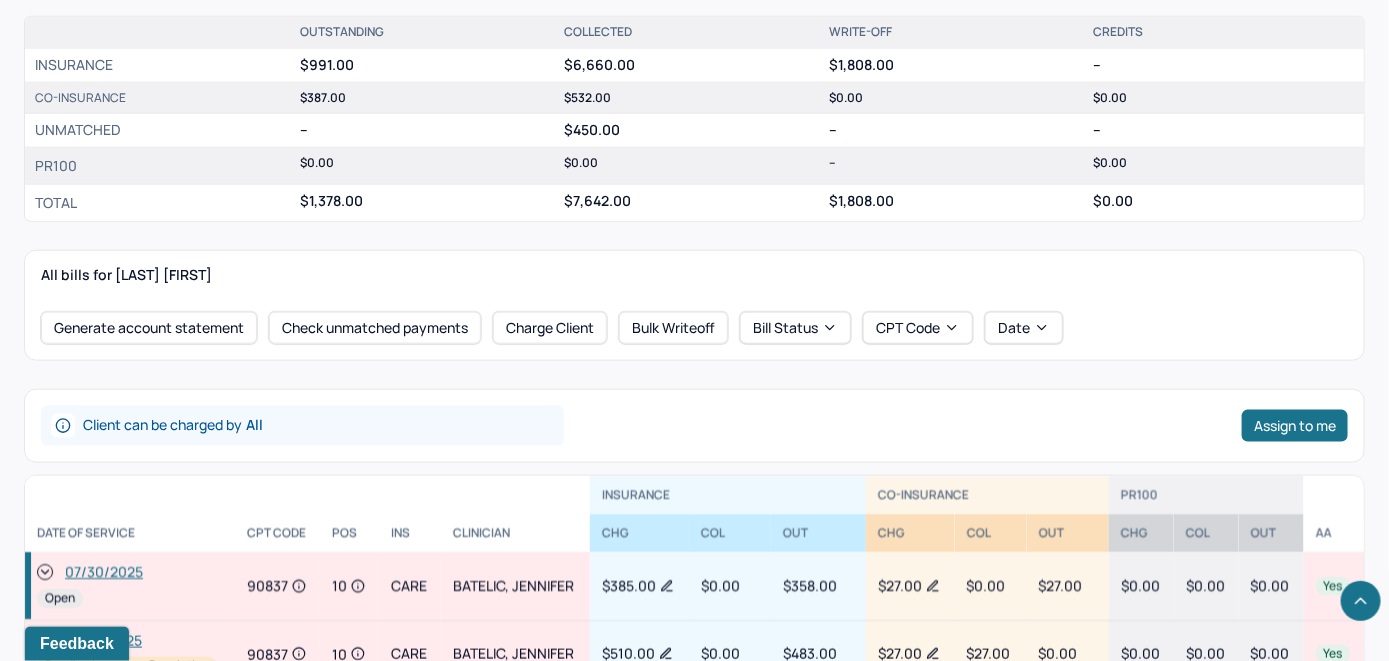click 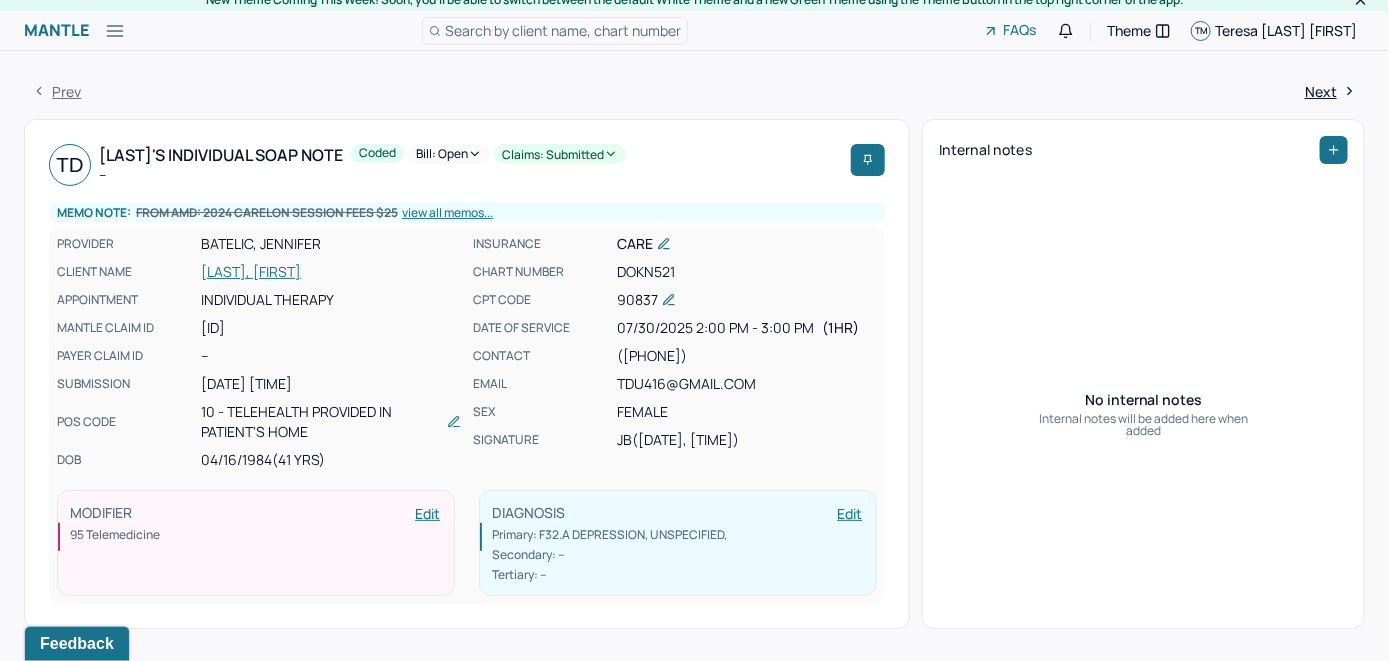 scroll, scrollTop: 0, scrollLeft: 0, axis: both 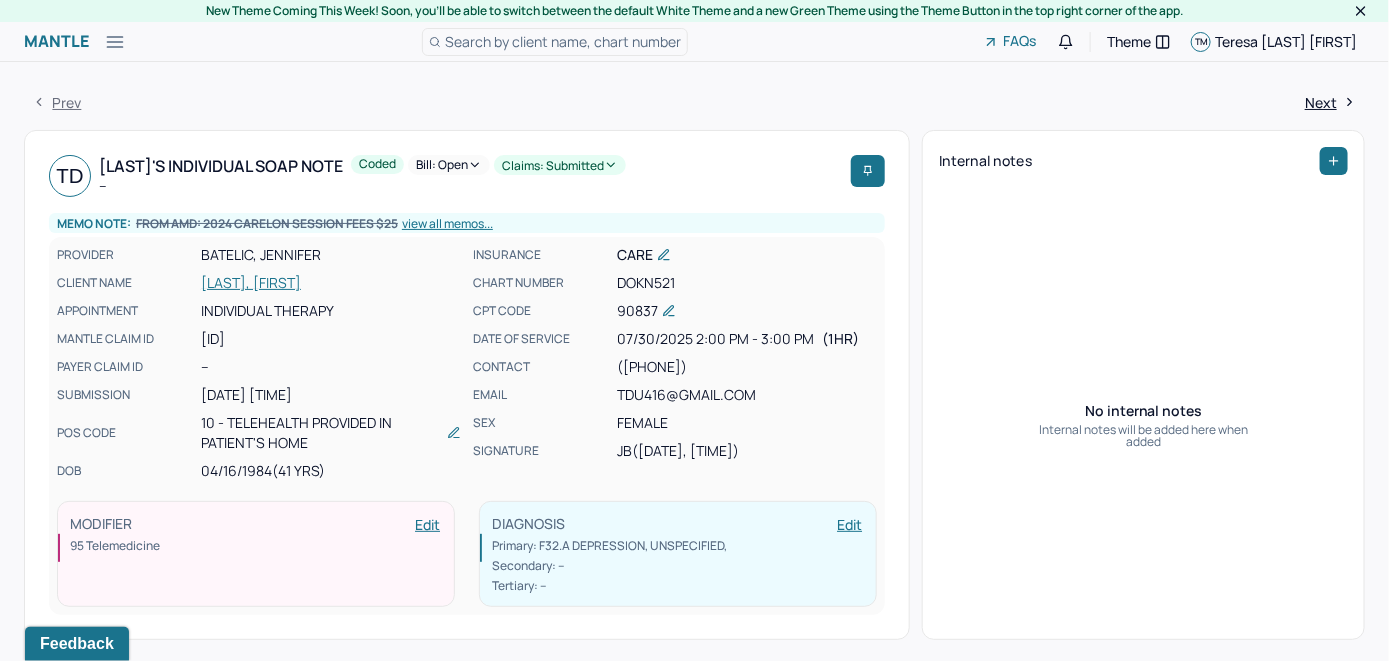 click on "Bill: Open" at bounding box center (449, 165) 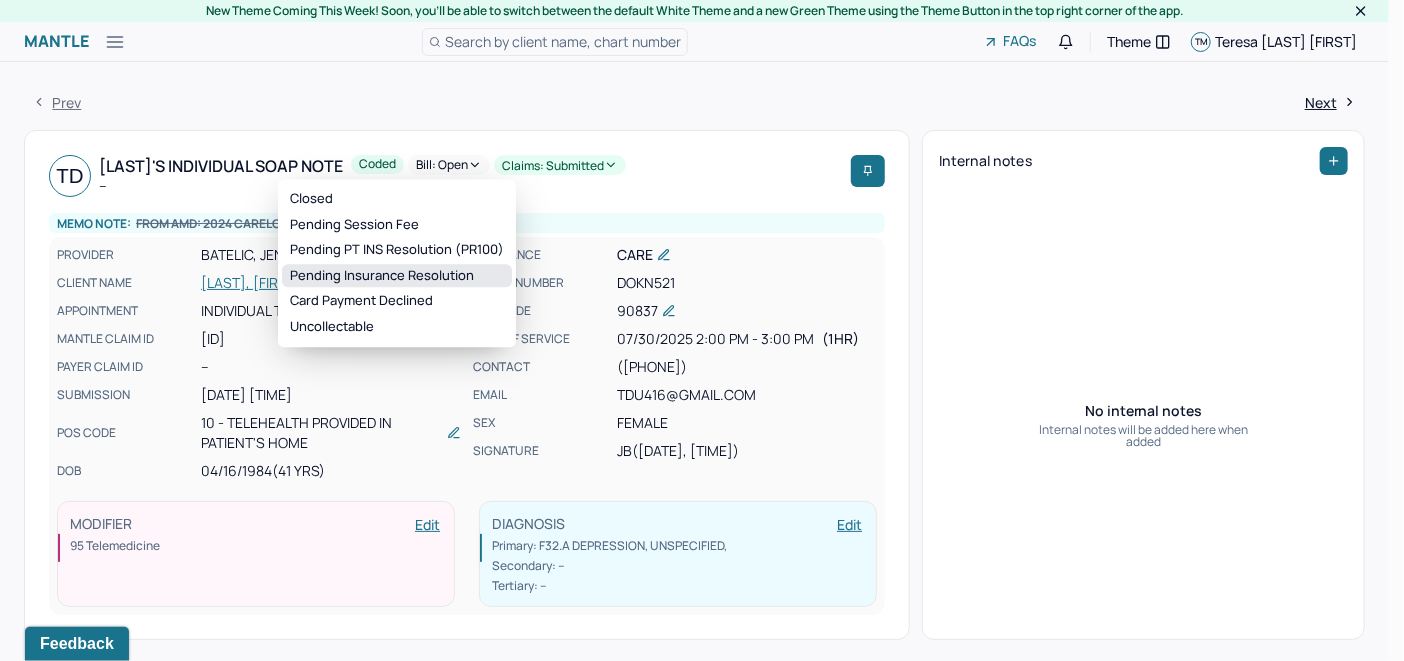 click on "Pending Insurance Resolution" at bounding box center (397, 276) 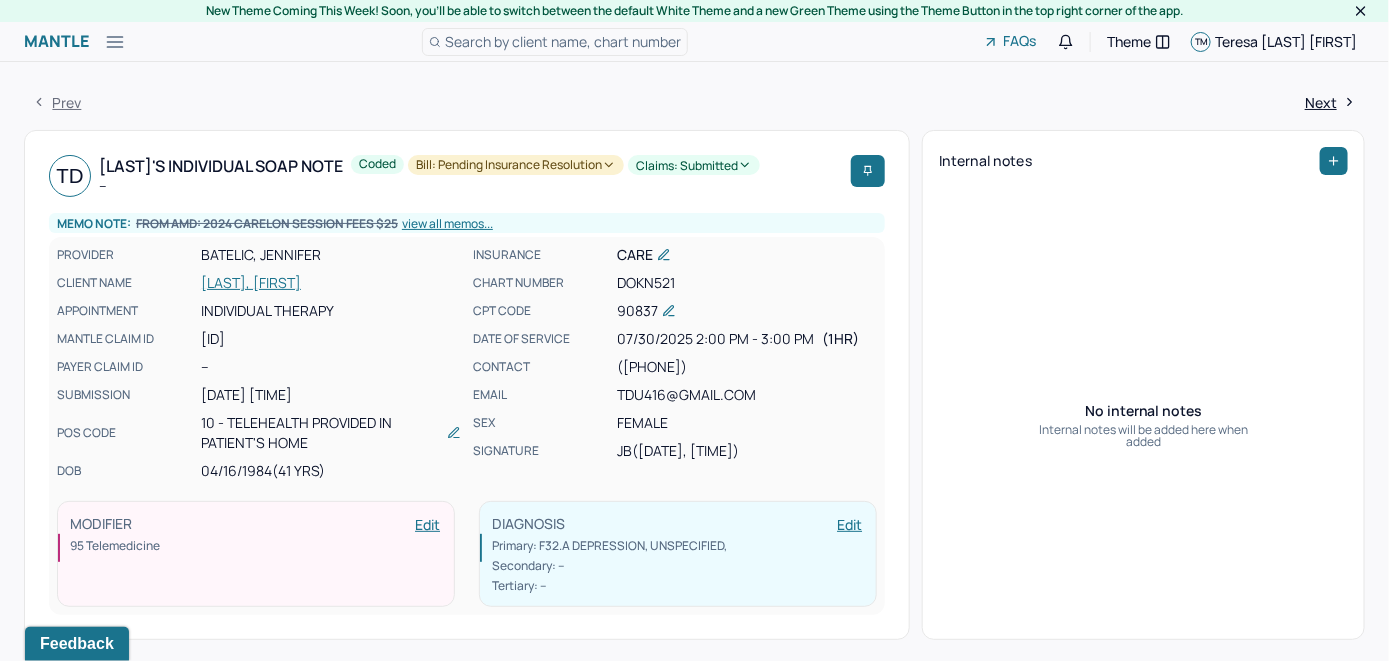 click on "Search by client name, chart number" at bounding box center (563, 41) 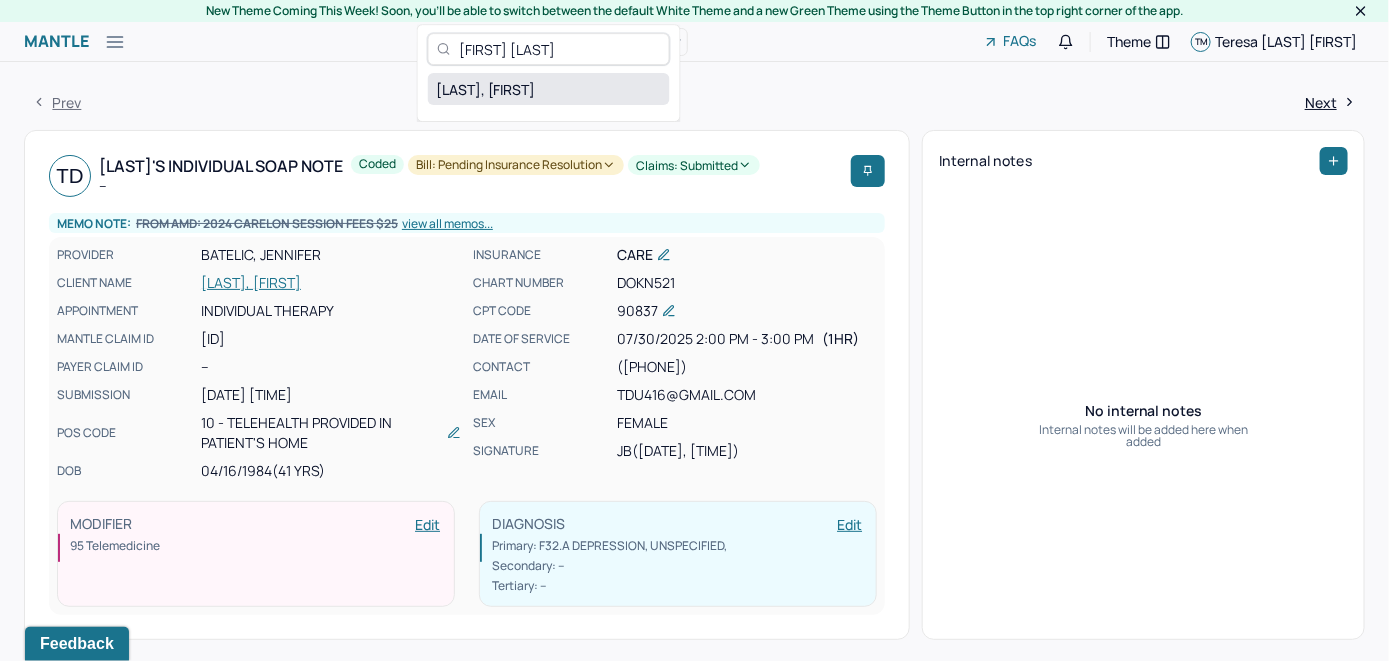 type on "[FIRST] [LAST]" 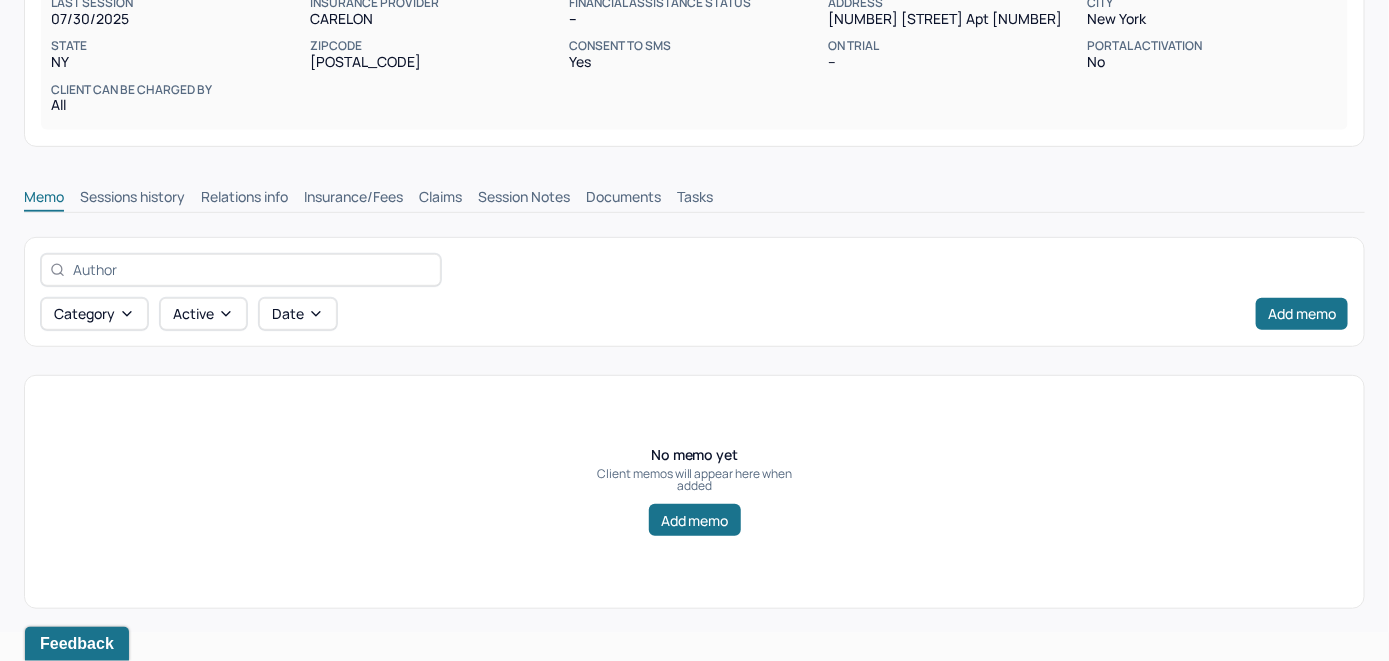 scroll, scrollTop: 314, scrollLeft: 0, axis: vertical 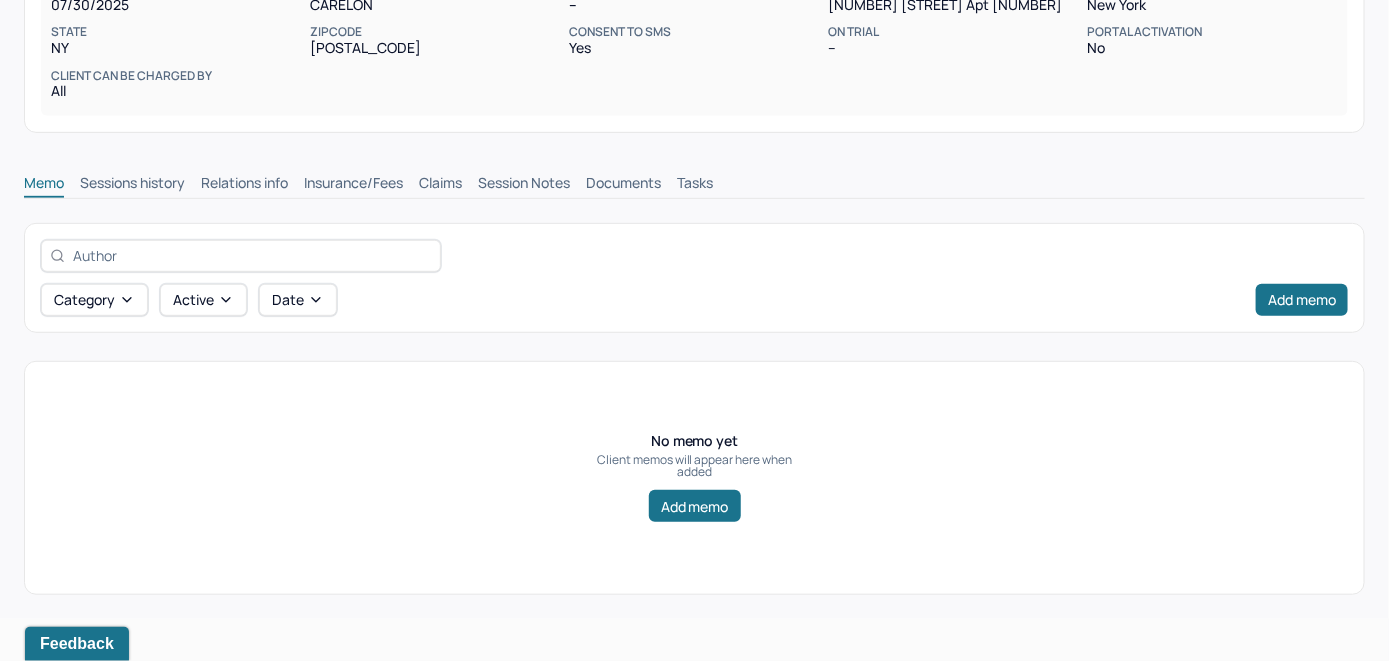 click on "Insurance/Fees" at bounding box center (353, 185) 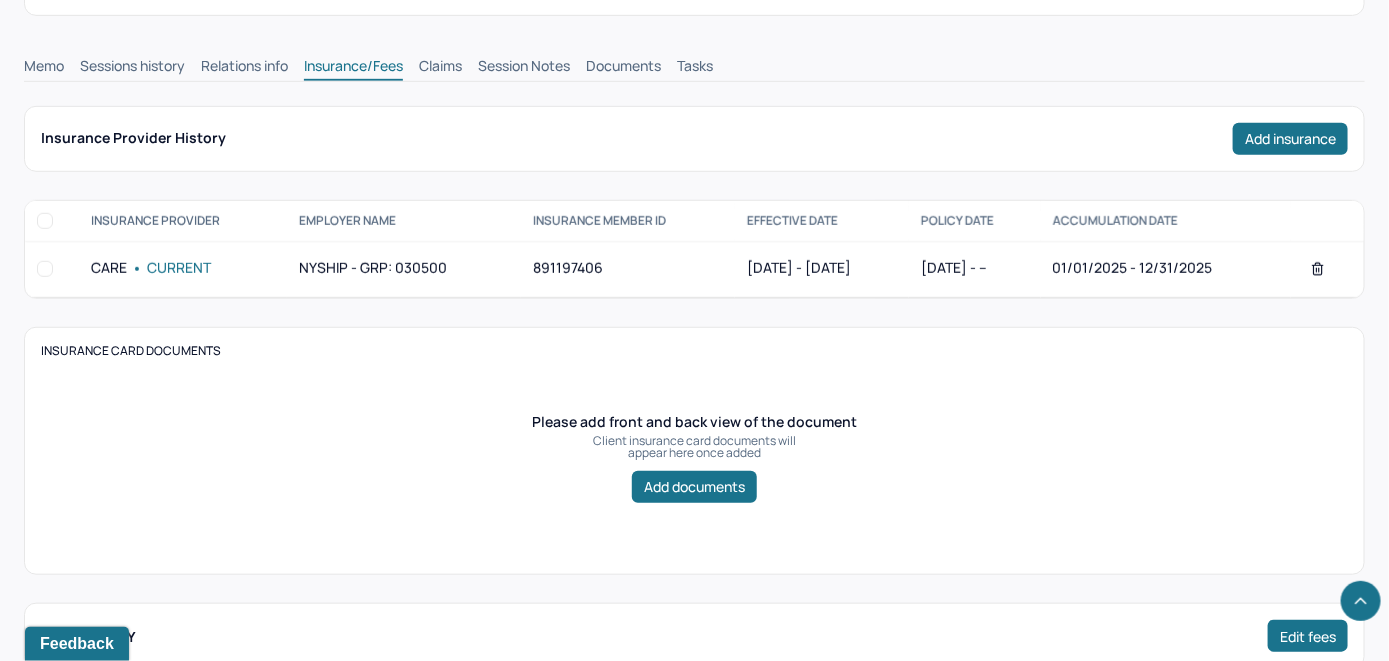 scroll, scrollTop: 414, scrollLeft: 0, axis: vertical 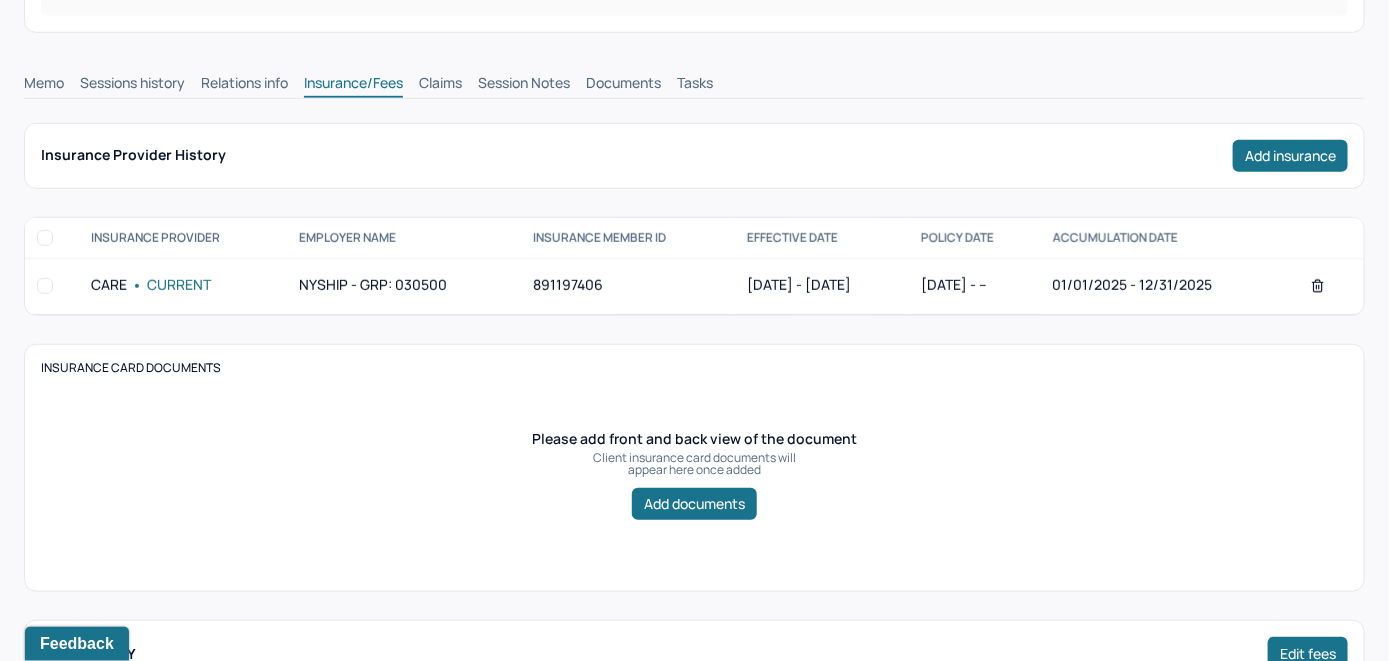 click on "Claims" at bounding box center [440, 85] 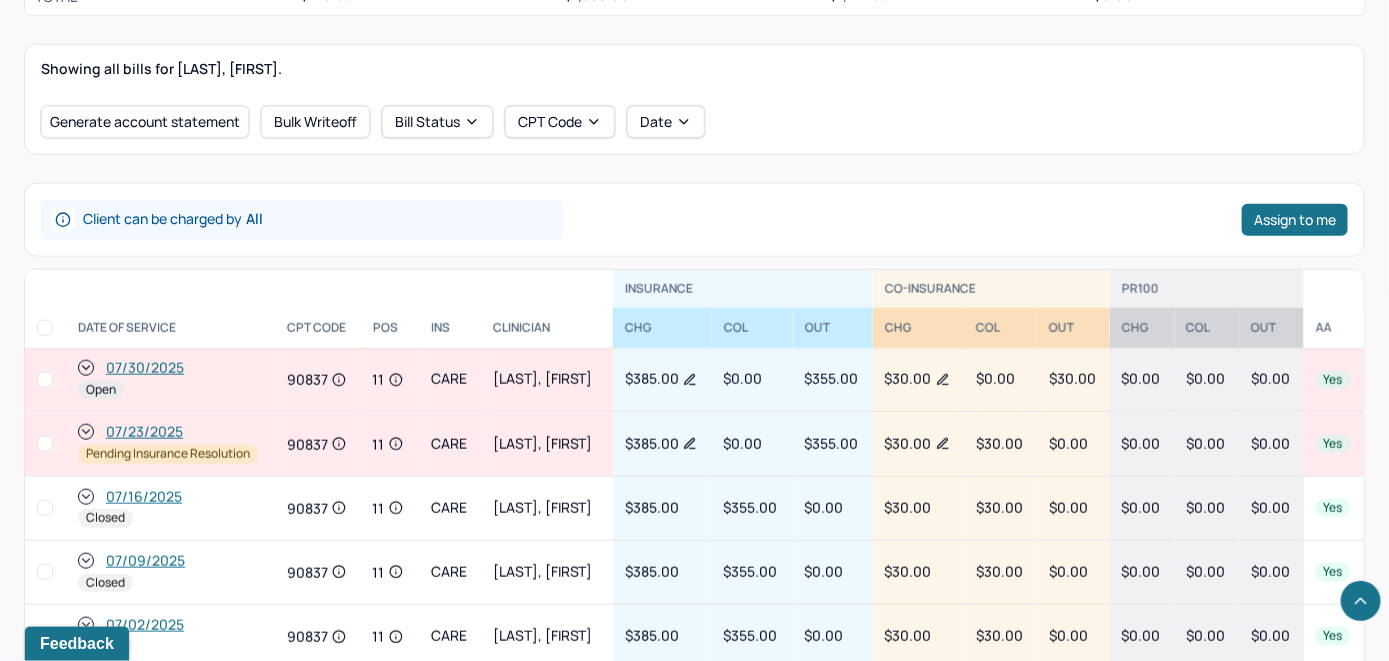 scroll, scrollTop: 704, scrollLeft: 0, axis: vertical 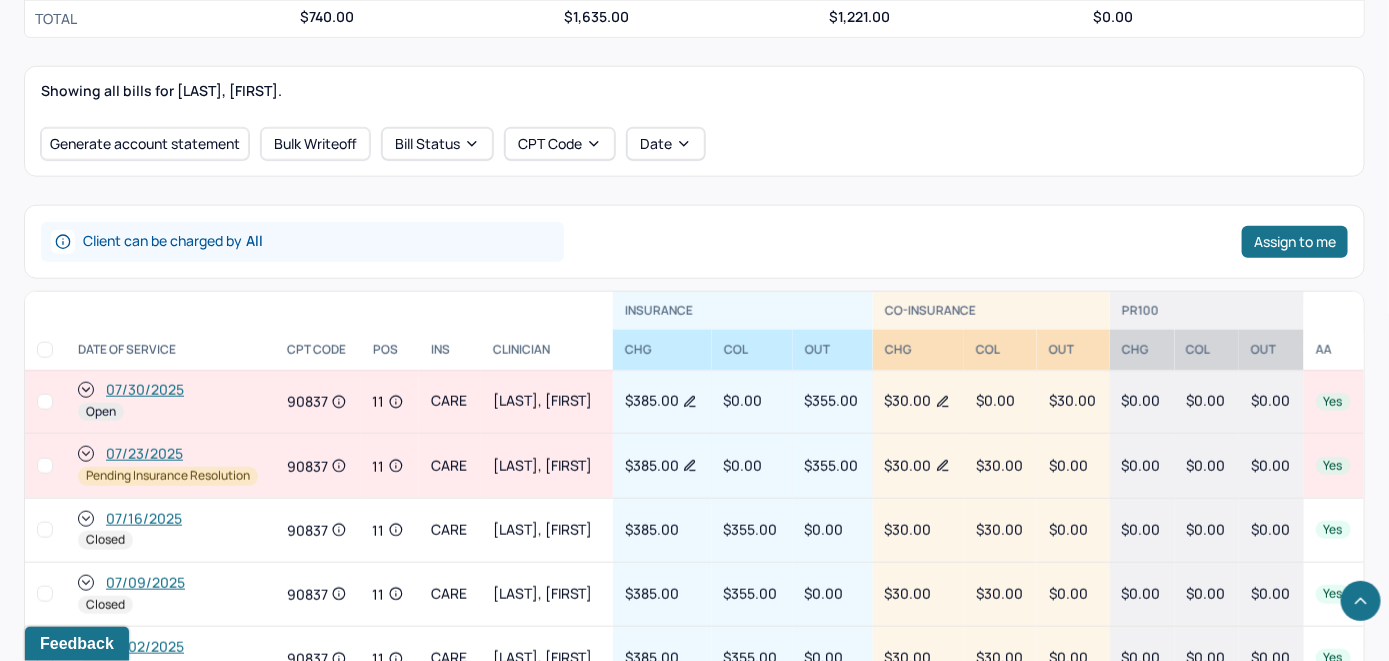 click on "07/30/2025" at bounding box center [145, 390] 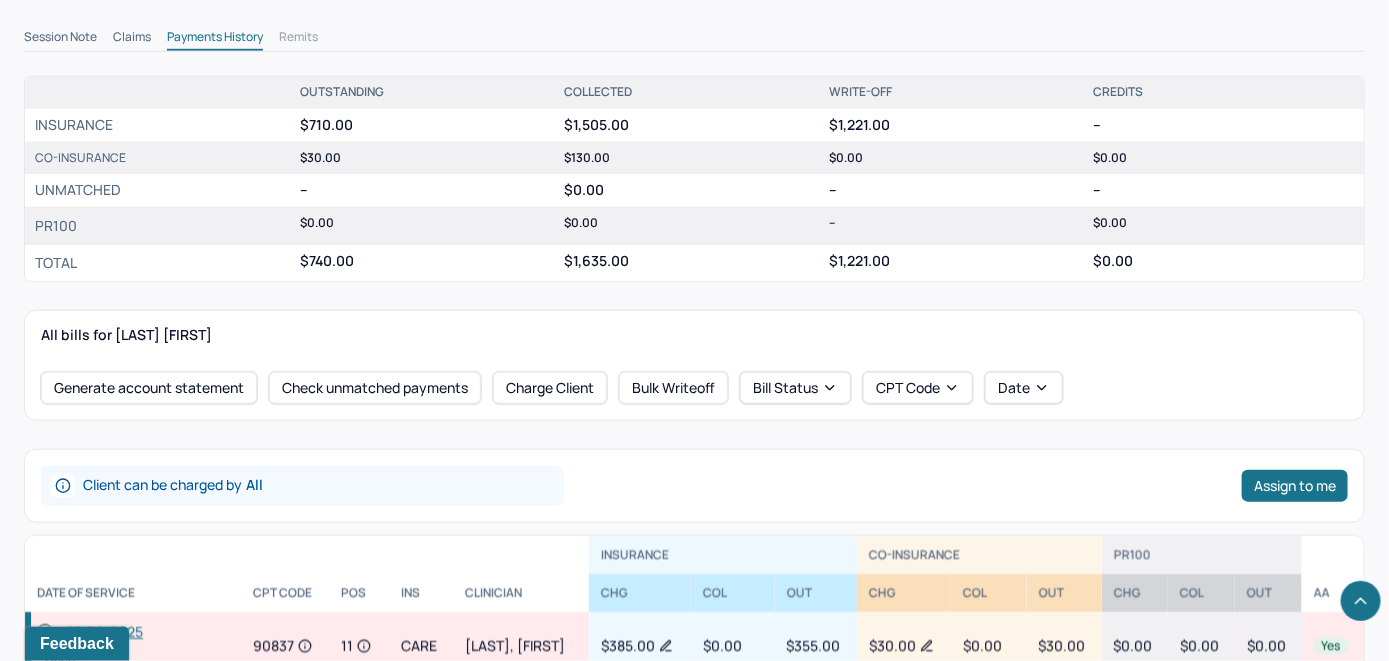 scroll, scrollTop: 700, scrollLeft: 0, axis: vertical 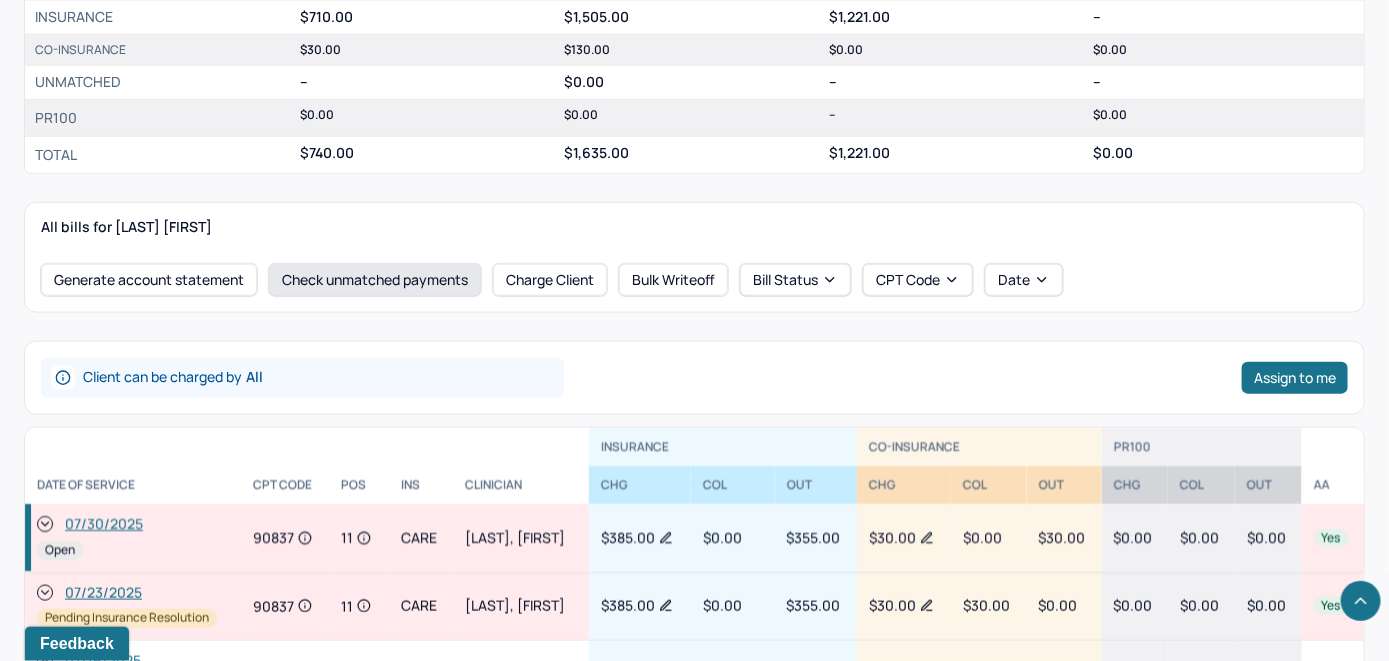 click on "Check unmatched payments" at bounding box center [375, 280] 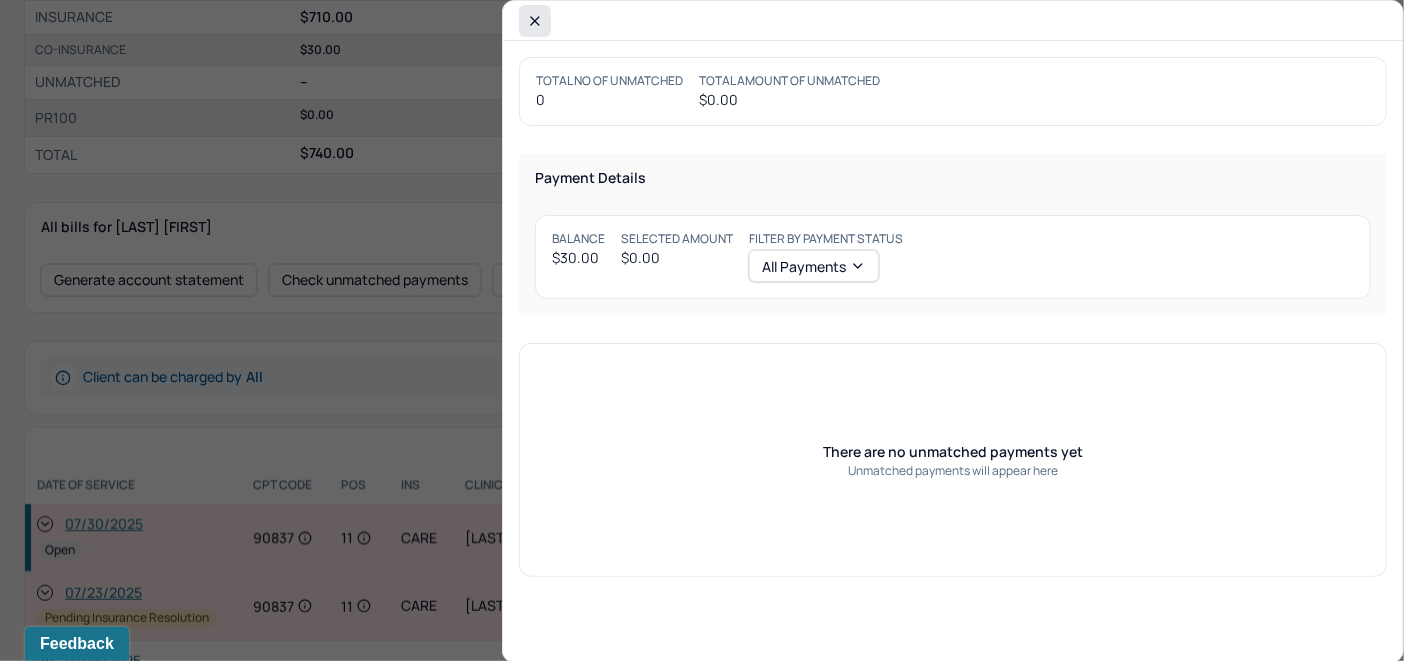 click 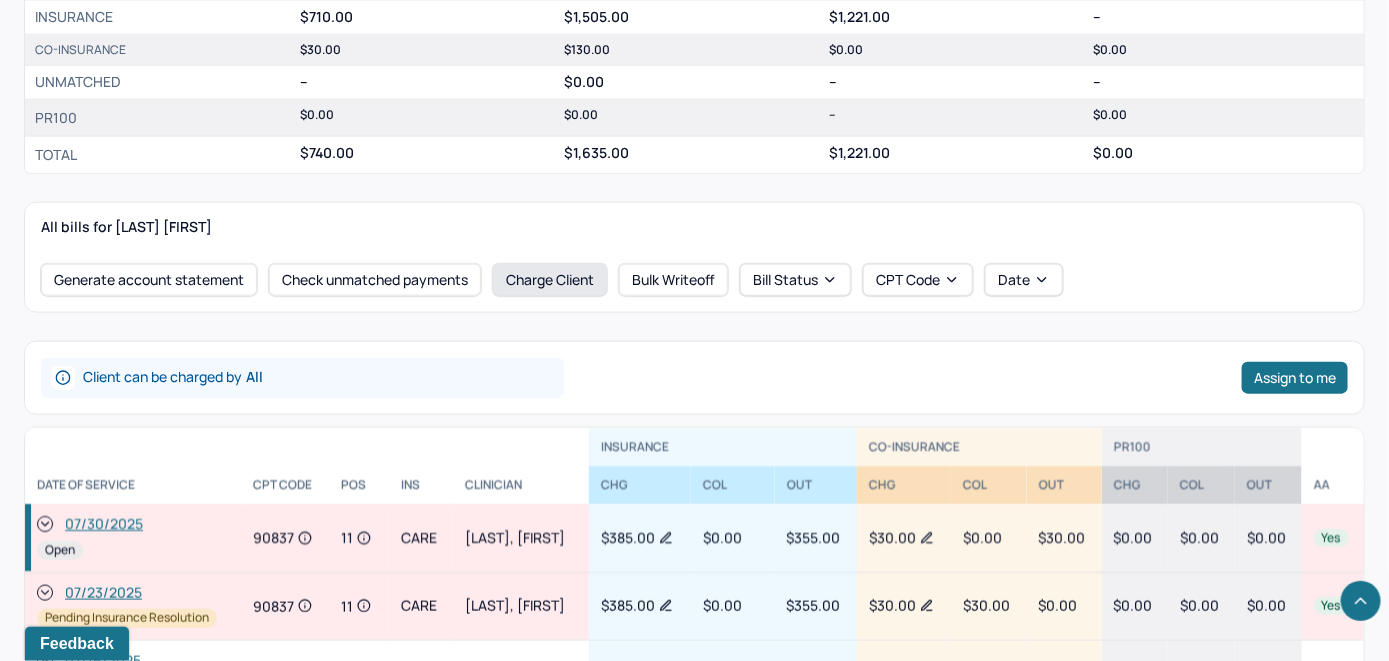 click on "Charge Client" at bounding box center (550, 280) 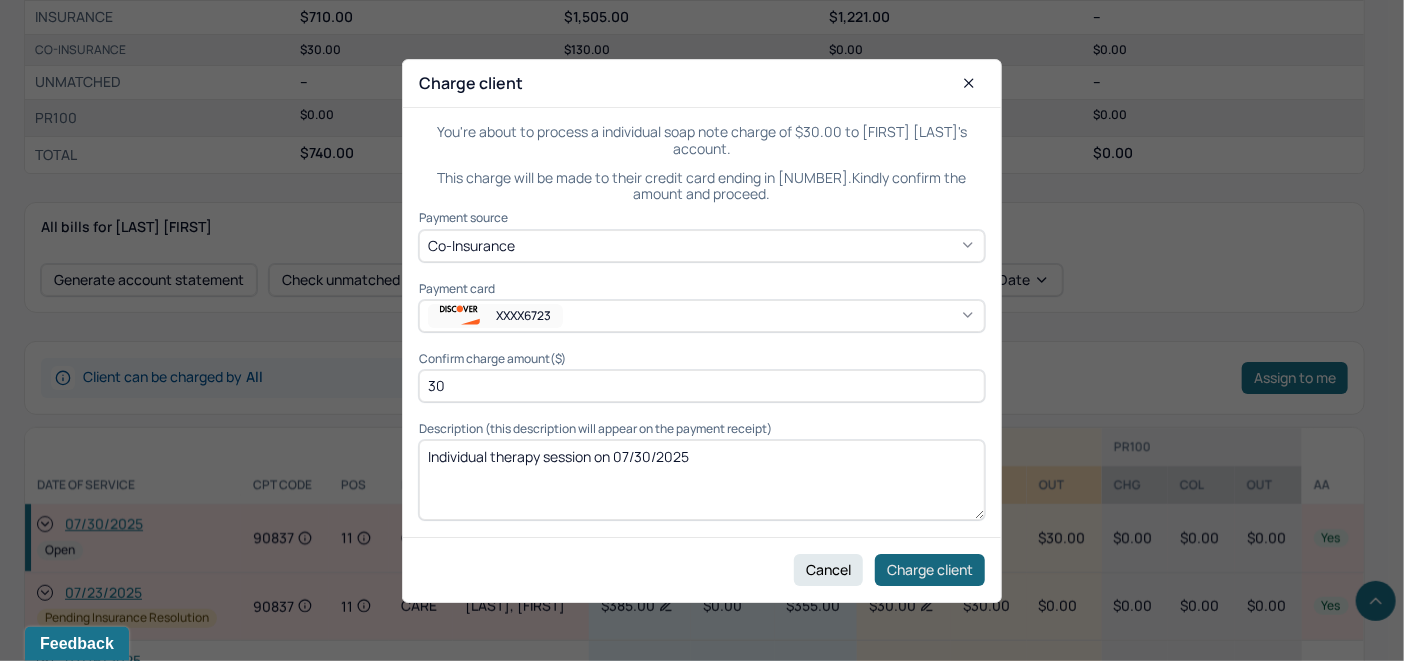 click on "Charge client" at bounding box center [930, 569] 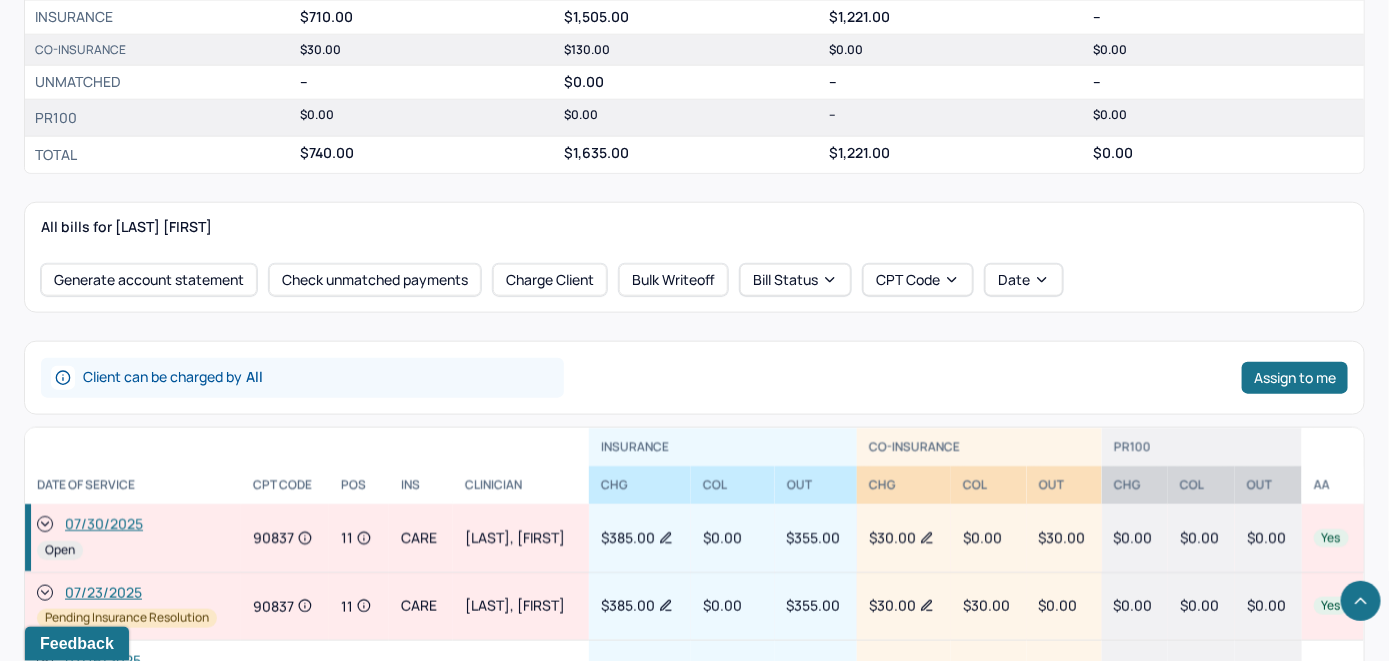 click 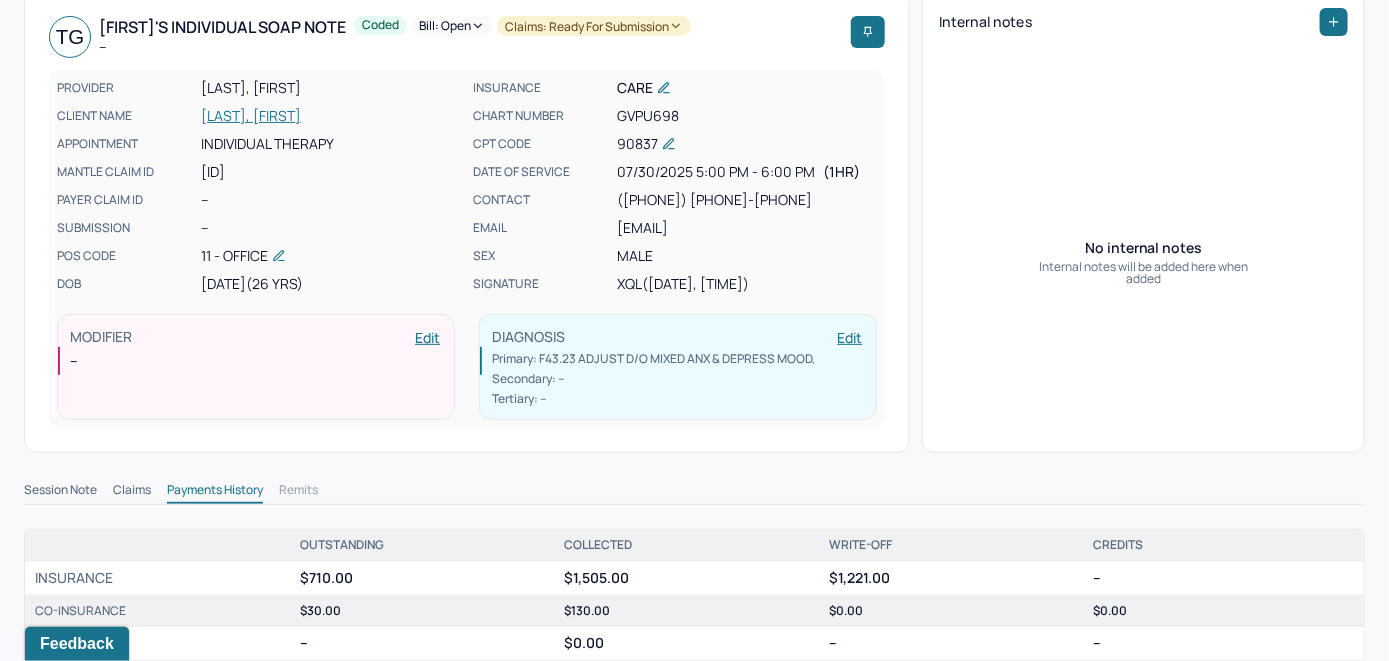 scroll, scrollTop: 0, scrollLeft: 0, axis: both 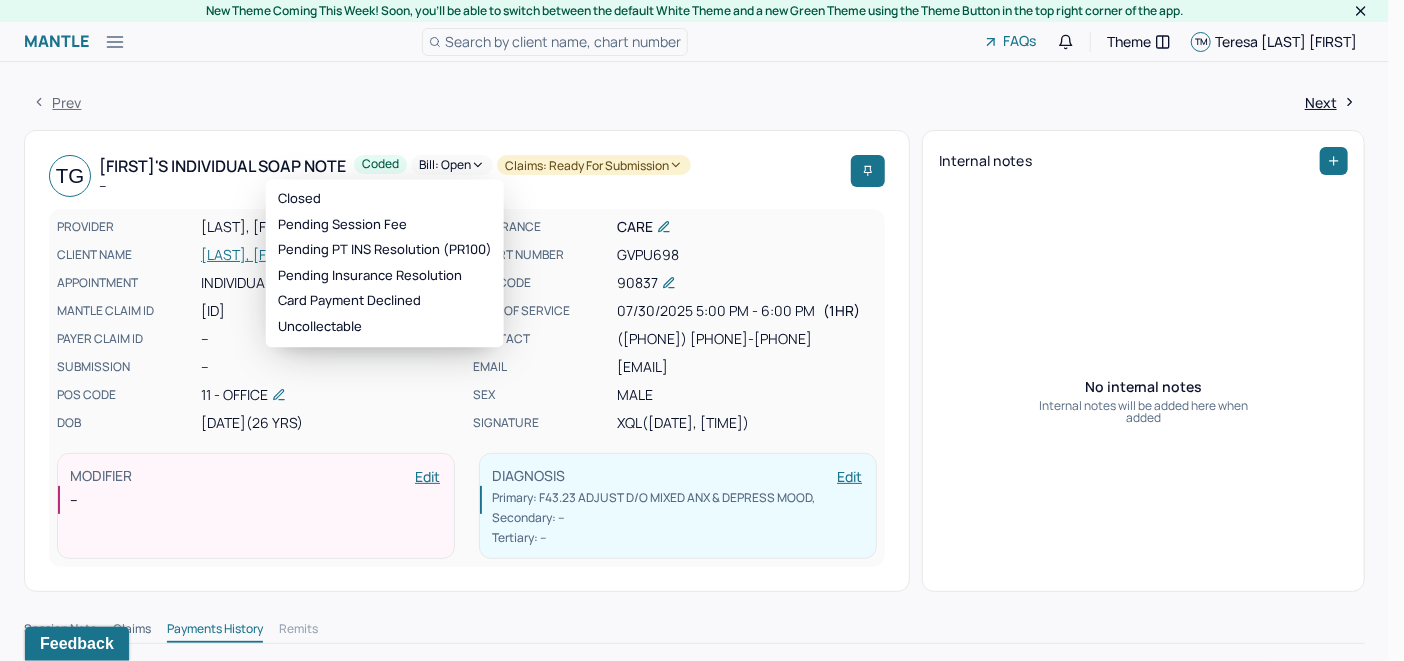 click on "Bill: Open" at bounding box center (452, 165) 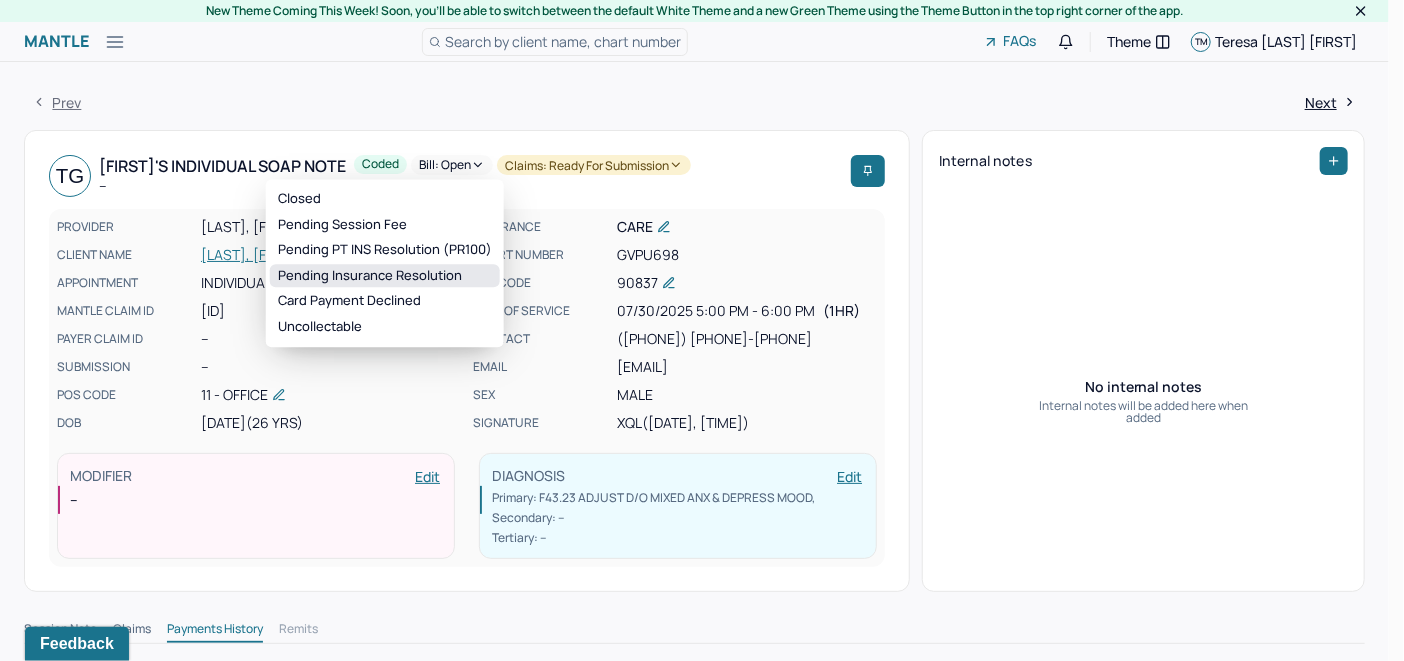 click on "Pending Insurance Resolution" at bounding box center (385, 276) 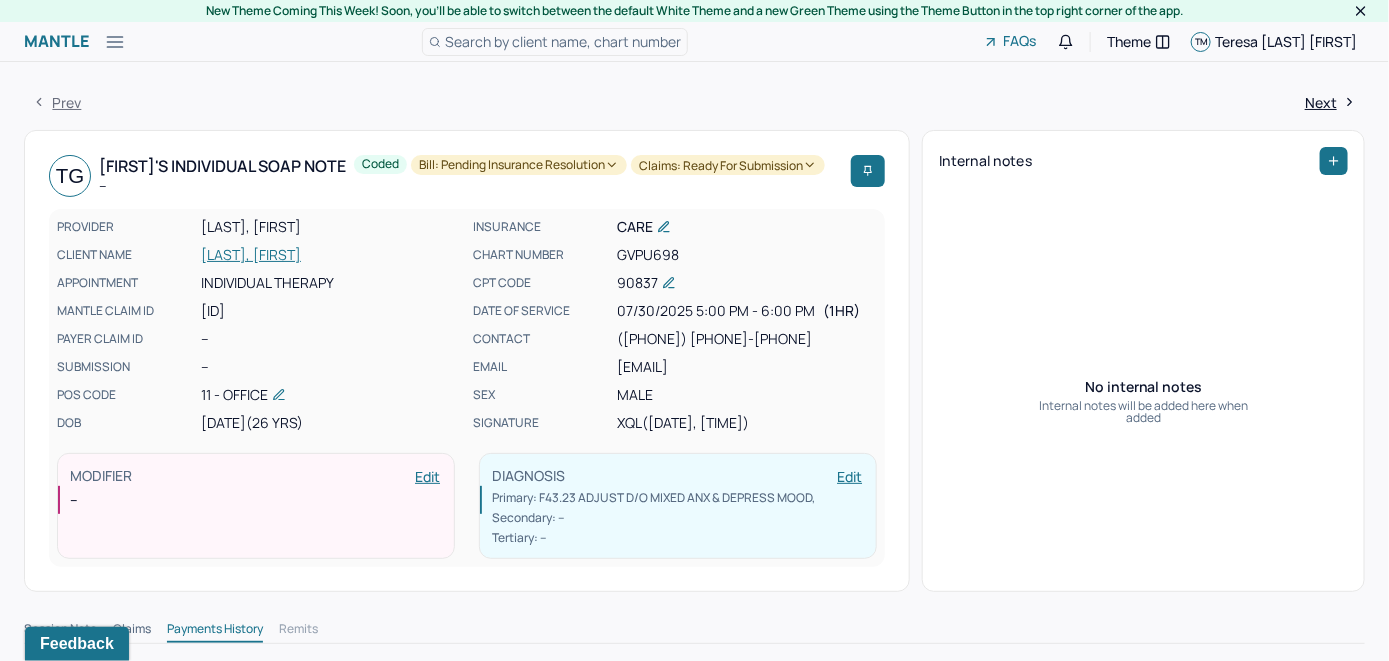 click on "Search by client name, chart number" at bounding box center [563, 41] 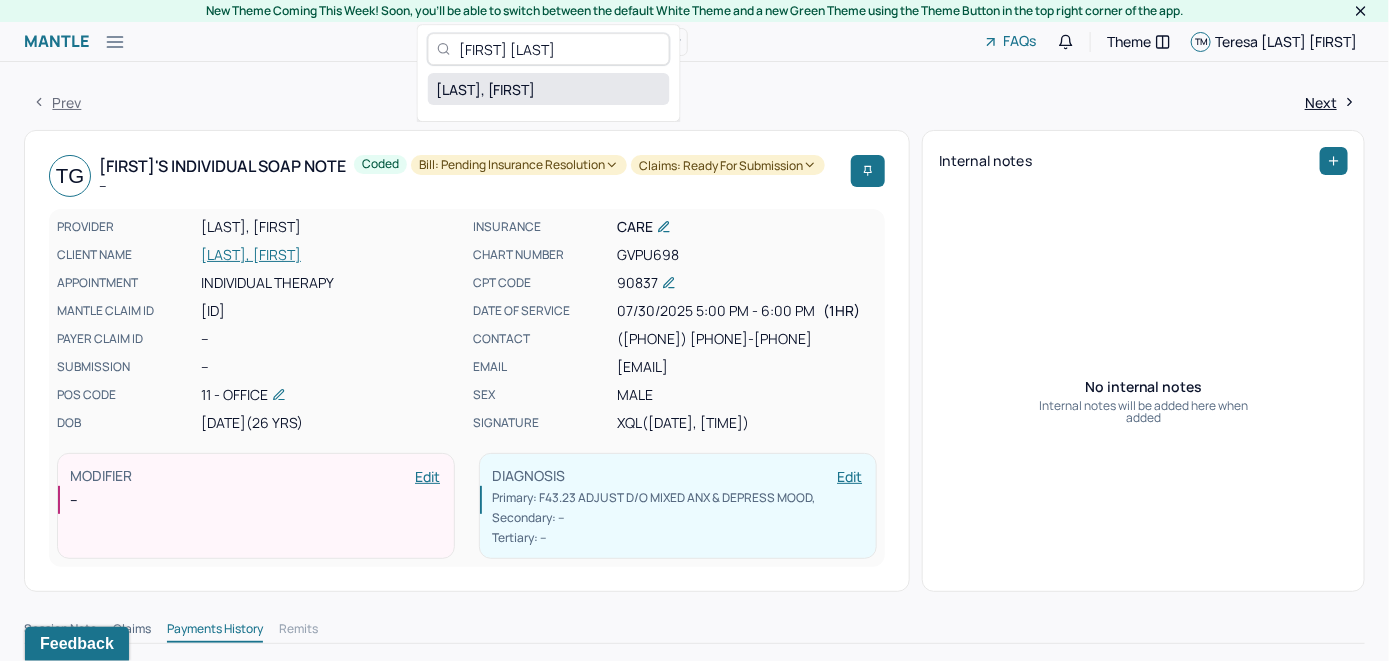 type on "[FIRST] [LAST]" 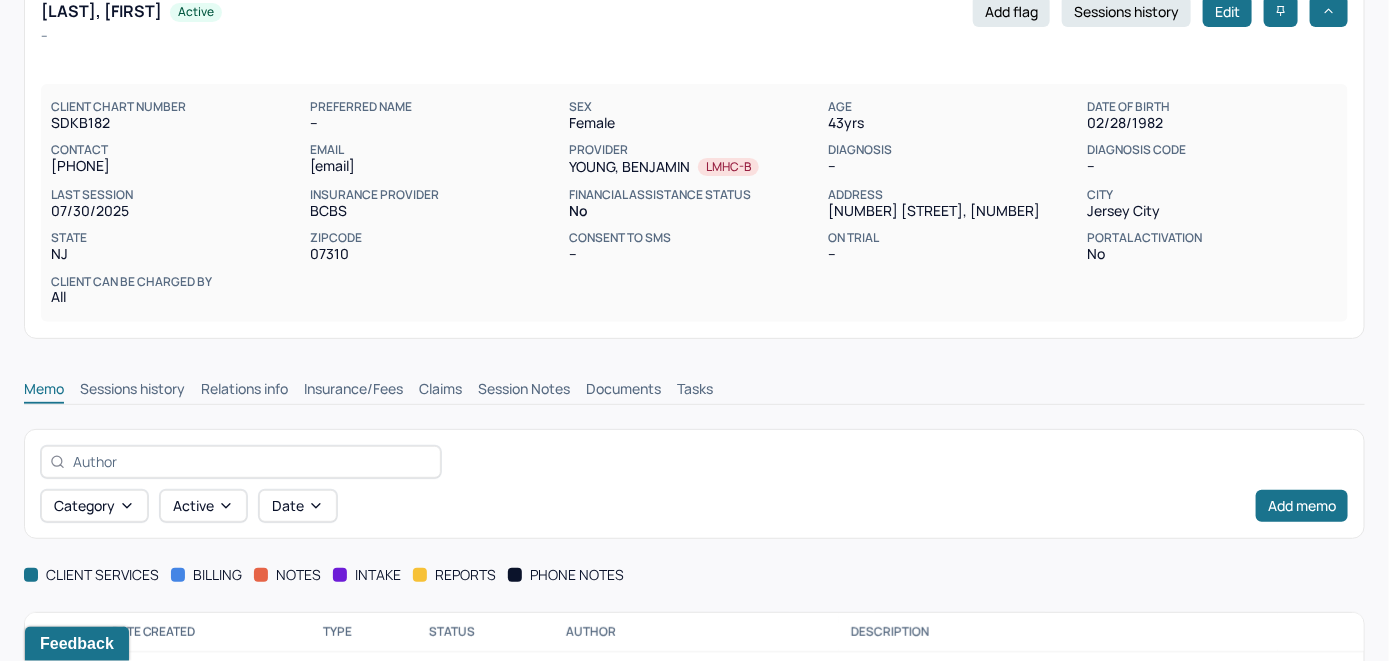 scroll, scrollTop: 209, scrollLeft: 0, axis: vertical 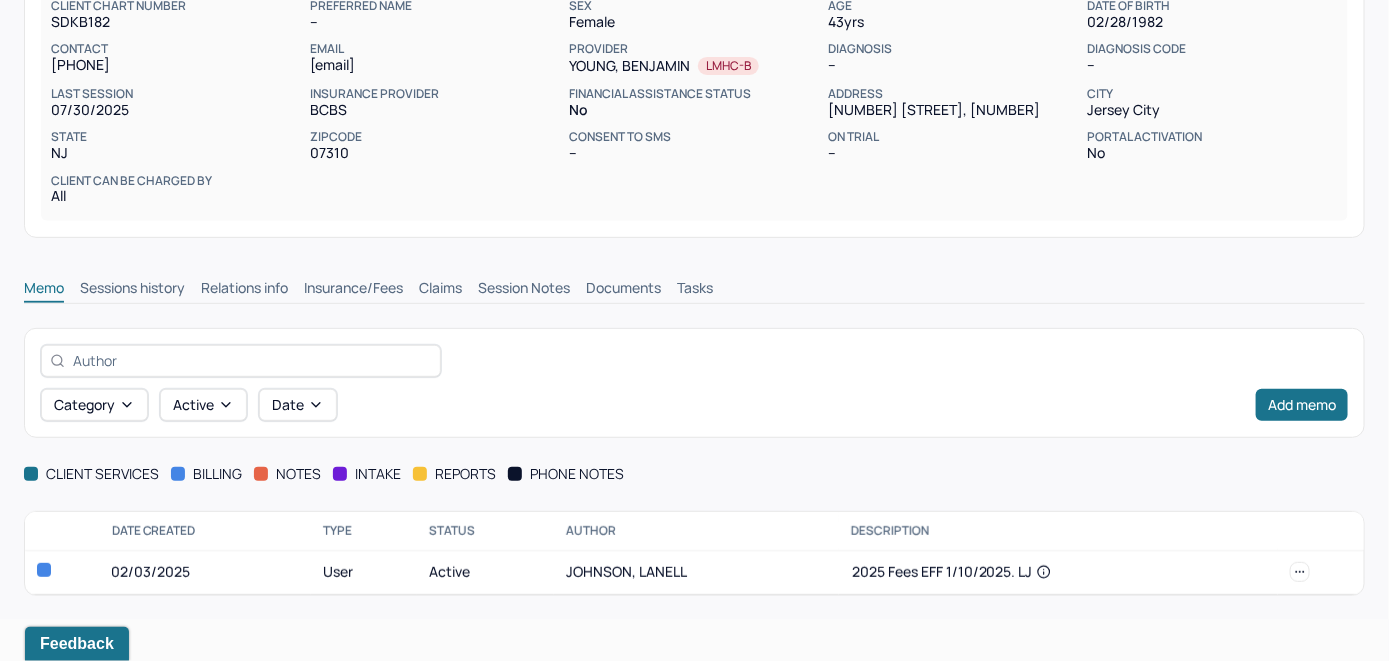 click on "Insurance/Fees" at bounding box center [353, 290] 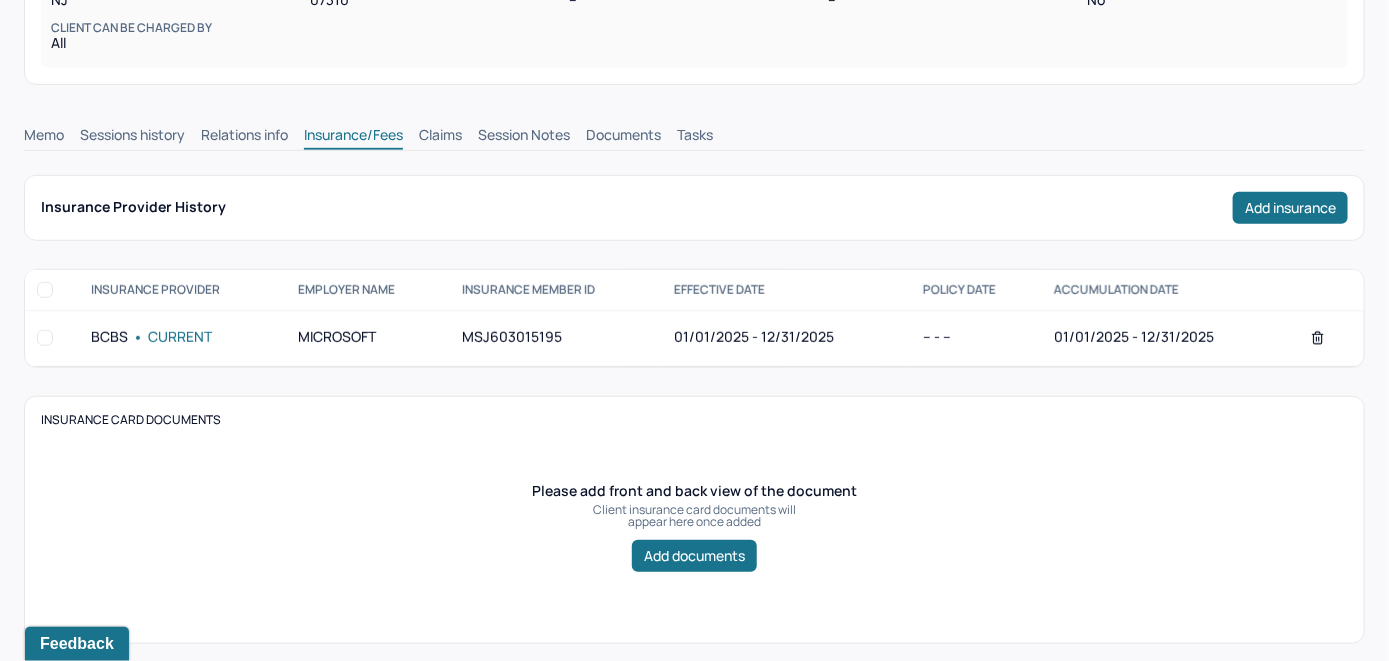 scroll, scrollTop: 309, scrollLeft: 0, axis: vertical 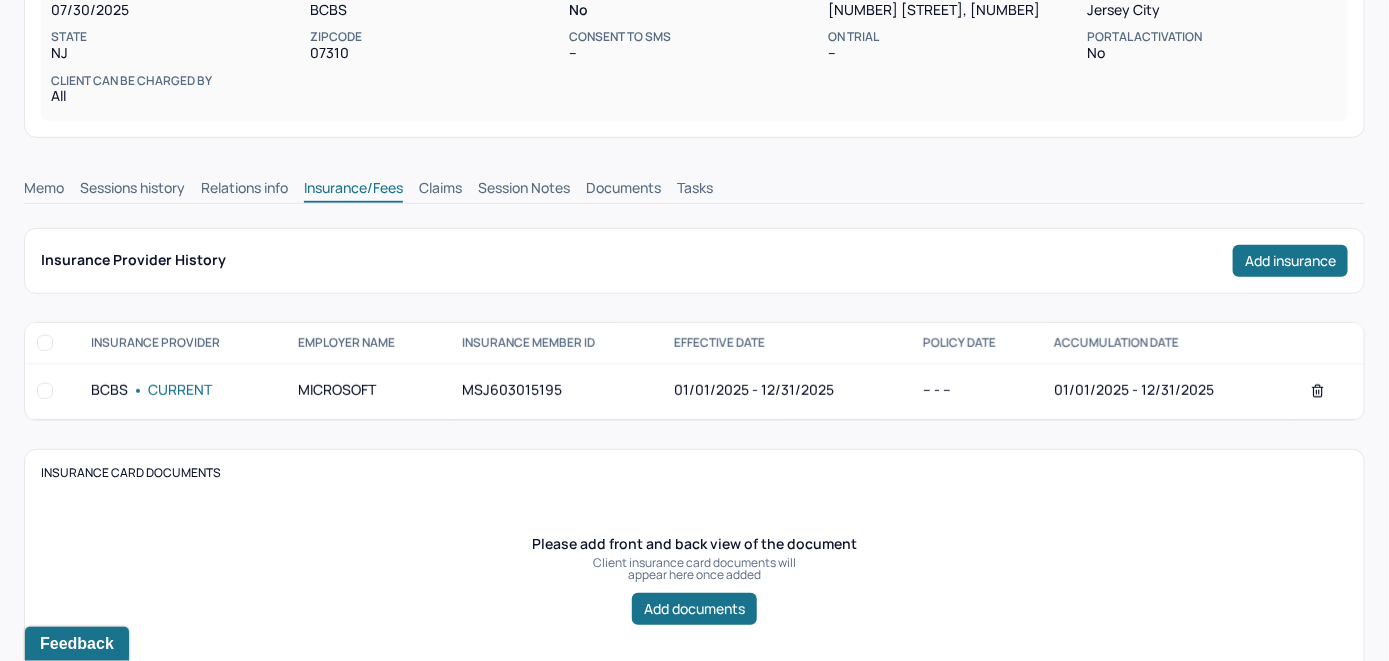 click on "Claims" at bounding box center (440, 190) 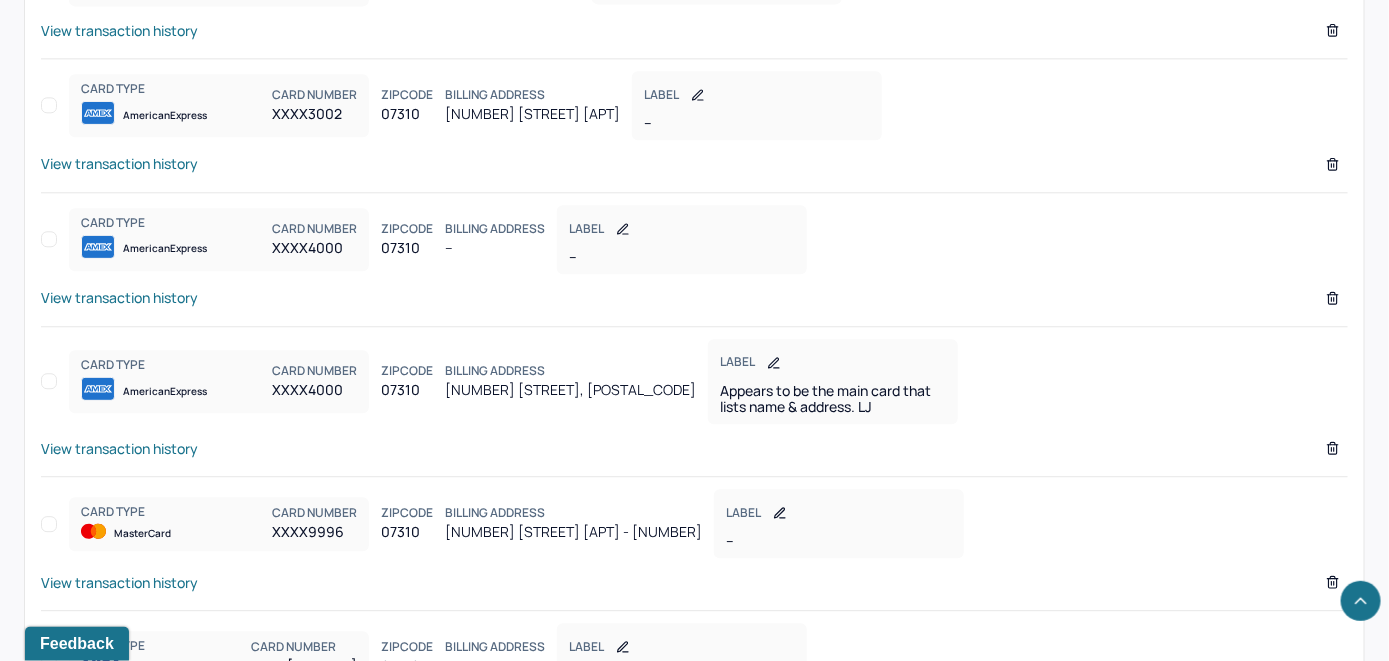 scroll, scrollTop: 1828, scrollLeft: 0, axis: vertical 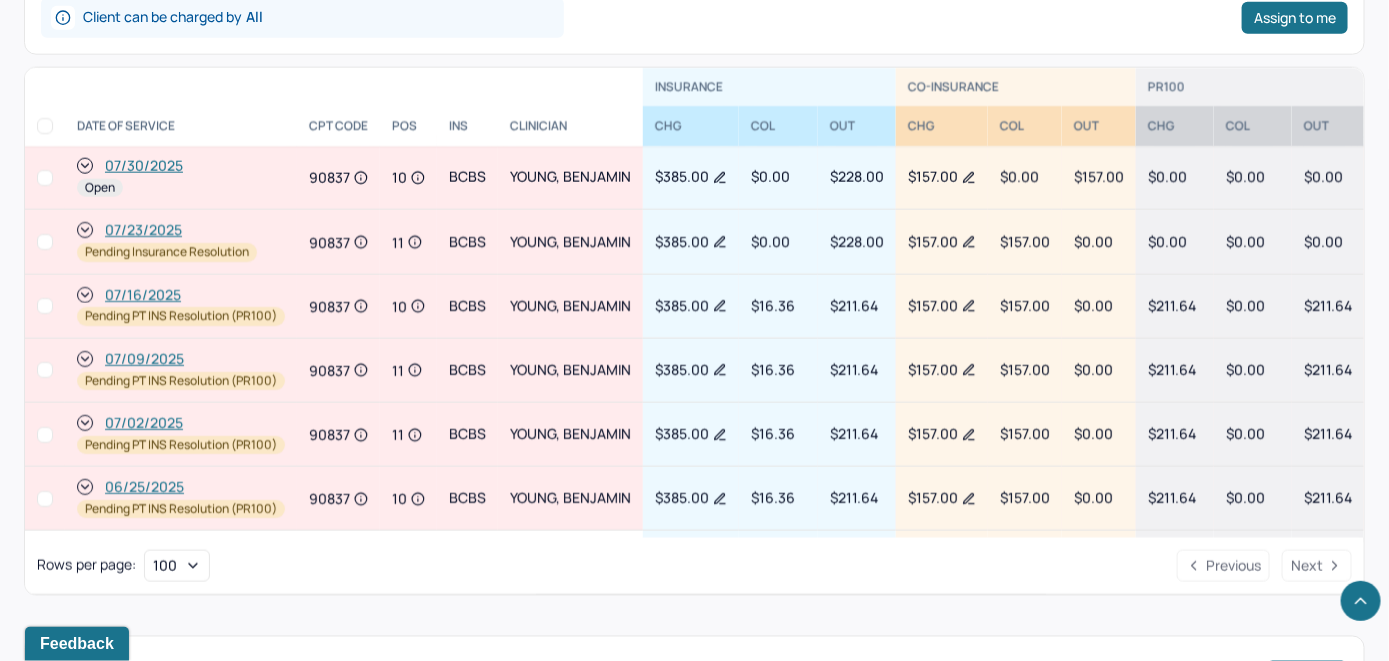 click on "07/30/2025" at bounding box center [144, 166] 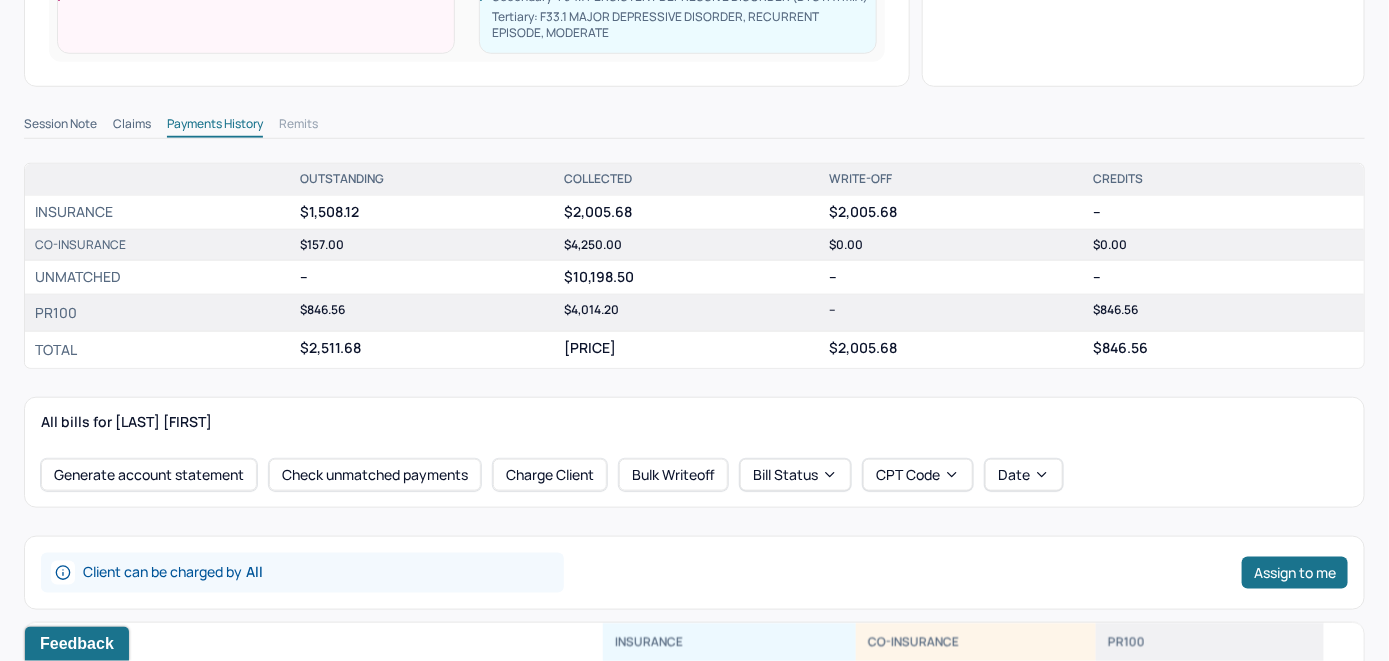 scroll, scrollTop: 600, scrollLeft: 0, axis: vertical 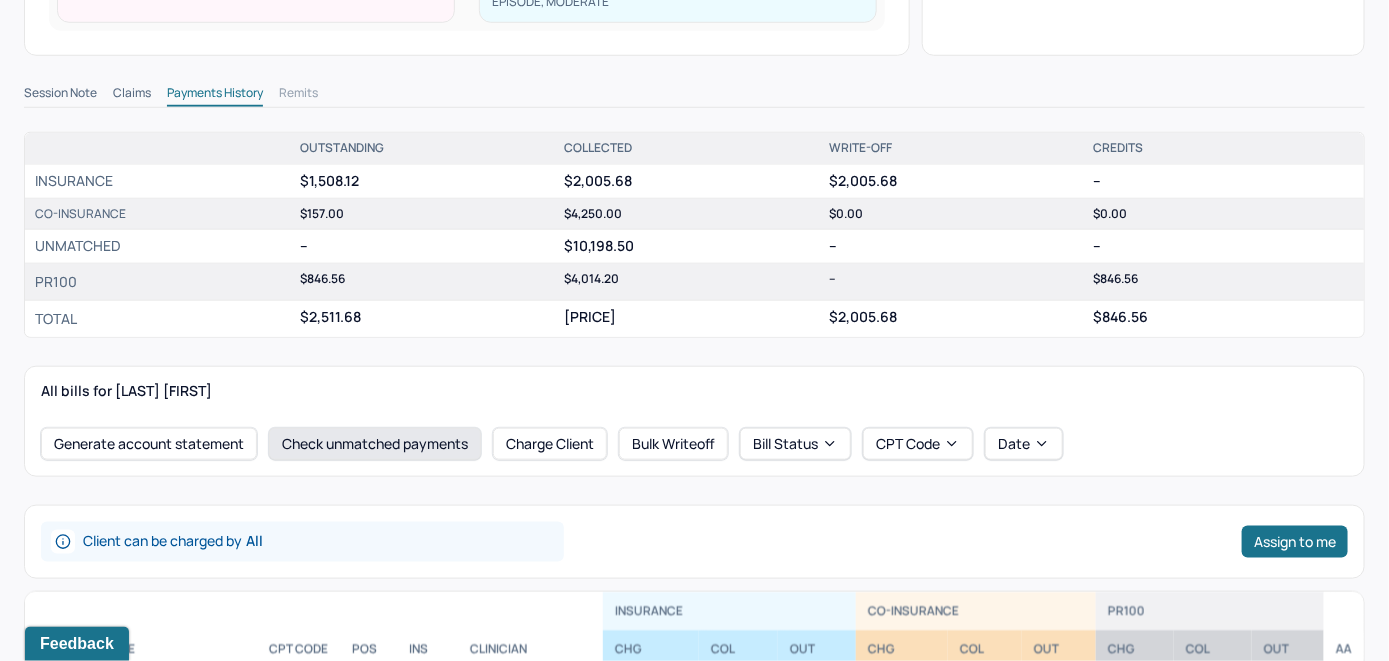 click on "Check unmatched payments" at bounding box center [375, 444] 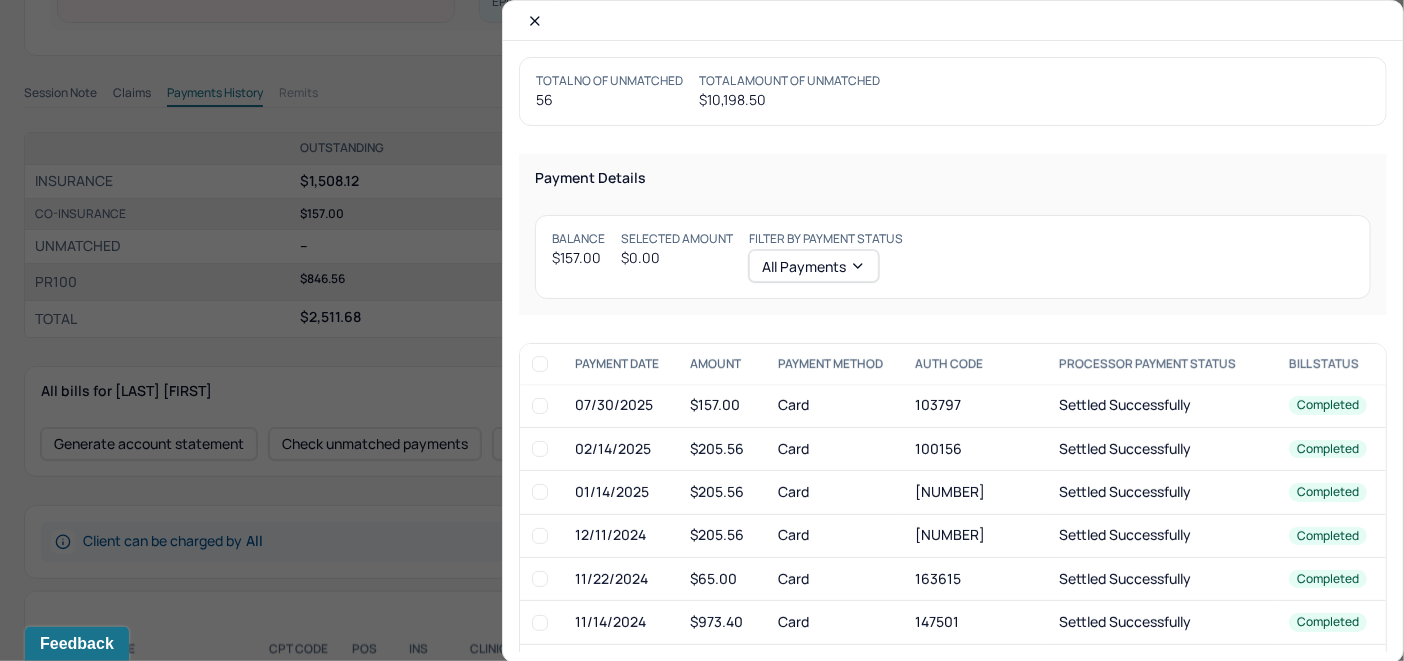click at bounding box center (540, 406) 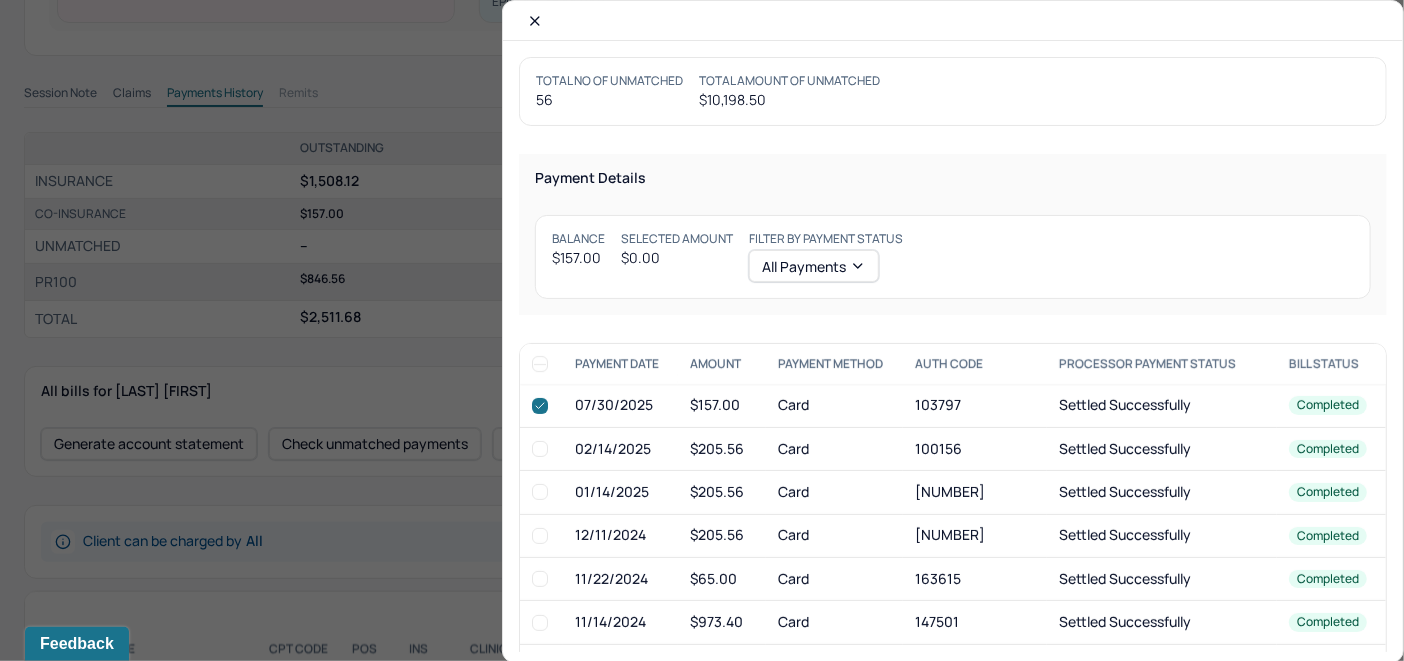 checkbox on "true" 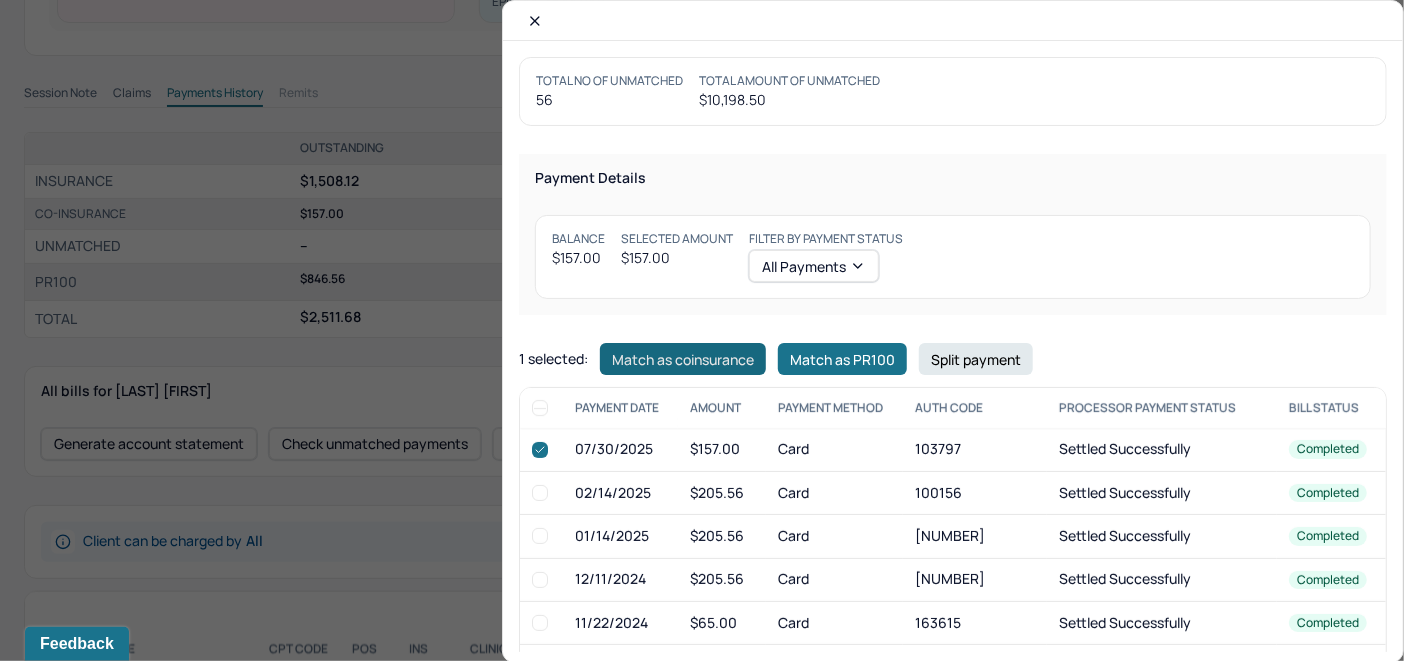 click on "Match as coinsurance" at bounding box center (683, 359) 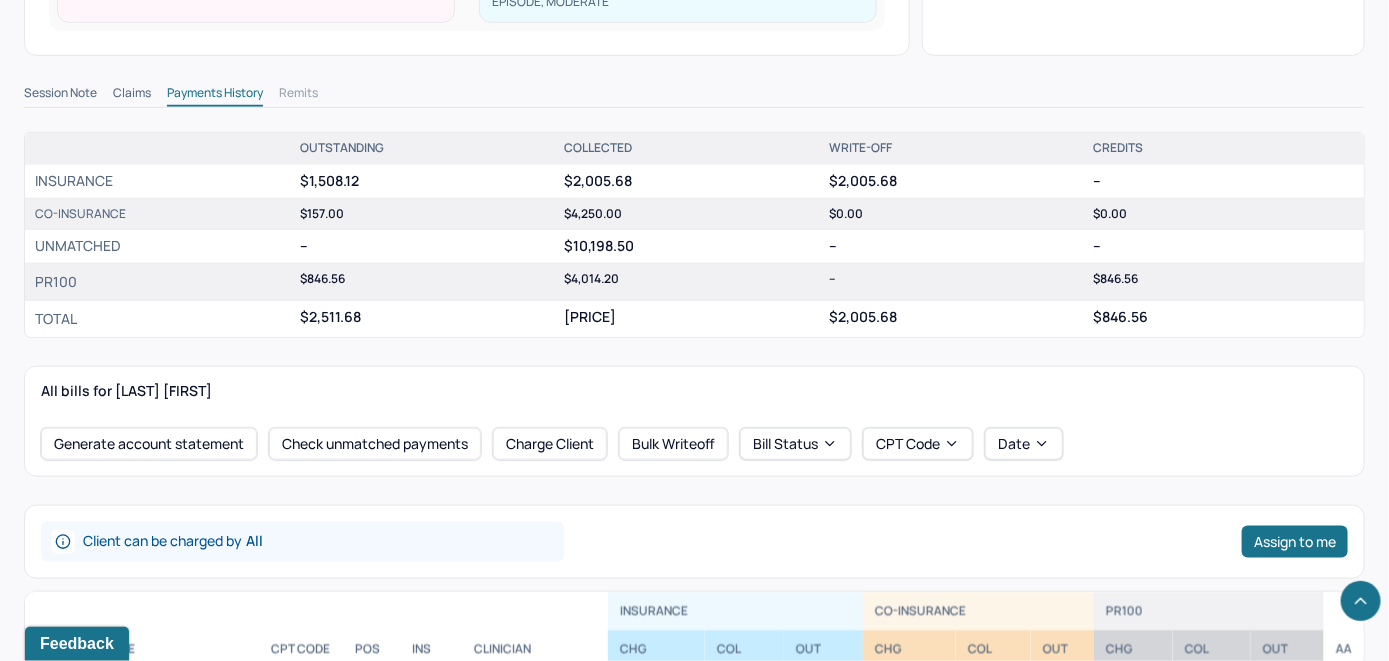 scroll, scrollTop: 800, scrollLeft: 0, axis: vertical 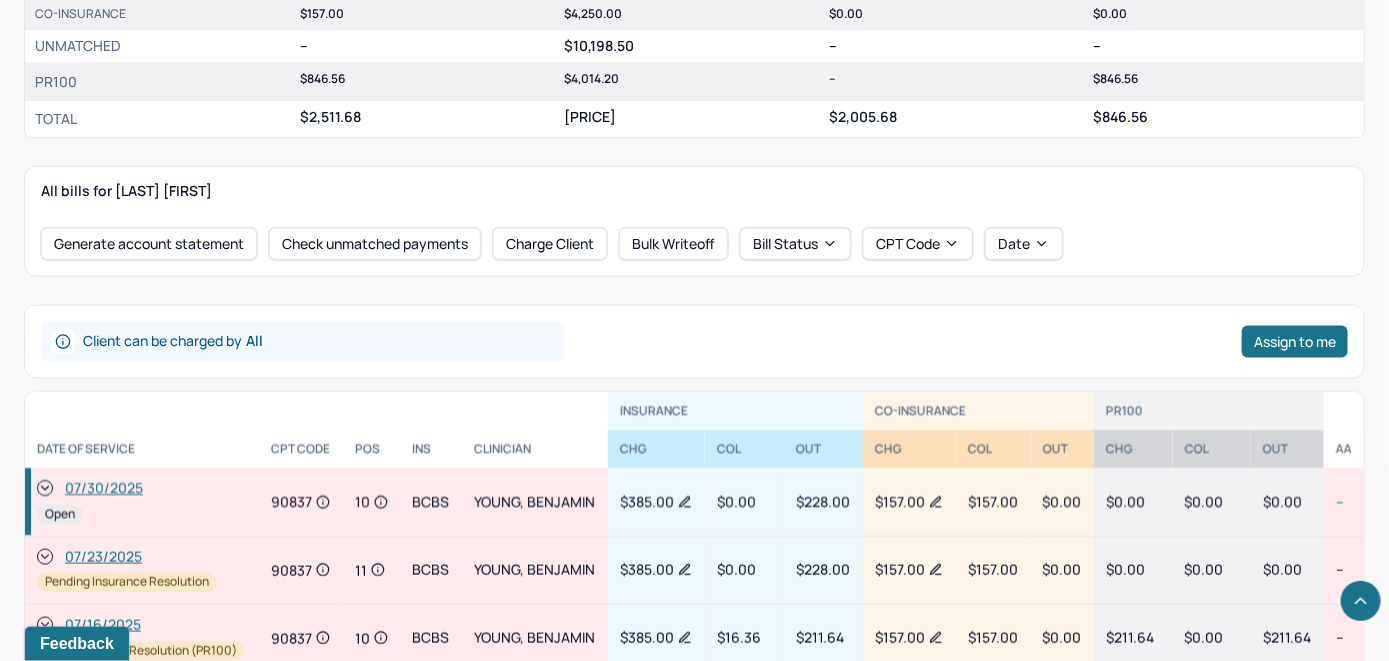 click 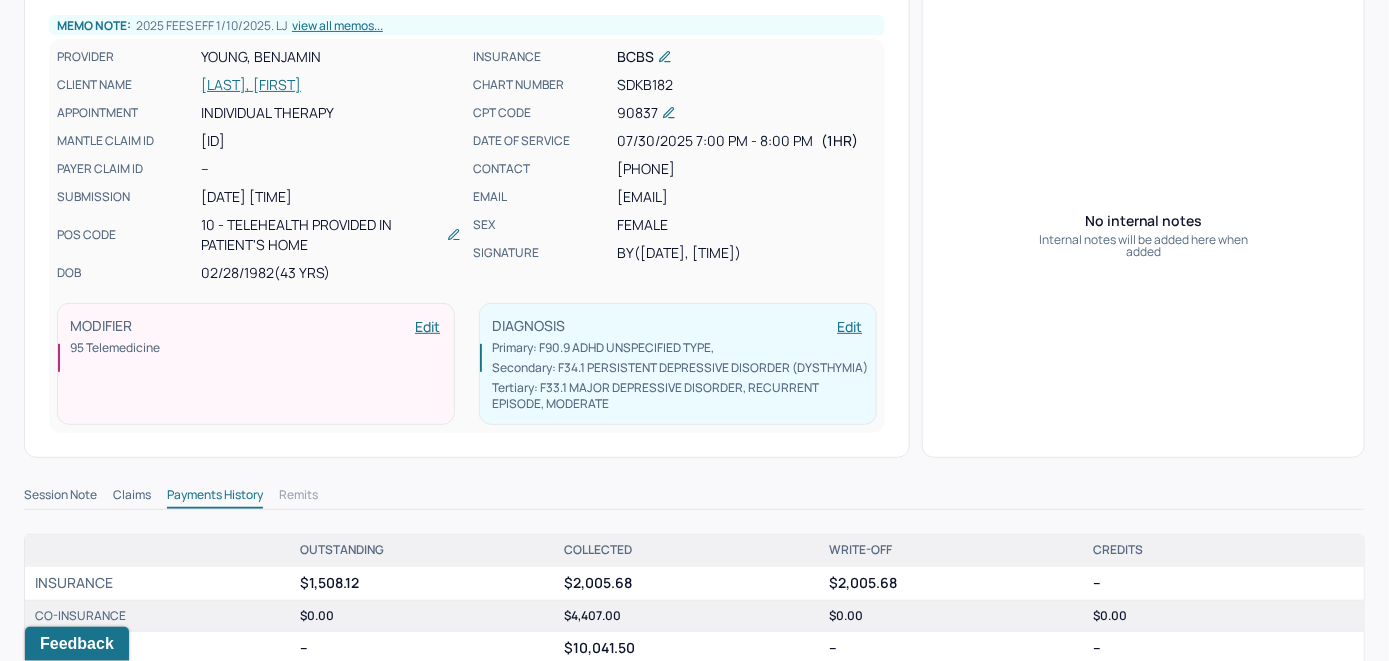 scroll, scrollTop: 0, scrollLeft: 0, axis: both 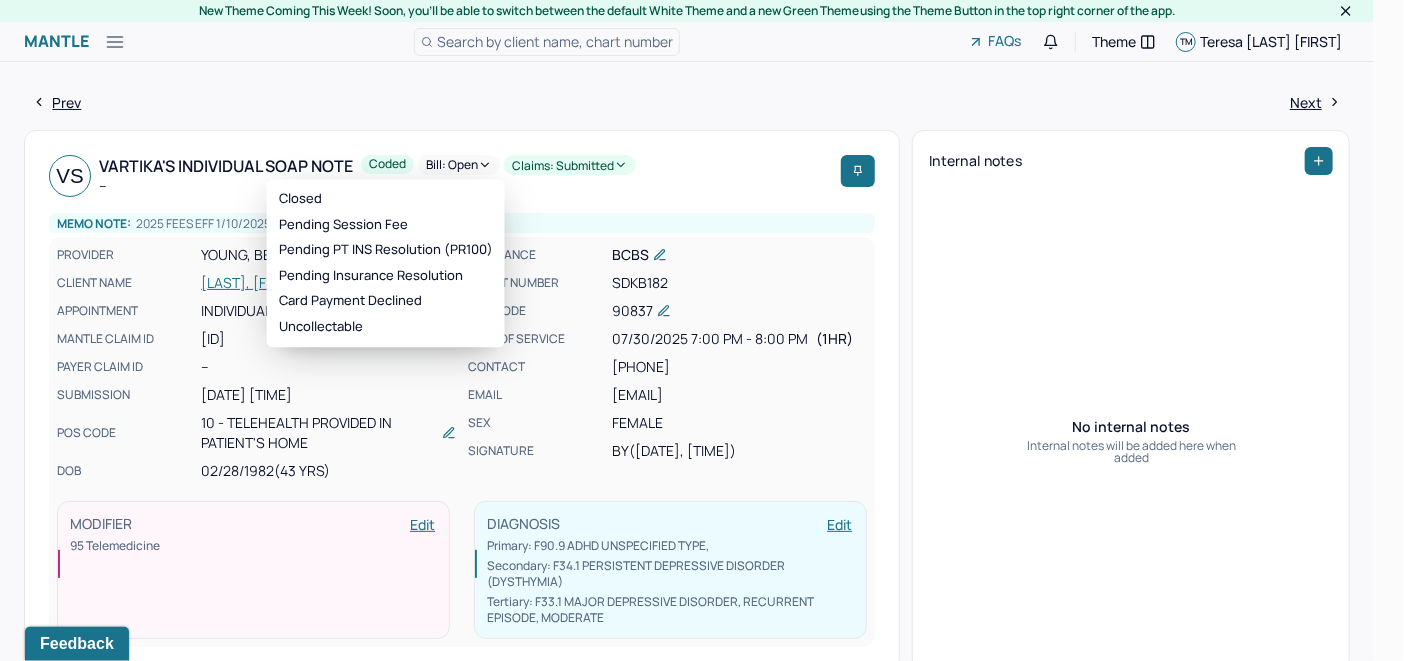 click on "Bill: Open" at bounding box center (459, 165) 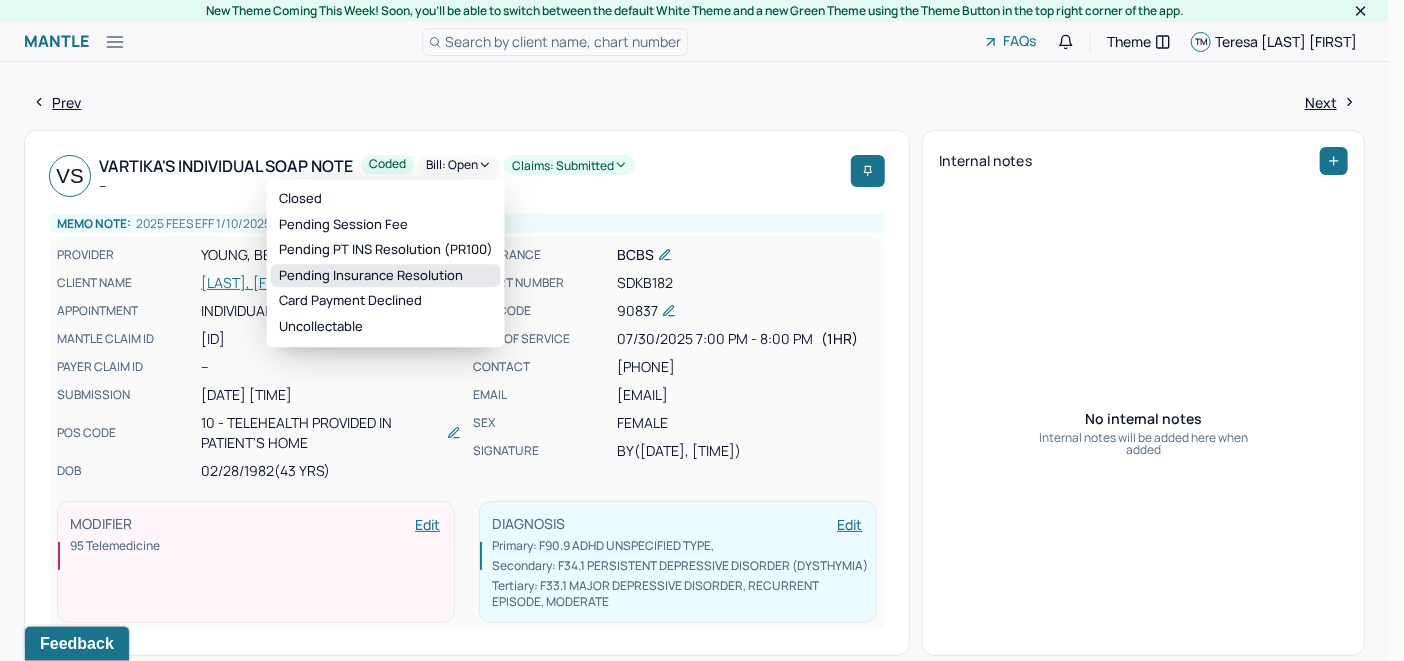 click on "Pending Insurance Resolution" at bounding box center [386, 276] 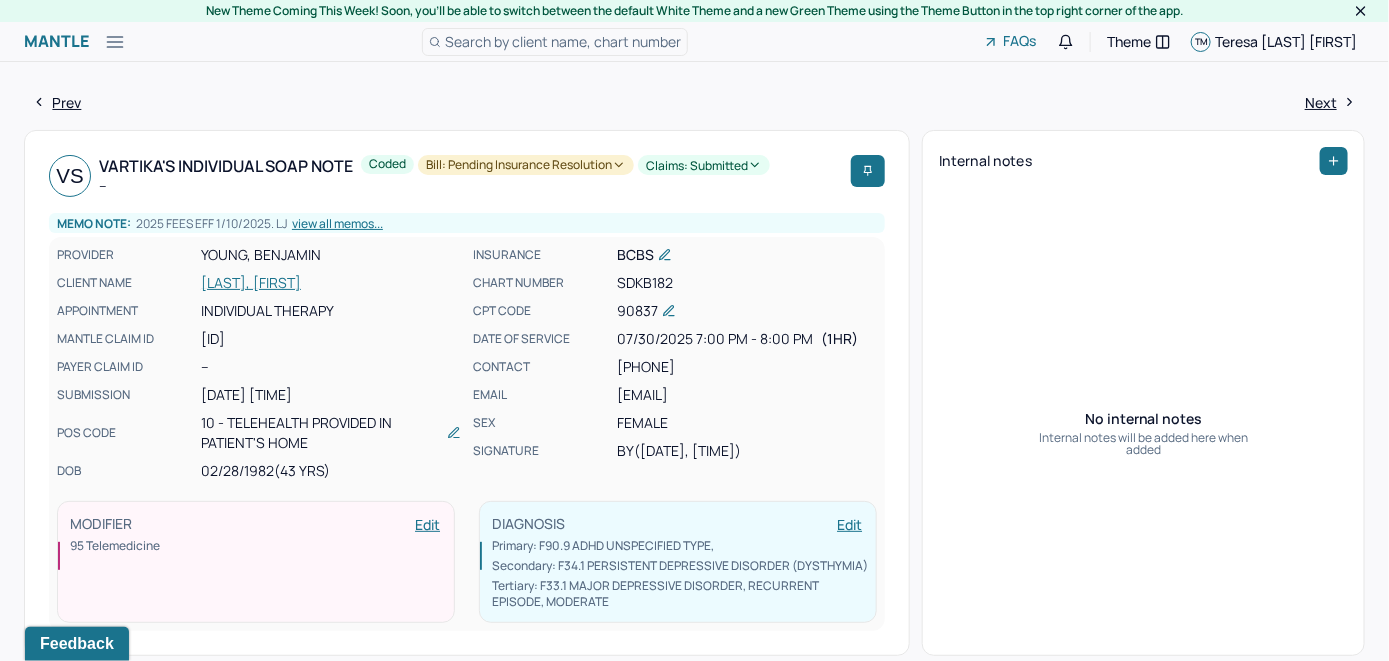 click on "Search by client name, chart number" at bounding box center [563, 41] 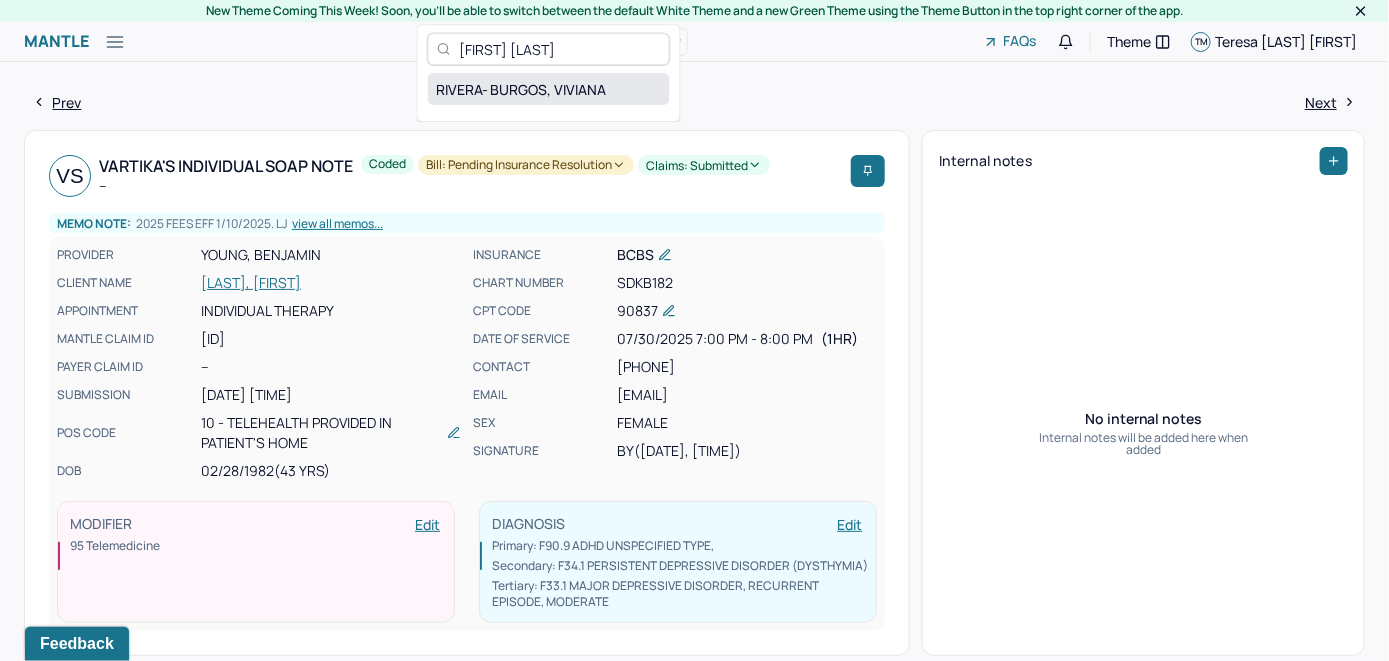 type on "[FIRST] [LAST]" 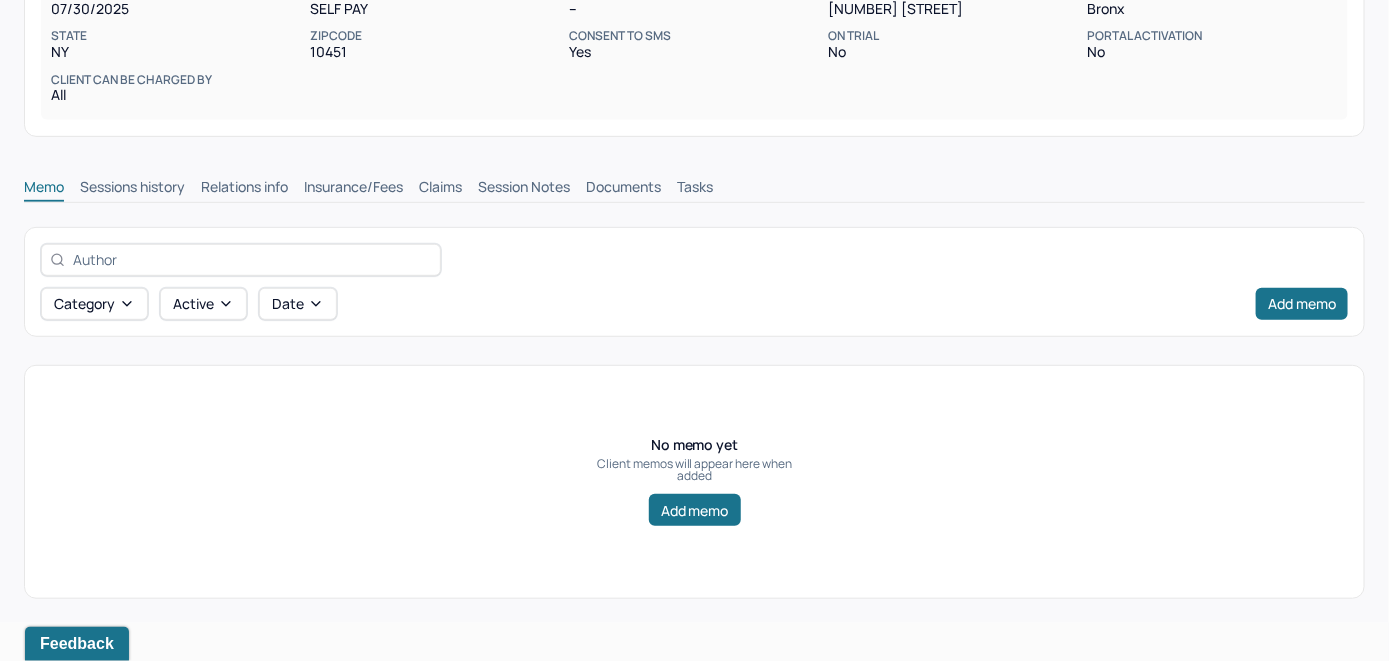 scroll, scrollTop: 314, scrollLeft: 0, axis: vertical 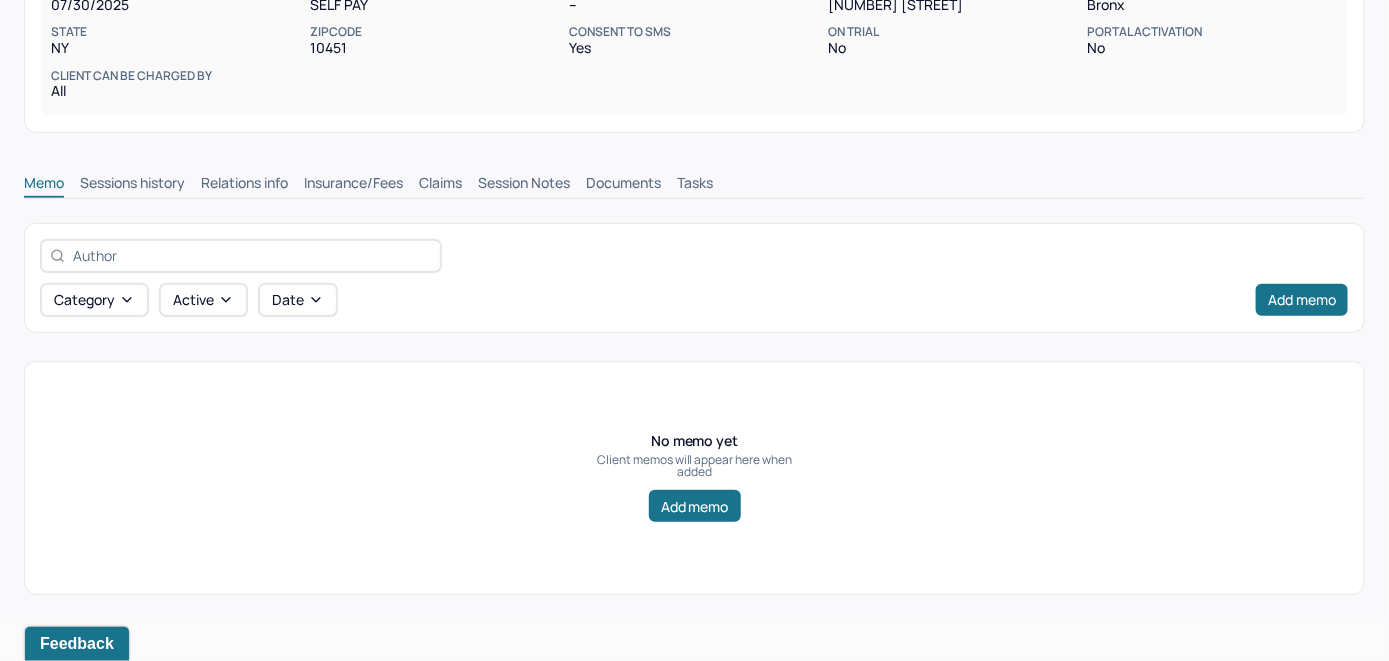 click on "Insurance/Fees" at bounding box center (353, 185) 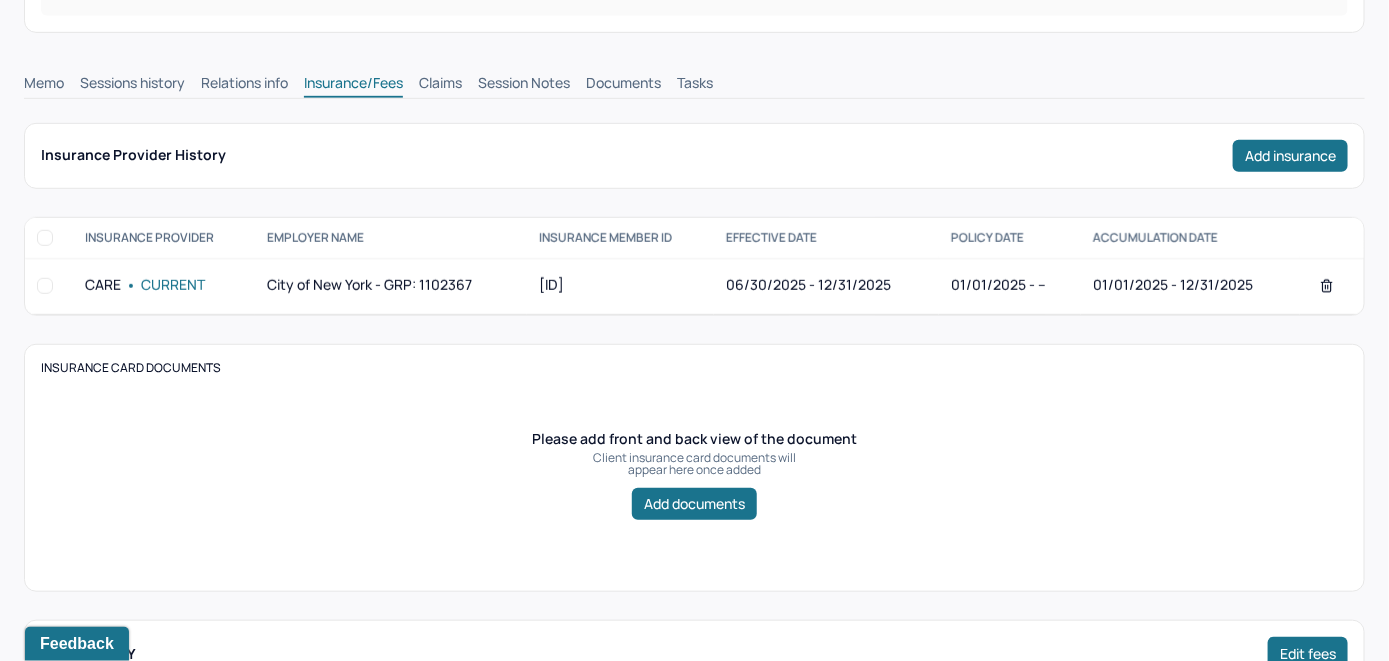 scroll, scrollTop: 314, scrollLeft: 0, axis: vertical 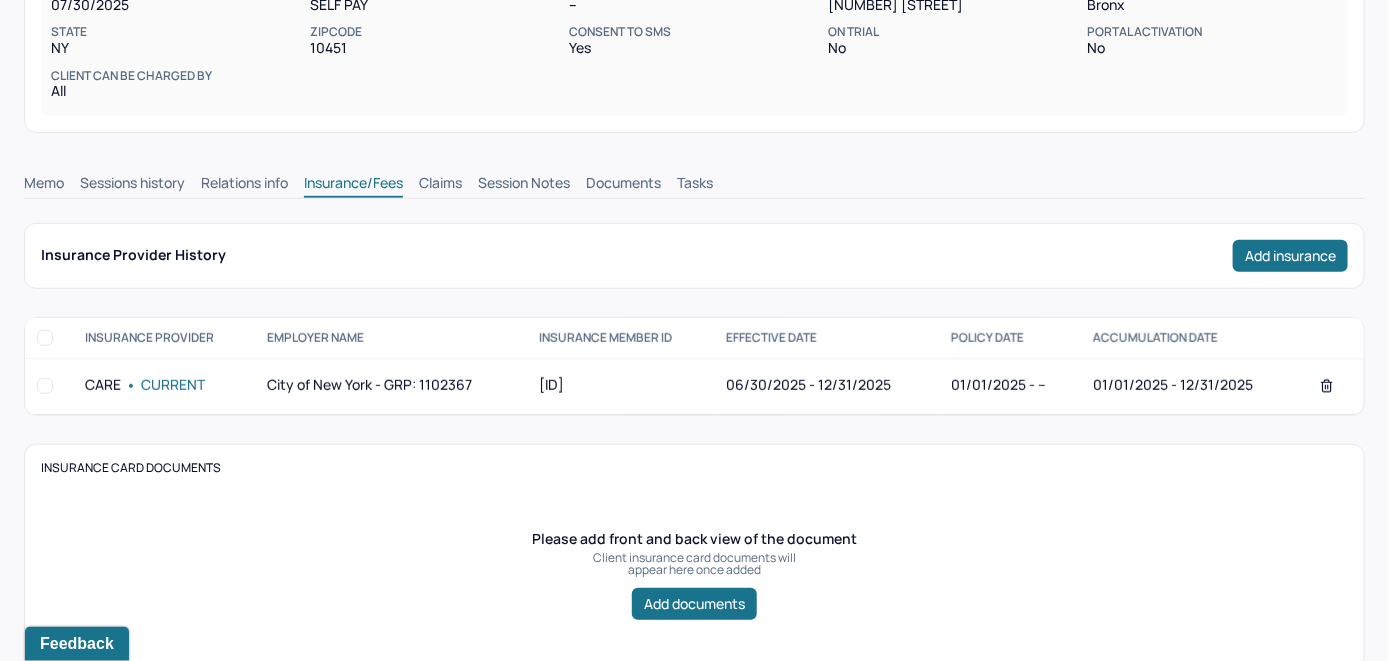click on "Claims" at bounding box center [440, 185] 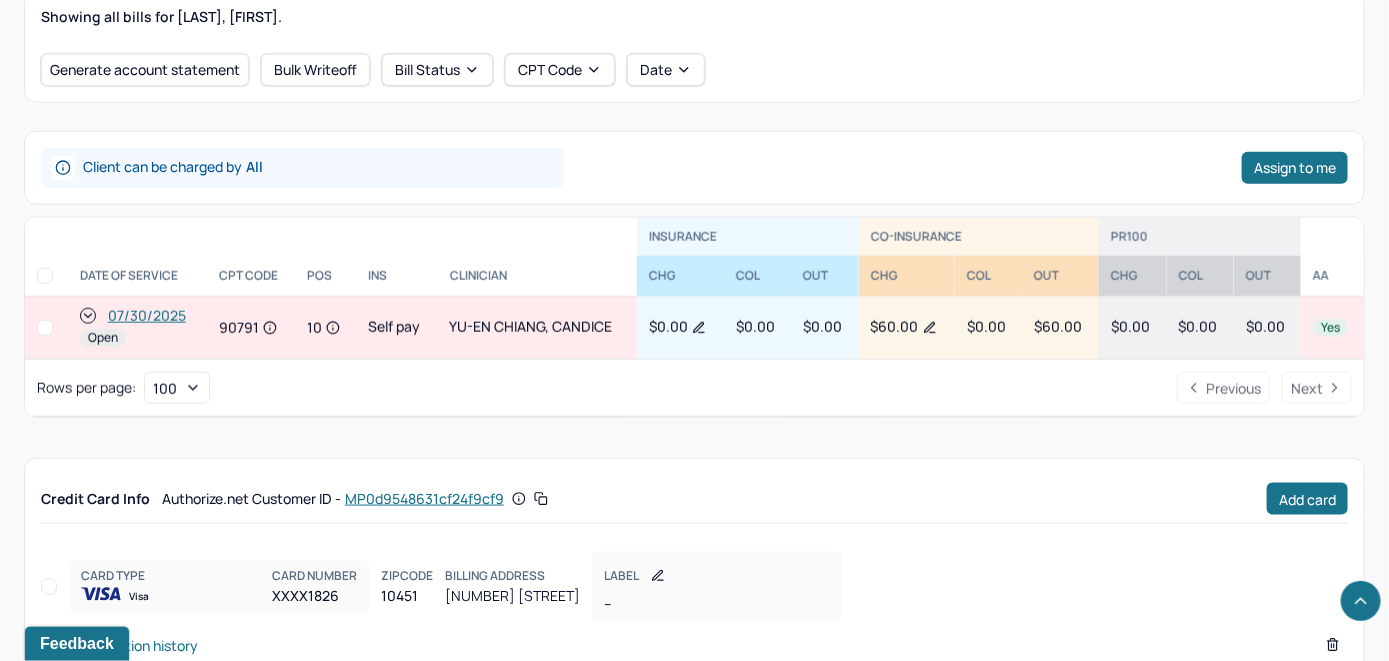 scroll, scrollTop: 814, scrollLeft: 0, axis: vertical 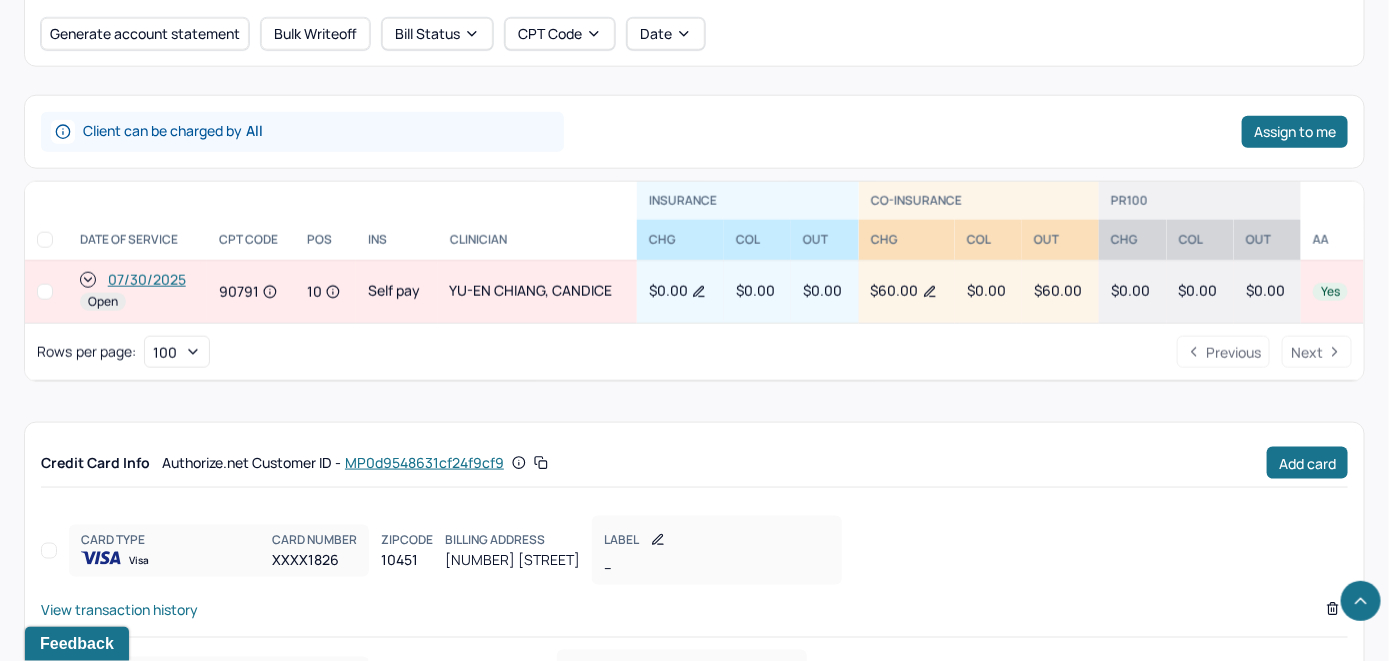 click on "07/30/2025" at bounding box center (147, 280) 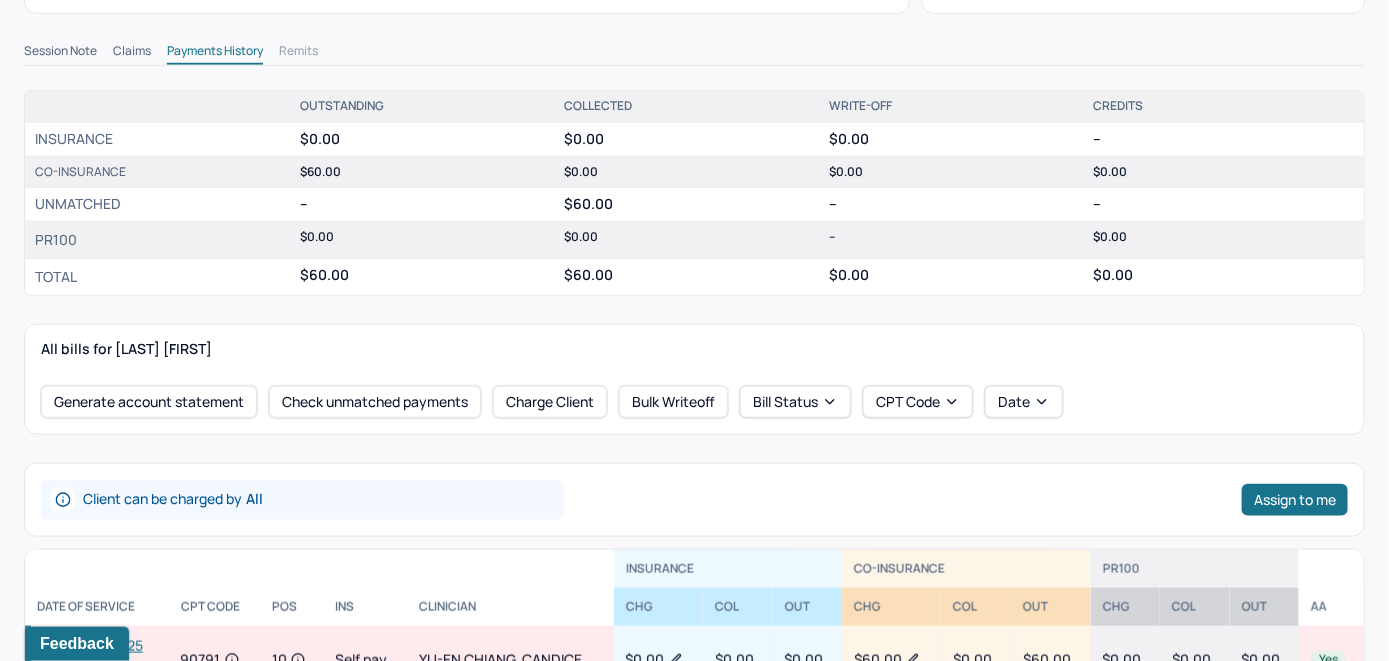 scroll, scrollTop: 700, scrollLeft: 0, axis: vertical 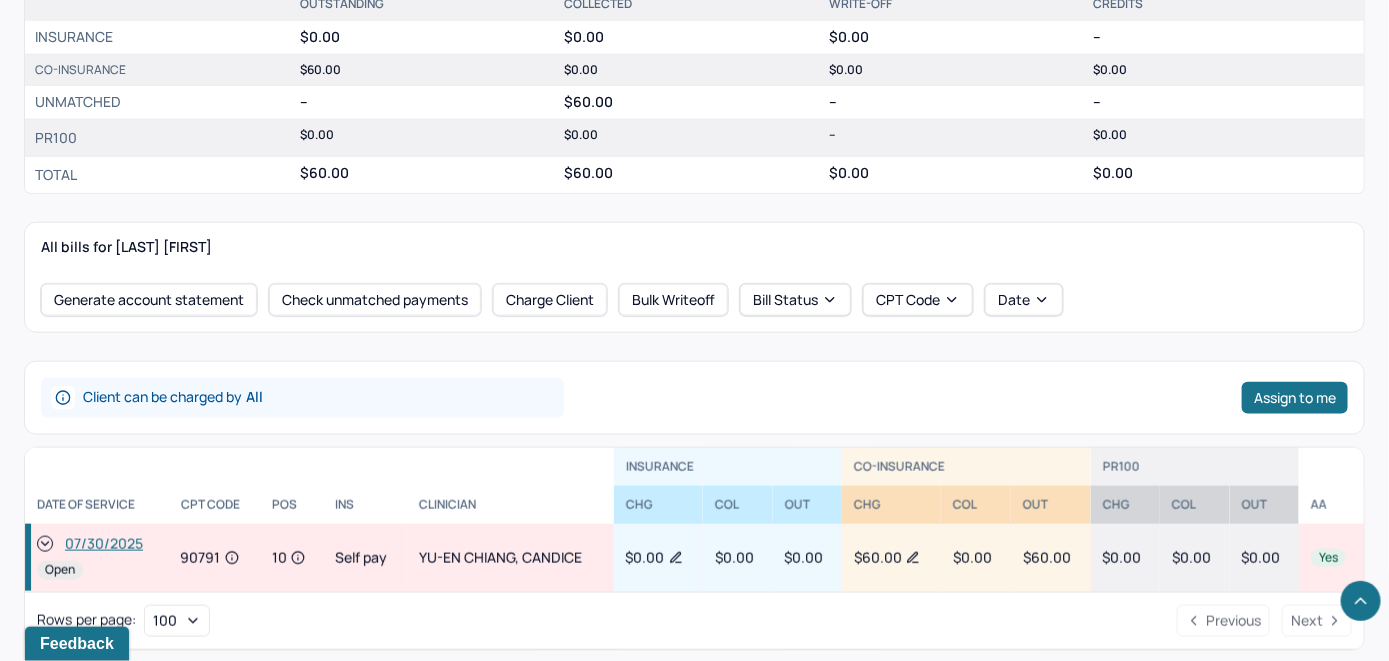 click on "All bills for   [LAST] [FIRST] Generate account statement Check unmatched payments Charge Client Bulk Writeoff Bill Status CPT Code Date" at bounding box center [694, 277] 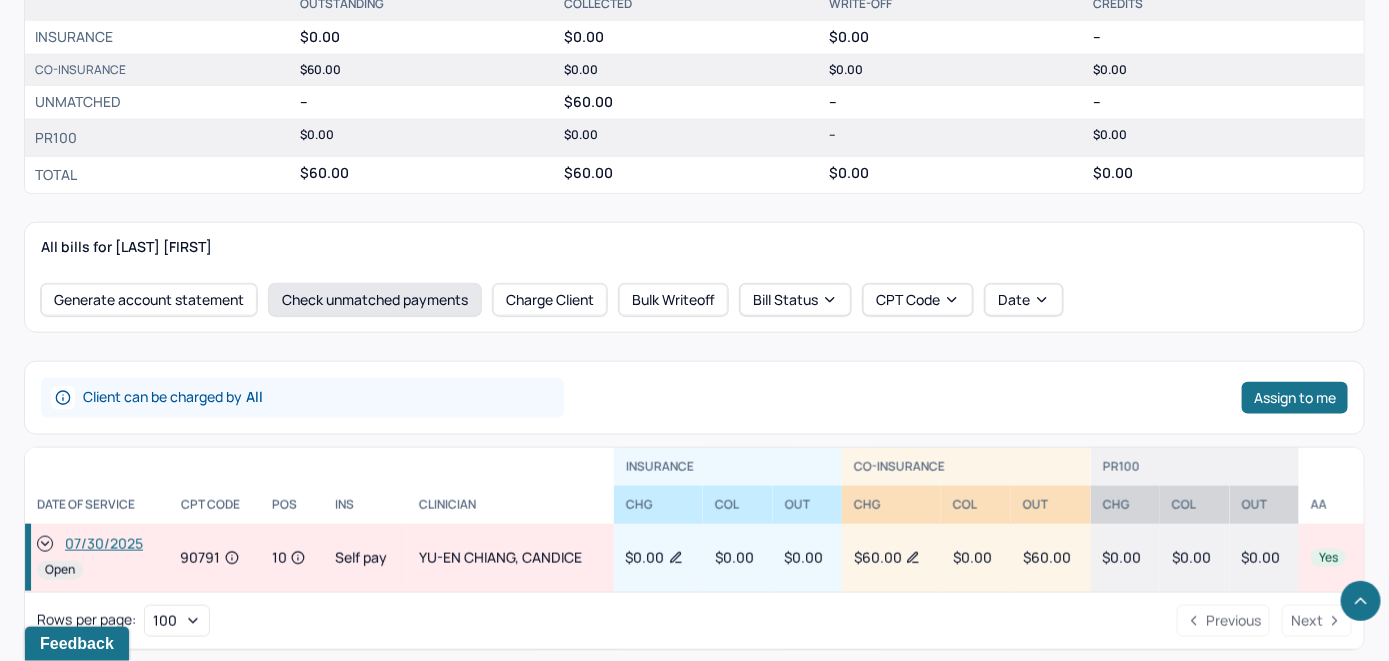 click on "Check unmatched payments" at bounding box center (375, 300) 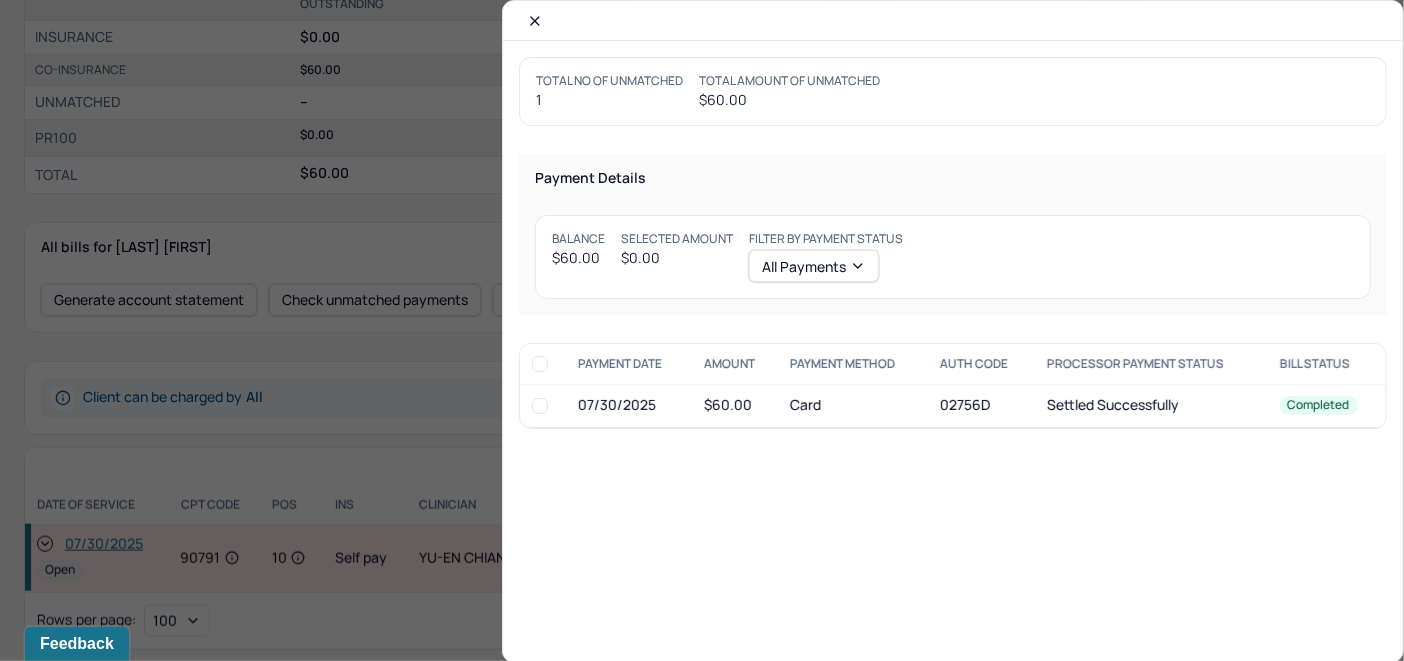 click at bounding box center [540, 406] 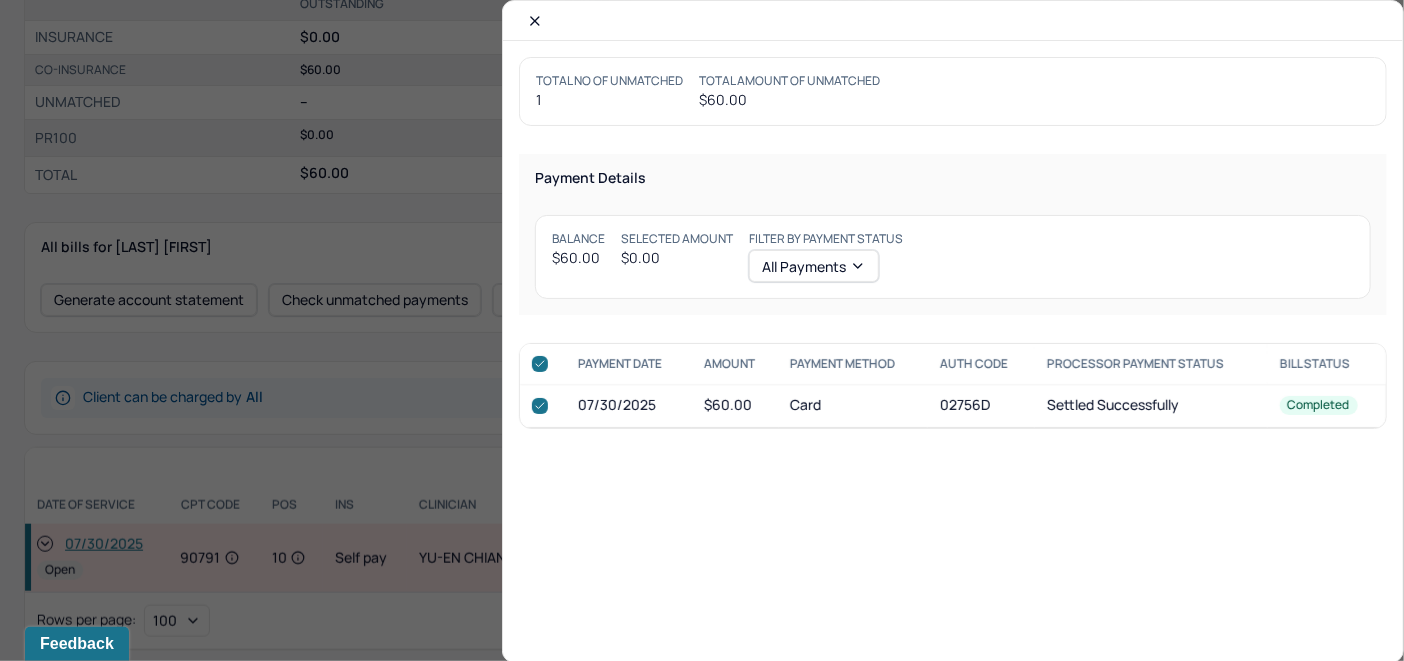 checkbox on "true" 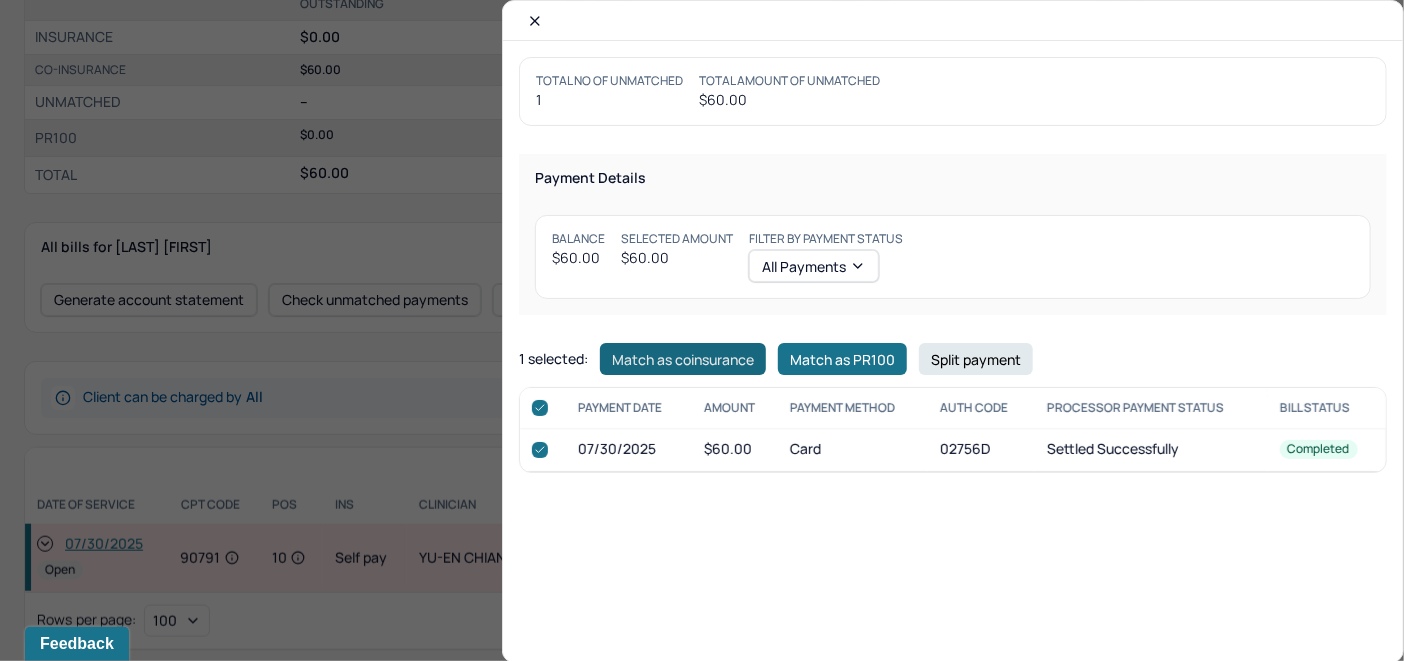 click on "Match as coinsurance" at bounding box center [683, 359] 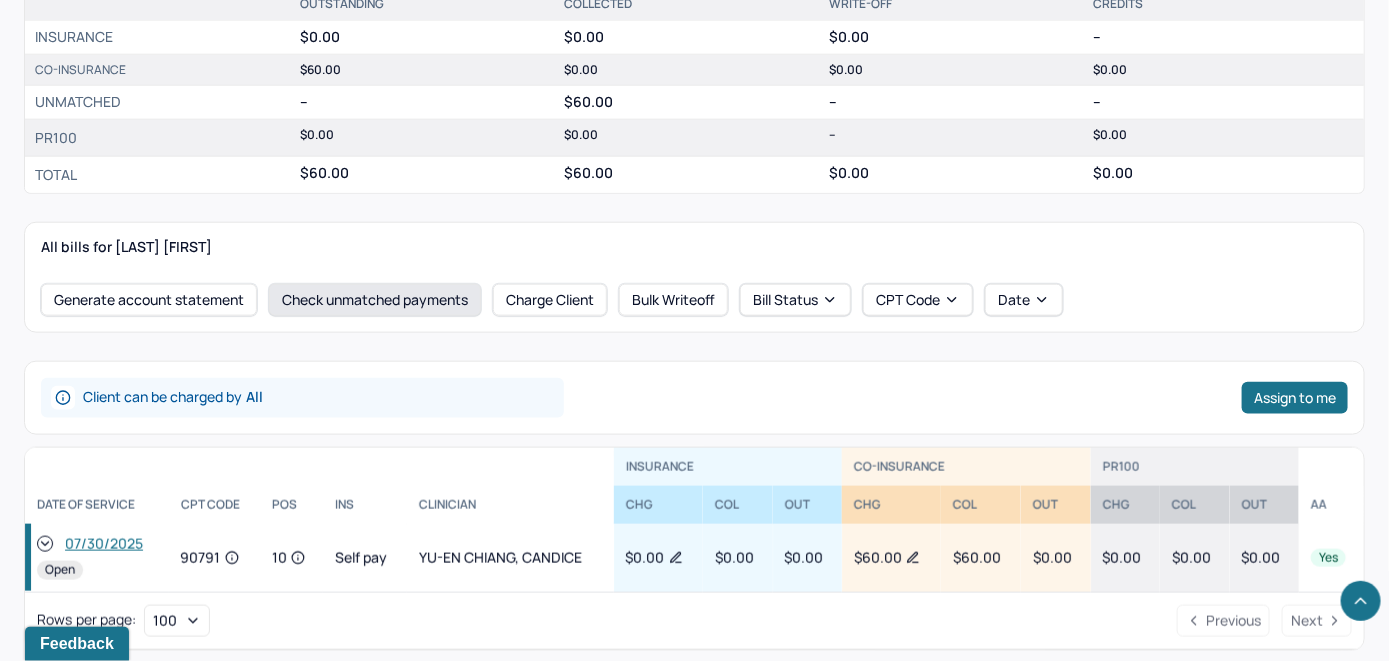 scroll, scrollTop: 709, scrollLeft: 0, axis: vertical 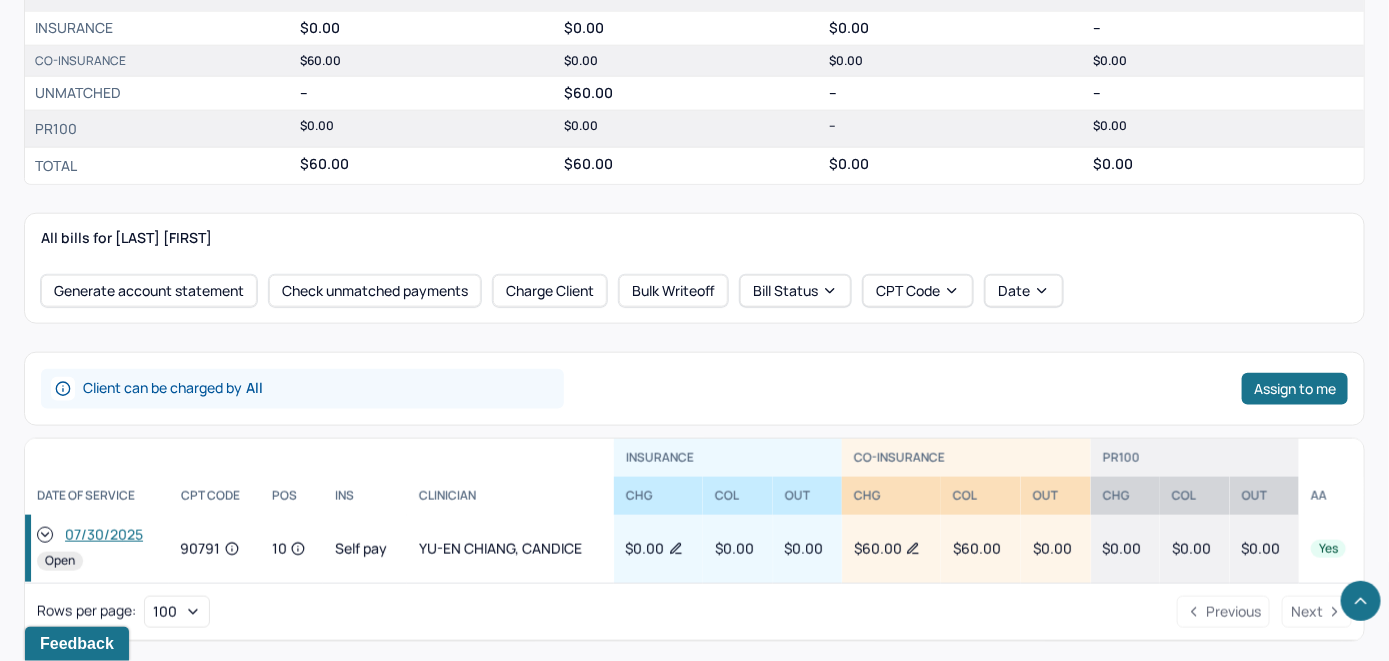 click 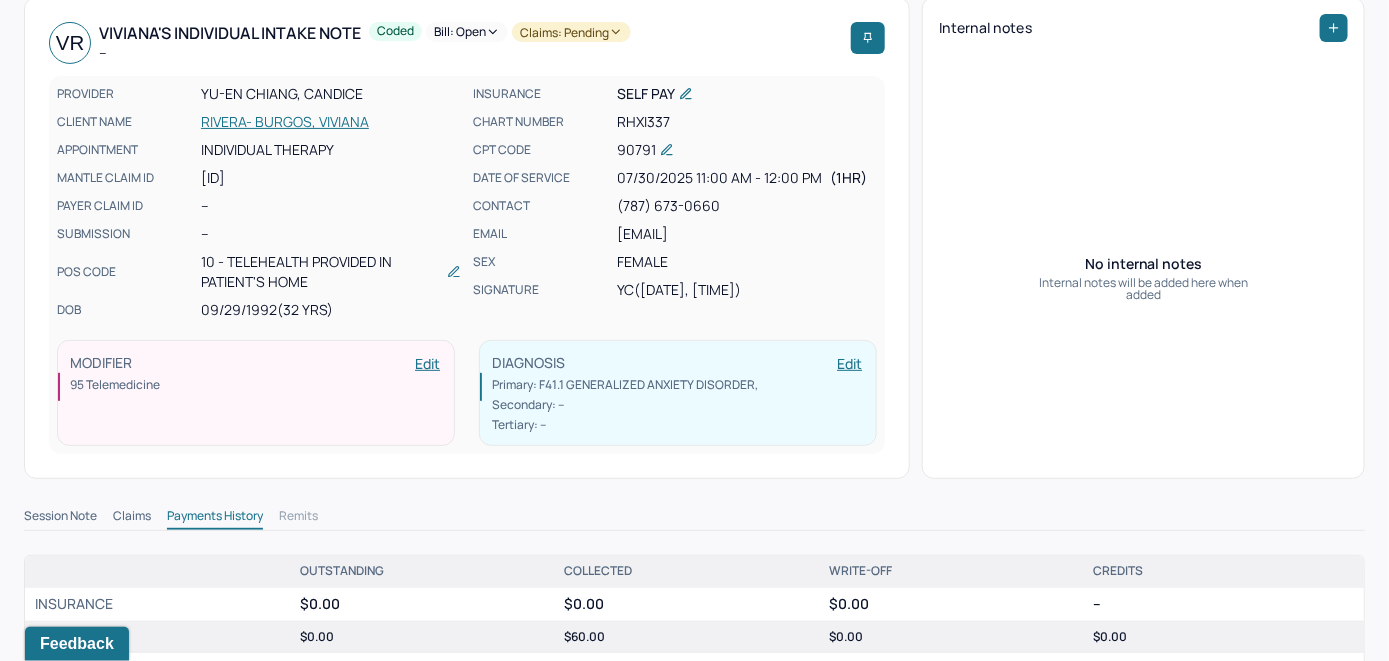 scroll, scrollTop: 0, scrollLeft: 0, axis: both 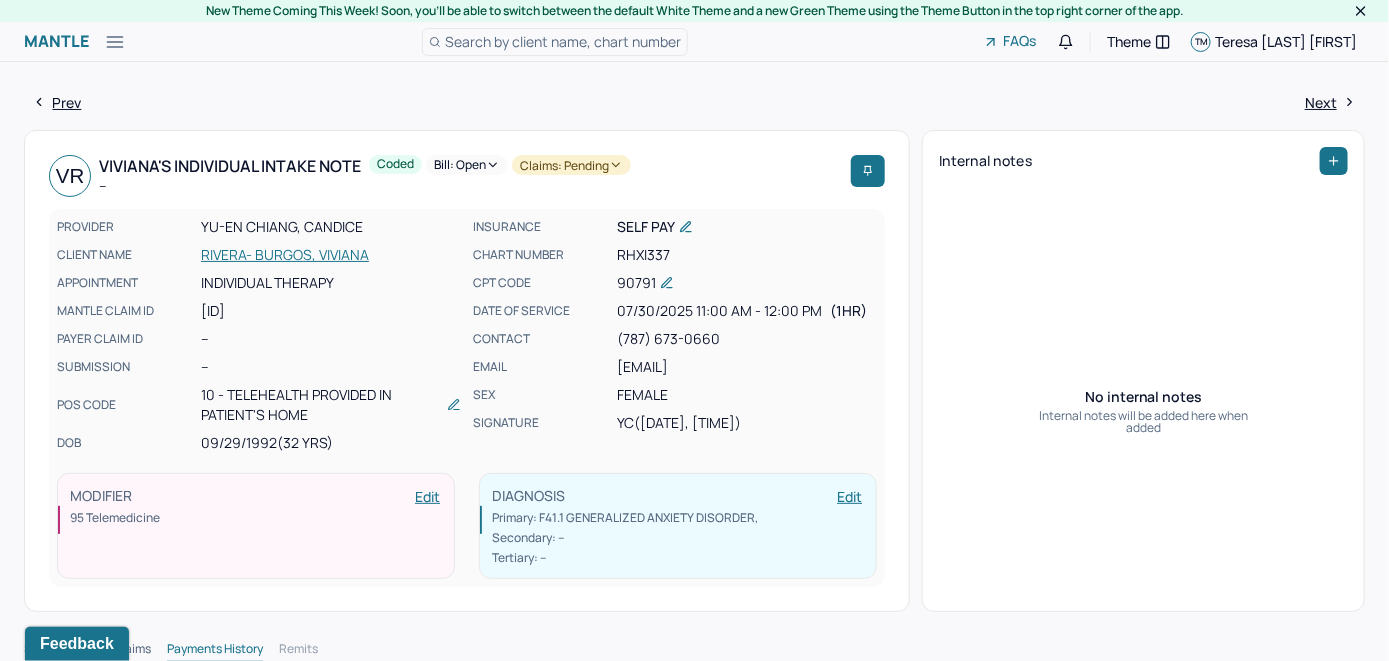 click on "Bill: Open" at bounding box center (467, 165) 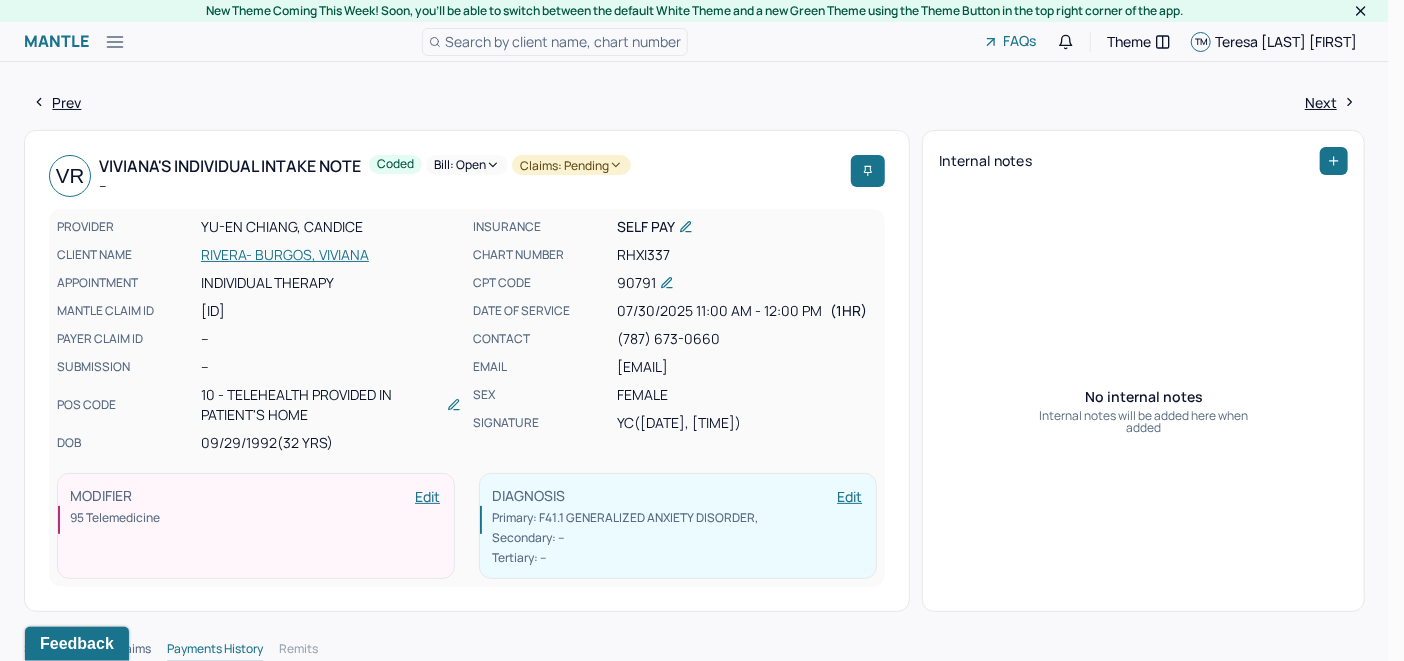 click on "MODIFIER Edit 95 Telemedicine" at bounding box center (256, 526) 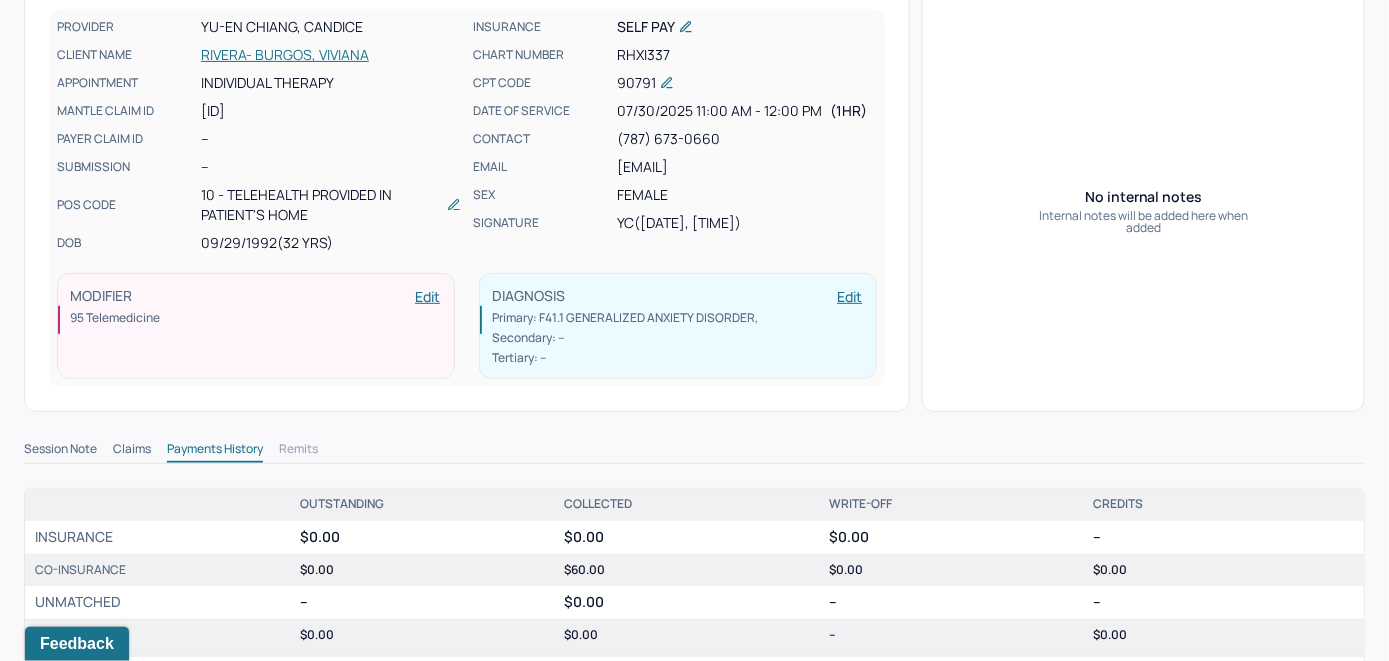 scroll, scrollTop: 0, scrollLeft: 0, axis: both 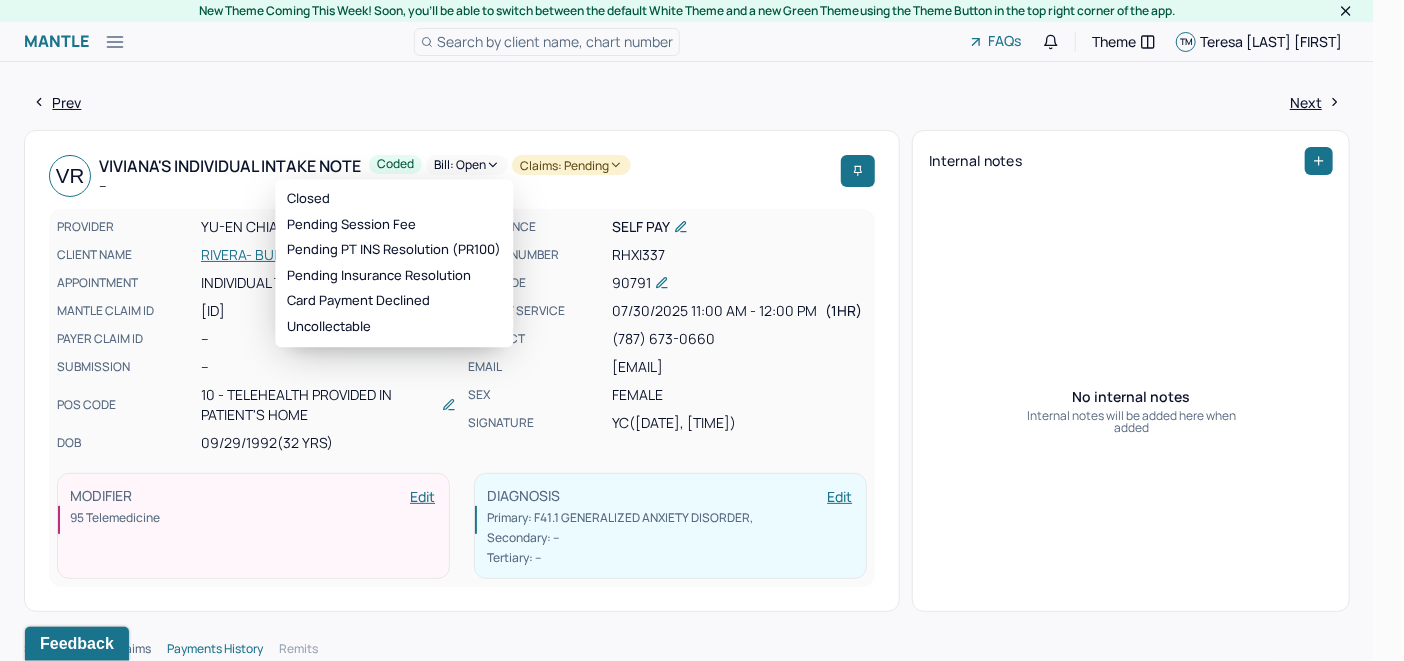 click on "Bill: Open" at bounding box center (467, 165) 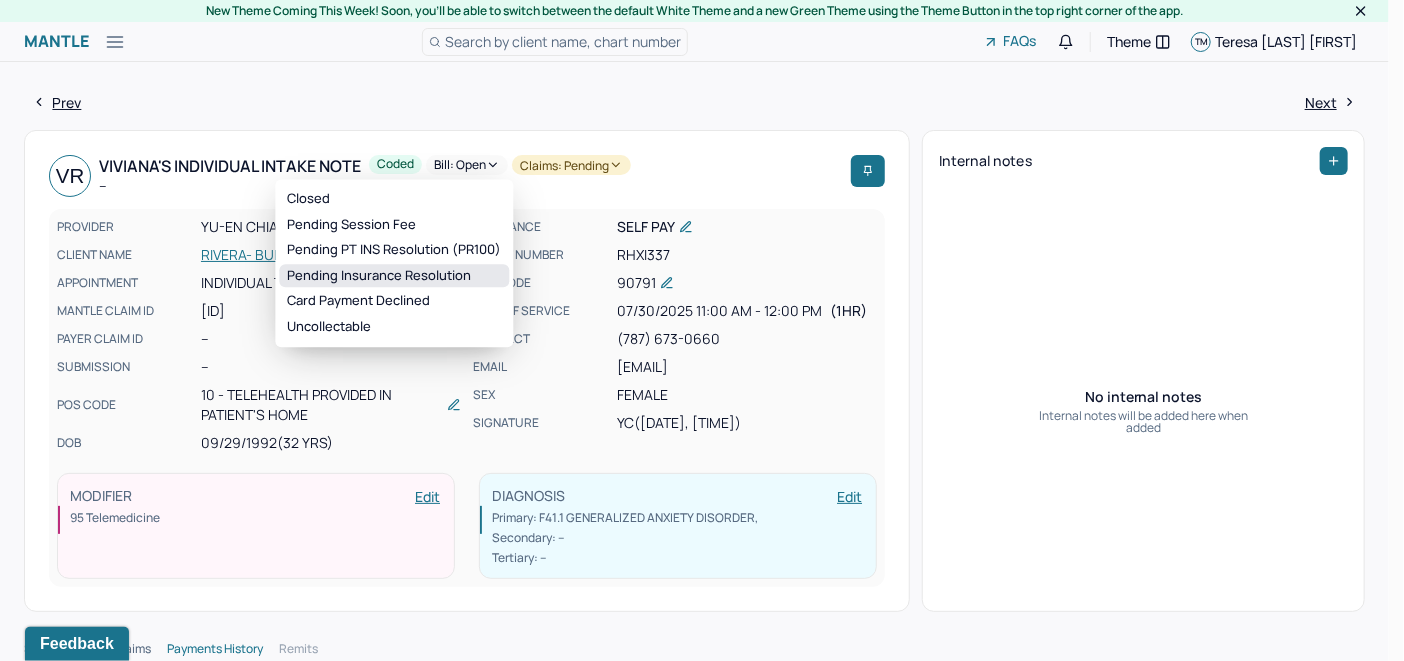 click on "Pending Insurance Resolution" at bounding box center [394, 276] 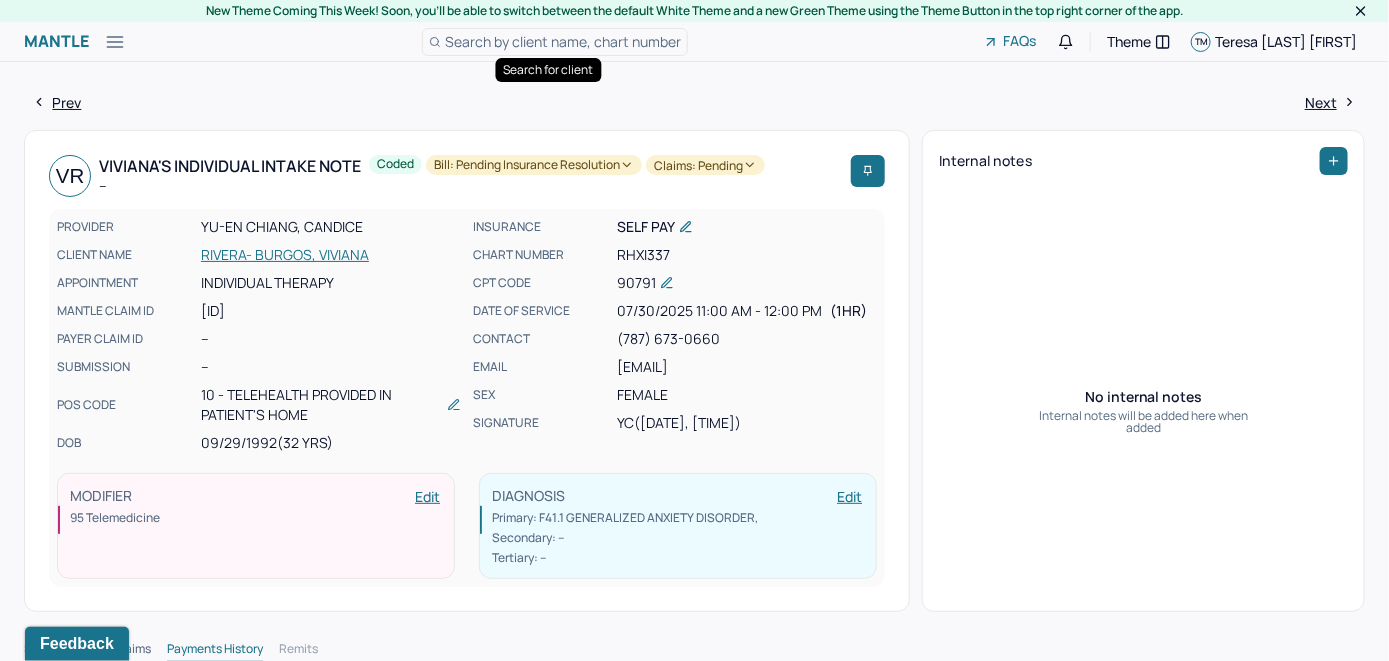 click on "Search by client name, chart number" at bounding box center [563, 41] 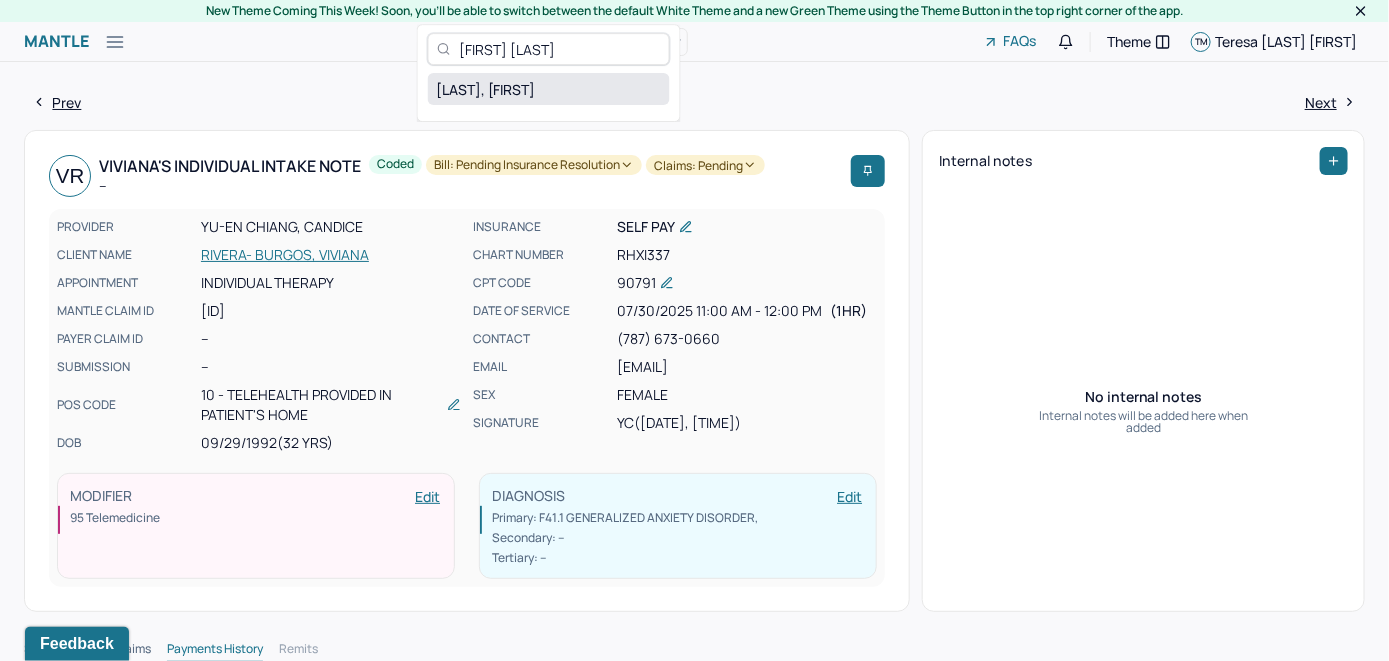 type on "[FIRST] [LAST]" 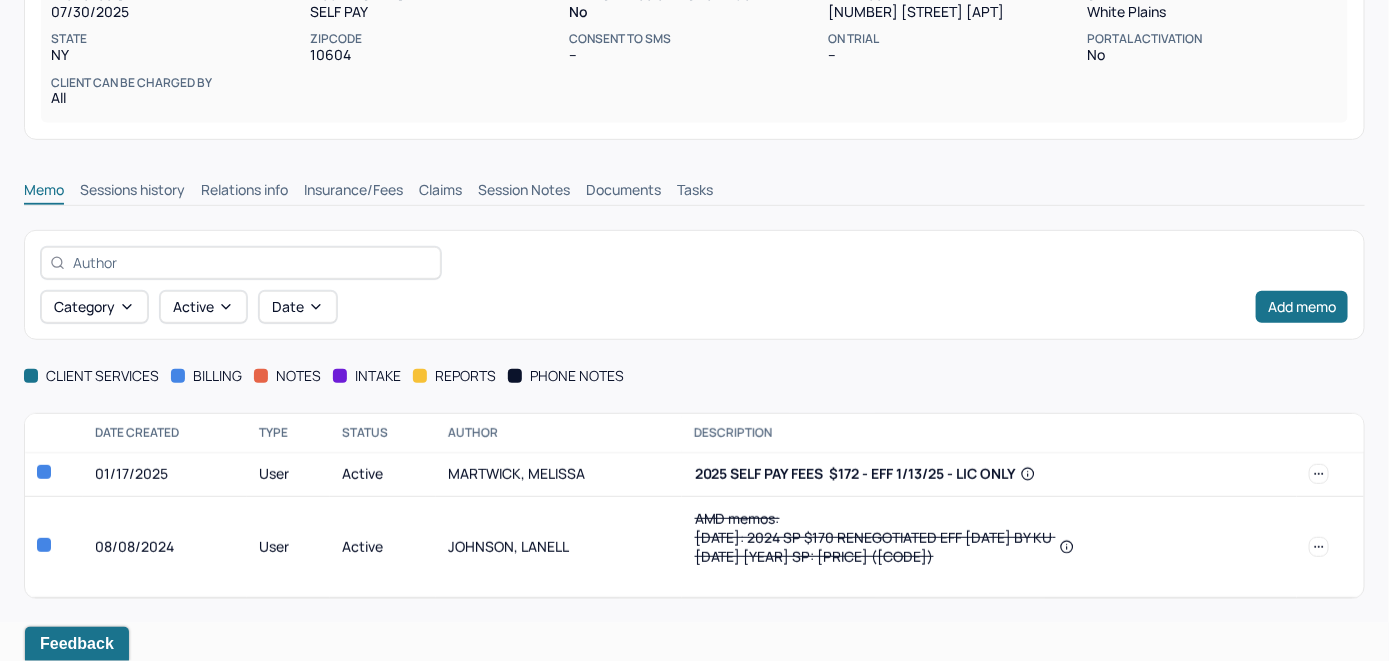 scroll, scrollTop: 312, scrollLeft: 0, axis: vertical 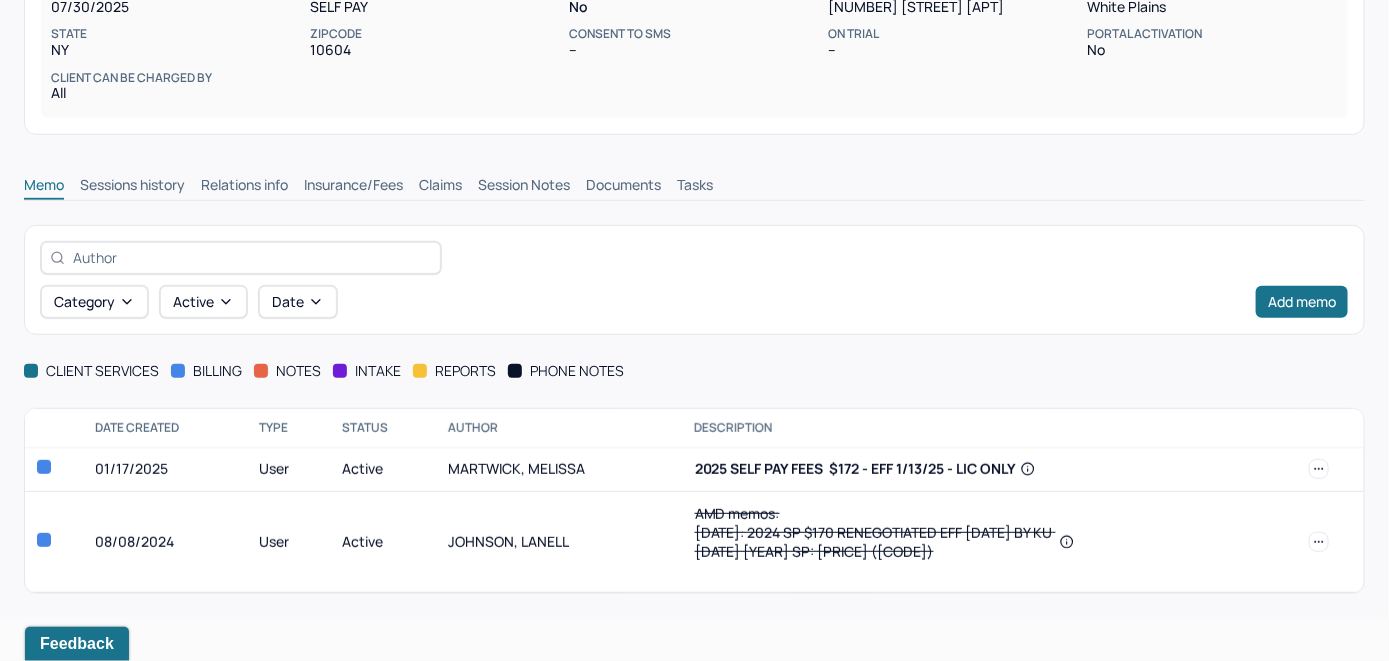 click on "Insurance/Fees" at bounding box center [353, 187] 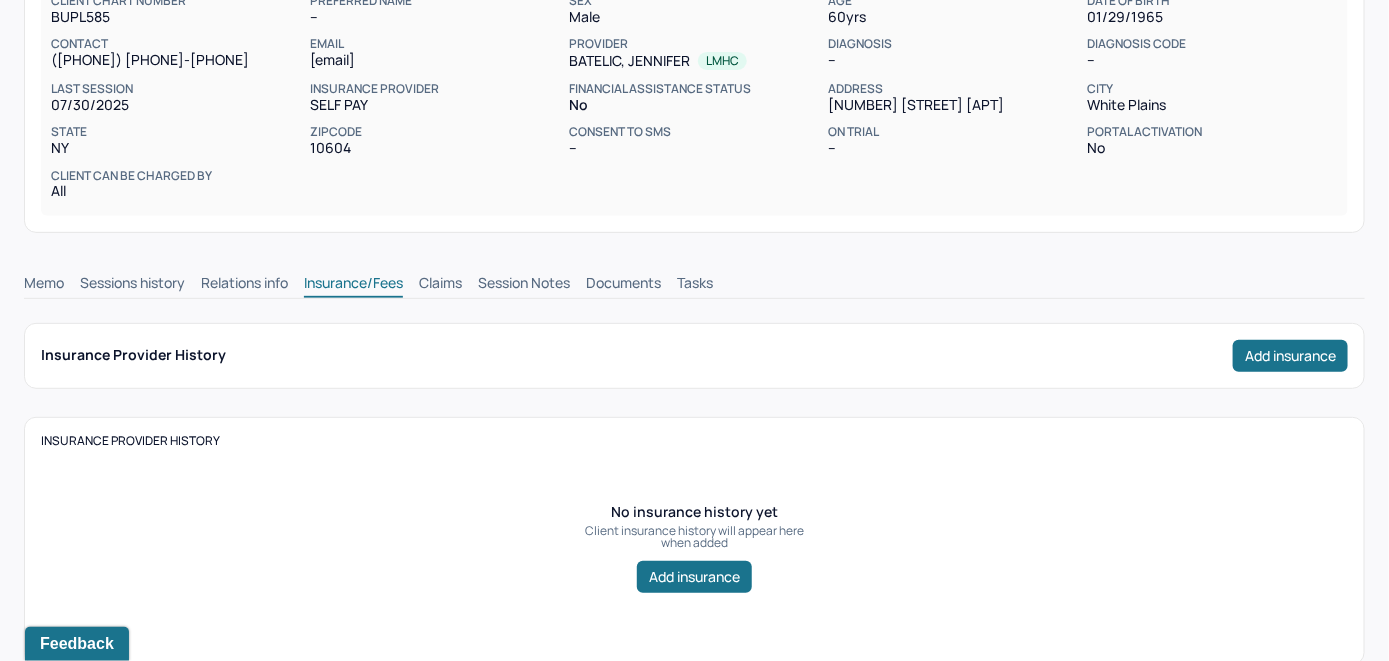 scroll, scrollTop: 212, scrollLeft: 0, axis: vertical 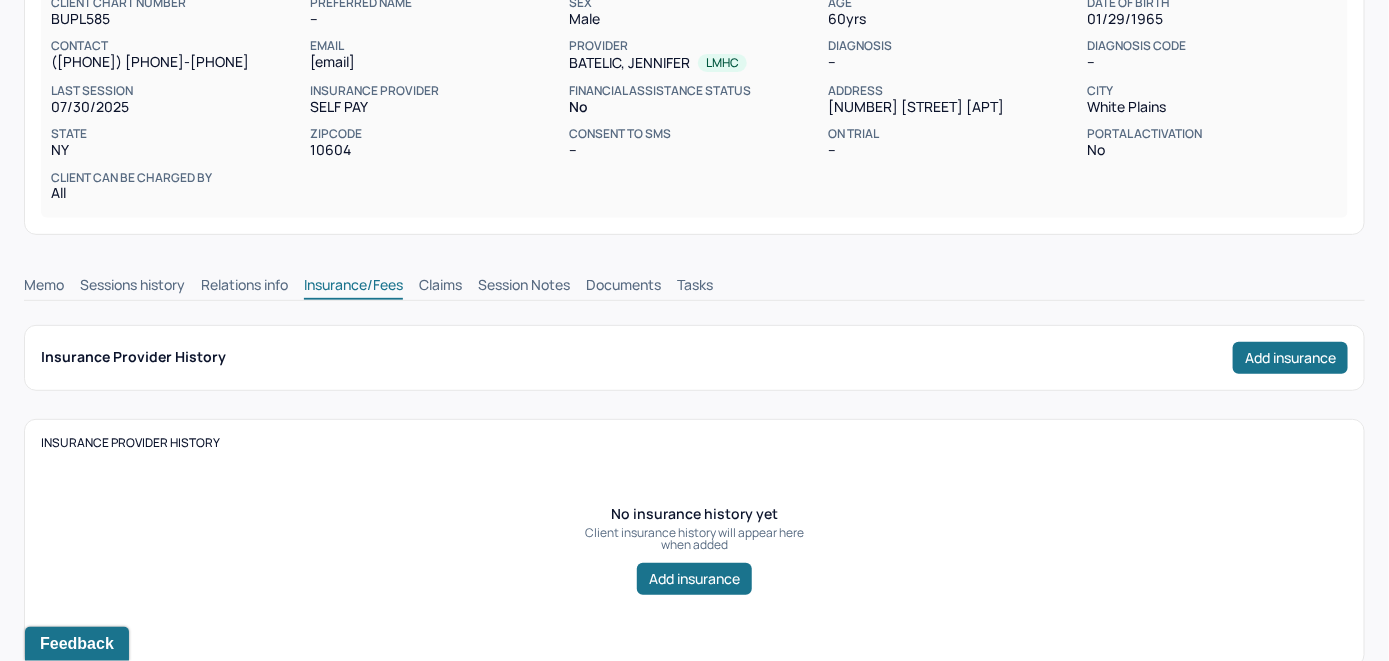 click on "Claims" at bounding box center (440, 287) 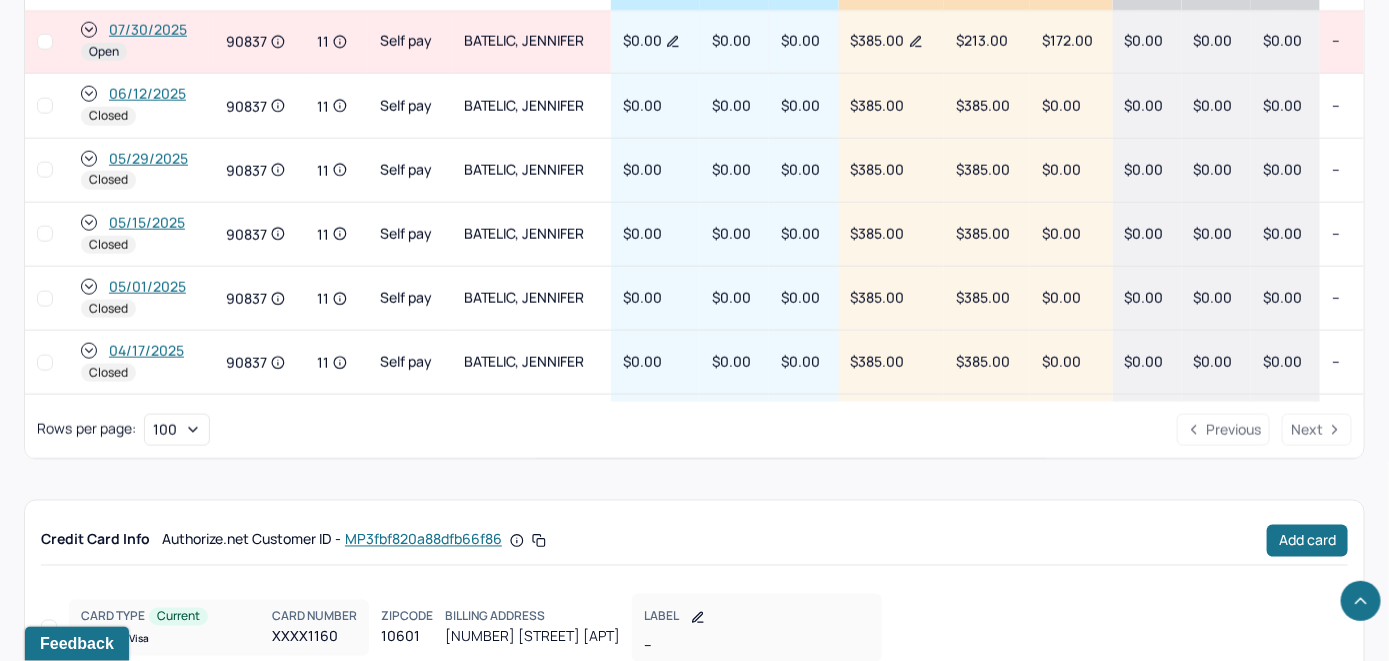 scroll, scrollTop: 912, scrollLeft: 0, axis: vertical 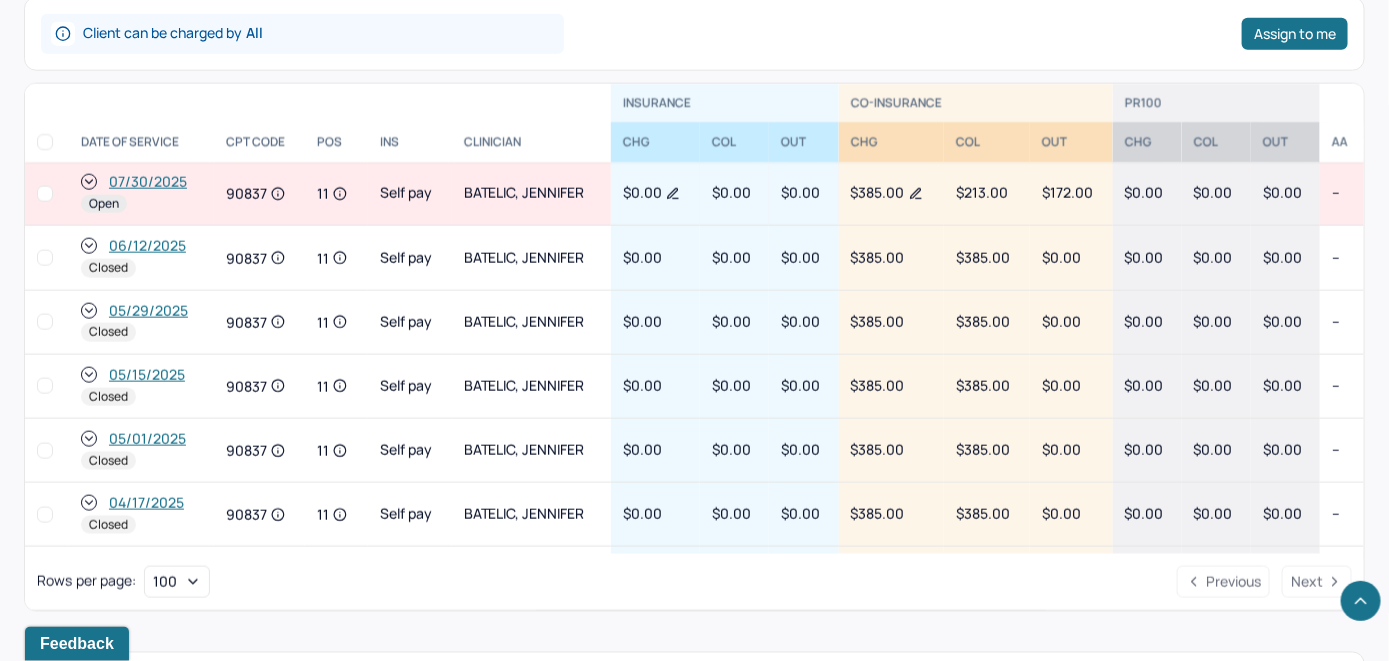 click on "07/30/2025" at bounding box center [148, 182] 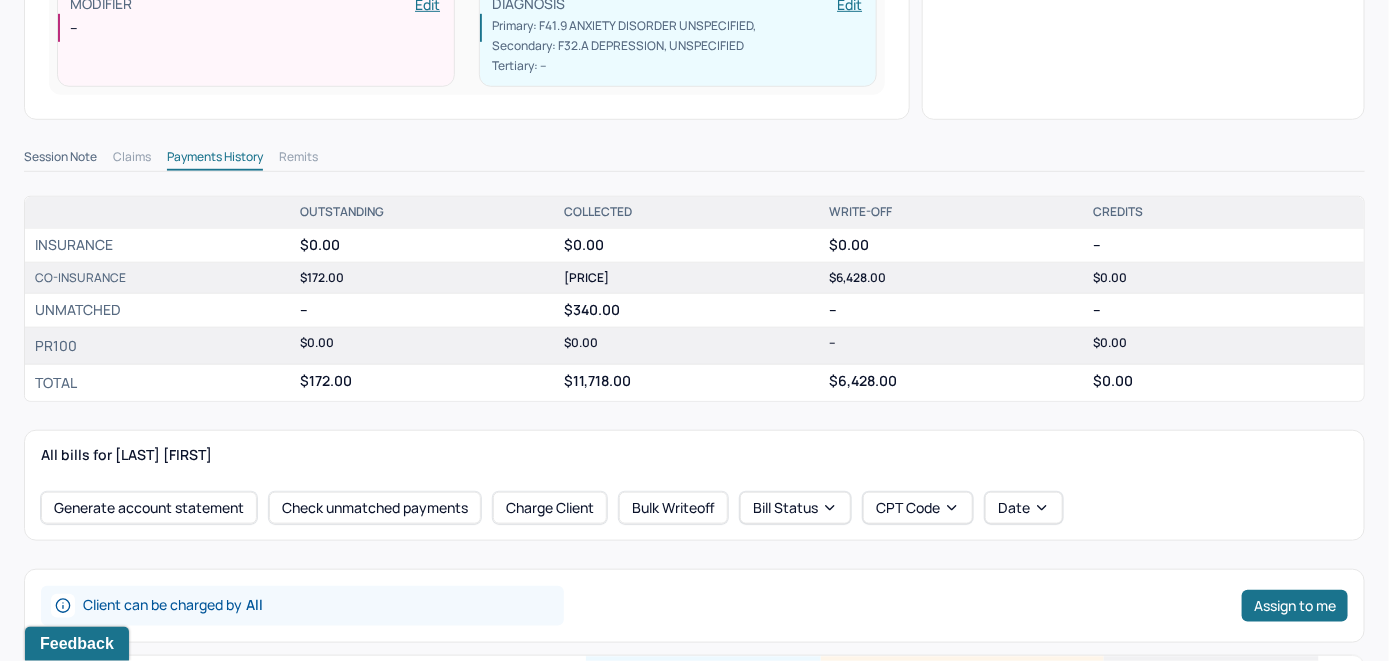 scroll, scrollTop: 700, scrollLeft: 0, axis: vertical 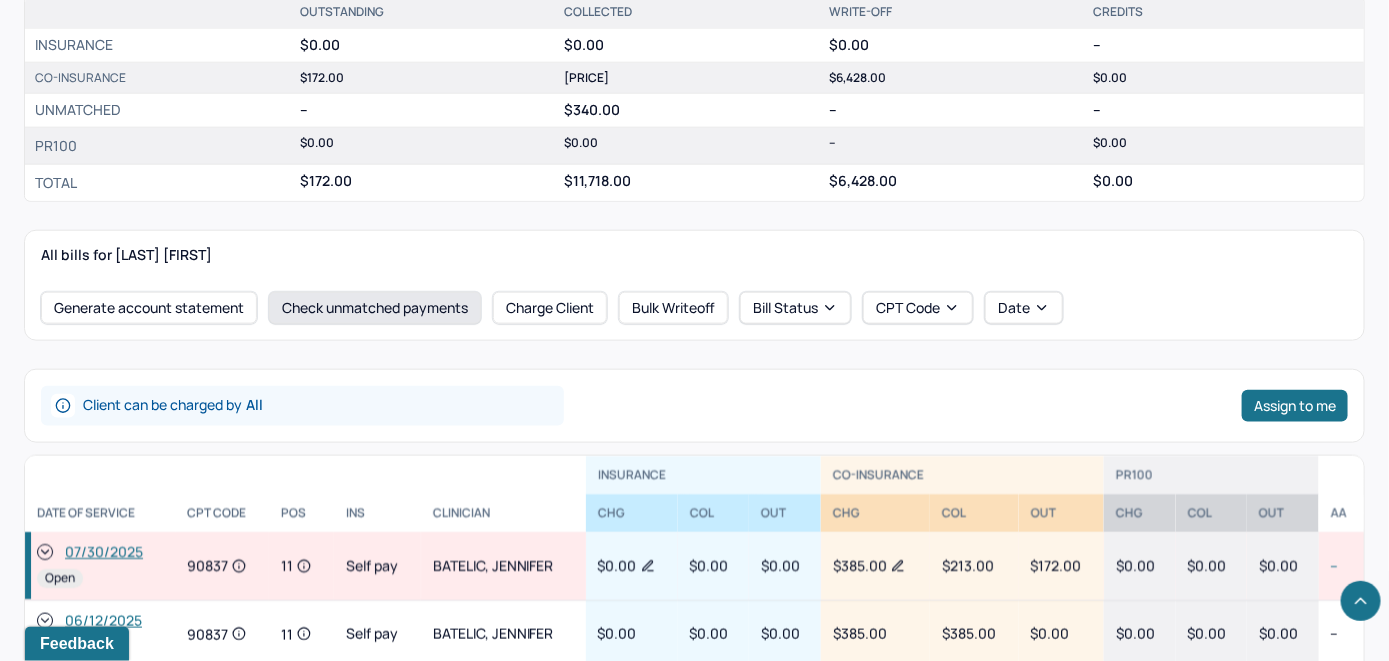 click on "Check unmatched payments" at bounding box center [375, 308] 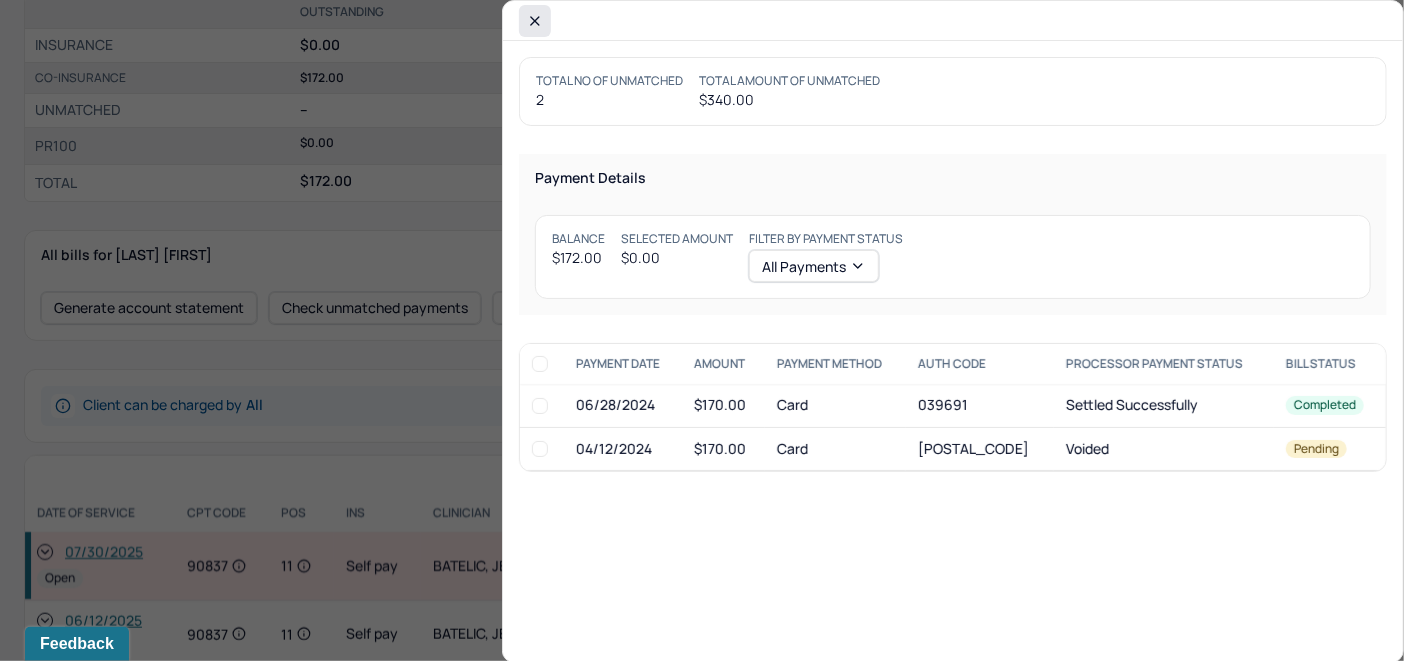 click 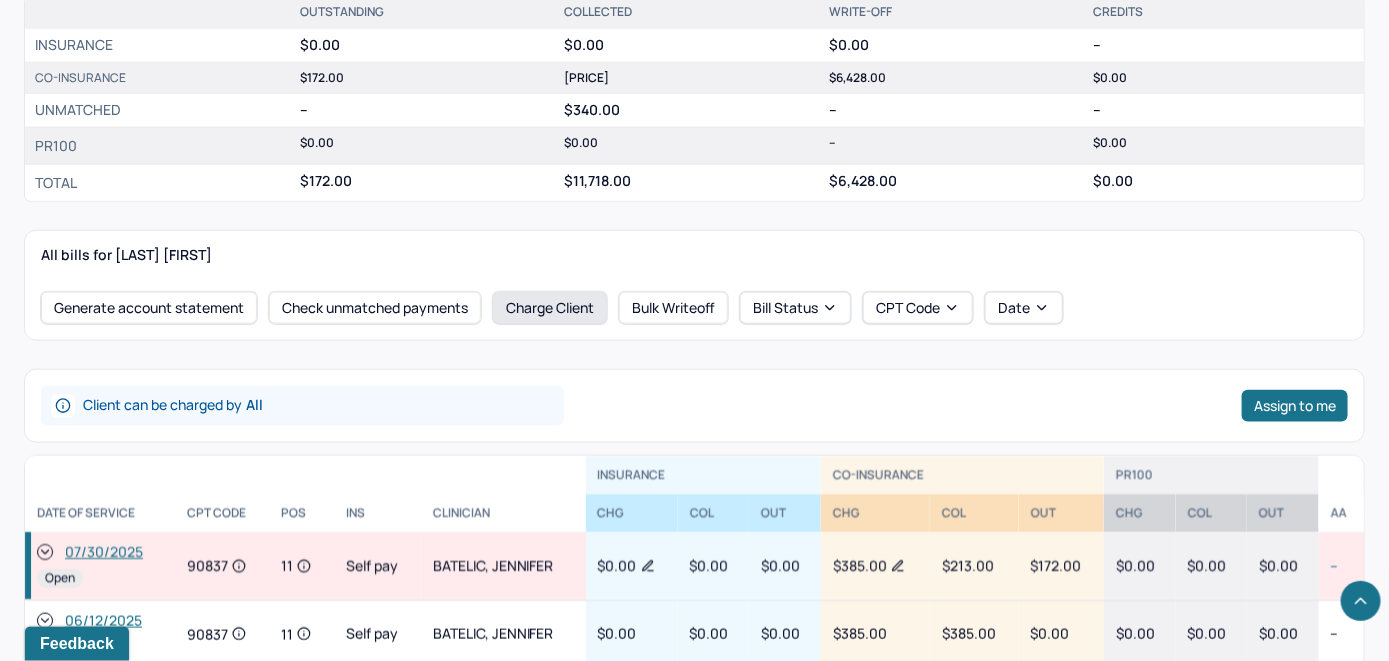 click on "Charge Client" at bounding box center (550, 308) 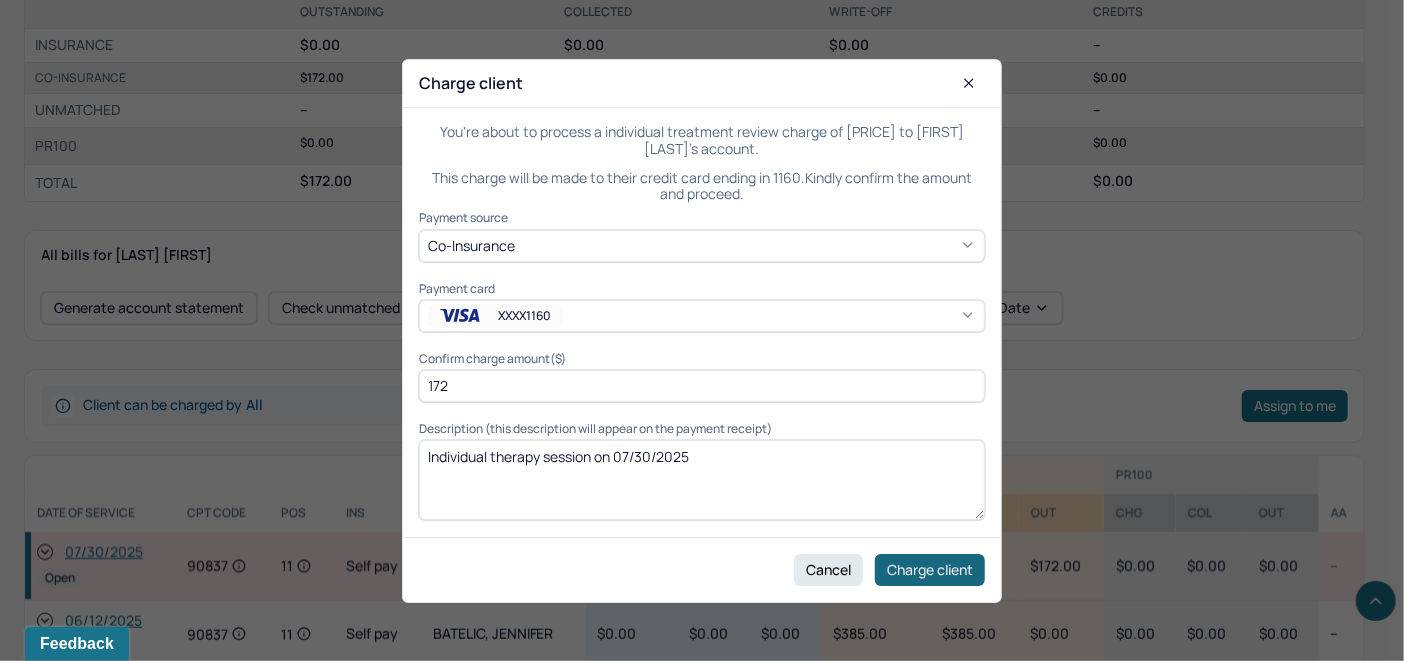 click on "Charge client" at bounding box center (930, 569) 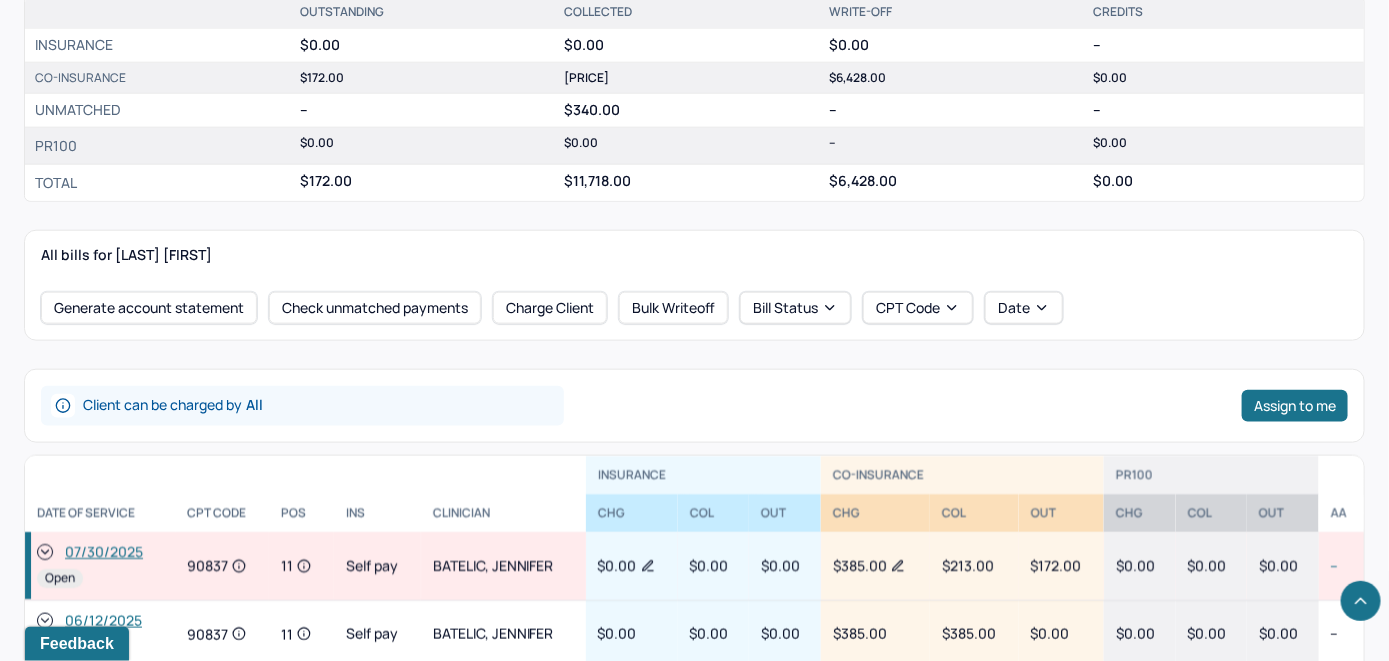 click 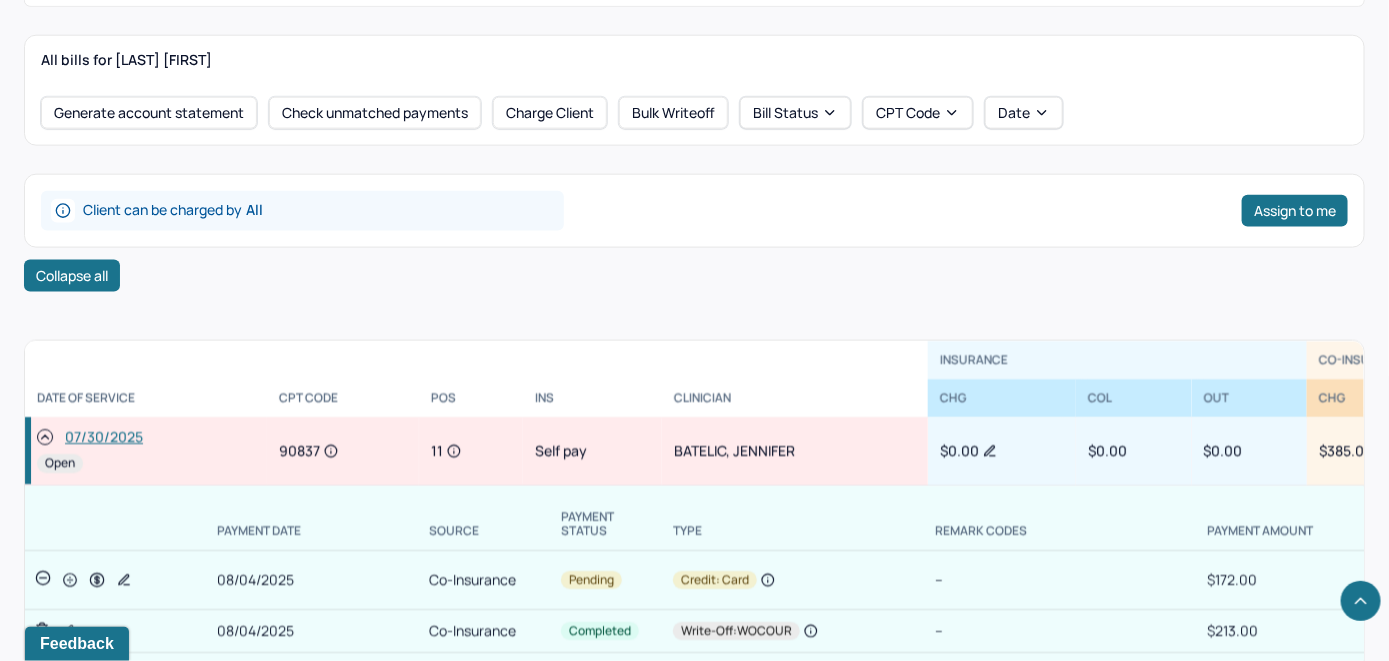 scroll, scrollTop: 900, scrollLeft: 0, axis: vertical 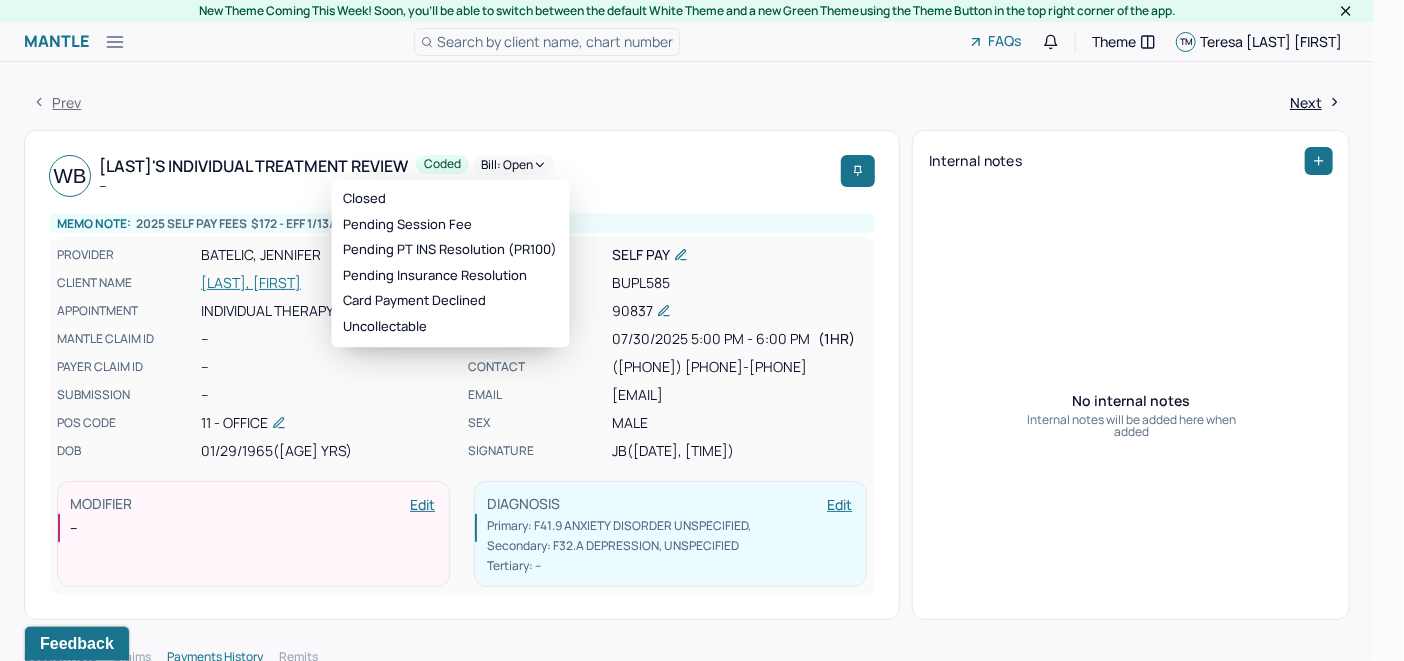click on "Bill: Open" at bounding box center [514, 165] 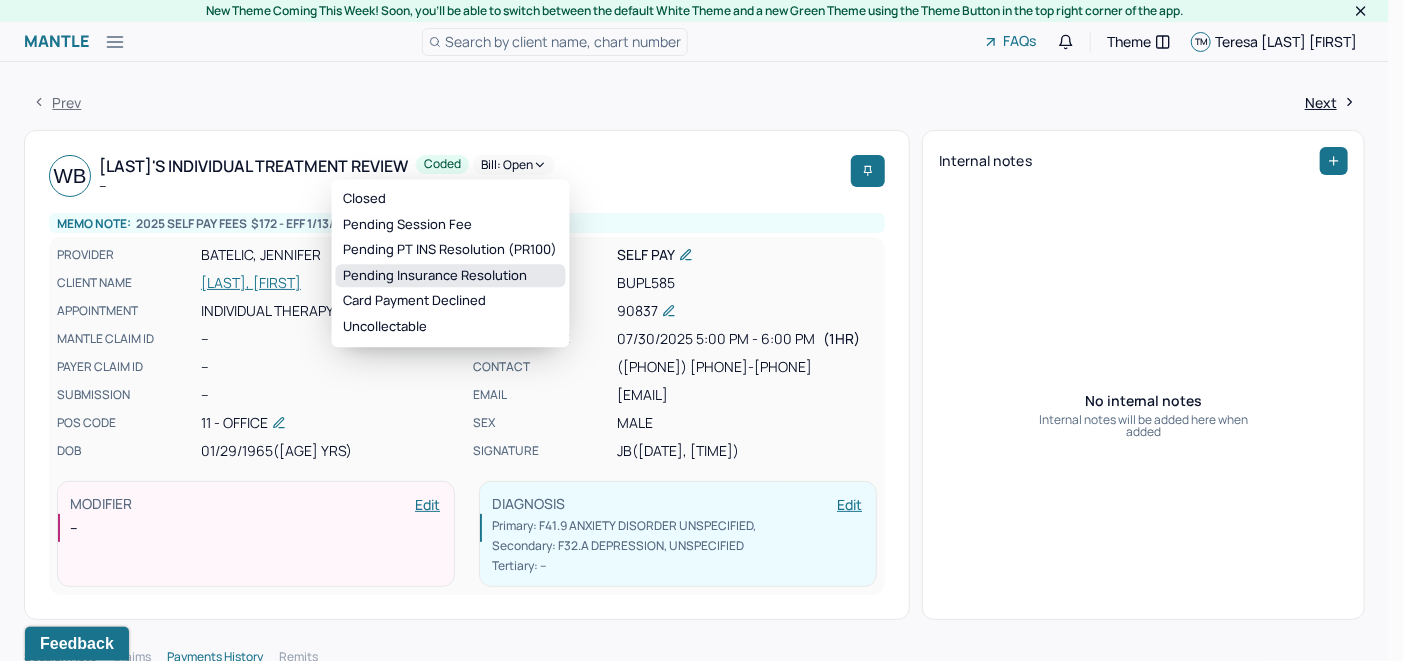 click on "Pending Insurance Resolution" at bounding box center (451, 276) 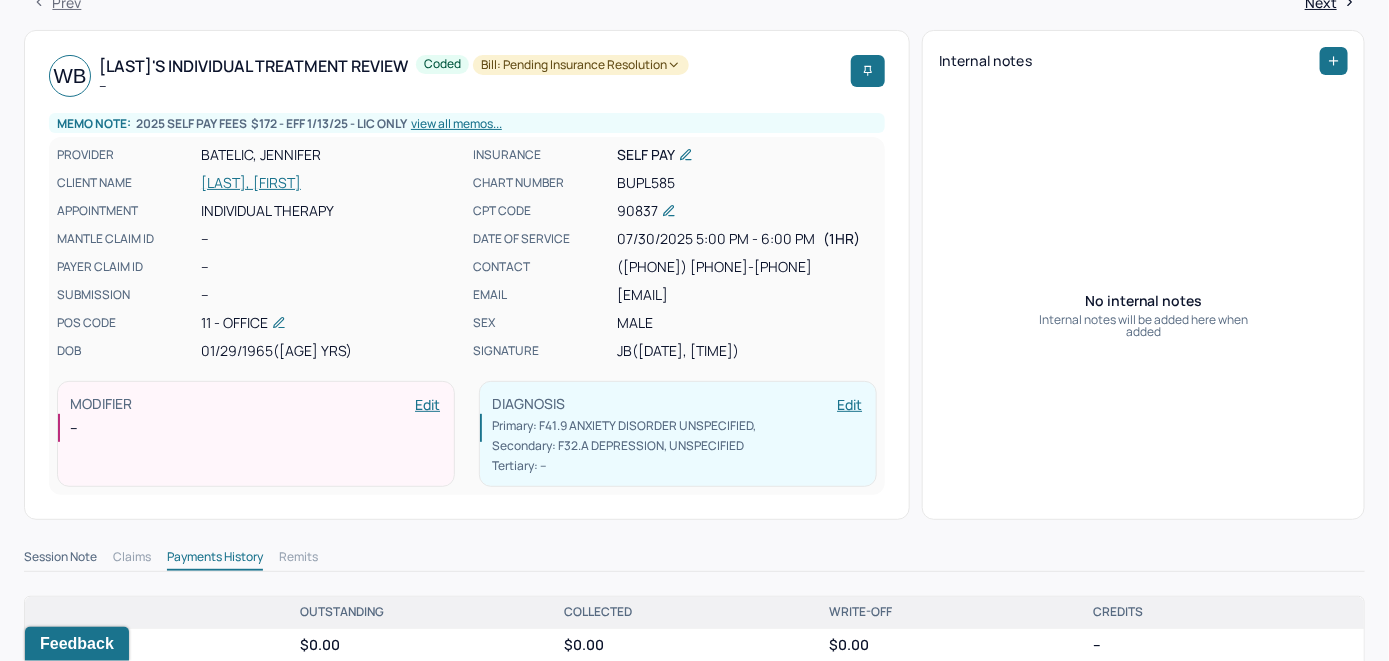 click on "[LAST], [FIRST]" at bounding box center (331, 183) 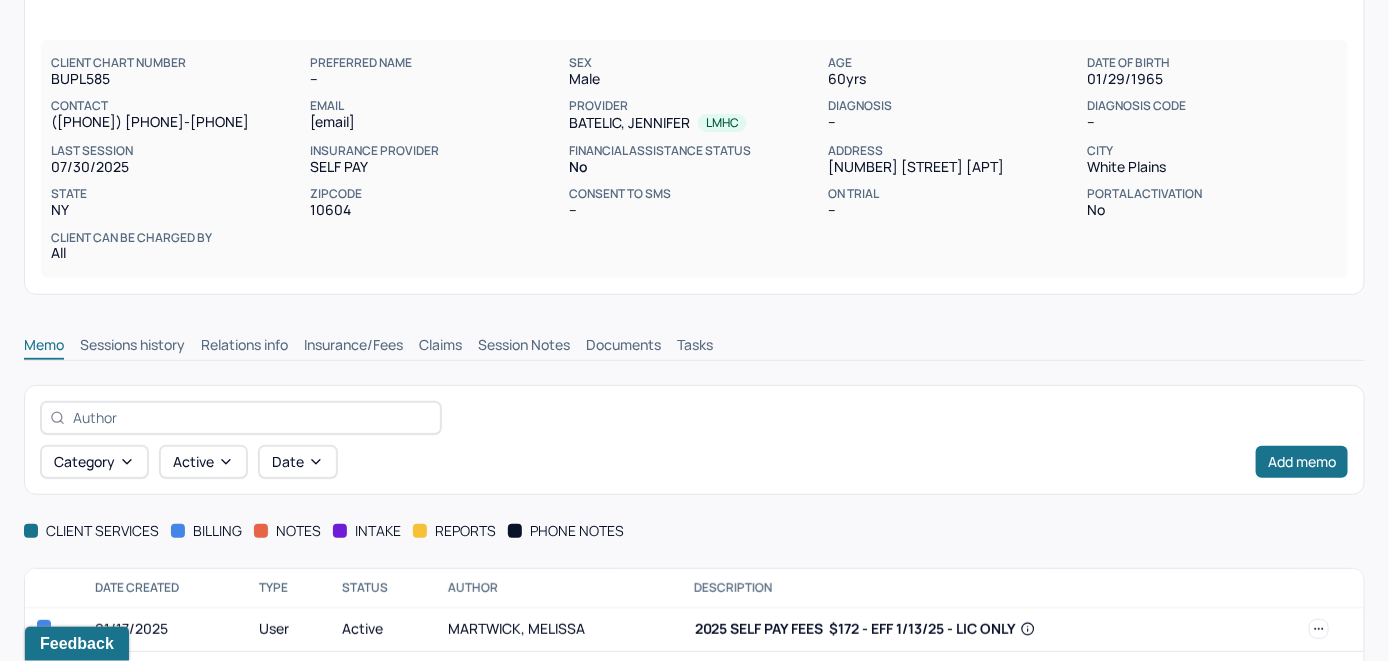 scroll, scrollTop: 312, scrollLeft: 0, axis: vertical 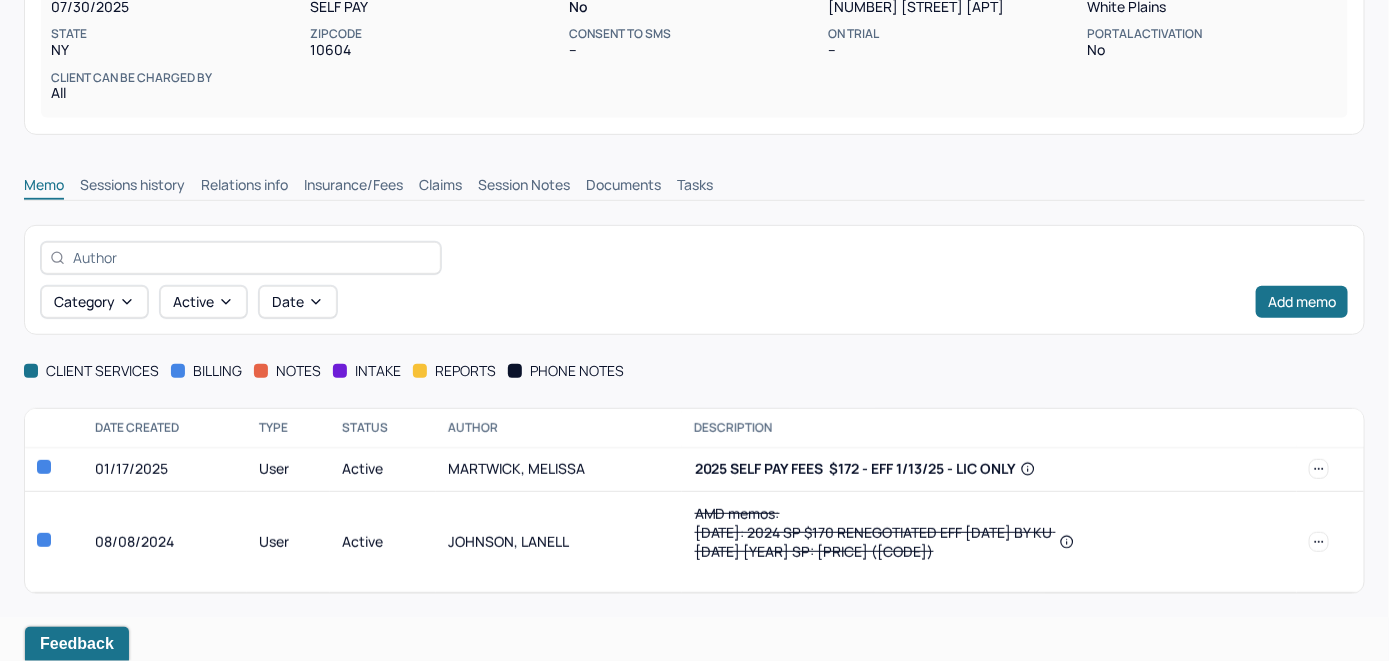 click on "Claims" at bounding box center (440, 187) 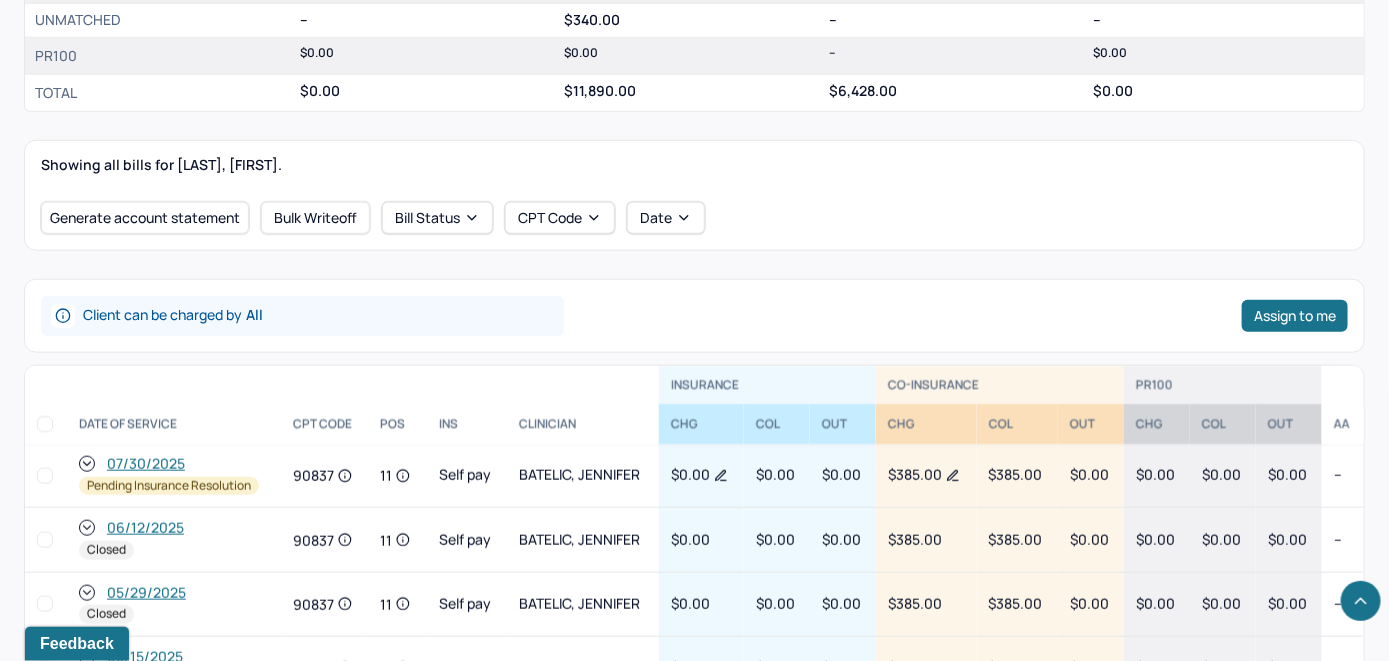 scroll, scrollTop: 812, scrollLeft: 0, axis: vertical 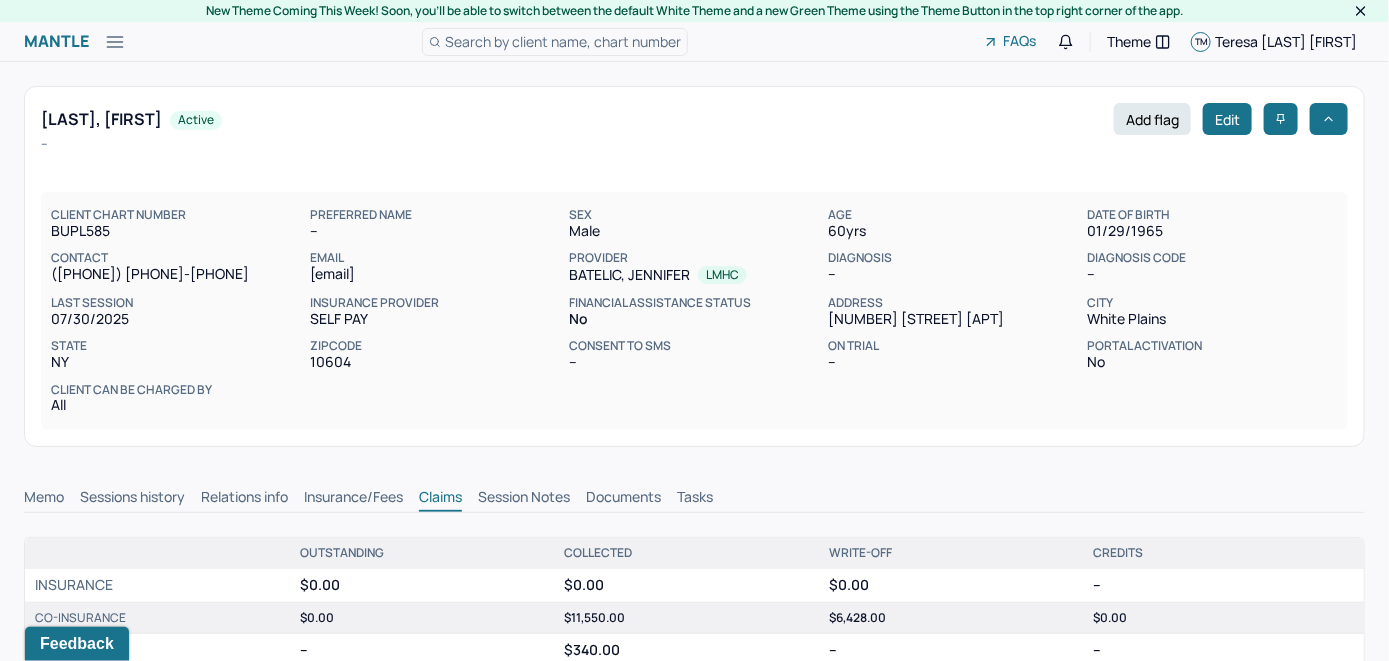 click on "Search by client name, chart number" at bounding box center [563, 41] 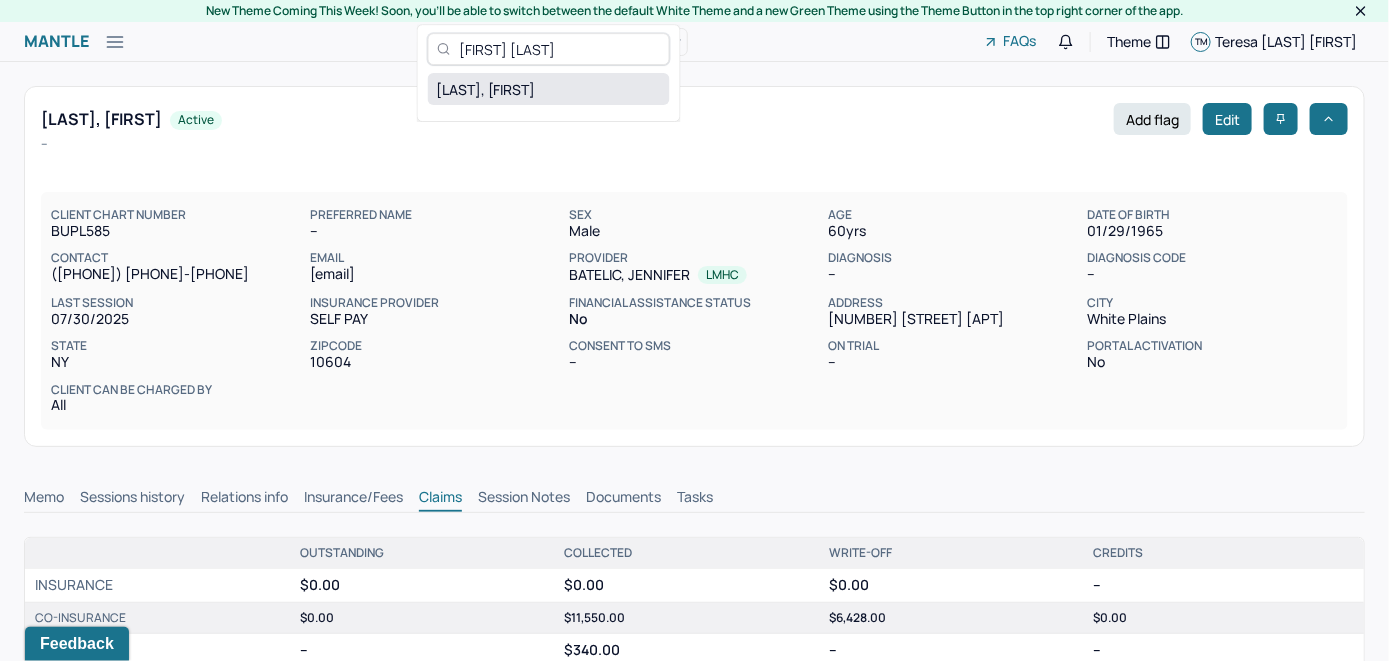 type on "[FIRST] [LAST]" 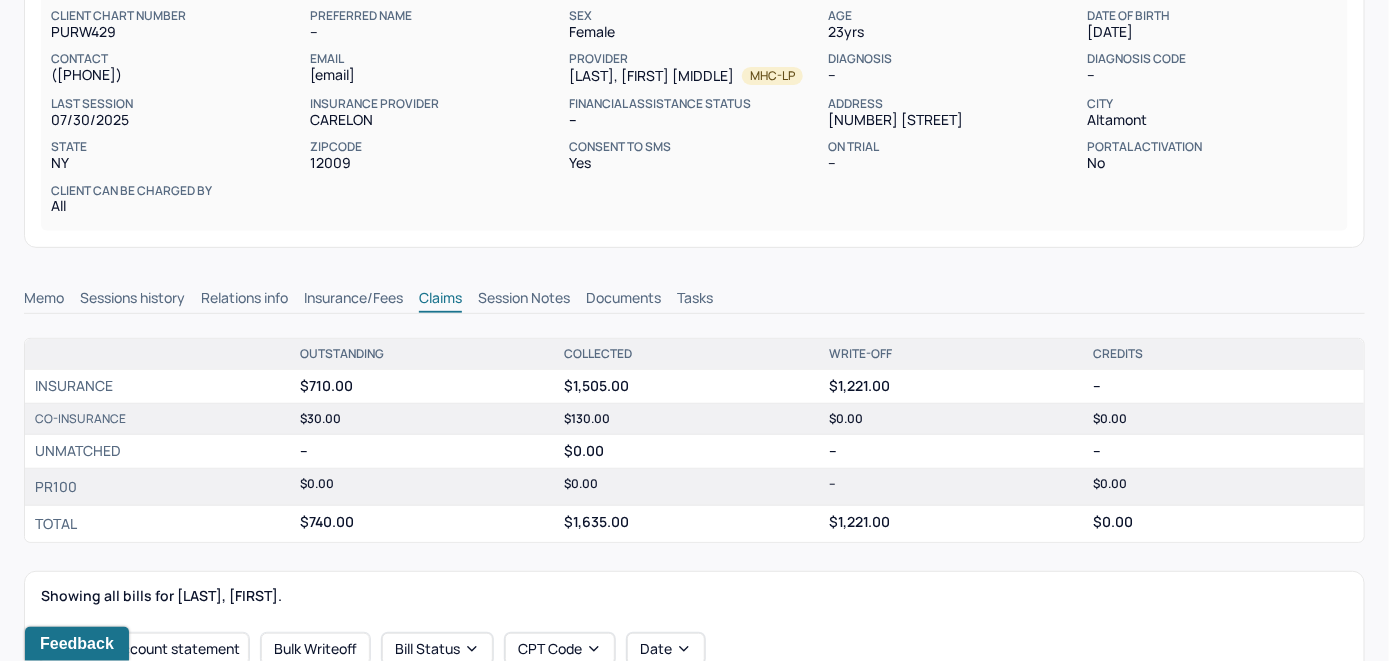 scroll, scrollTop: 200, scrollLeft: 0, axis: vertical 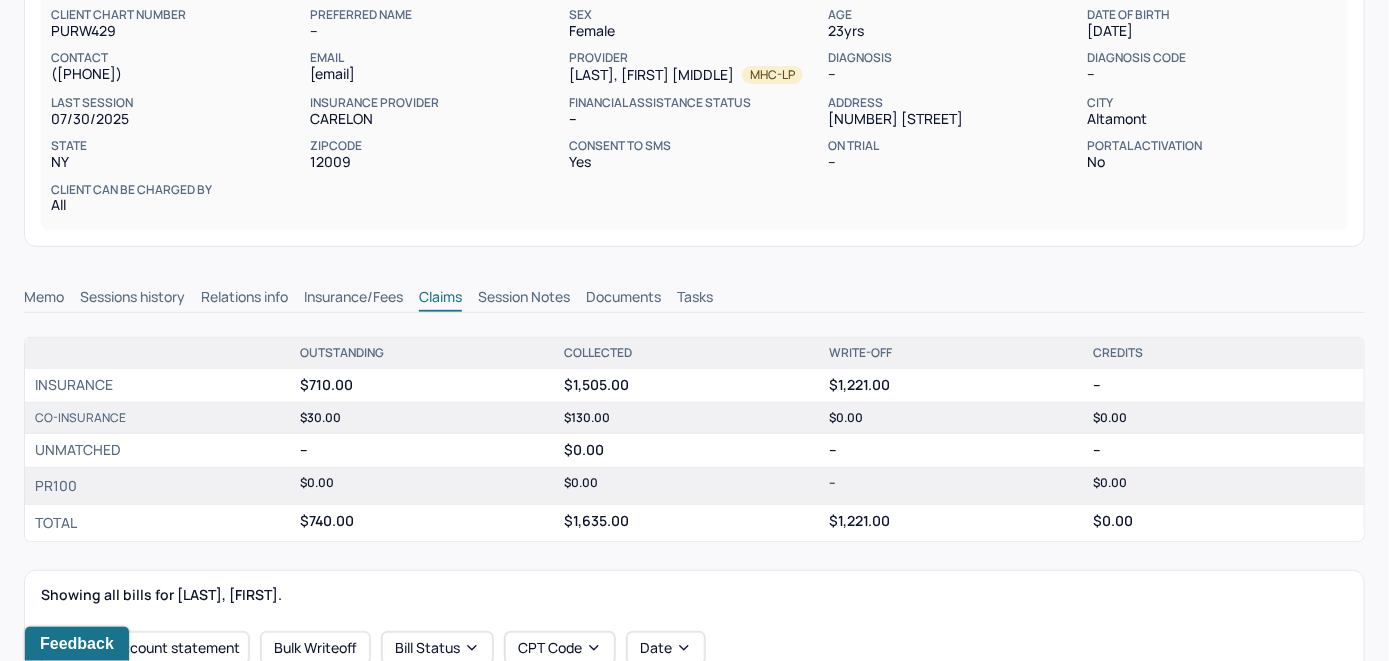 click on "Memo" at bounding box center [44, 299] 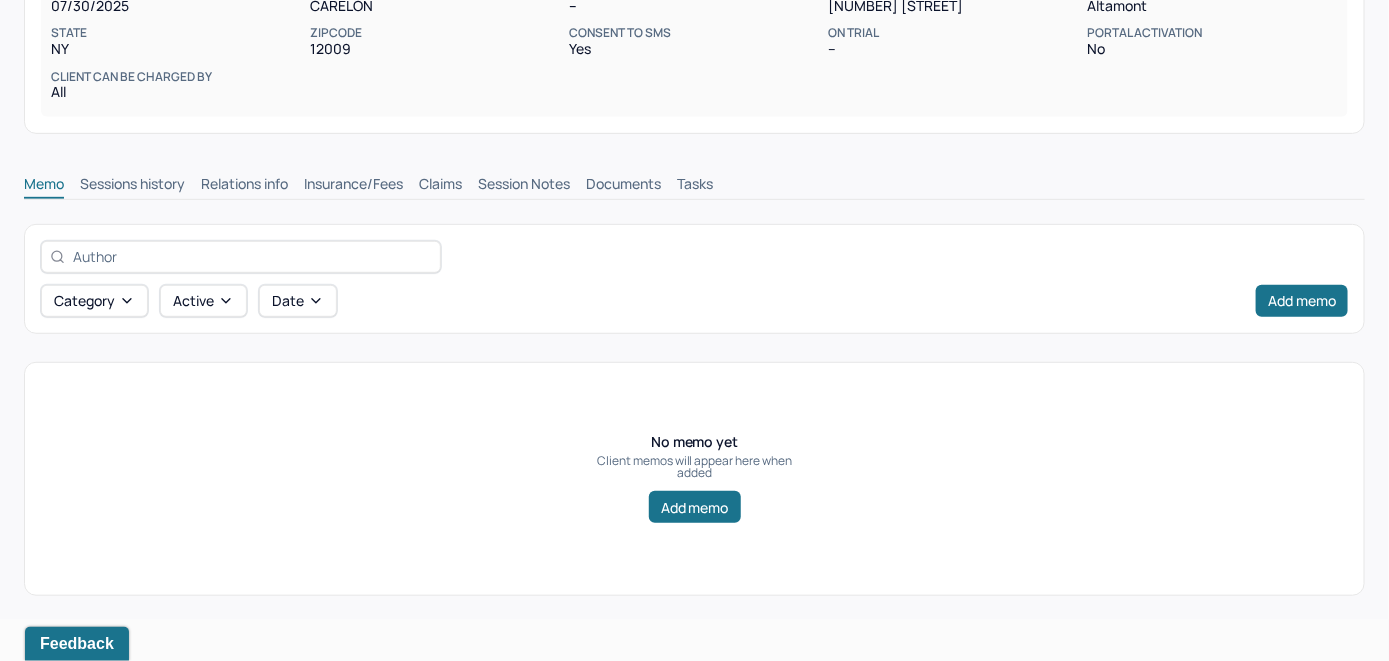 scroll, scrollTop: 314, scrollLeft: 0, axis: vertical 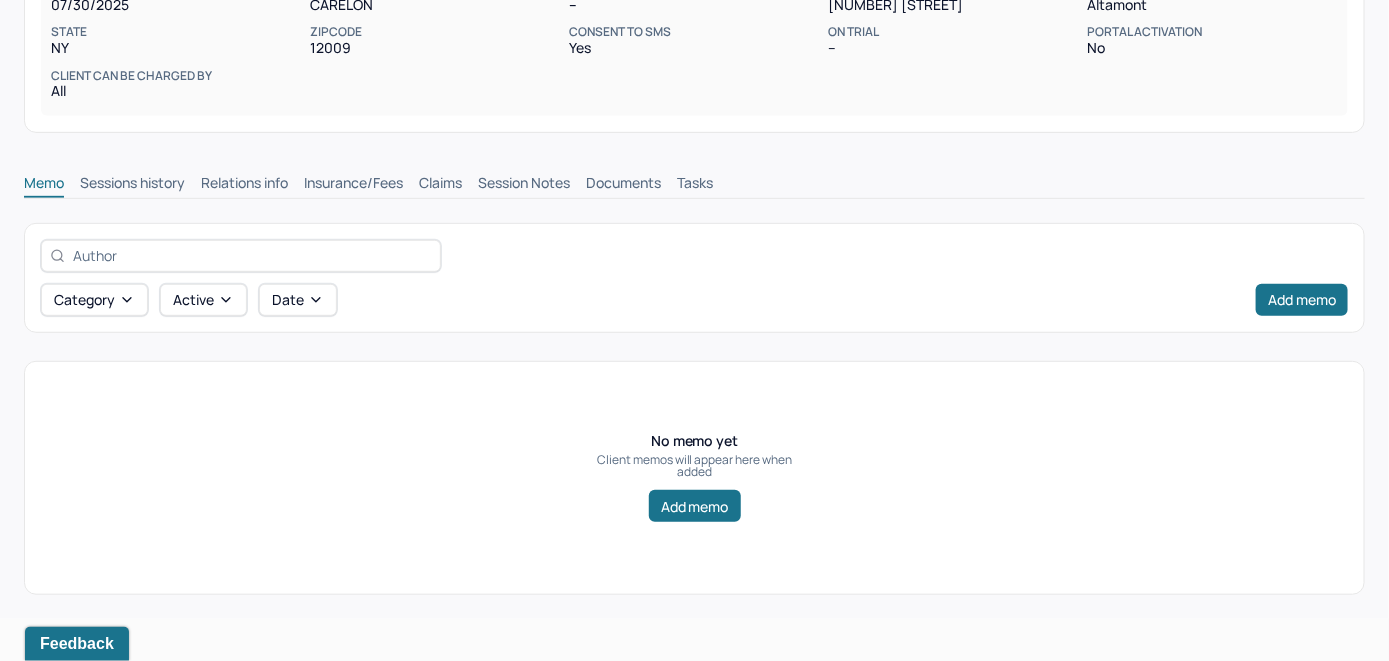 click on "Insurance/Fees" at bounding box center (353, 185) 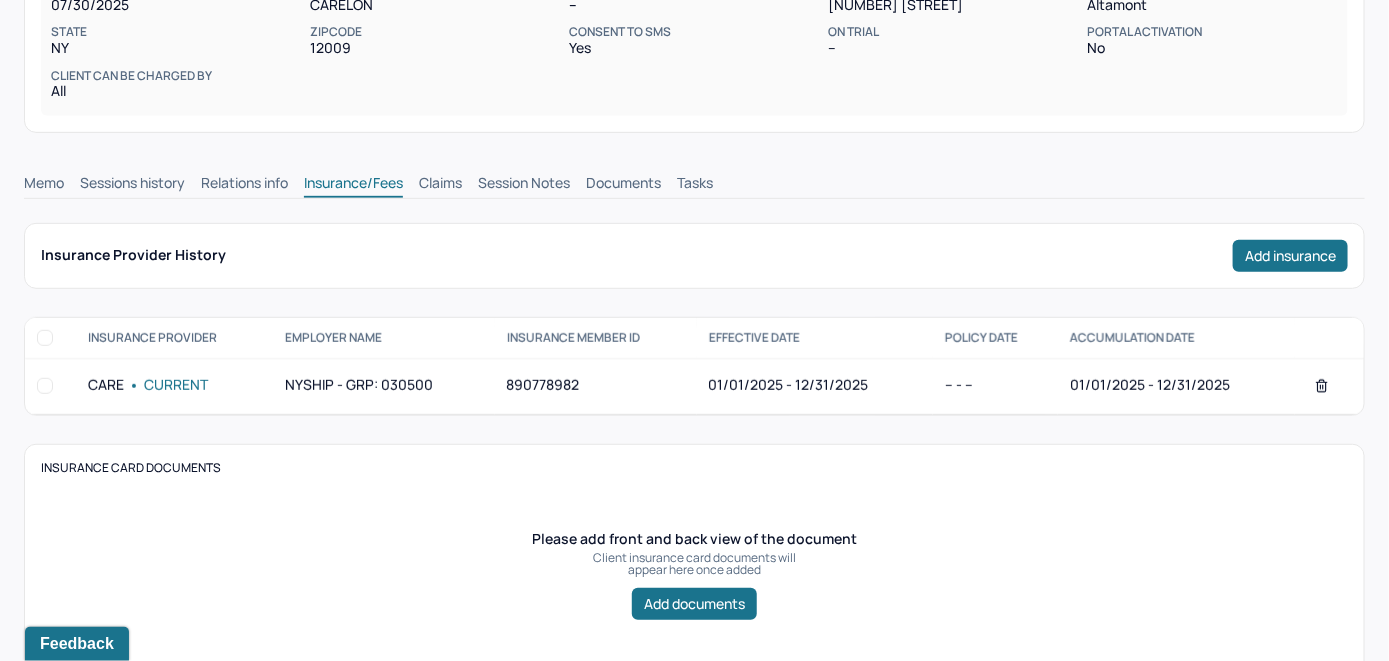 scroll, scrollTop: 314, scrollLeft: 0, axis: vertical 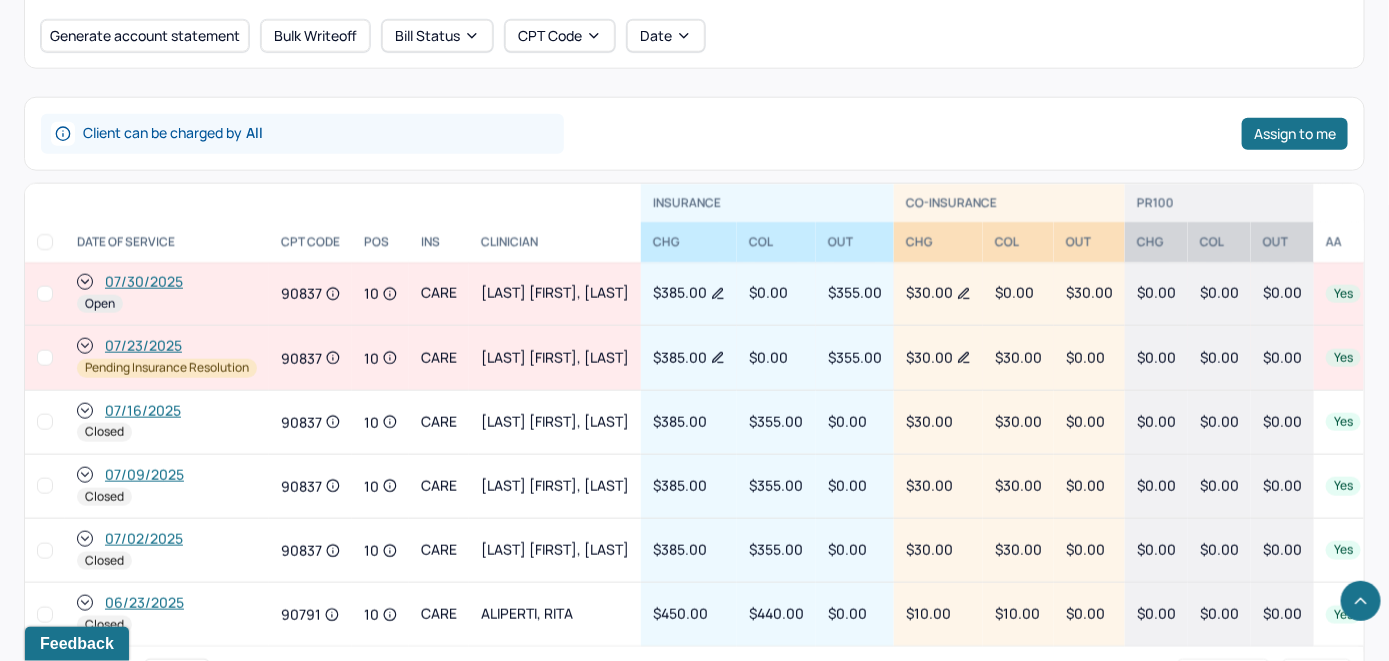 click on "07/30/2025" at bounding box center [144, 282] 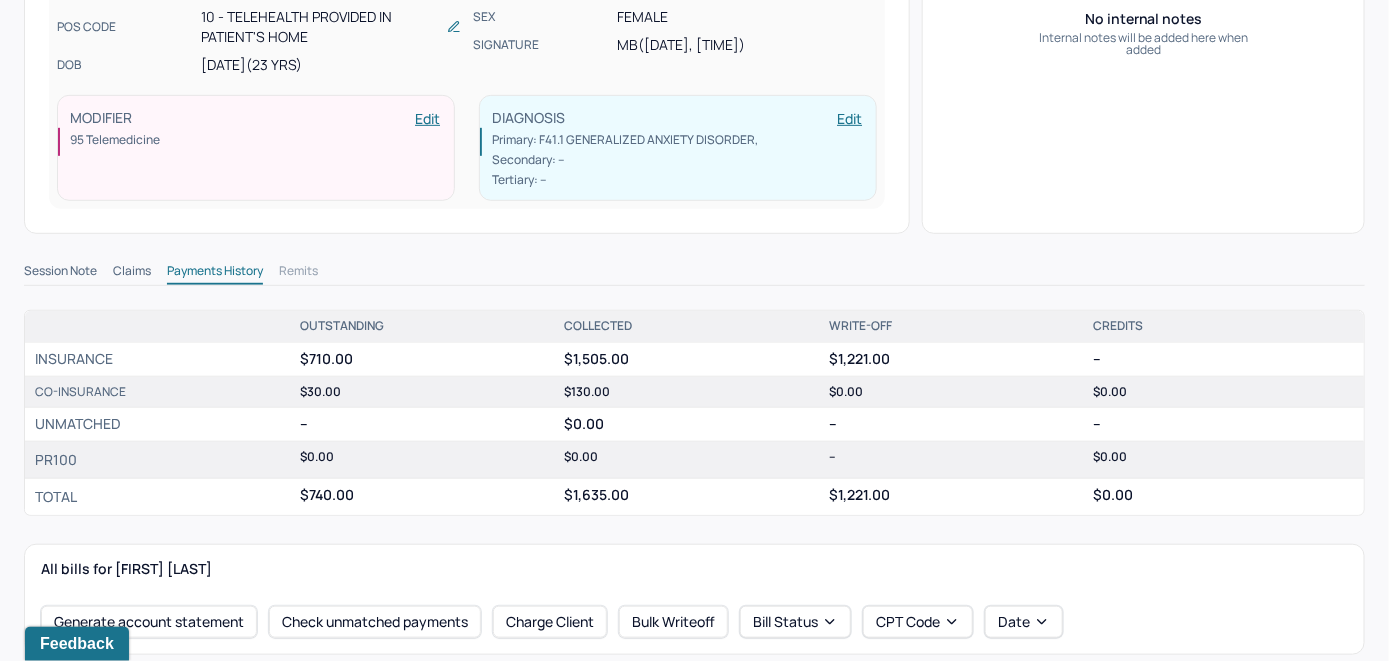 scroll, scrollTop: 500, scrollLeft: 0, axis: vertical 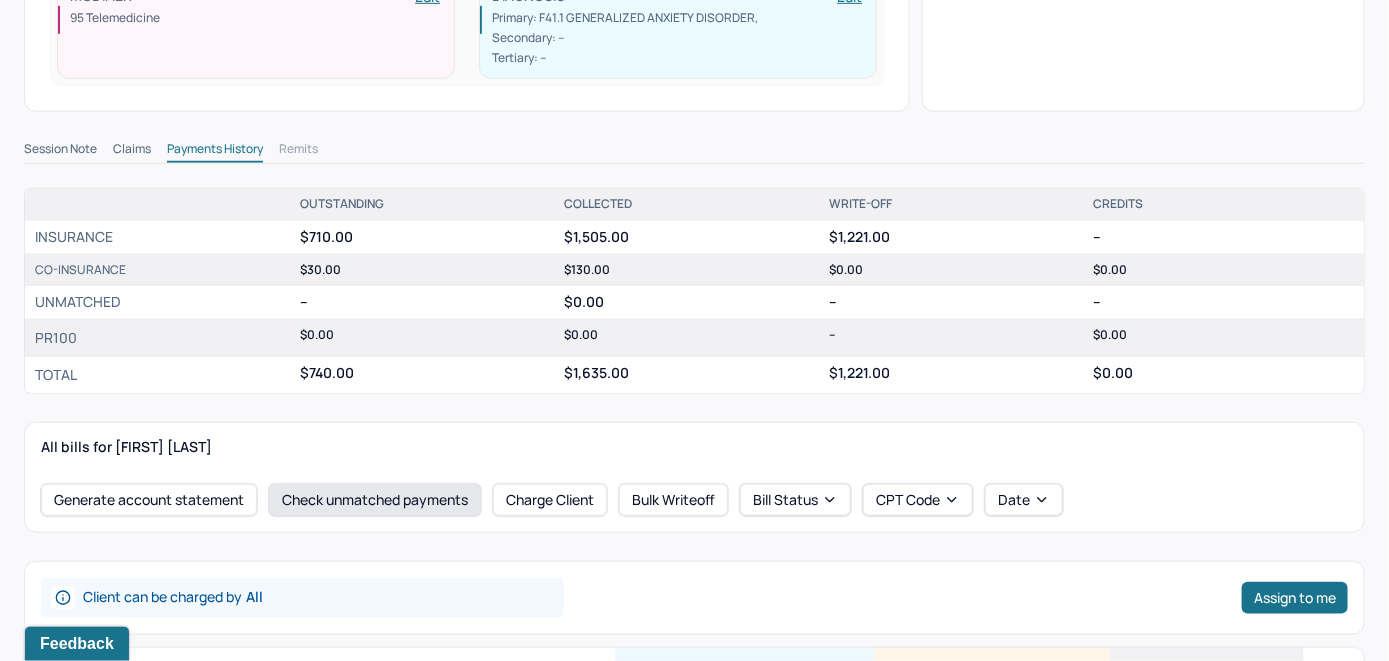 click on "Check unmatched payments" at bounding box center (375, 500) 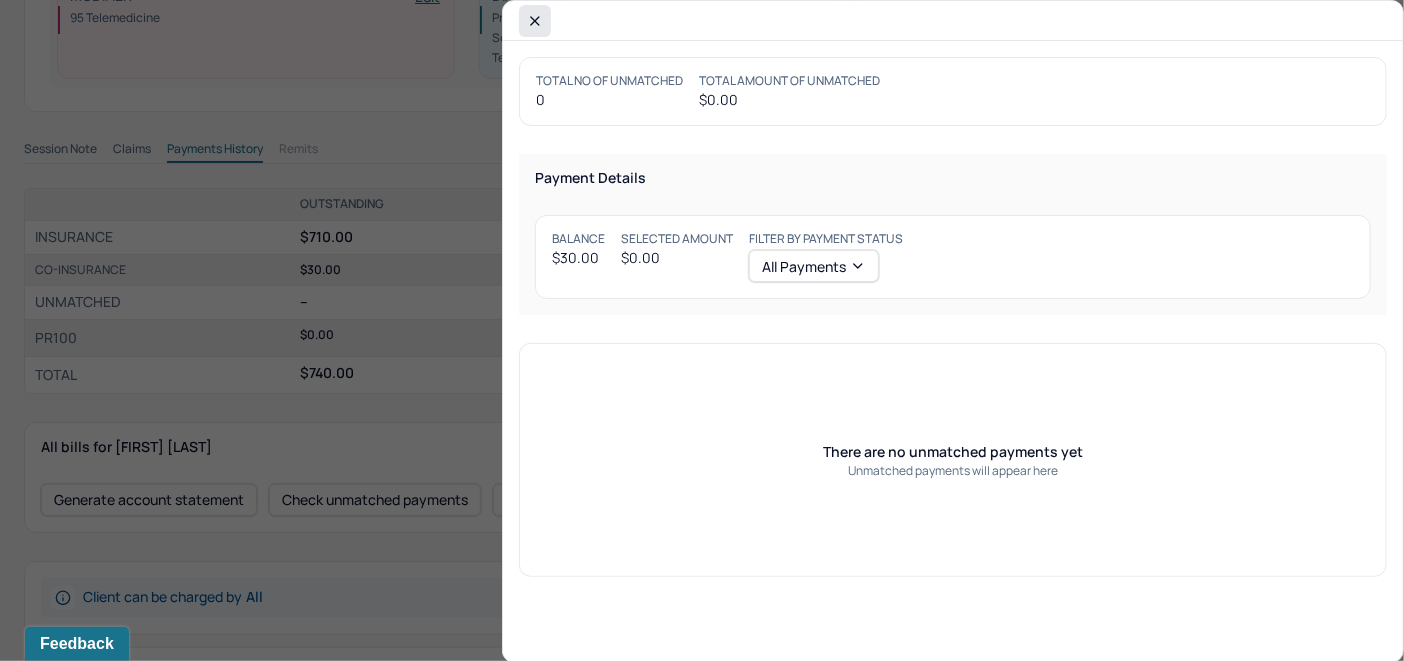 click 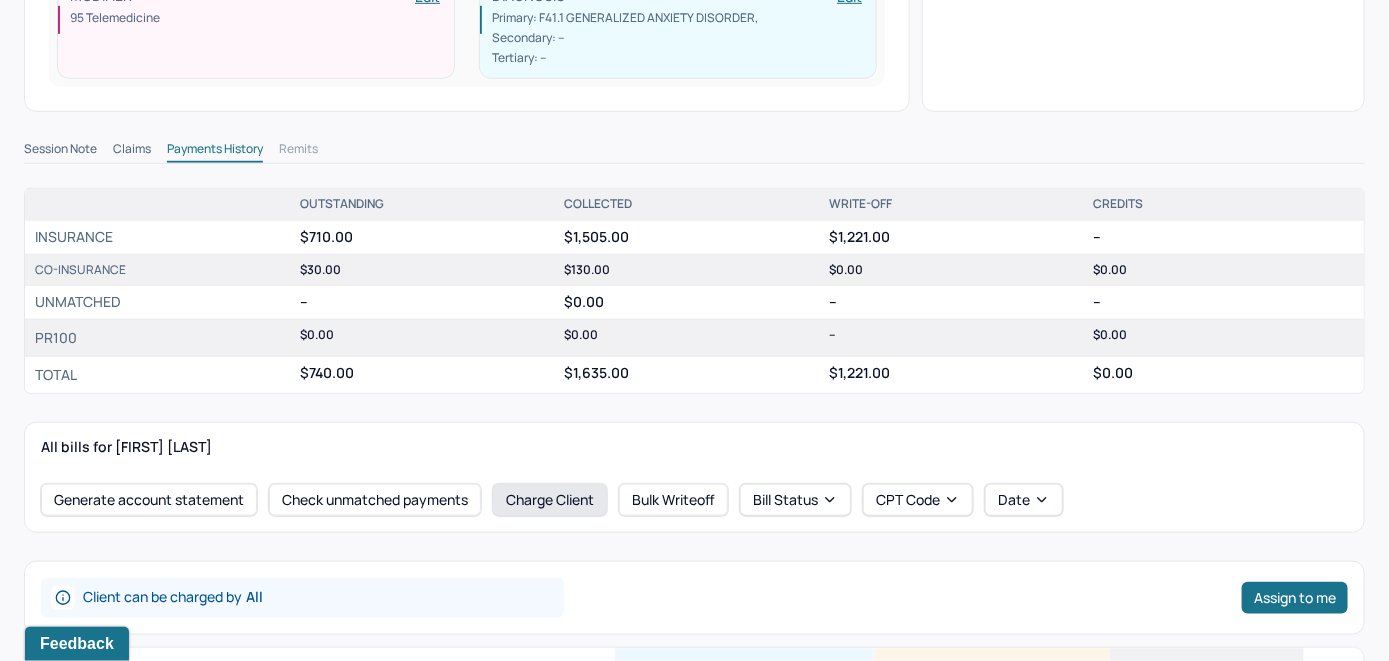 click on "Charge Client" at bounding box center [550, 500] 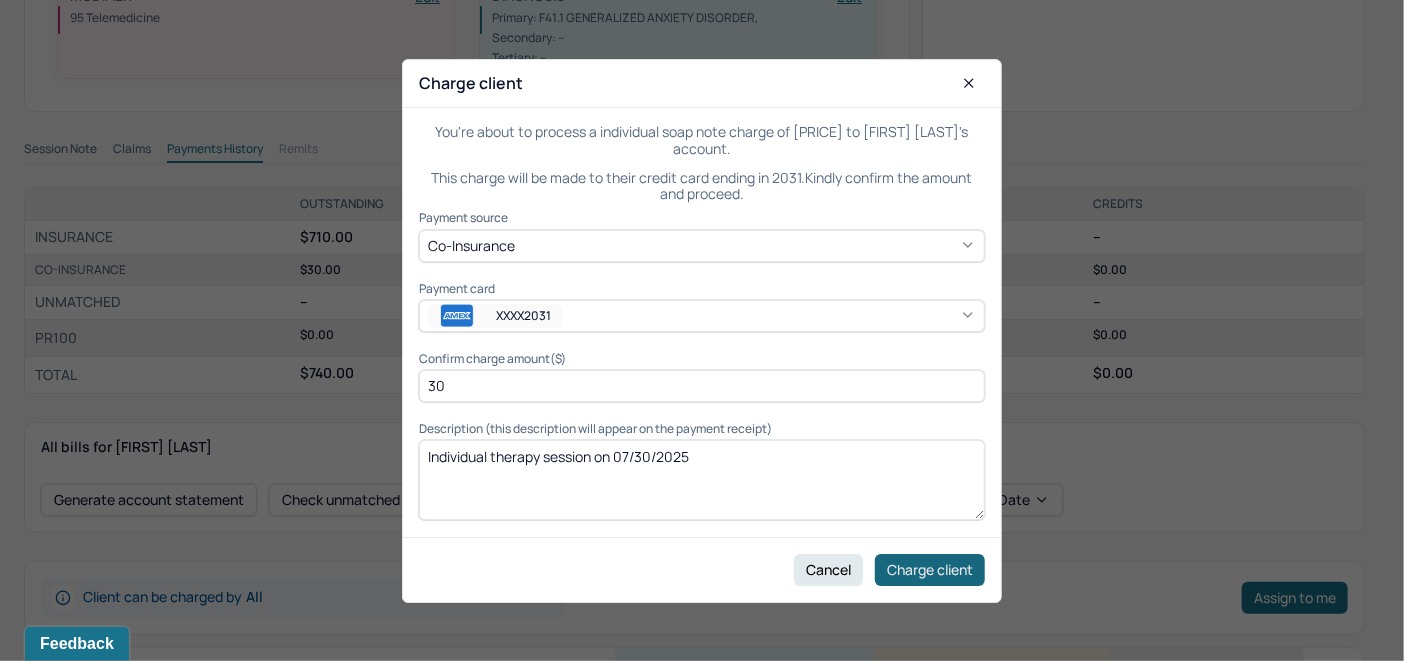 click on "Charge client" at bounding box center (930, 569) 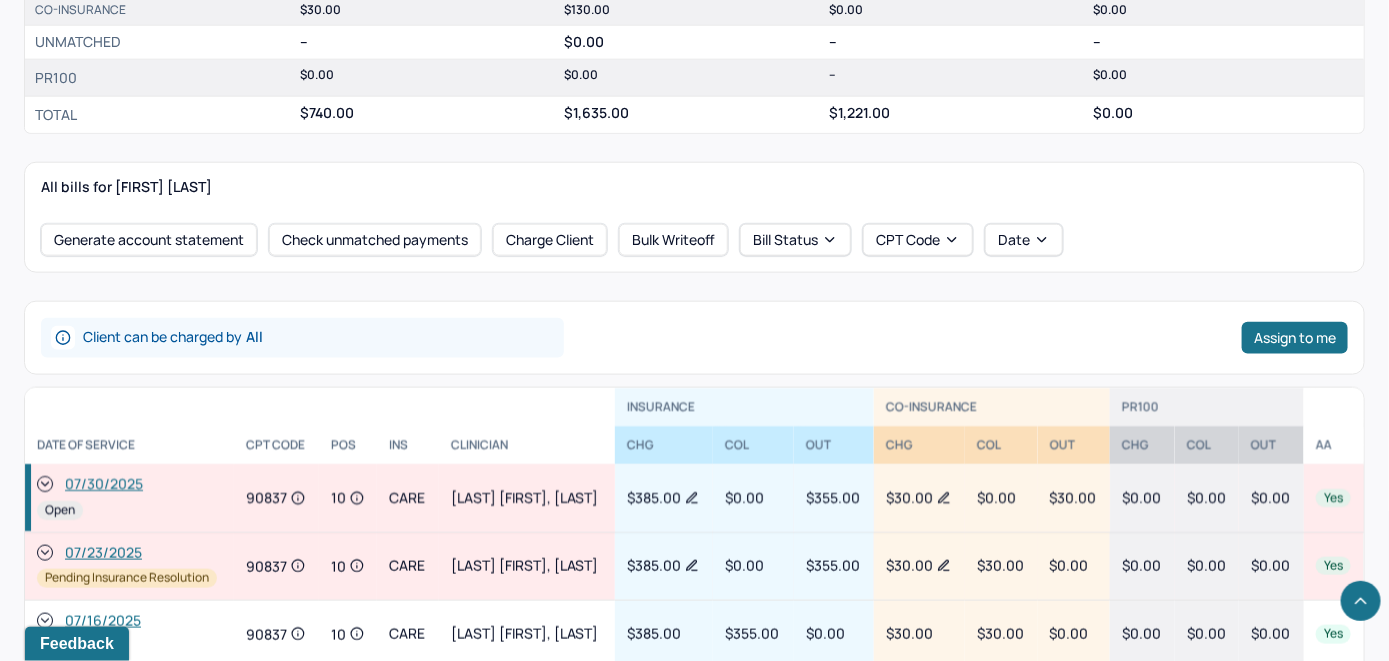 scroll, scrollTop: 800, scrollLeft: 0, axis: vertical 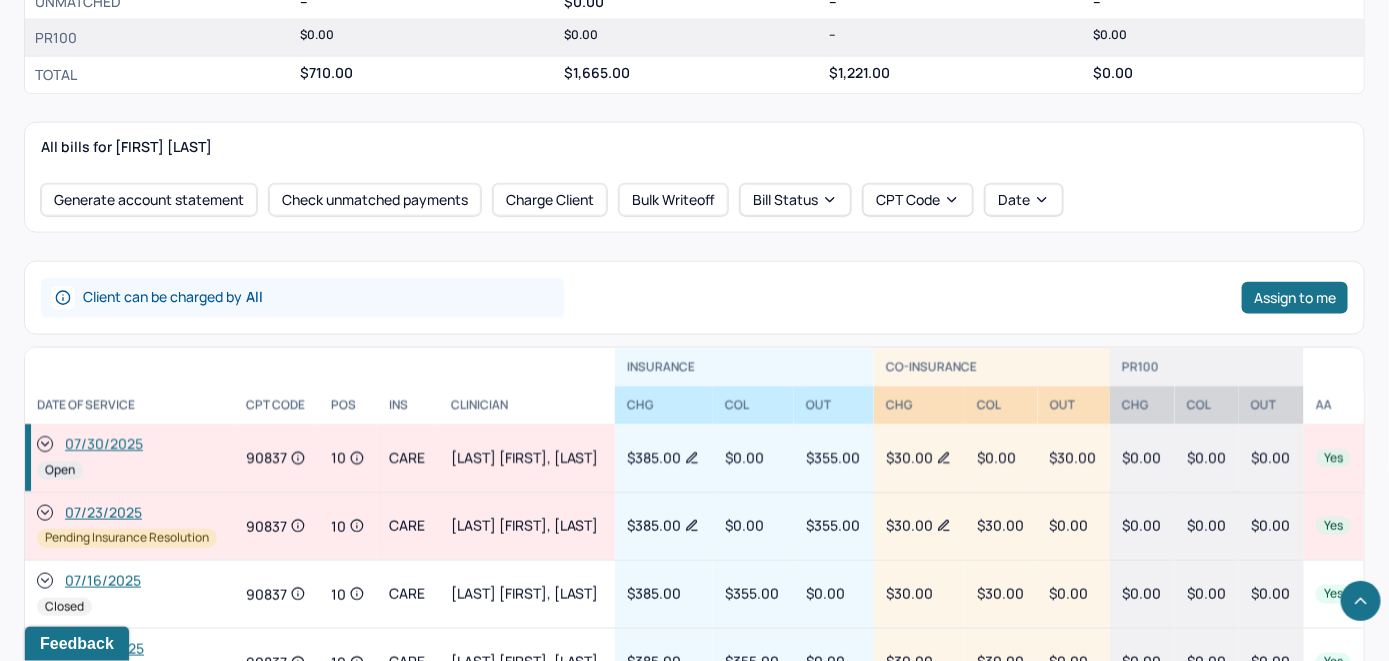 click 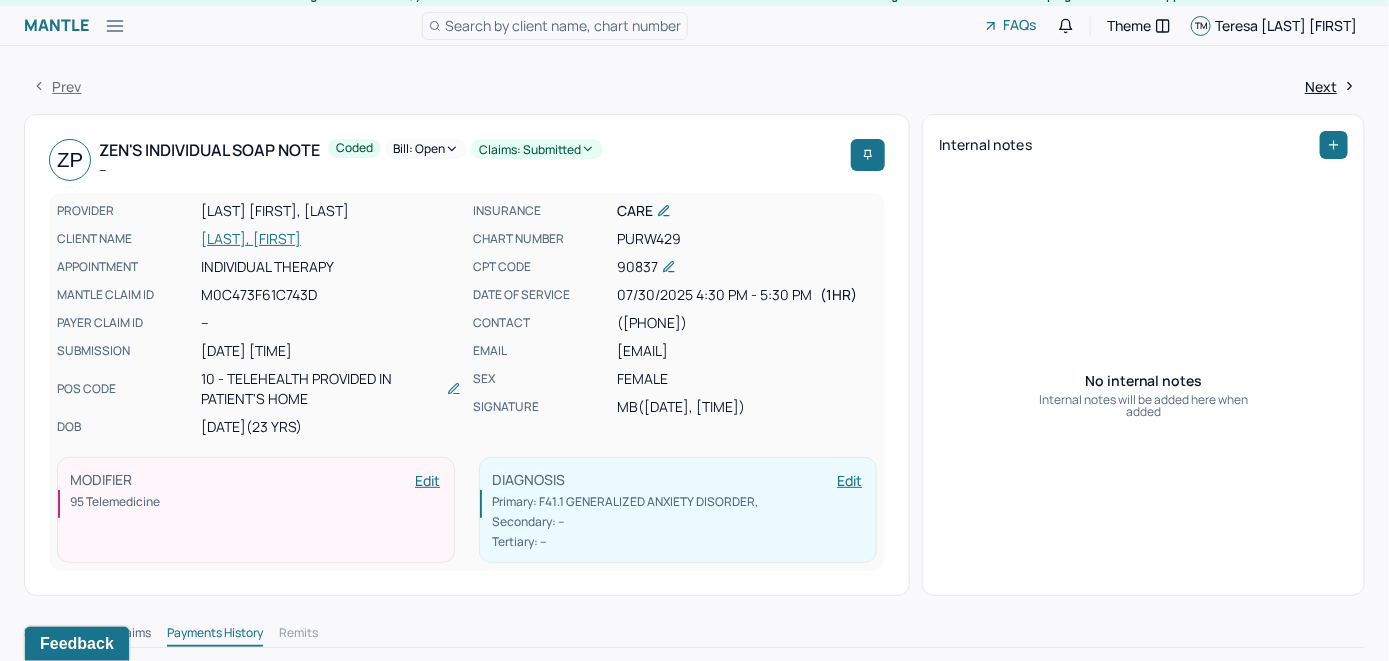 scroll, scrollTop: 0, scrollLeft: 0, axis: both 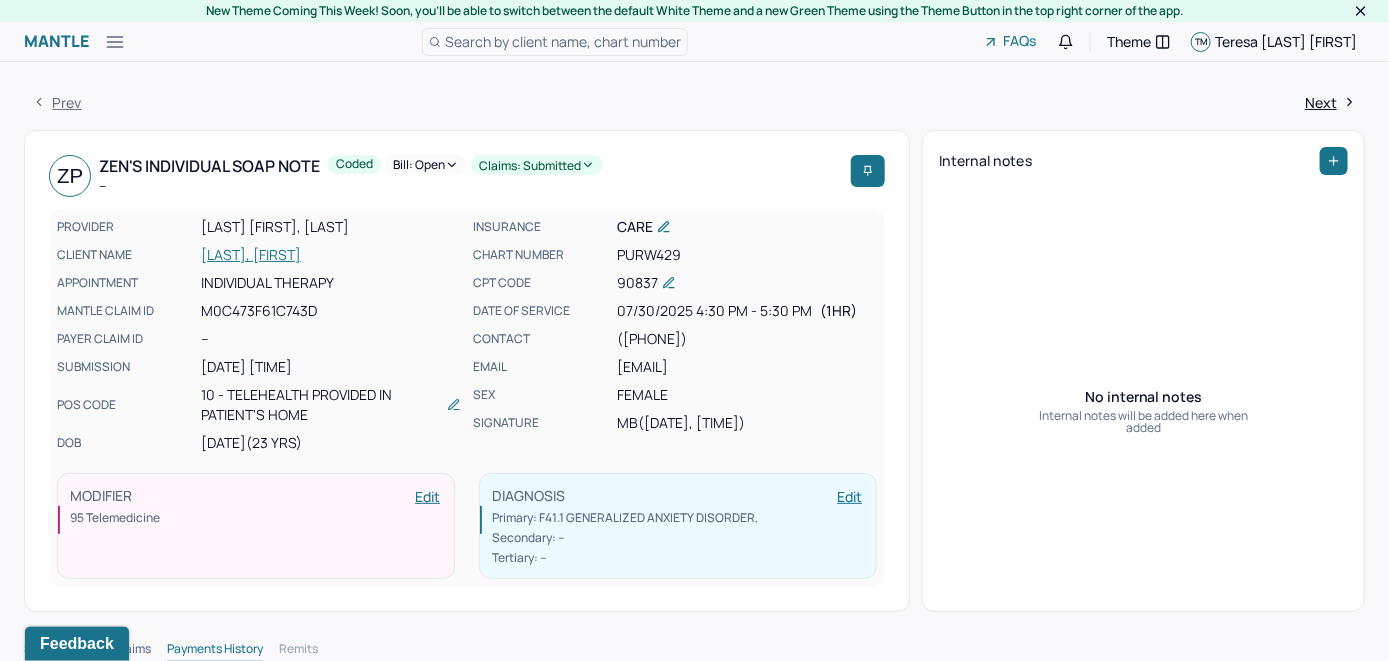 click on "Bill: Open" at bounding box center [426, 165] 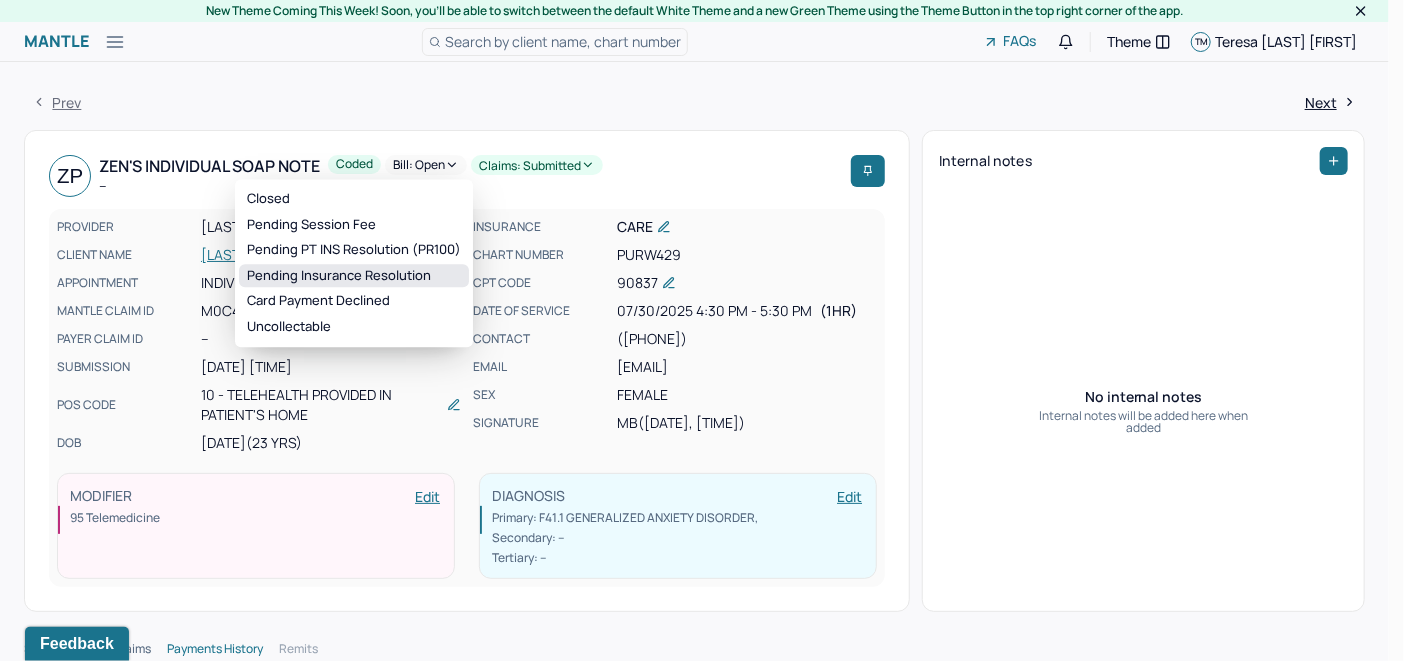 click on "Pending Insurance Resolution" at bounding box center (354, 276) 